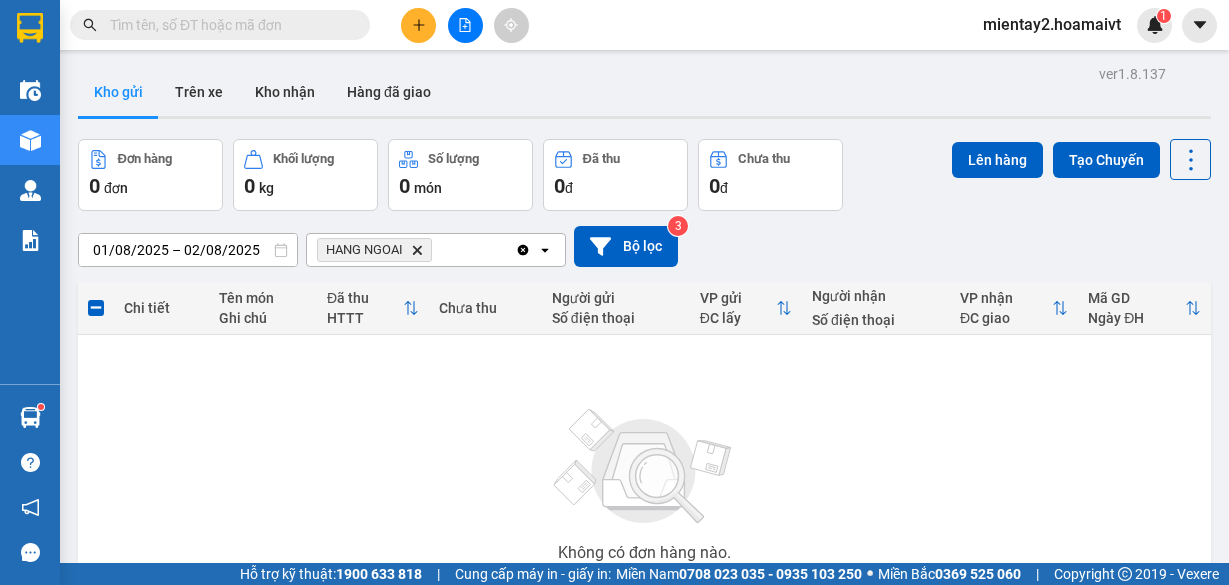 scroll, scrollTop: 0, scrollLeft: 0, axis: both 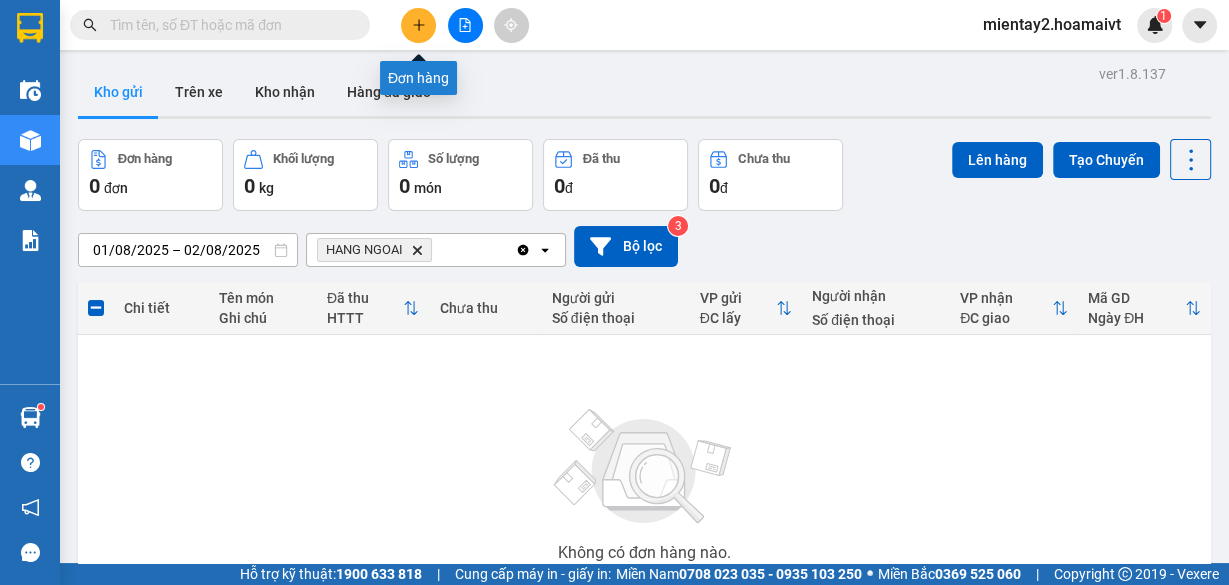 click 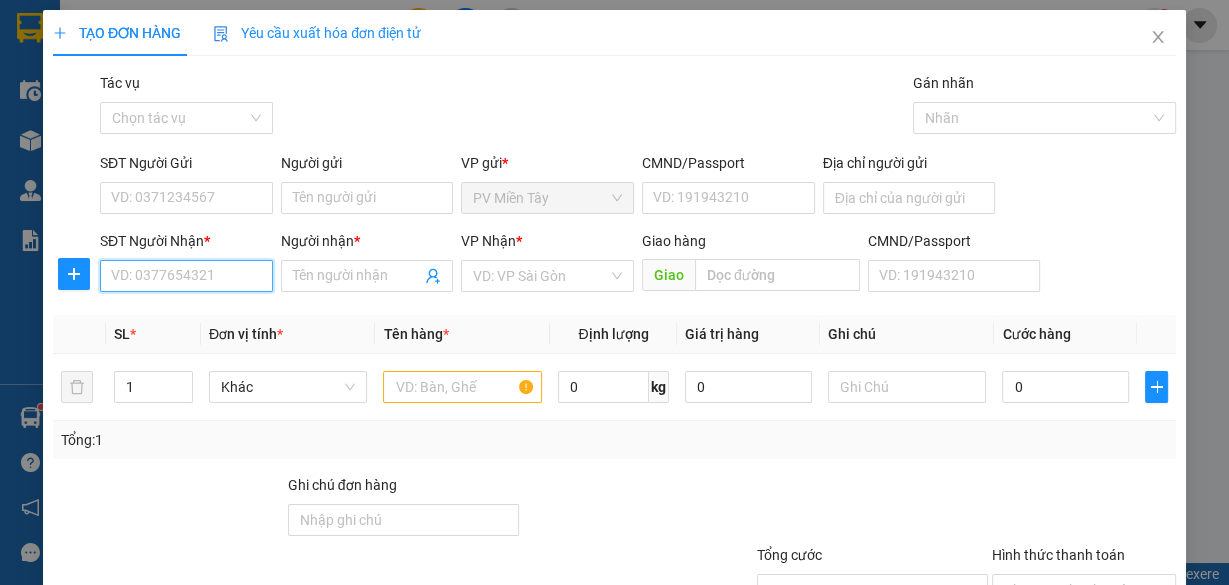 click on "SĐT Người Nhận  *" at bounding box center [186, 276] 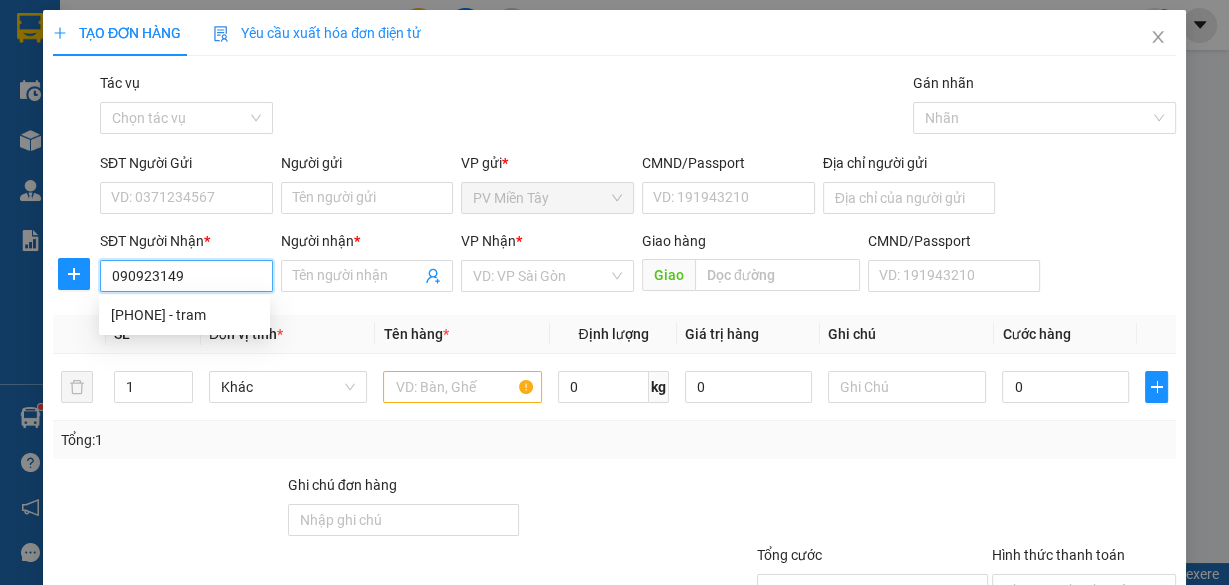 type on "[PHONE]" 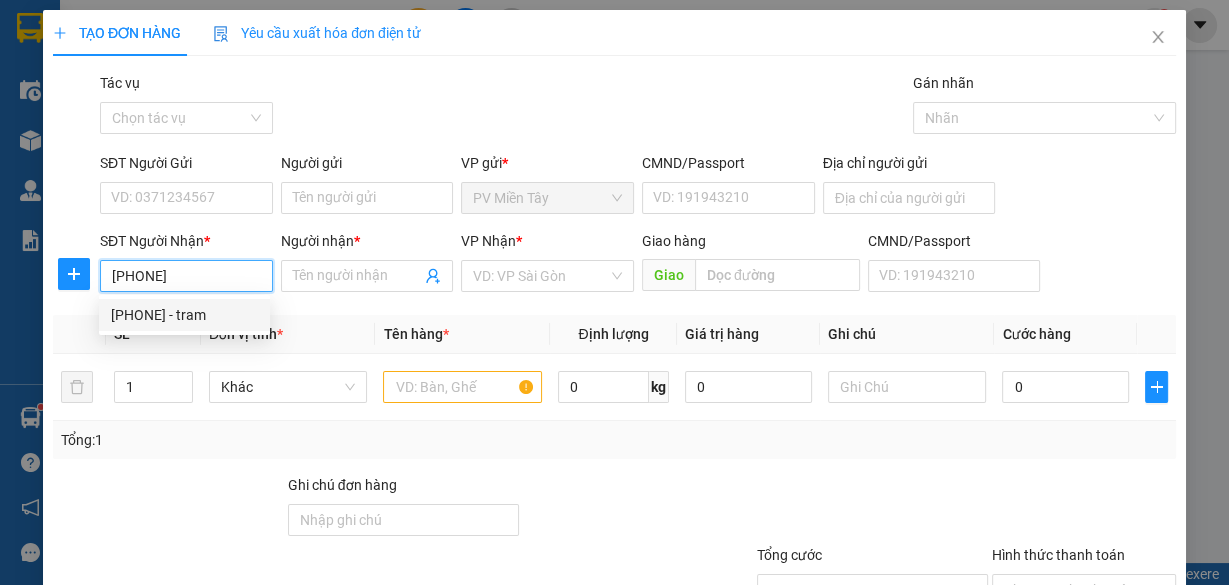 click on "[PHONE] - tram" at bounding box center [184, 315] 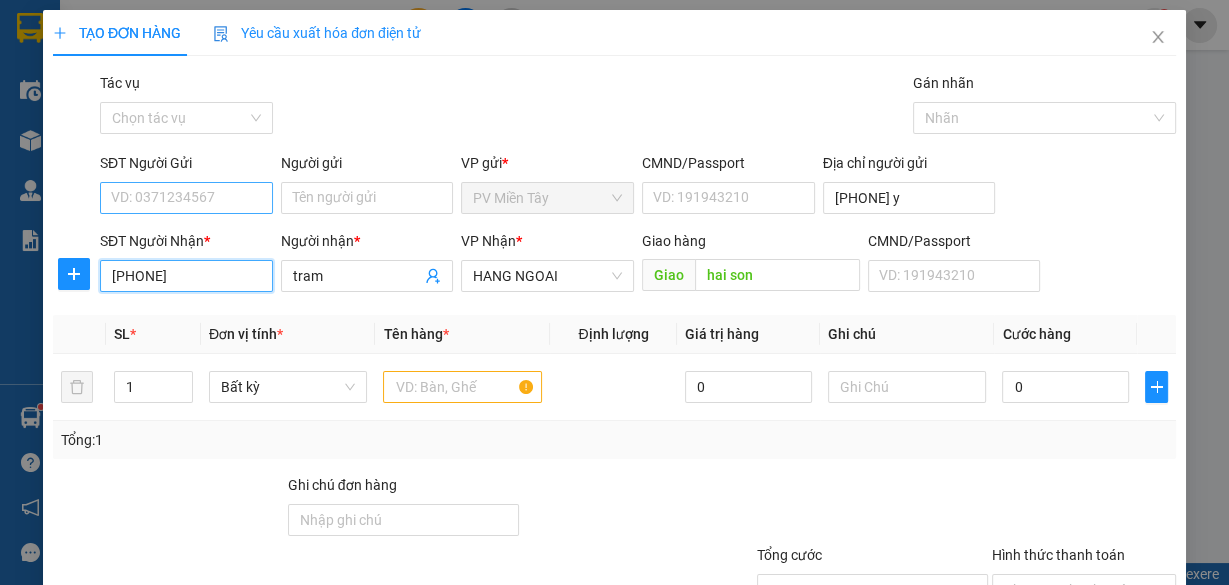 type on "[PHONE]" 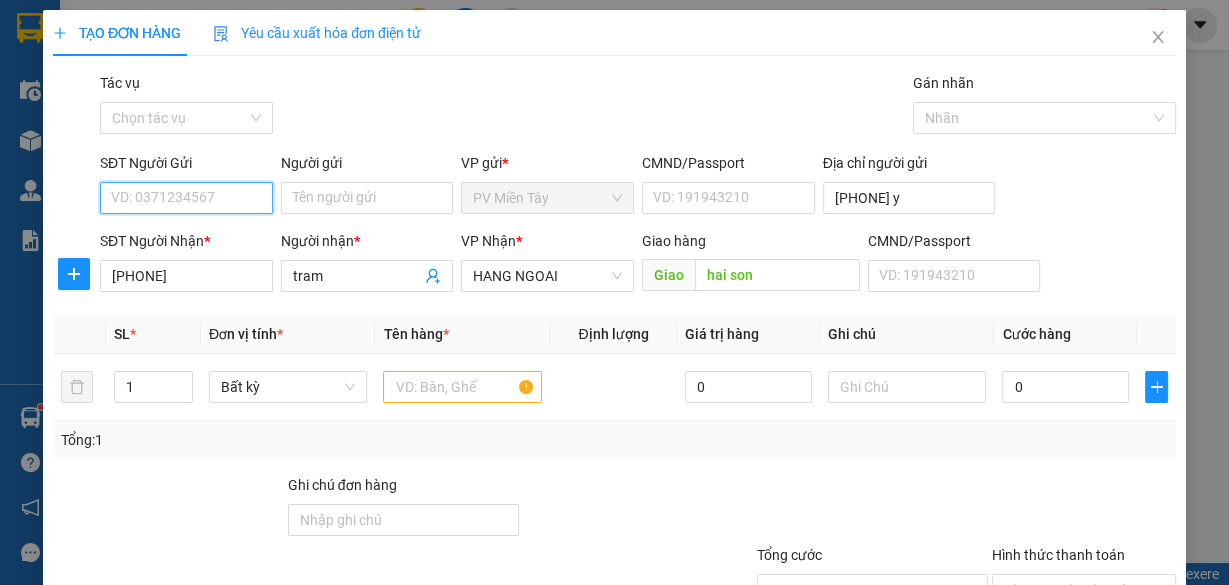 click on "SĐT Người Gửi" at bounding box center [186, 198] 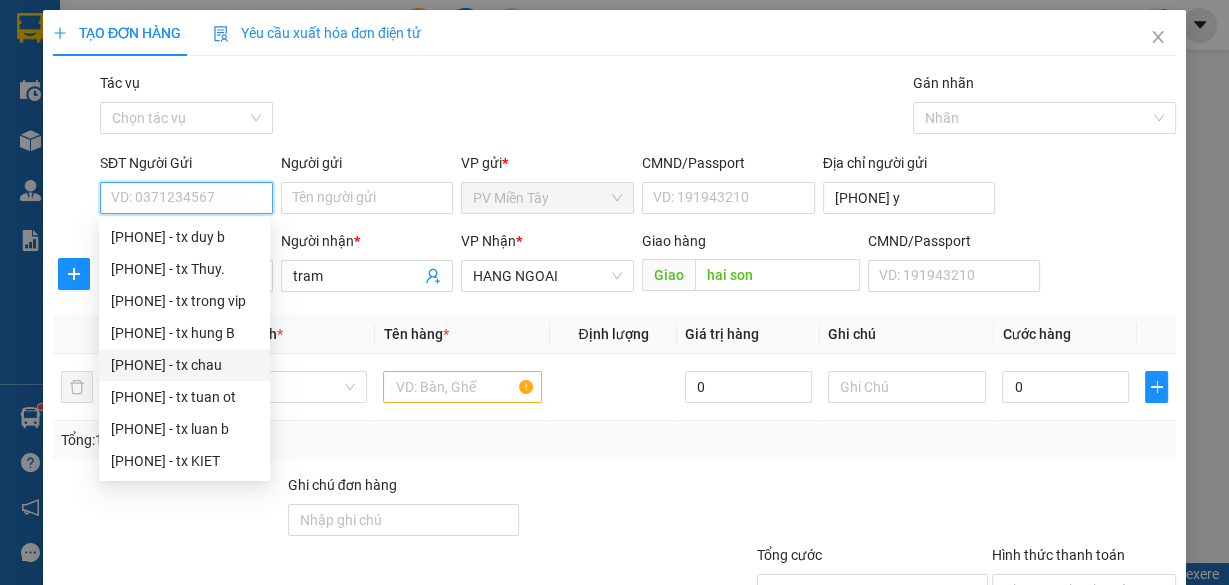 click on "[PHONE] - tx chau" at bounding box center [184, 365] 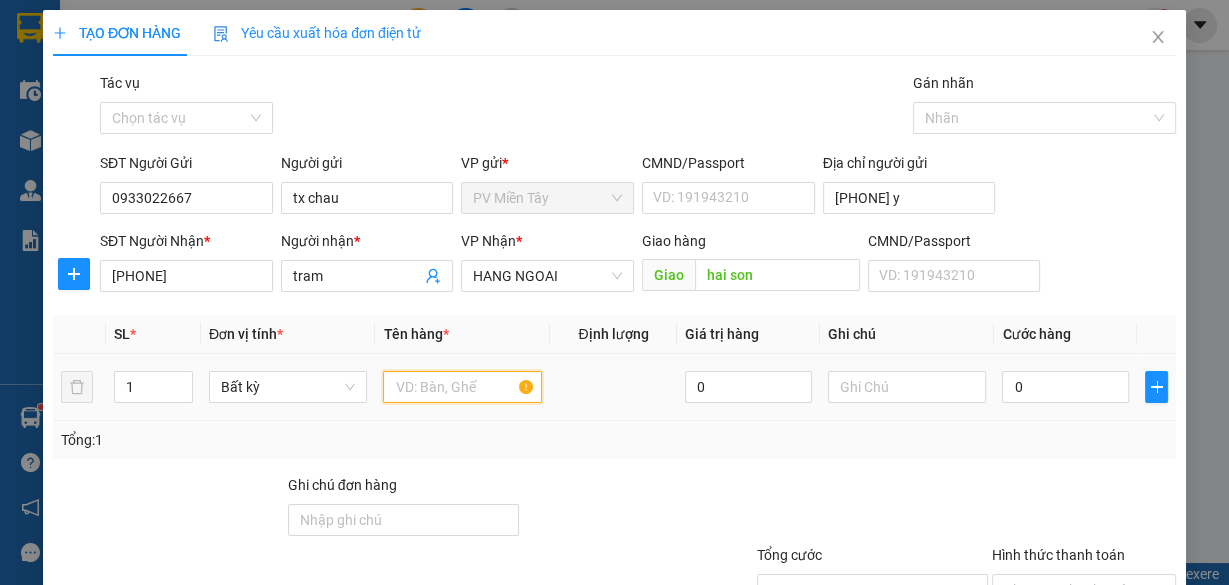 click at bounding box center [462, 387] 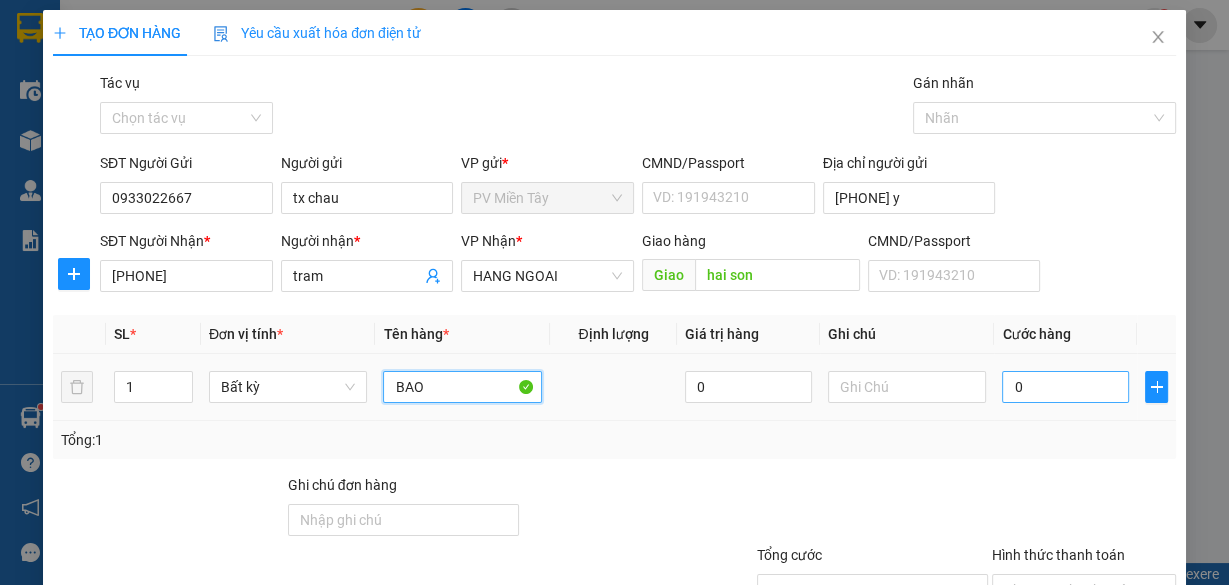 type on "BAO" 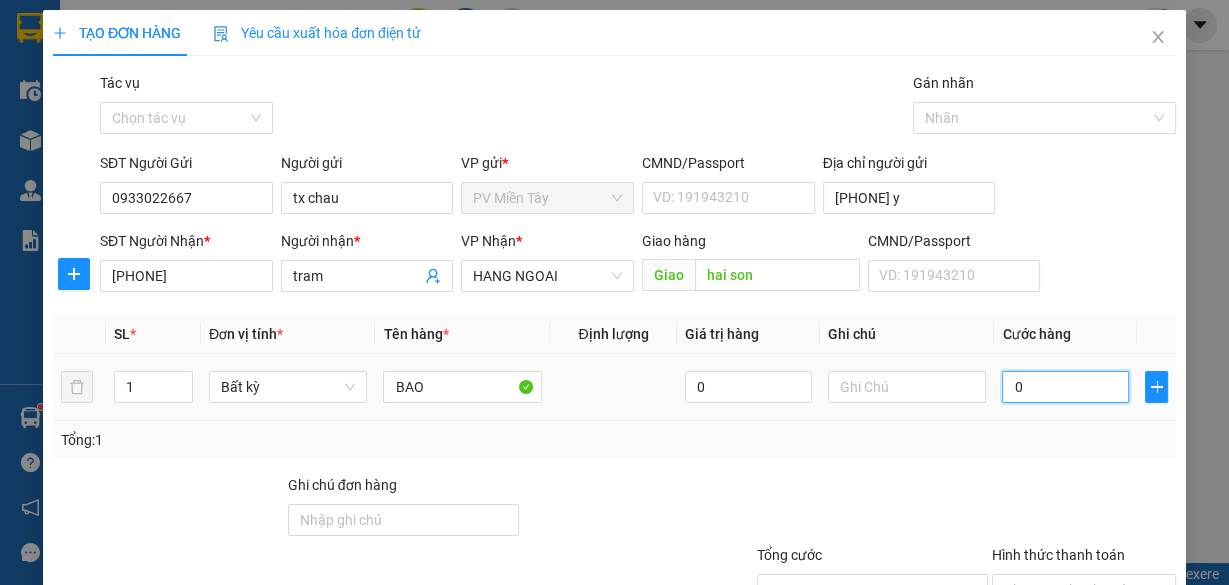 click on "0" at bounding box center [1065, 387] 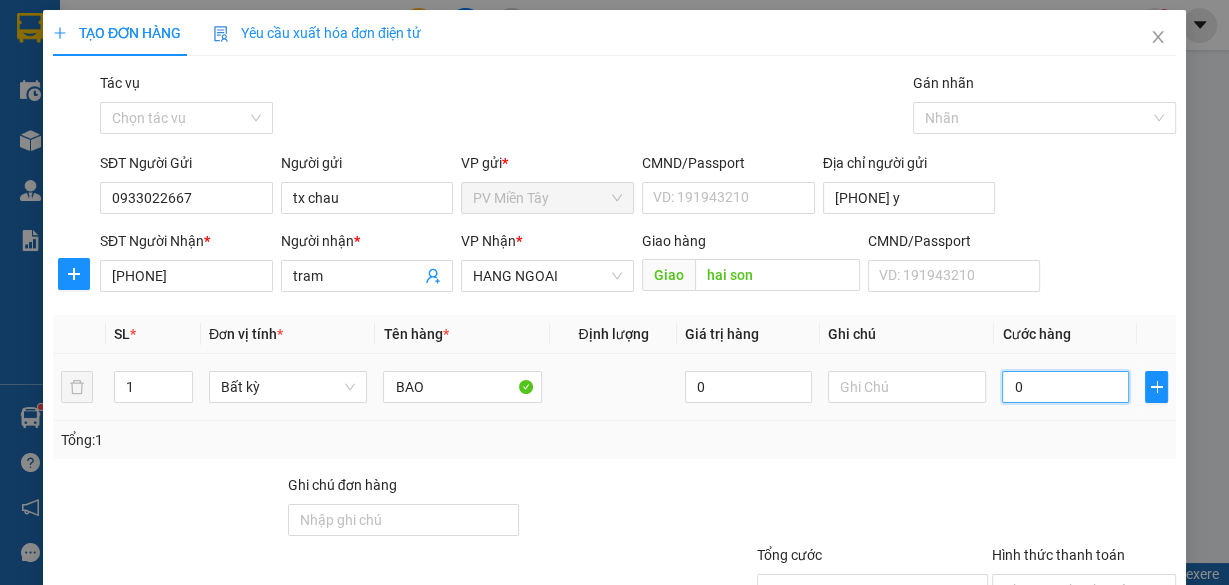 type on "6" 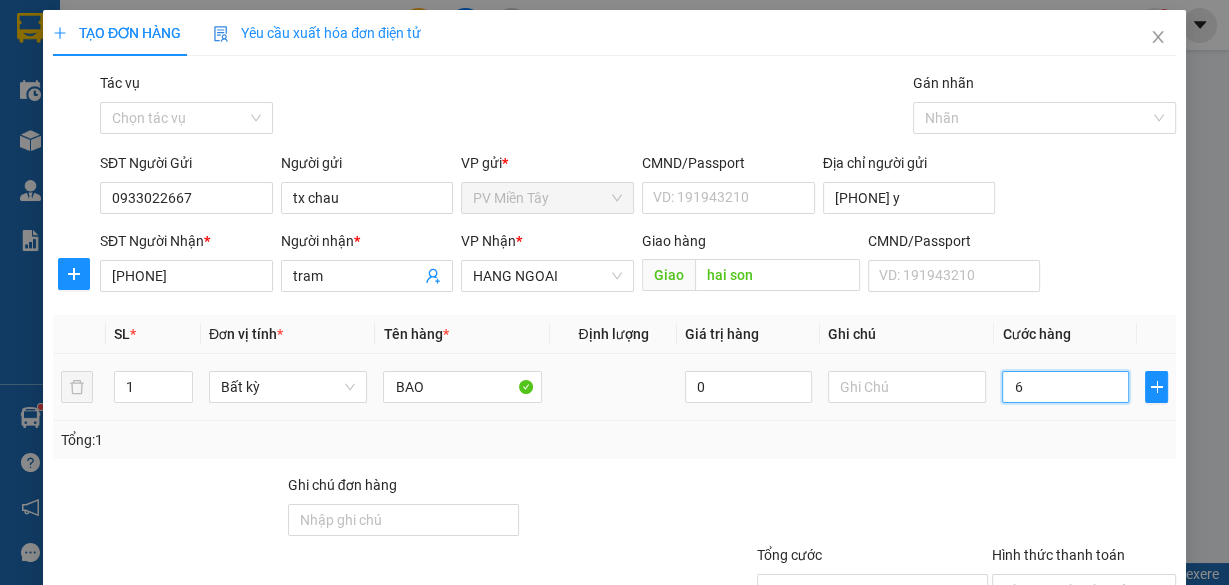 type on "60" 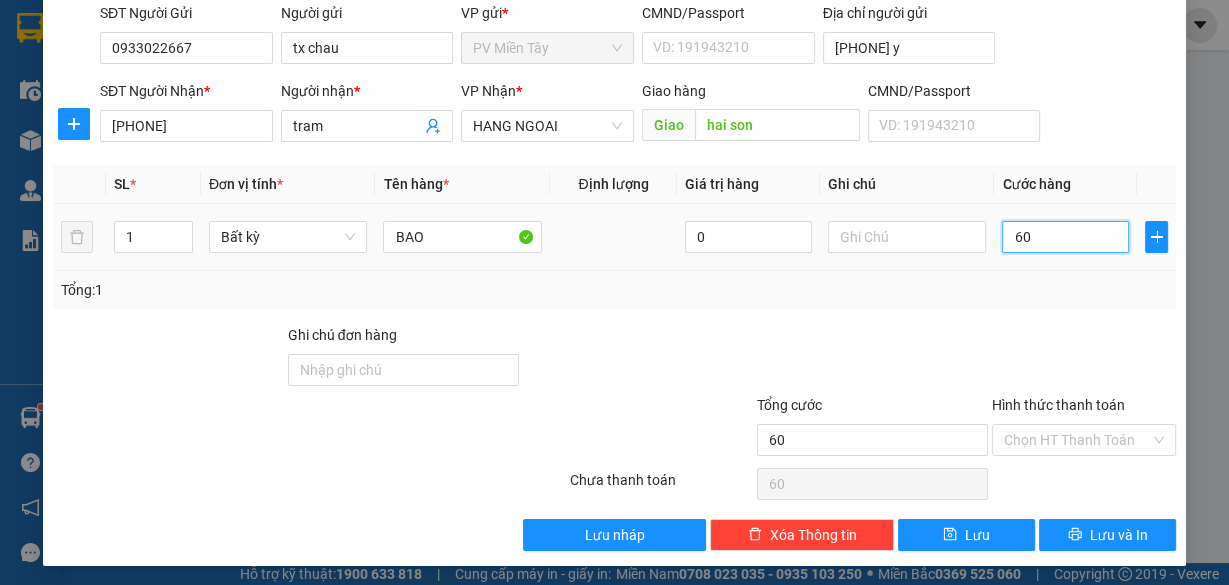 scroll, scrollTop: 152, scrollLeft: 0, axis: vertical 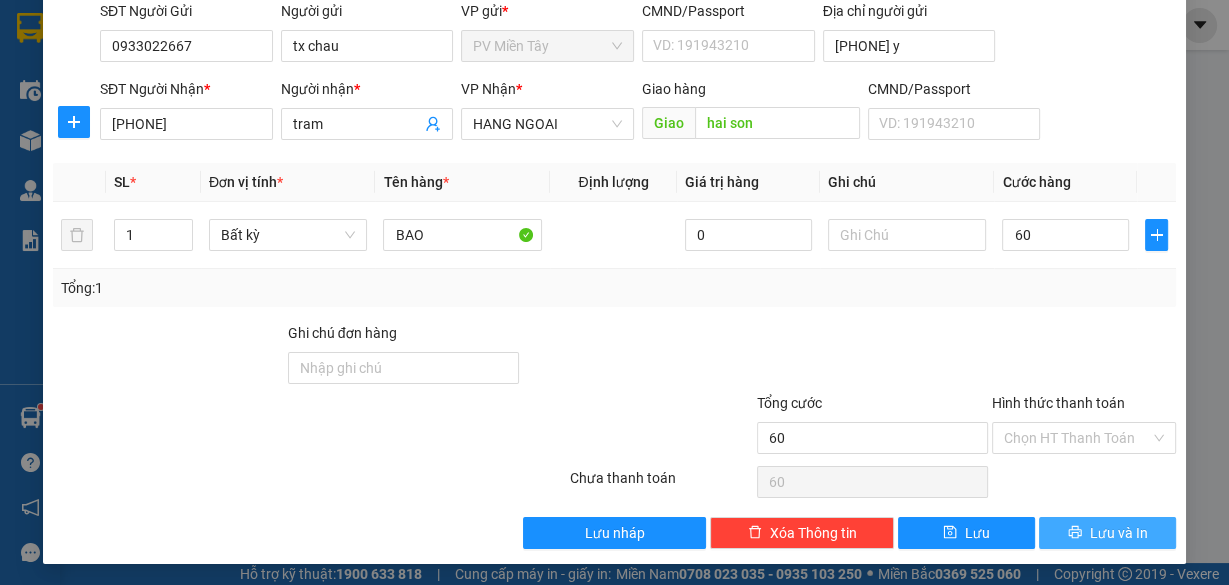 type on "60.000" 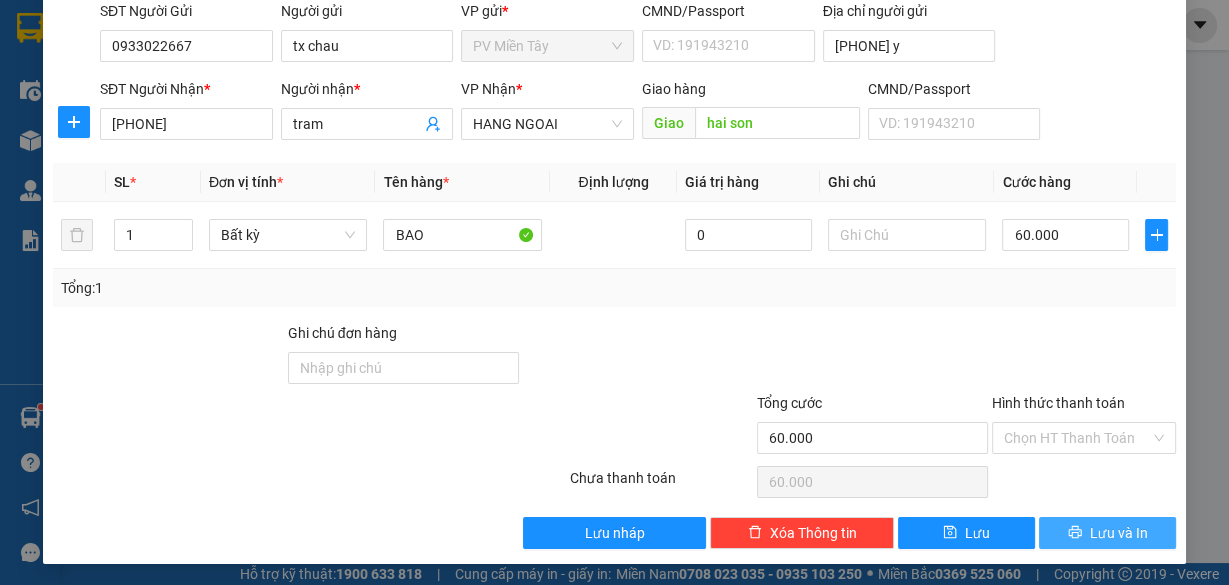 click on "Lưu và In" at bounding box center (1119, 533) 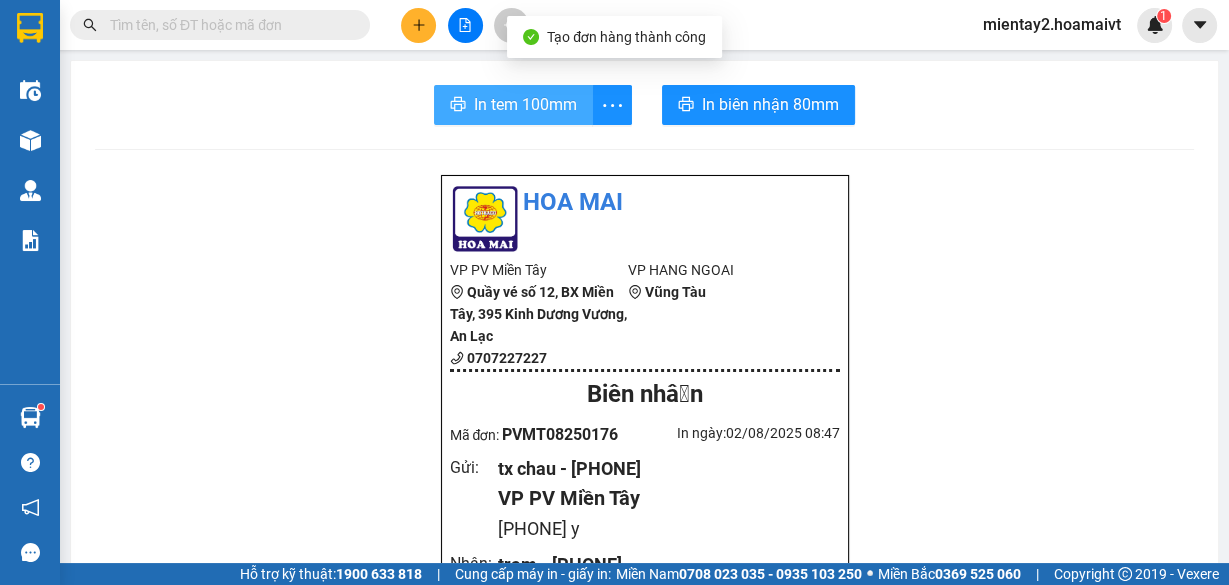 click on "In tem 100mm" at bounding box center (525, 104) 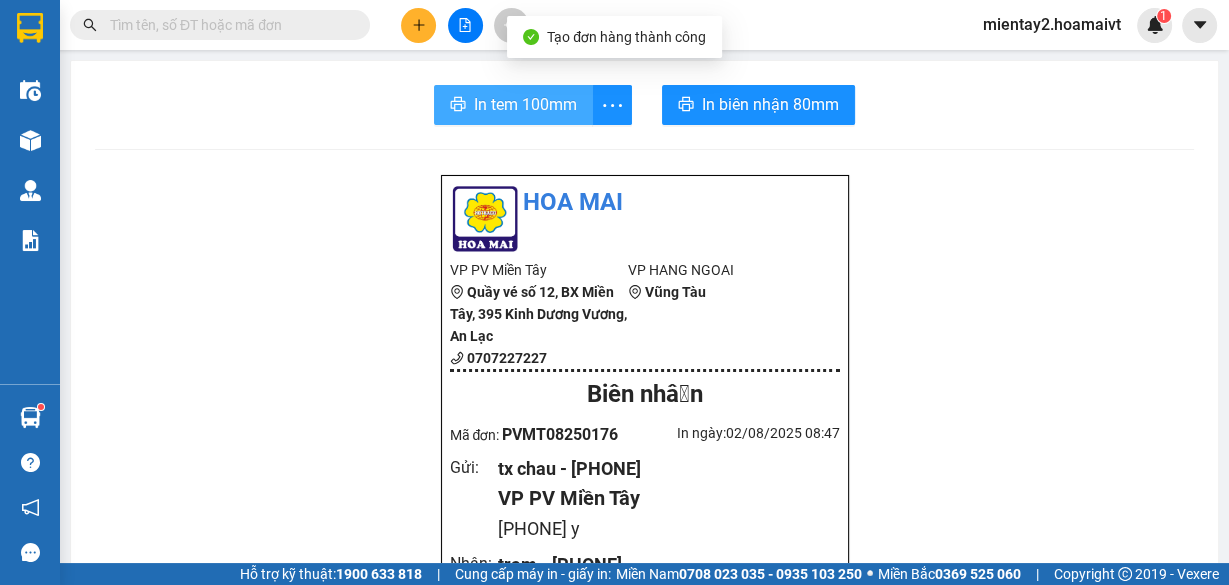 scroll, scrollTop: 0, scrollLeft: 0, axis: both 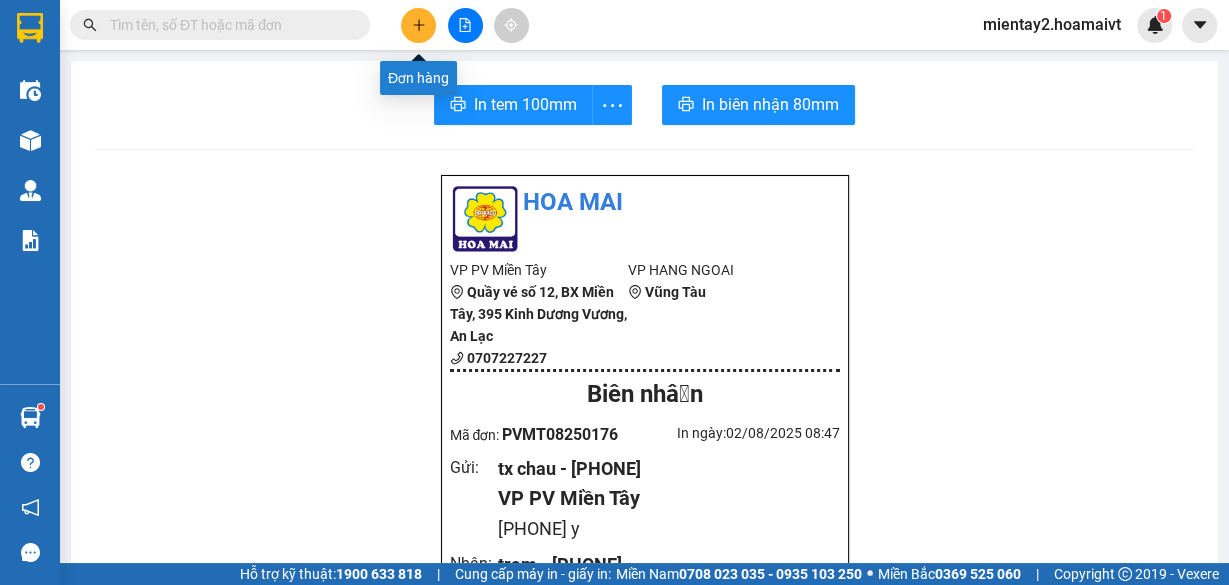 click 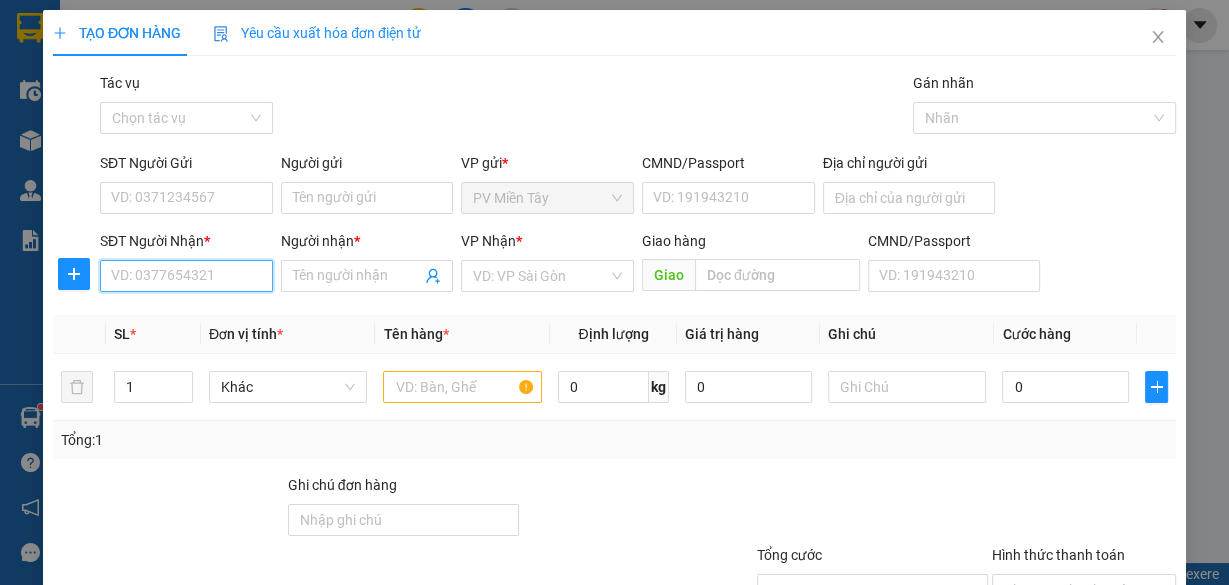 click on "SĐT Người Nhận  *" at bounding box center (186, 276) 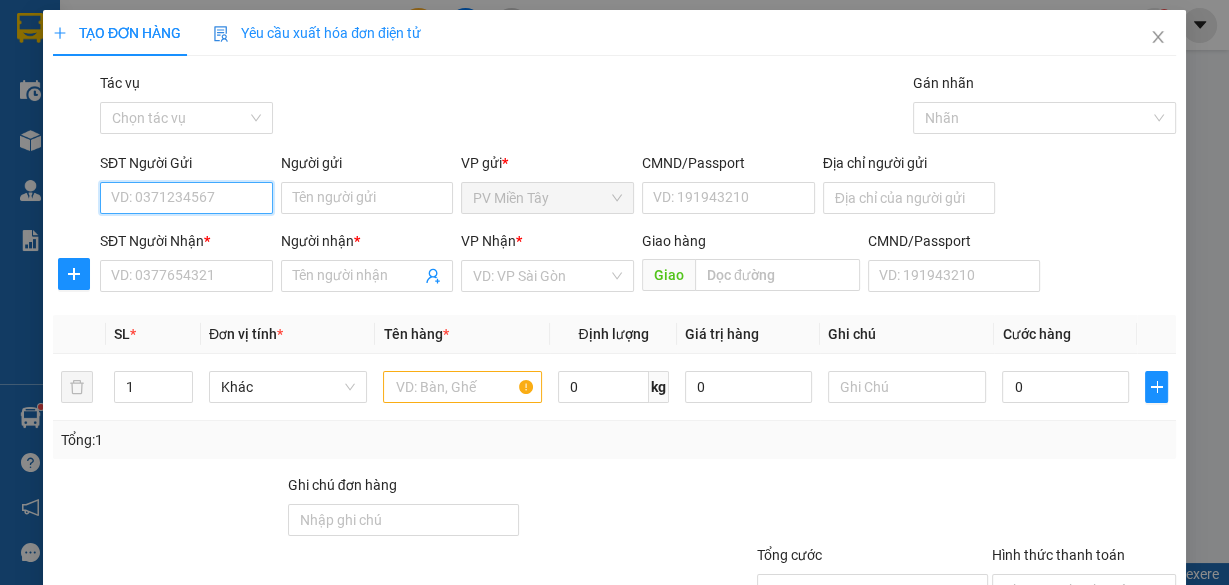 click on "SĐT Người Gửi" at bounding box center (186, 198) 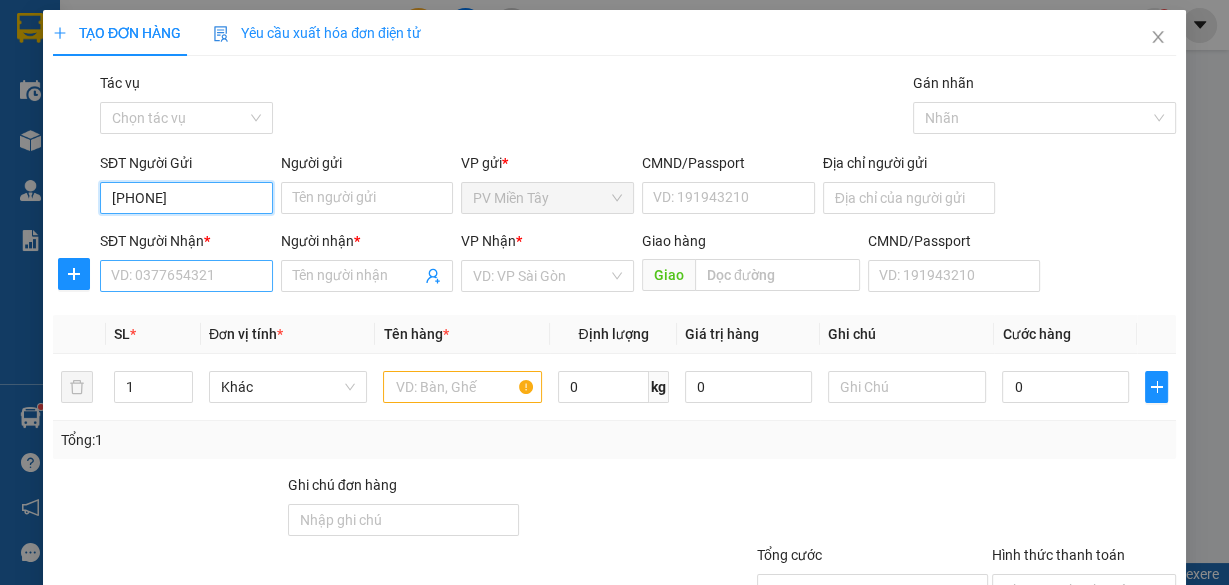 type on "[PHONE]" 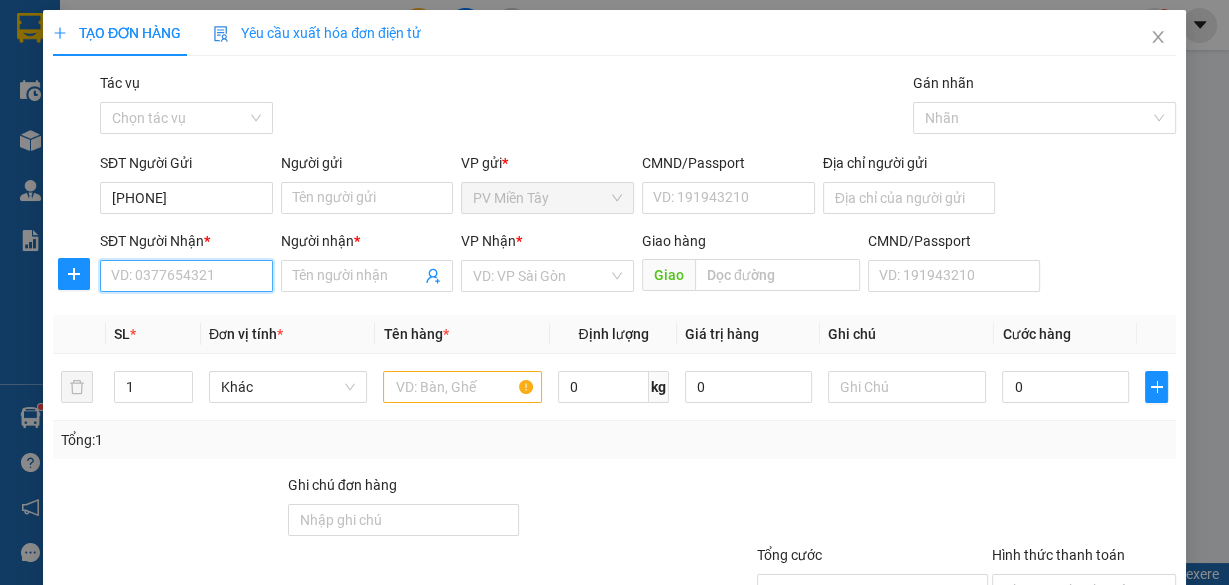 click on "SĐT Người Nhận  *" at bounding box center (186, 276) 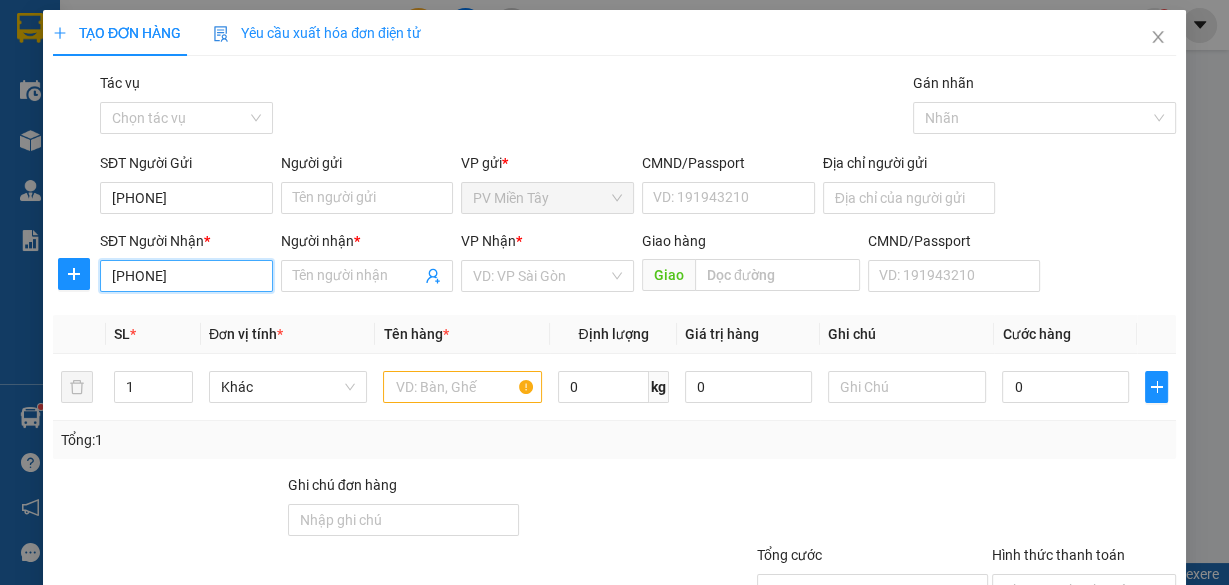 click on "[PHONE]" at bounding box center [186, 276] 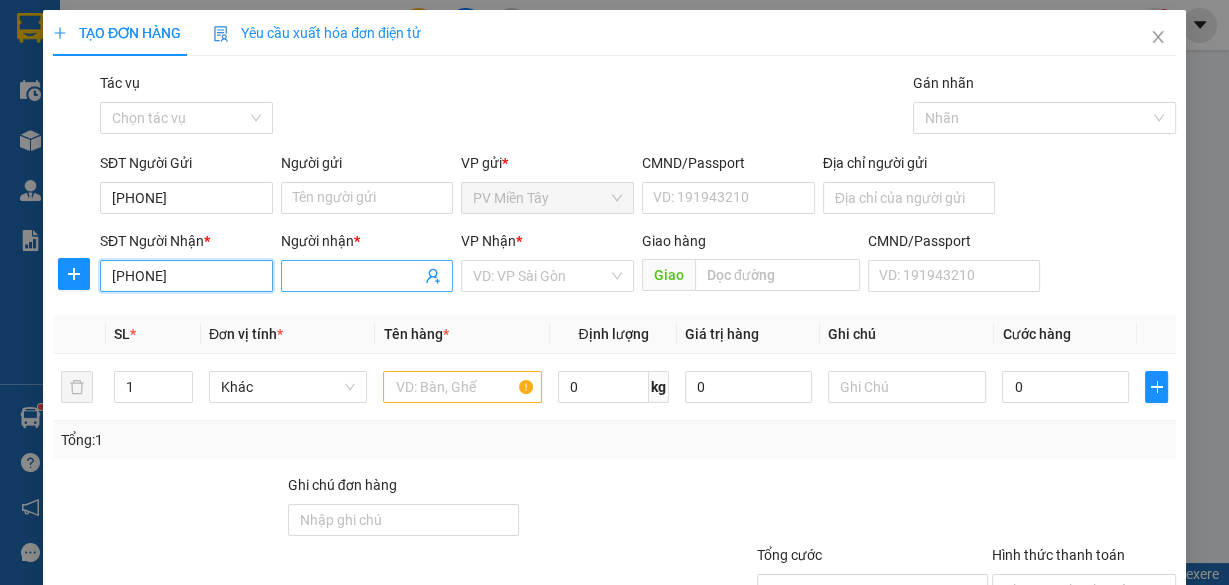 type on "[PHONE]" 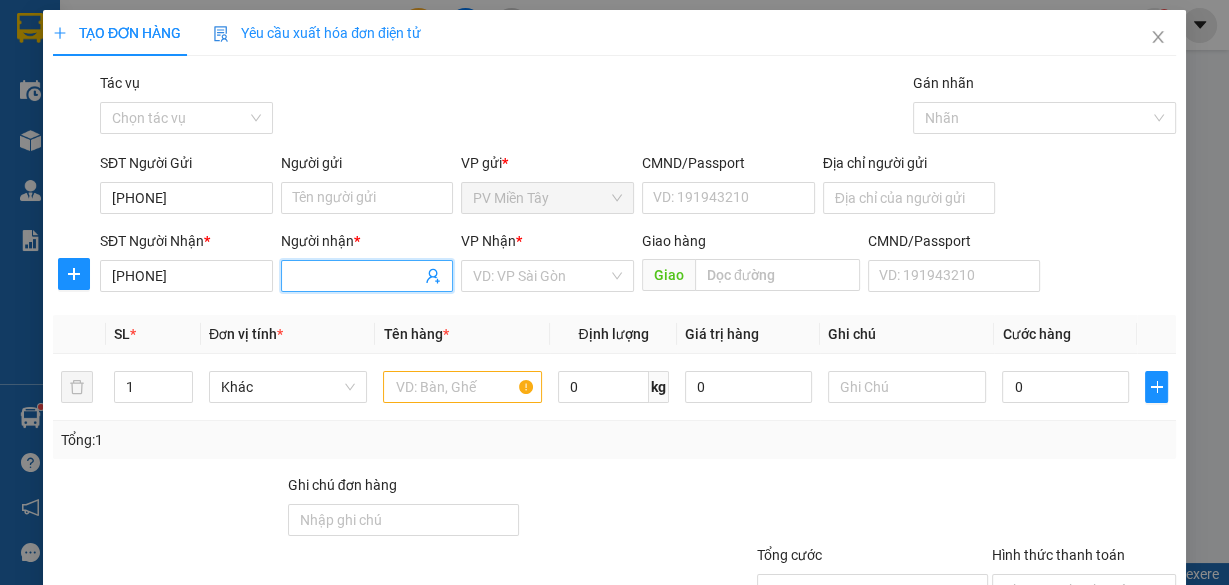 click on "Người nhận  *" at bounding box center [357, 276] 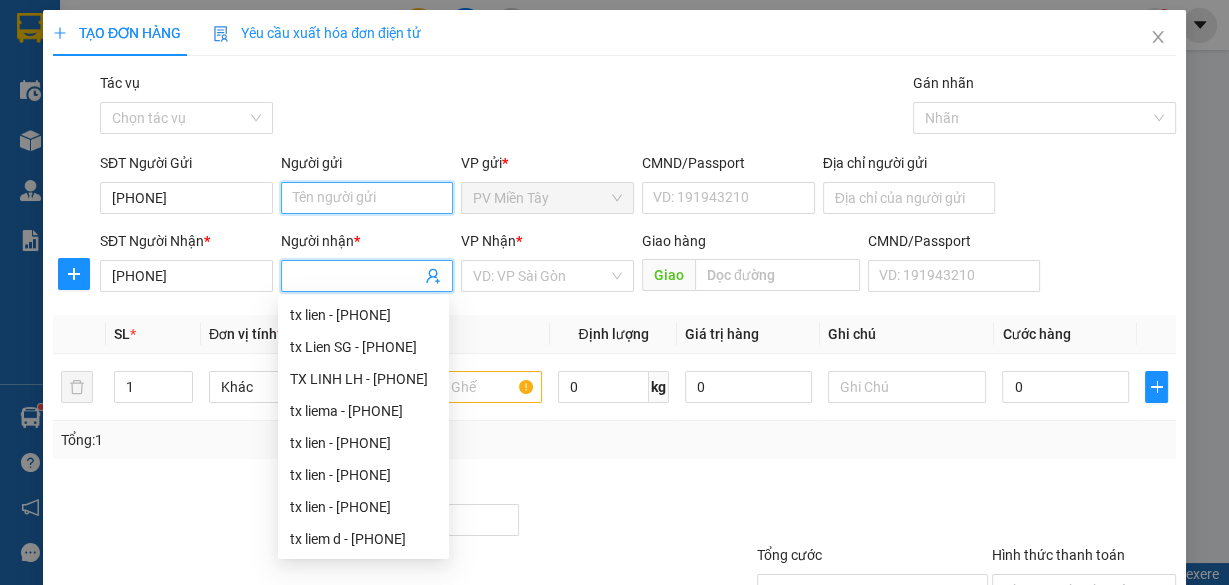 click on "Người gửi" at bounding box center (367, 198) 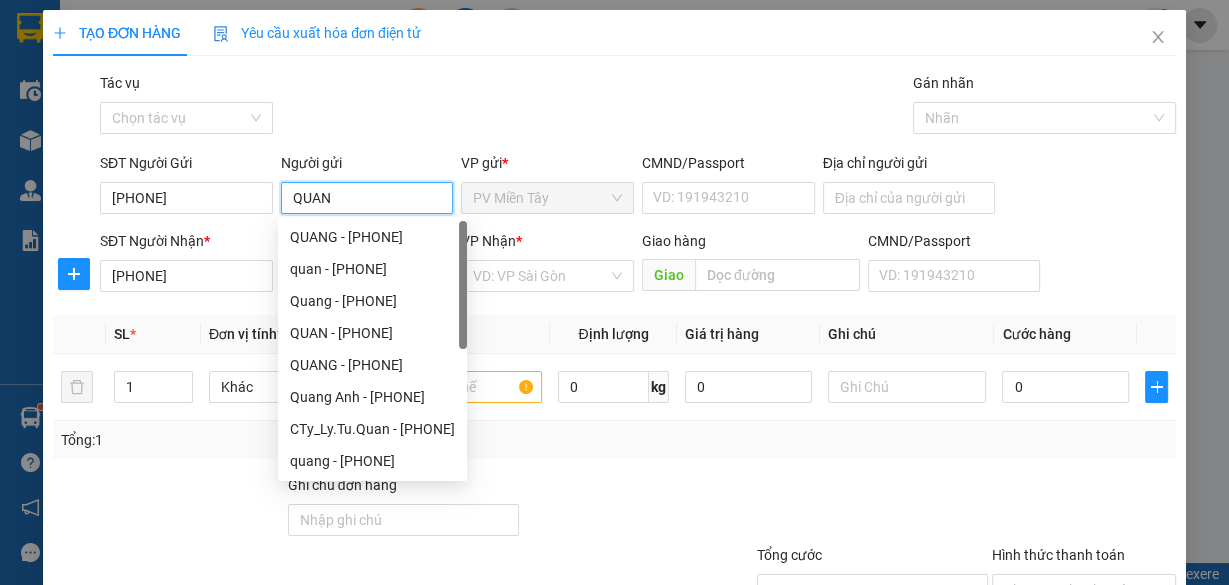 type on "QUAN" 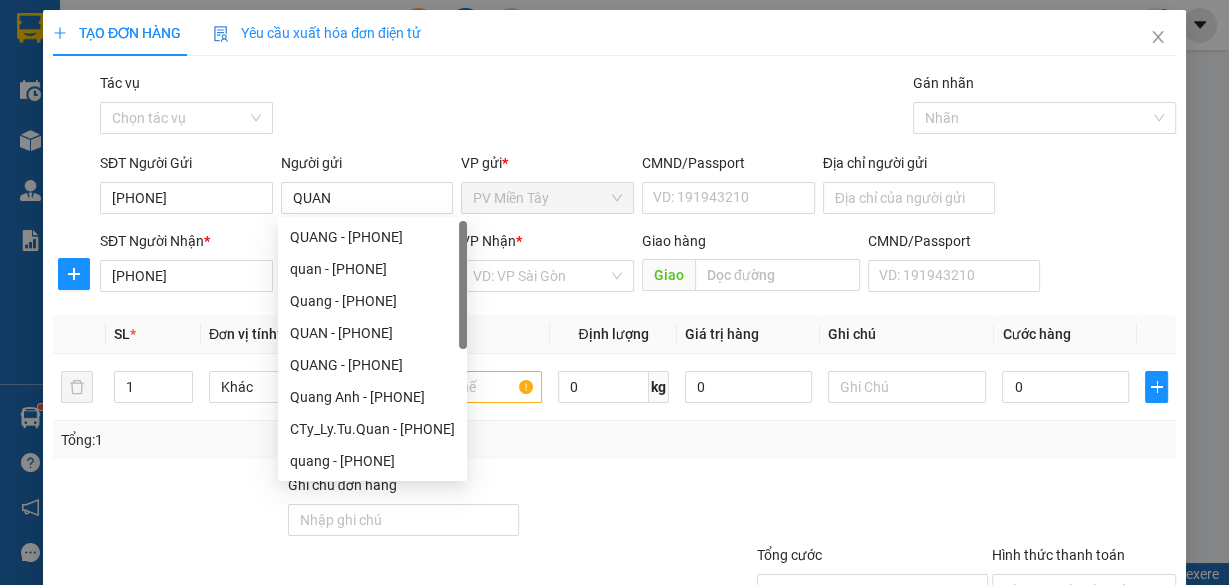 click on "Tổng:  1" at bounding box center [268, 440] 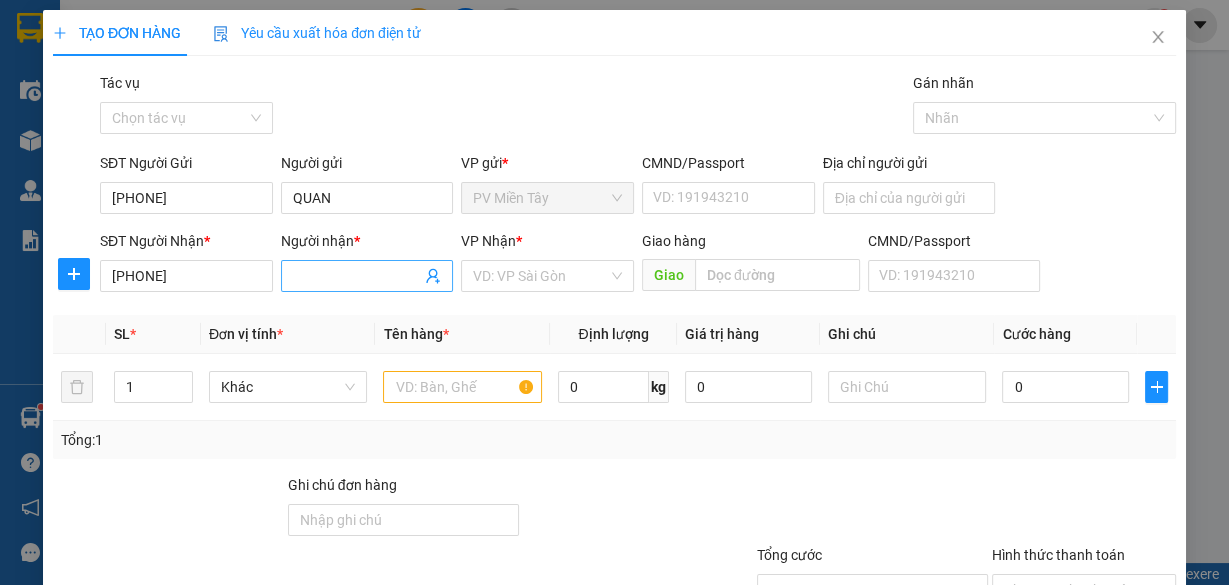 click on "Người nhận  *" at bounding box center (357, 276) 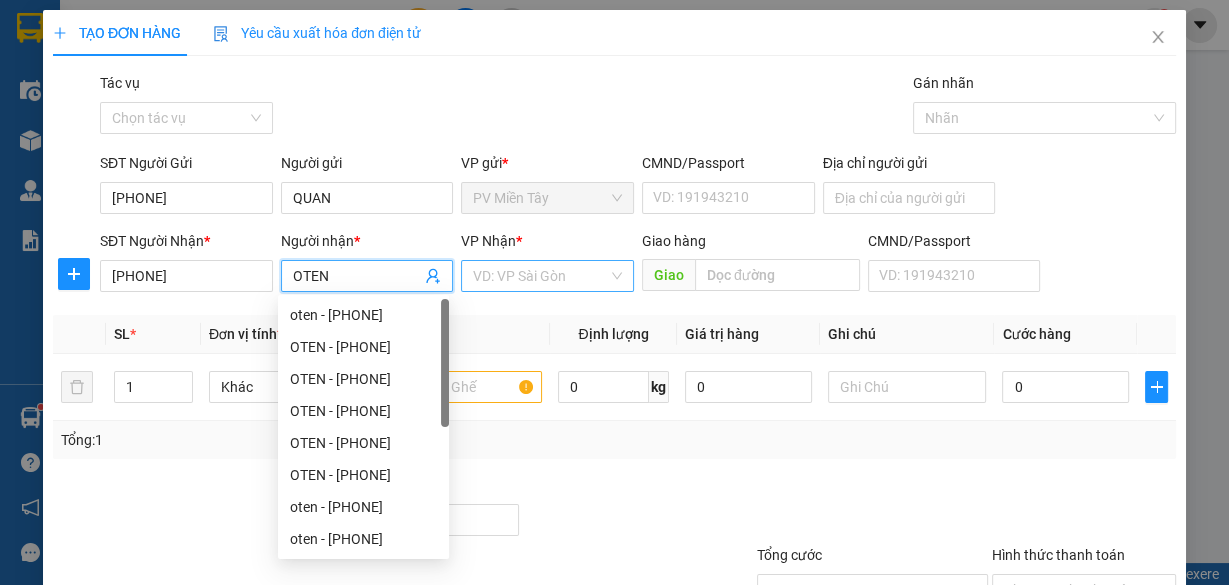 type on "OTEN" 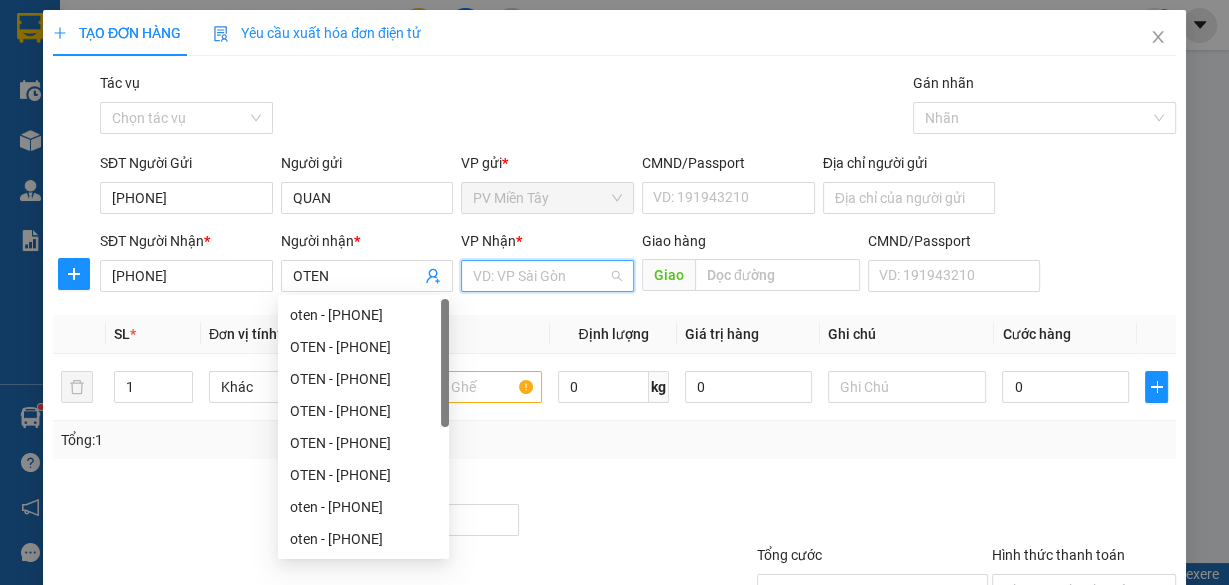 click at bounding box center [540, 276] 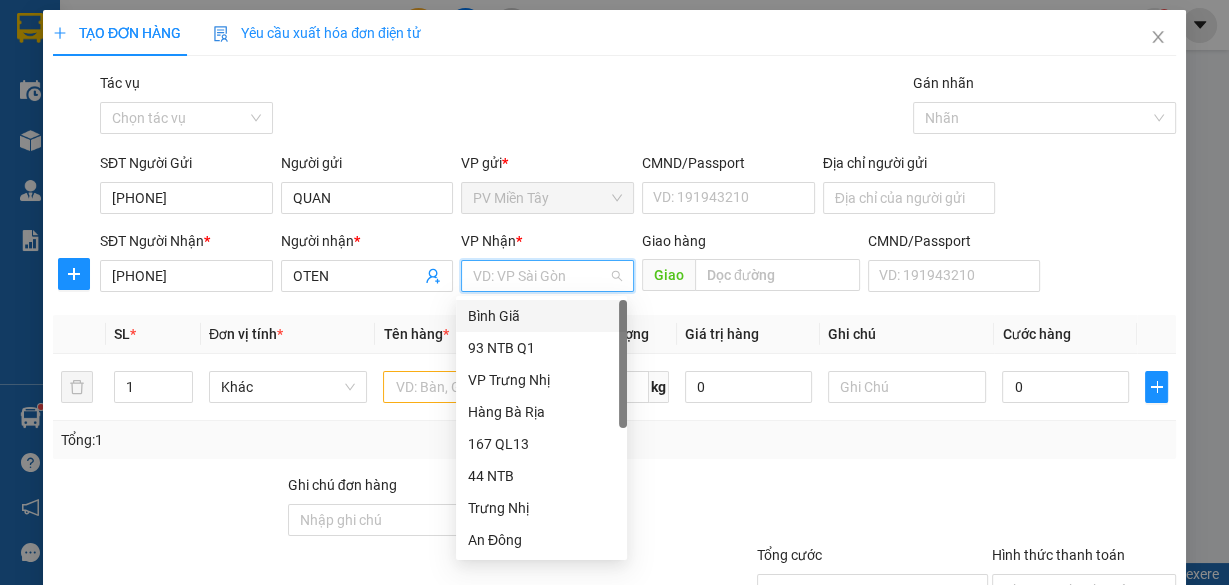 click on "Bình Giã" at bounding box center (541, 316) 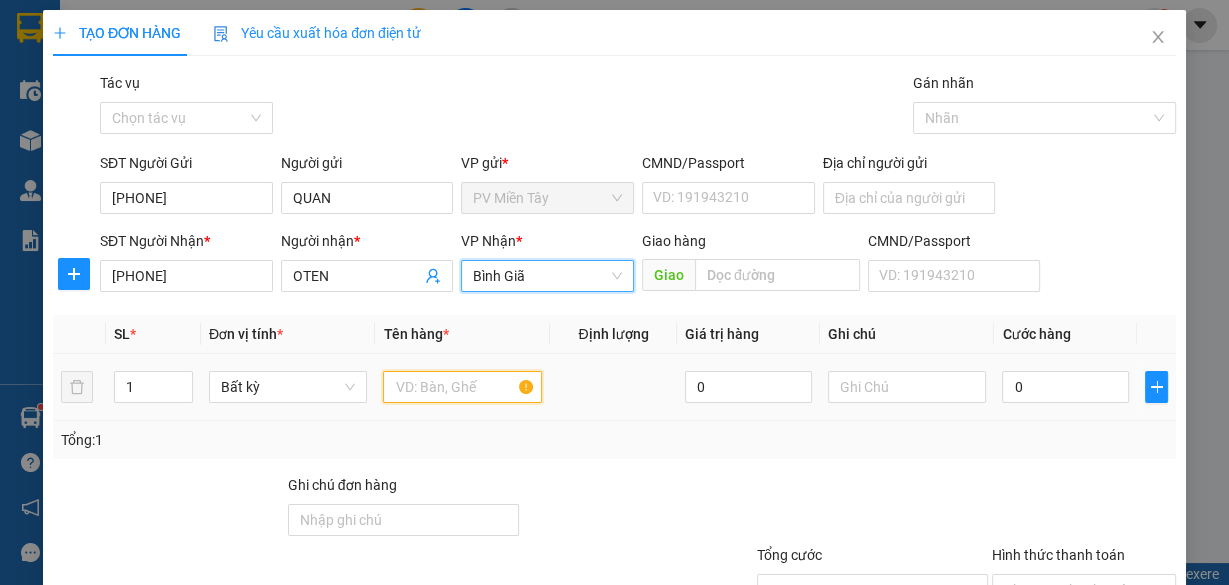 click at bounding box center [462, 387] 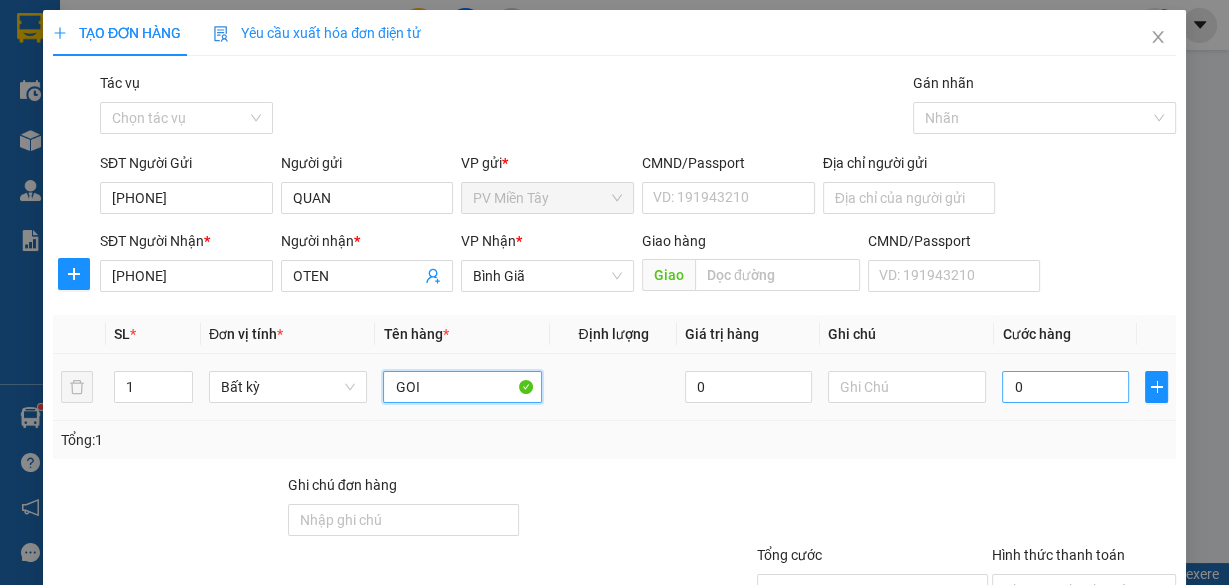 type on "GOI" 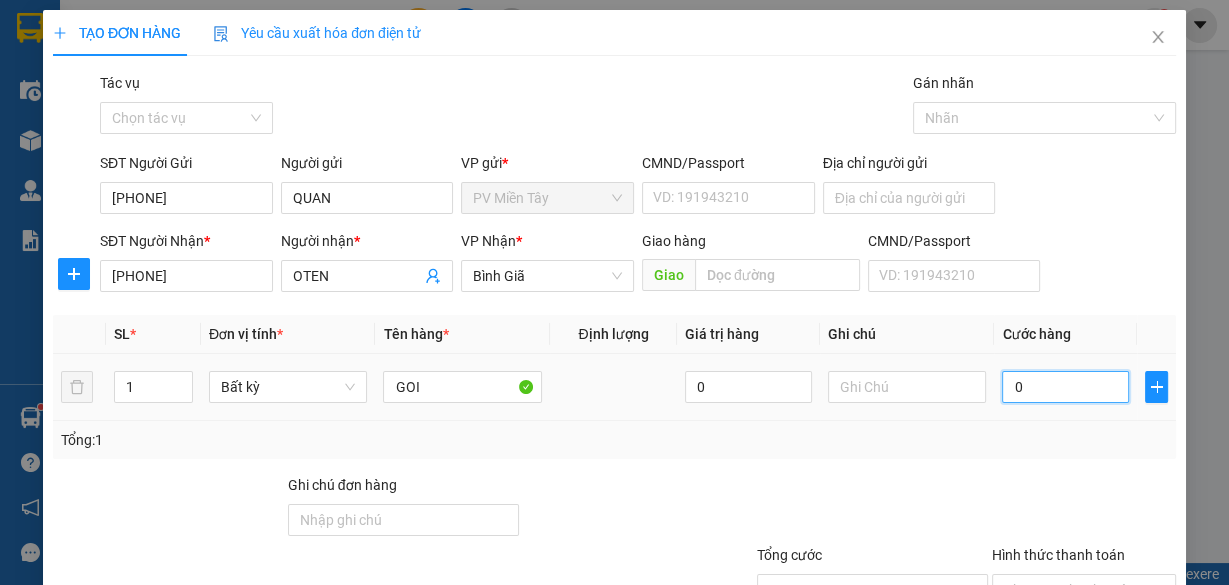 click on "0" at bounding box center [1065, 387] 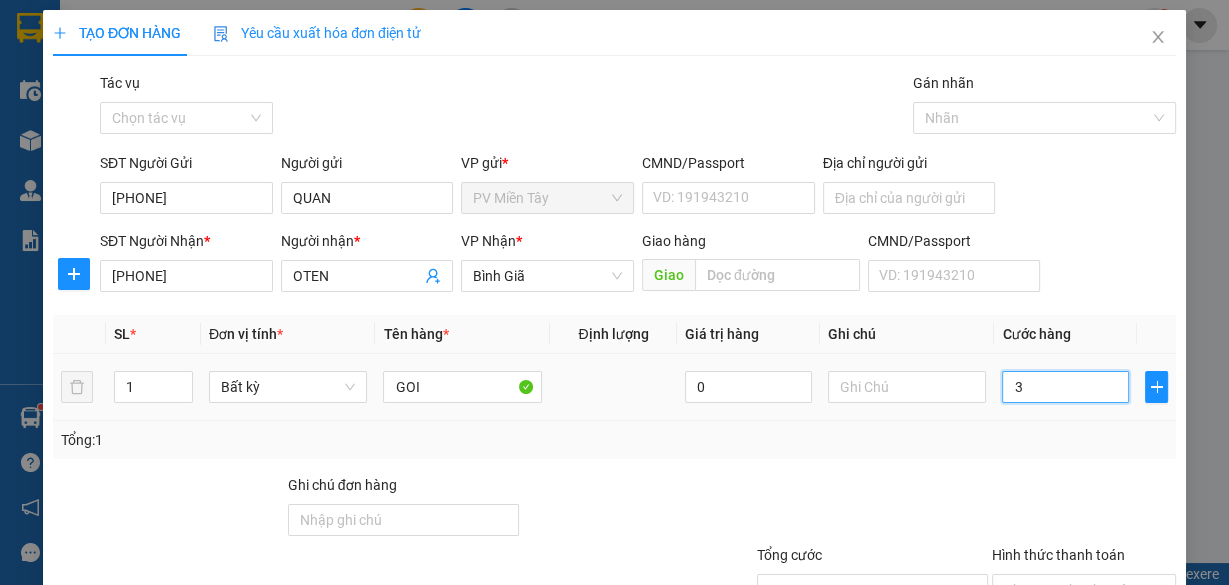 type on "30" 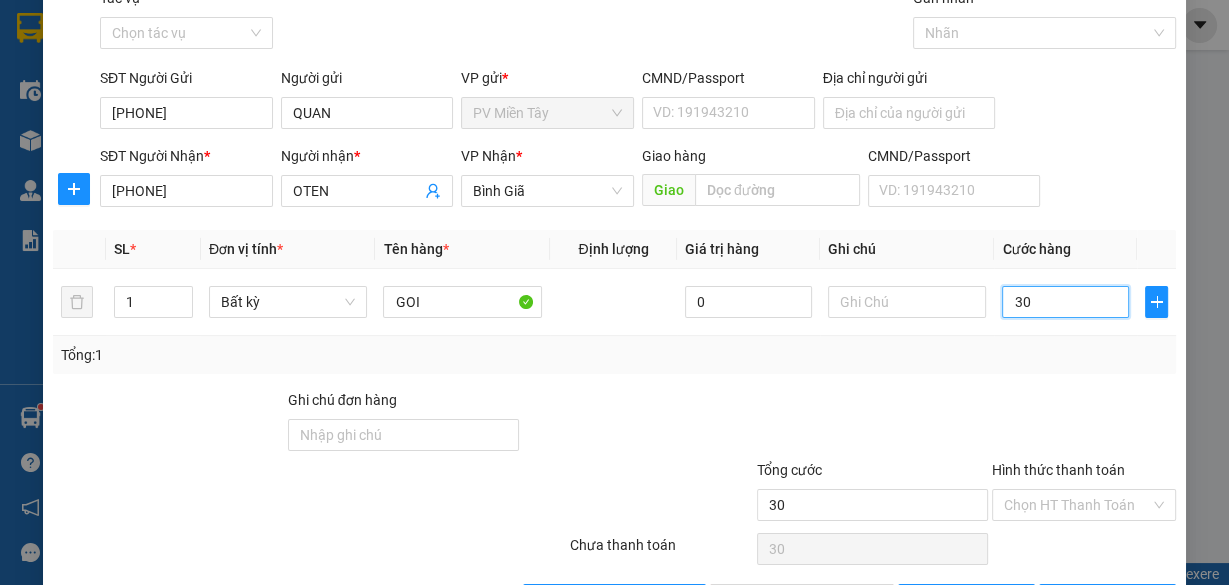 scroll, scrollTop: 152, scrollLeft: 0, axis: vertical 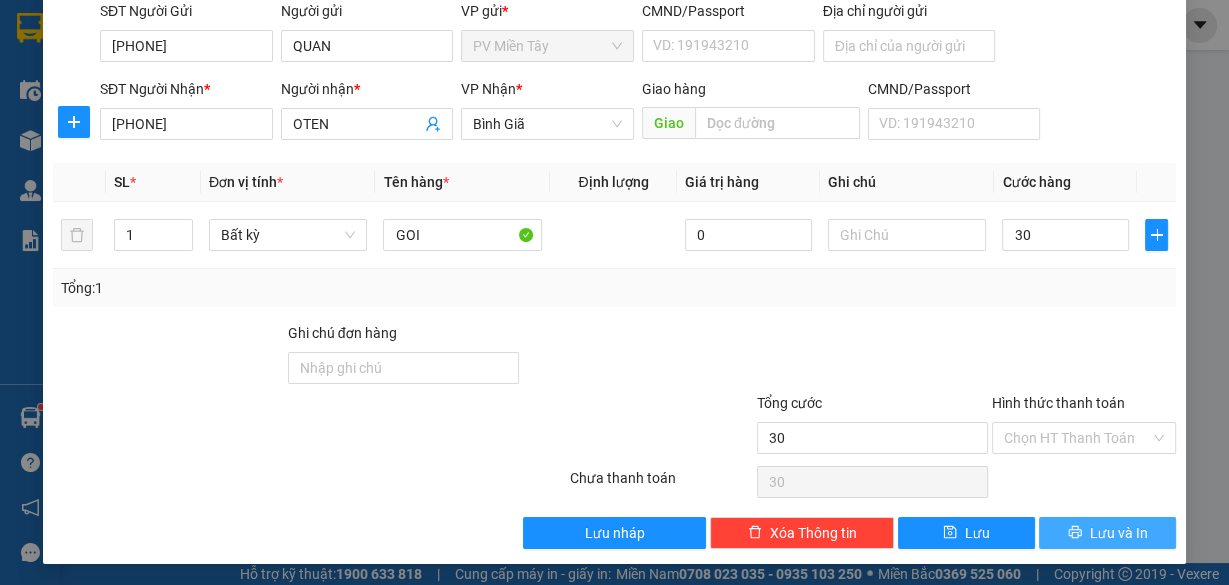 type on "30.000" 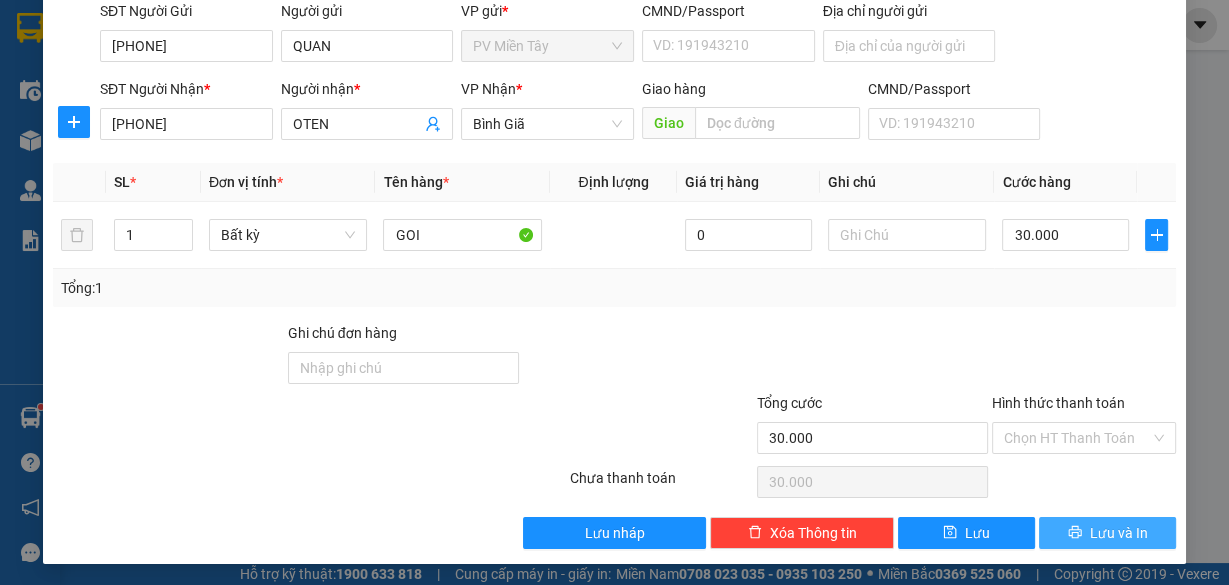 click on "Lưu và In" at bounding box center [1119, 533] 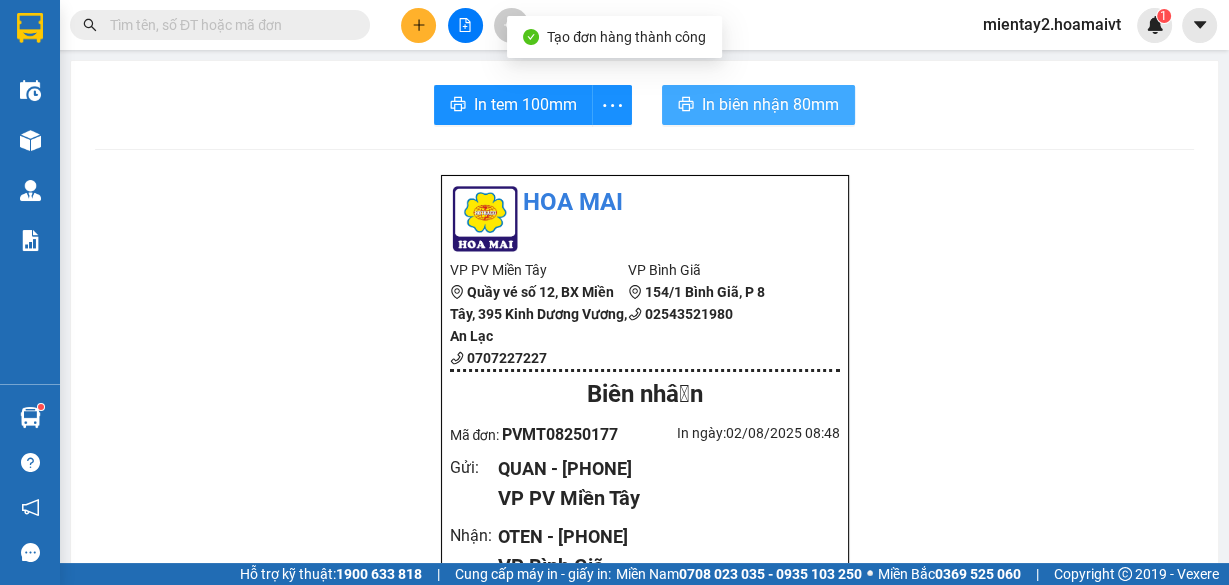 click on "In biên nhận 80mm" at bounding box center [770, 104] 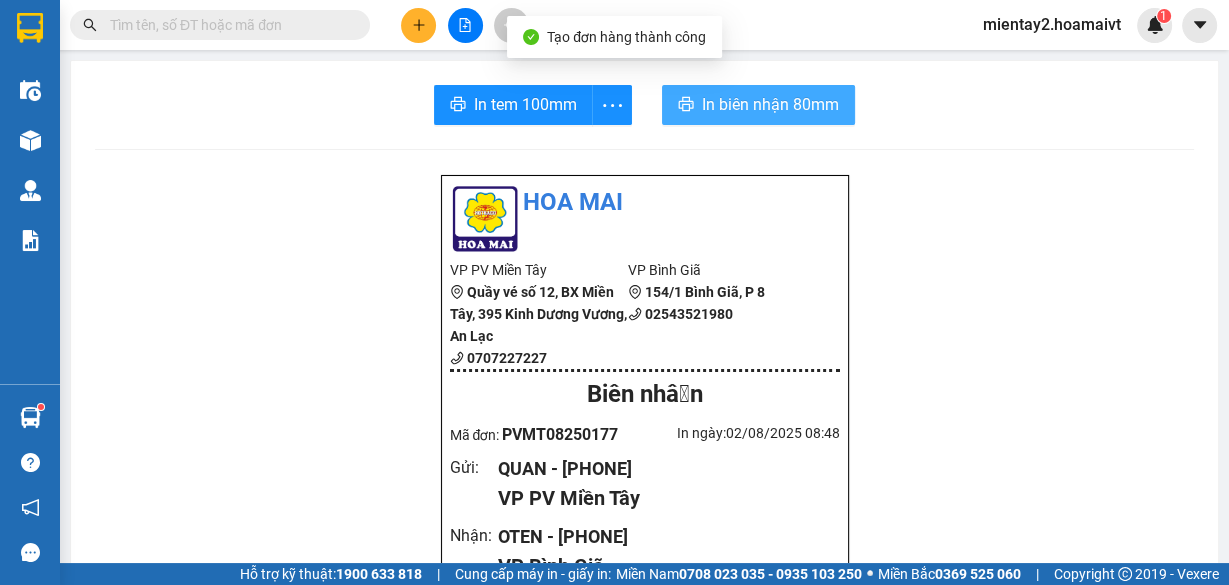 scroll, scrollTop: 0, scrollLeft: 0, axis: both 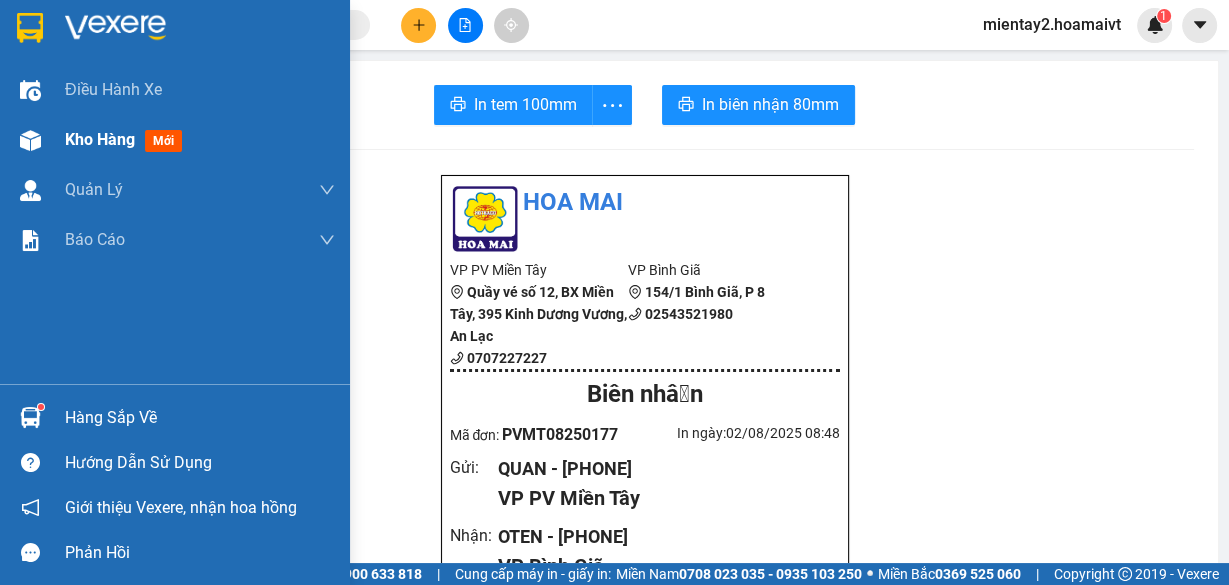 click on "Kho hàng" at bounding box center (100, 139) 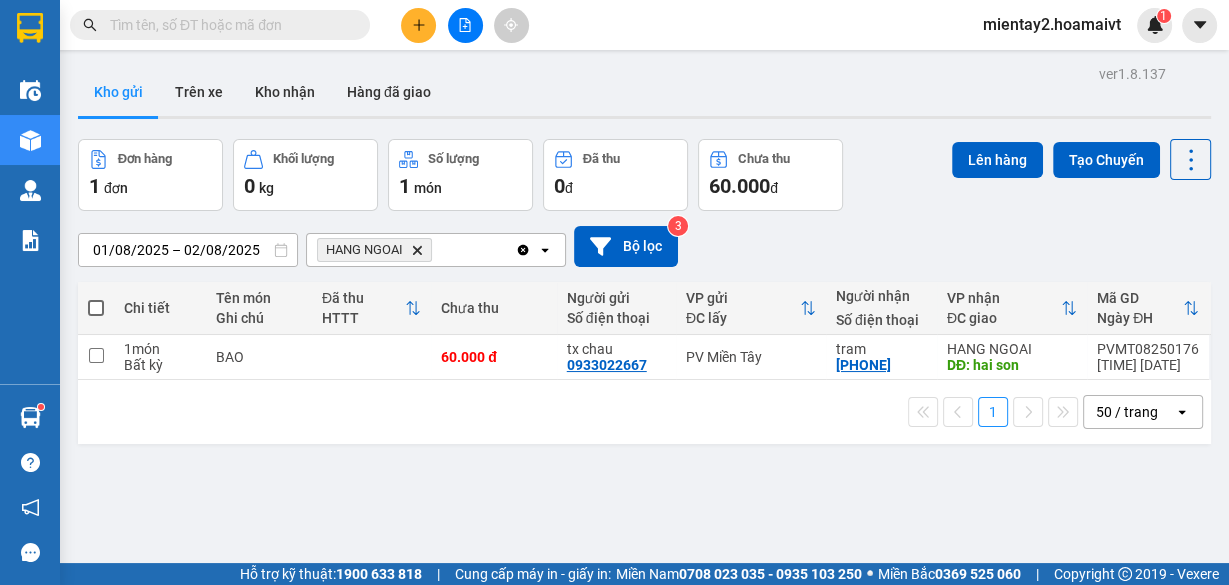 click 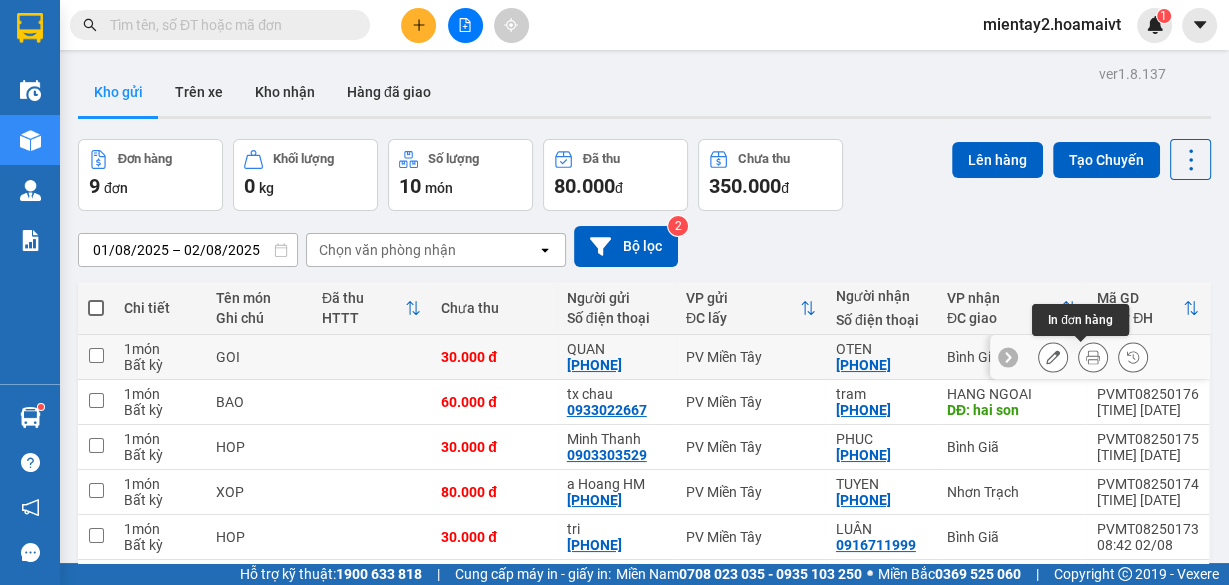 click 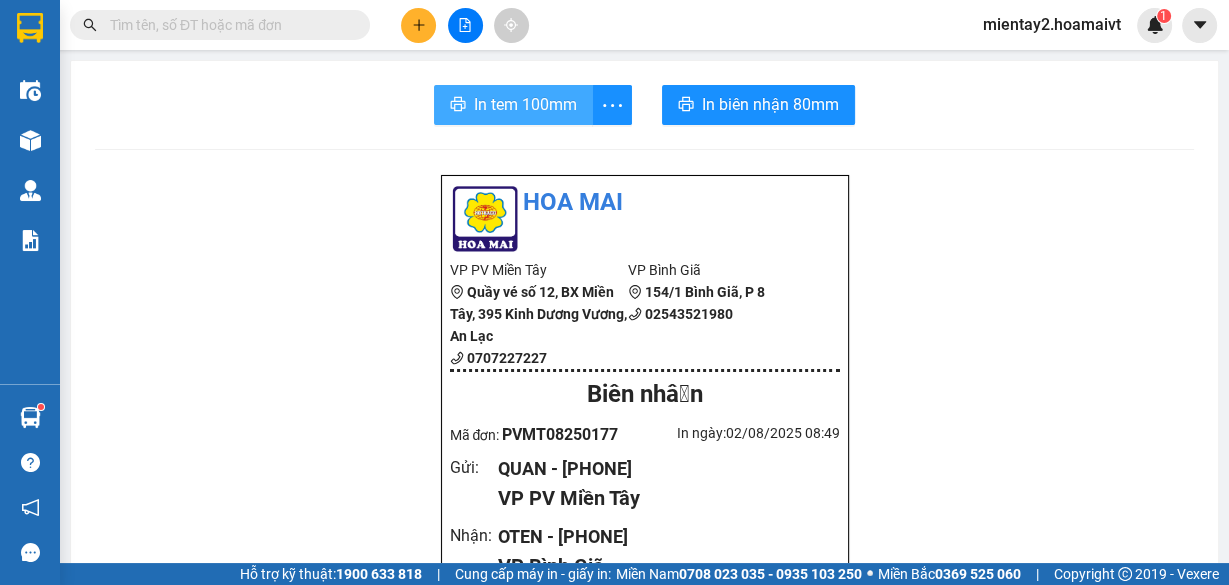 click on "In tem 100mm" at bounding box center [525, 104] 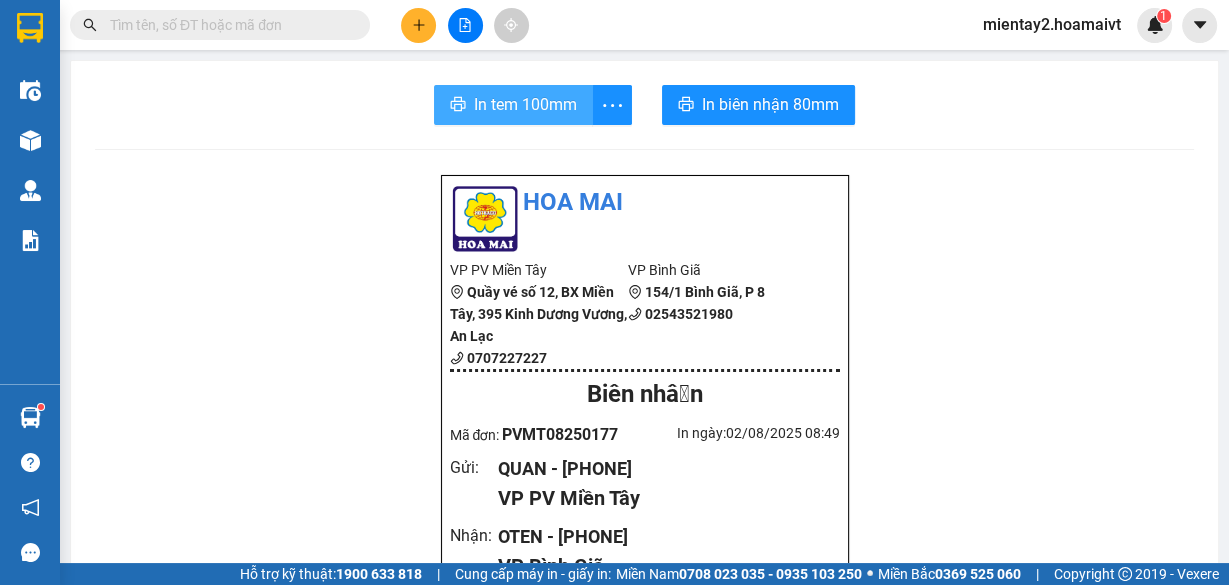 scroll, scrollTop: 0, scrollLeft: 0, axis: both 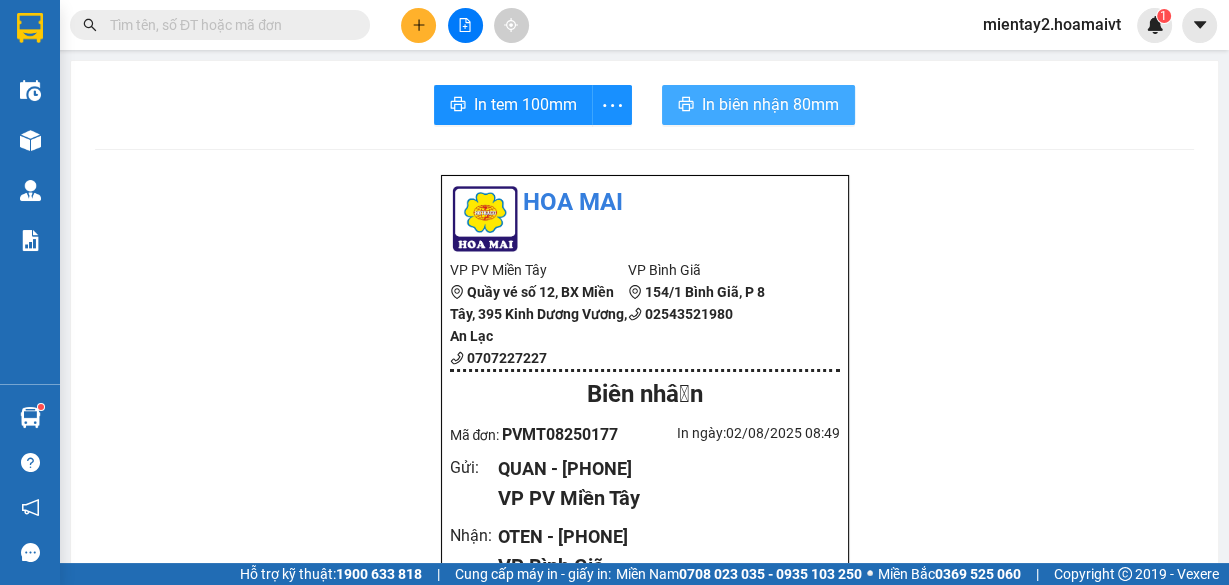 click on "In biên nhận 80mm" at bounding box center [770, 104] 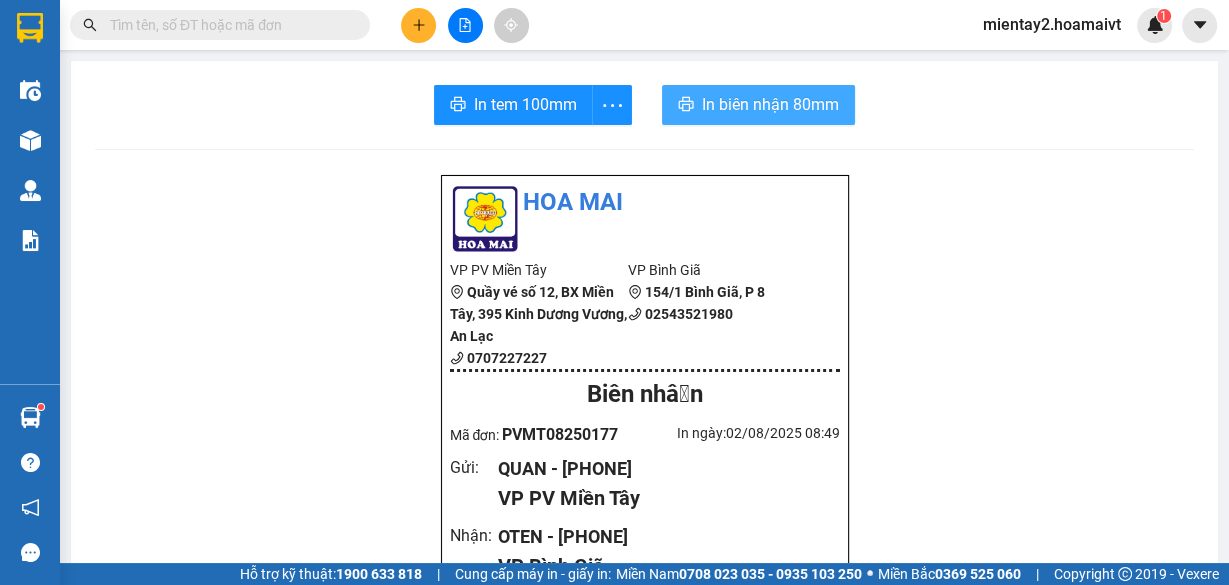 scroll, scrollTop: 0, scrollLeft: 0, axis: both 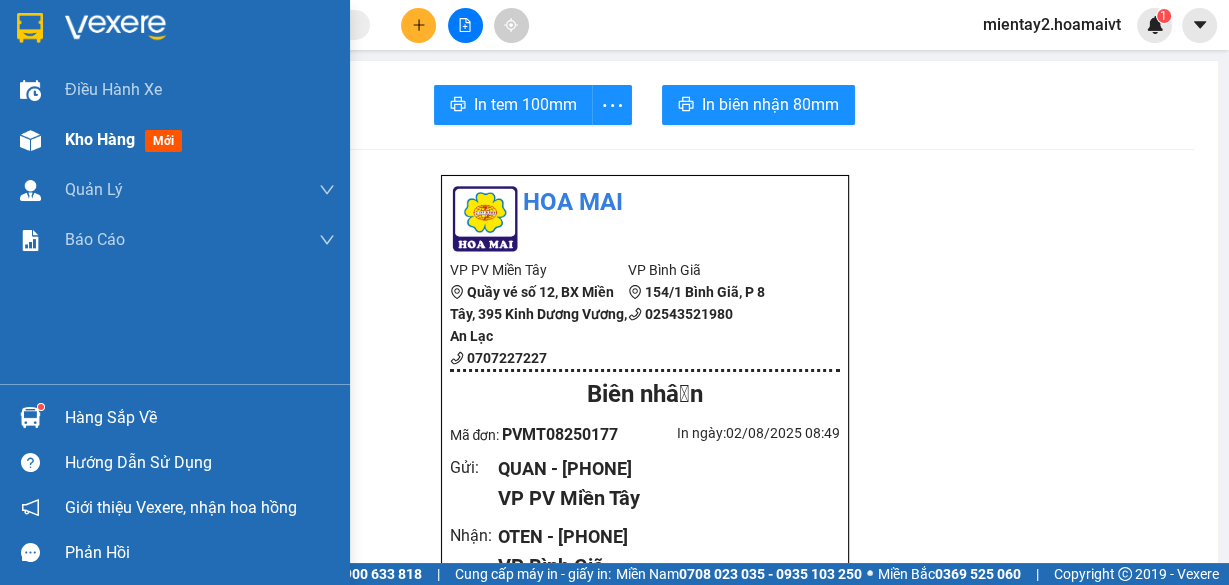 click on "Kho hàng" at bounding box center (100, 139) 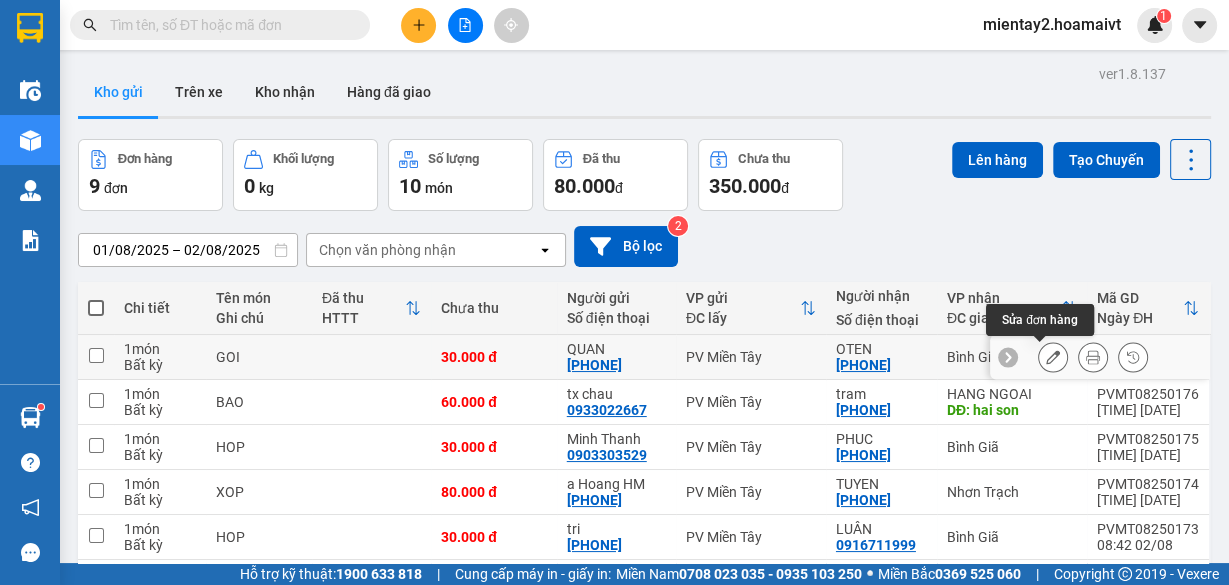 click 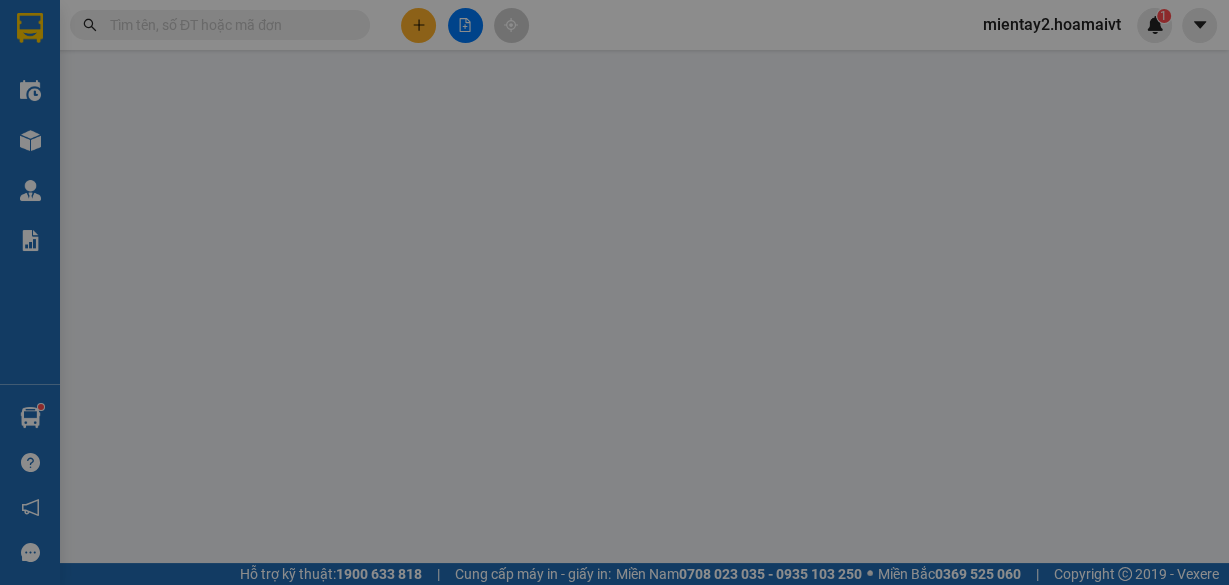 type on "[PHONE]" 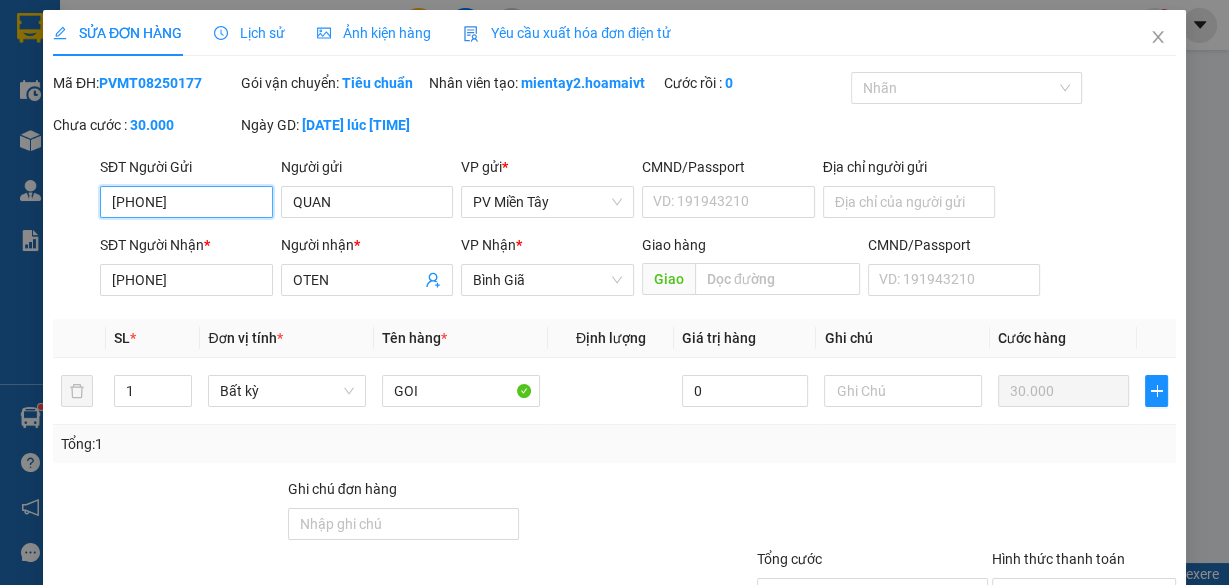 scroll, scrollTop: 56, scrollLeft: 0, axis: vertical 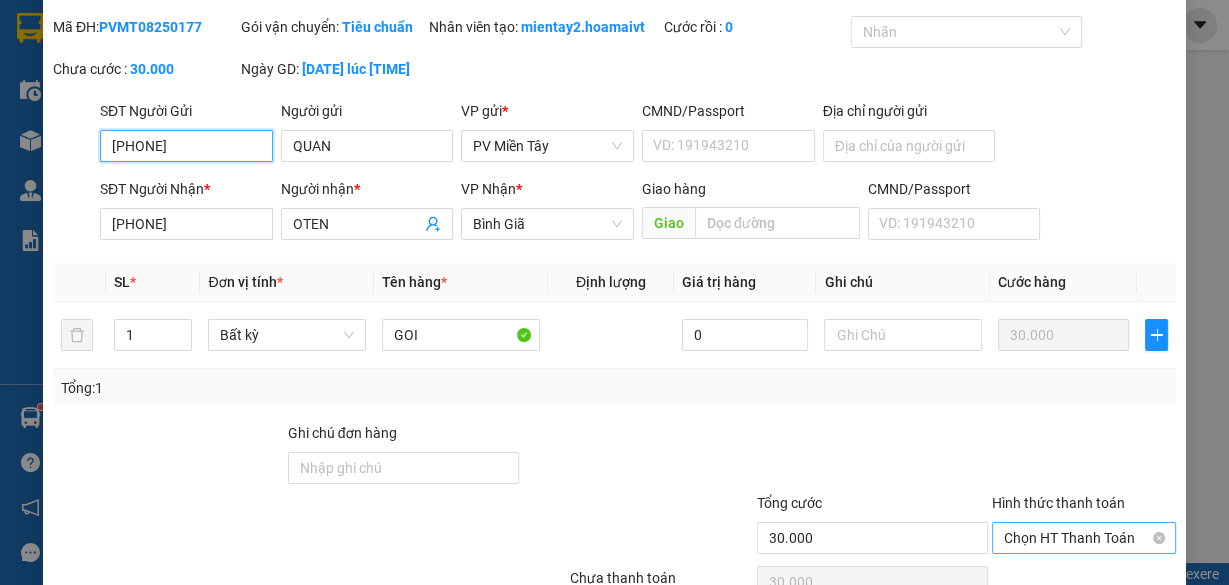 click on "Chọn HT Thanh Toán" at bounding box center (1084, 538) 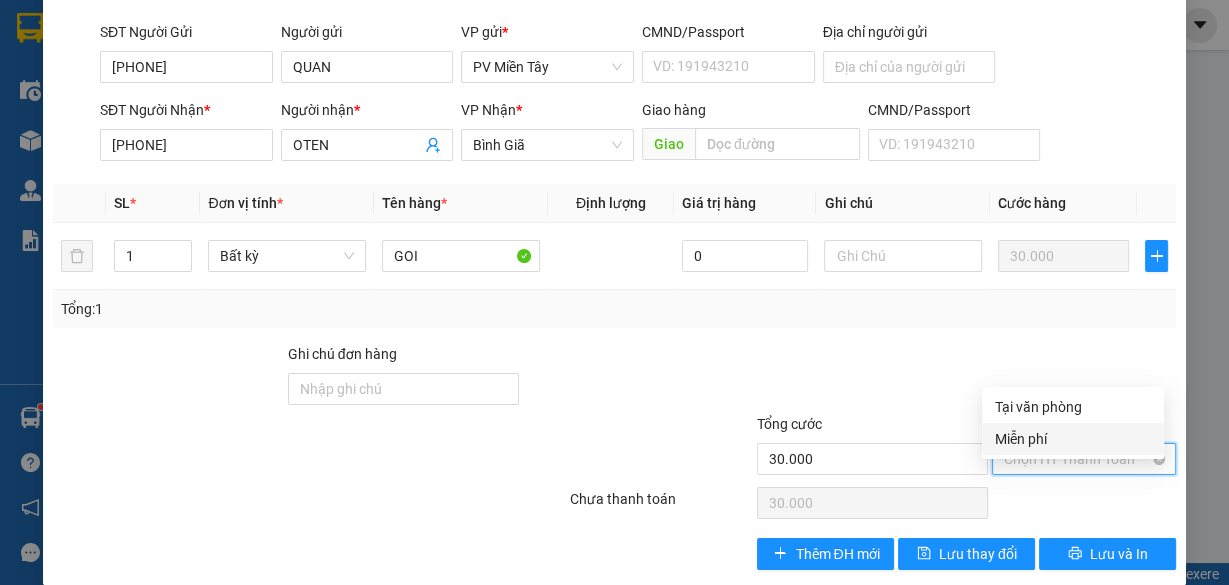 scroll, scrollTop: 179, scrollLeft: 0, axis: vertical 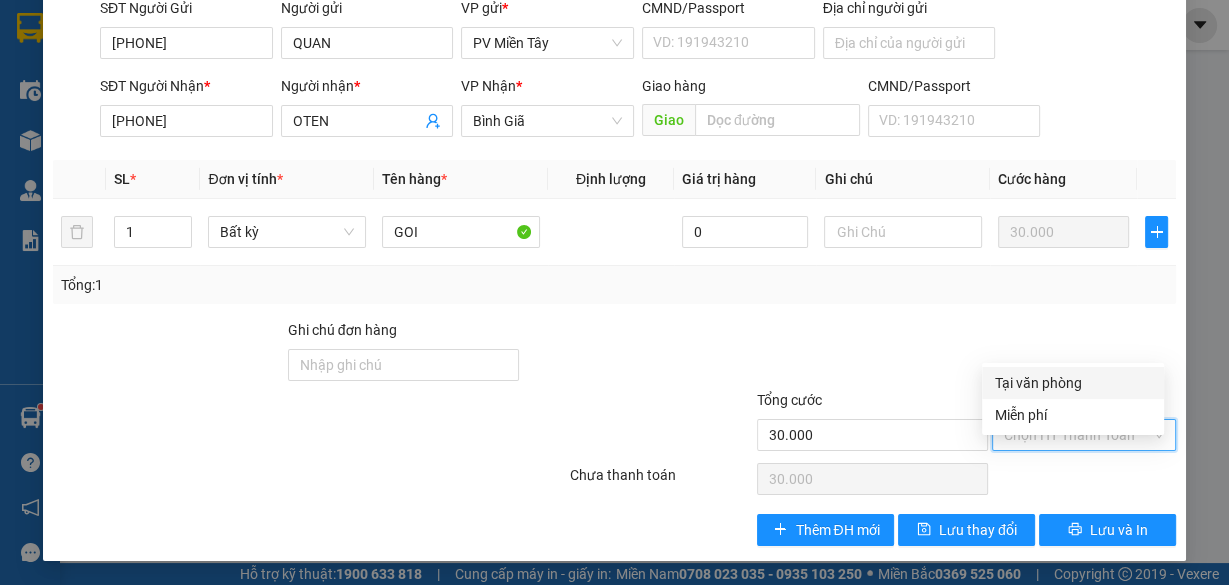 click on "Tại văn phòng" at bounding box center [1073, 383] 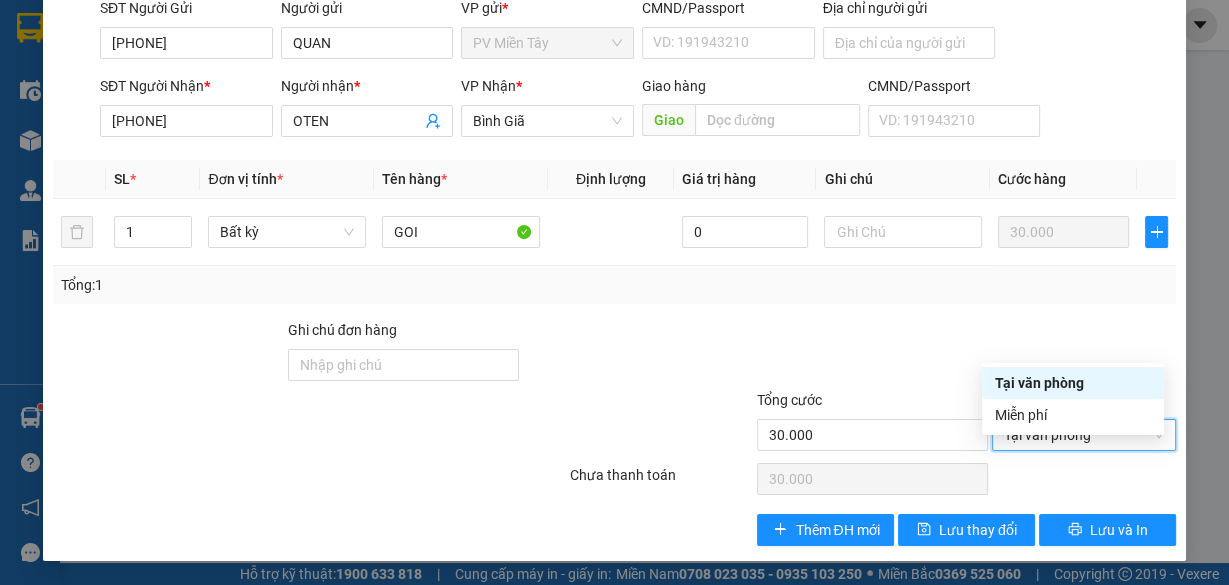 type on "0" 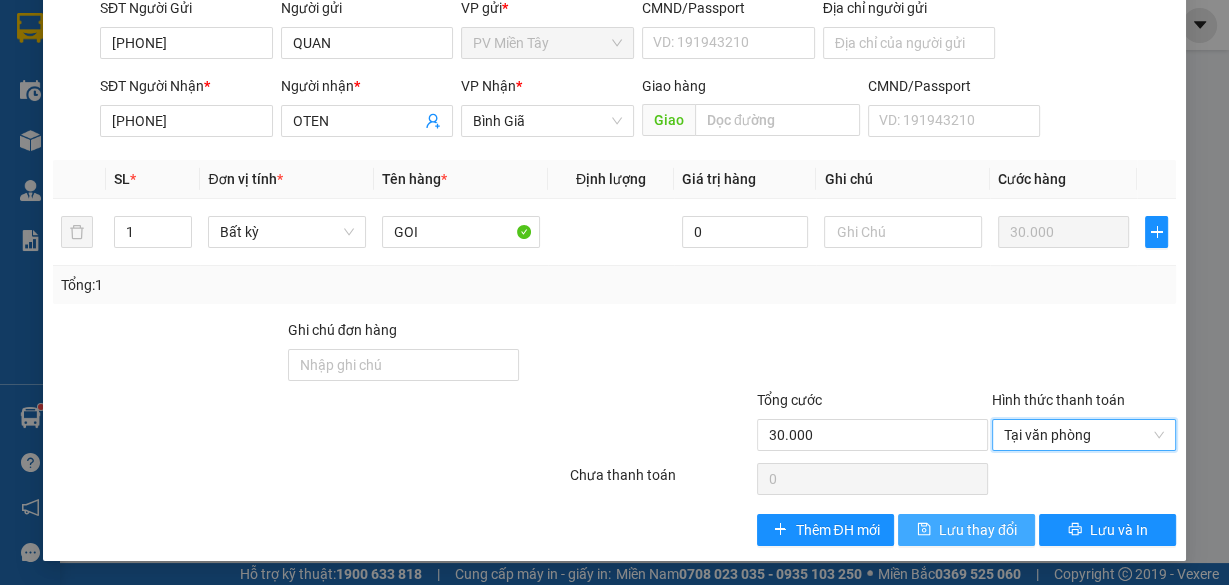 click on "Lưu thay đổi" at bounding box center [978, 530] 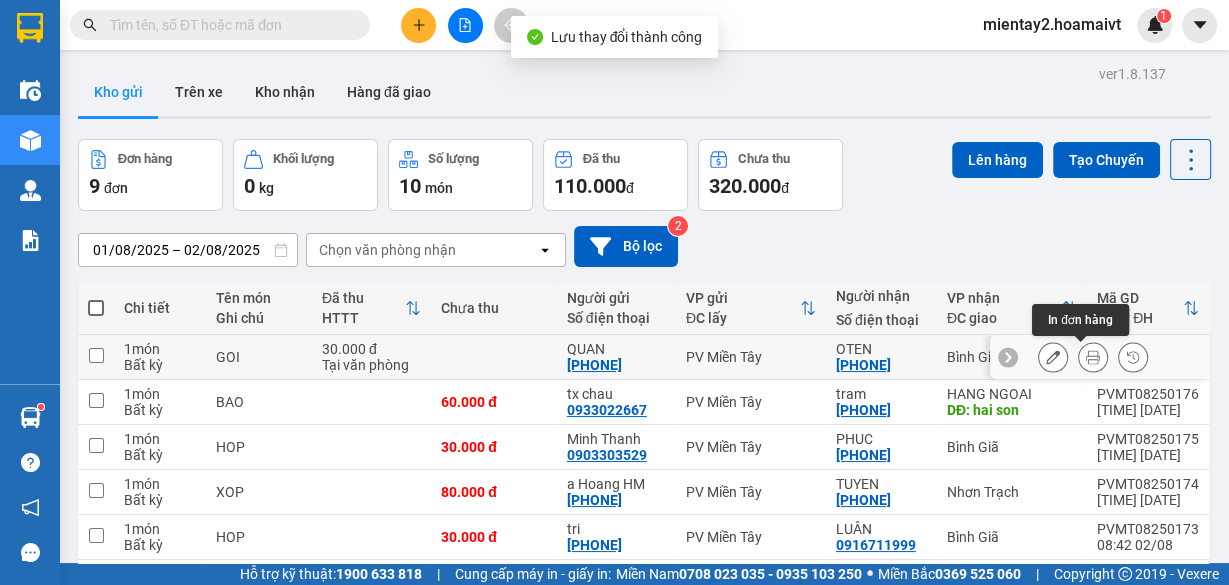 click 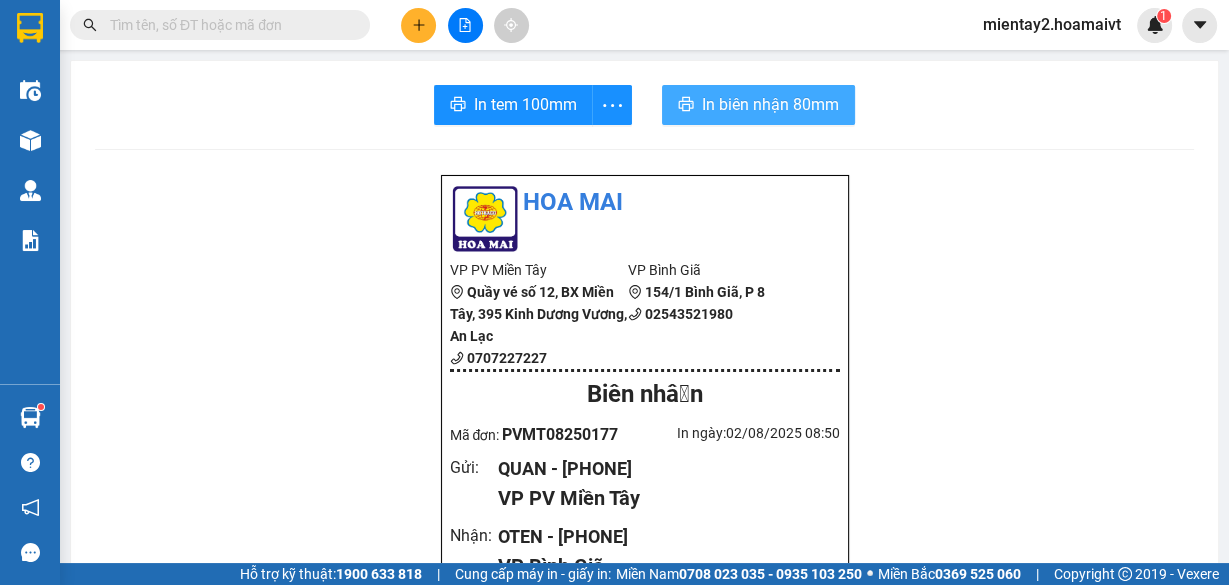 click on "In biên nhận 80mm" at bounding box center [770, 104] 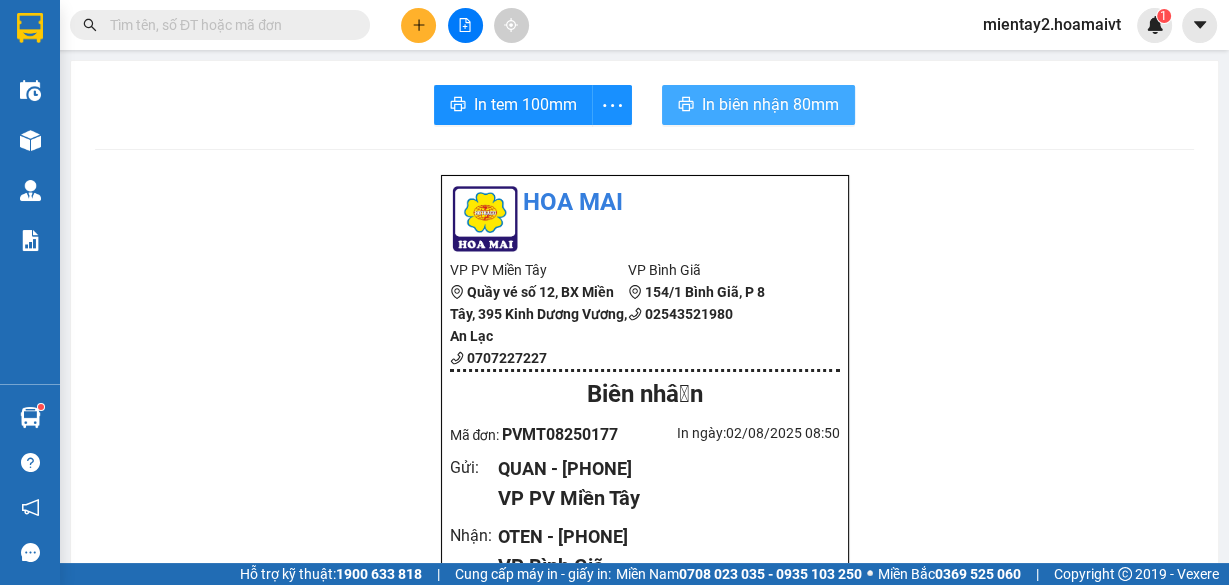 scroll, scrollTop: 0, scrollLeft: 0, axis: both 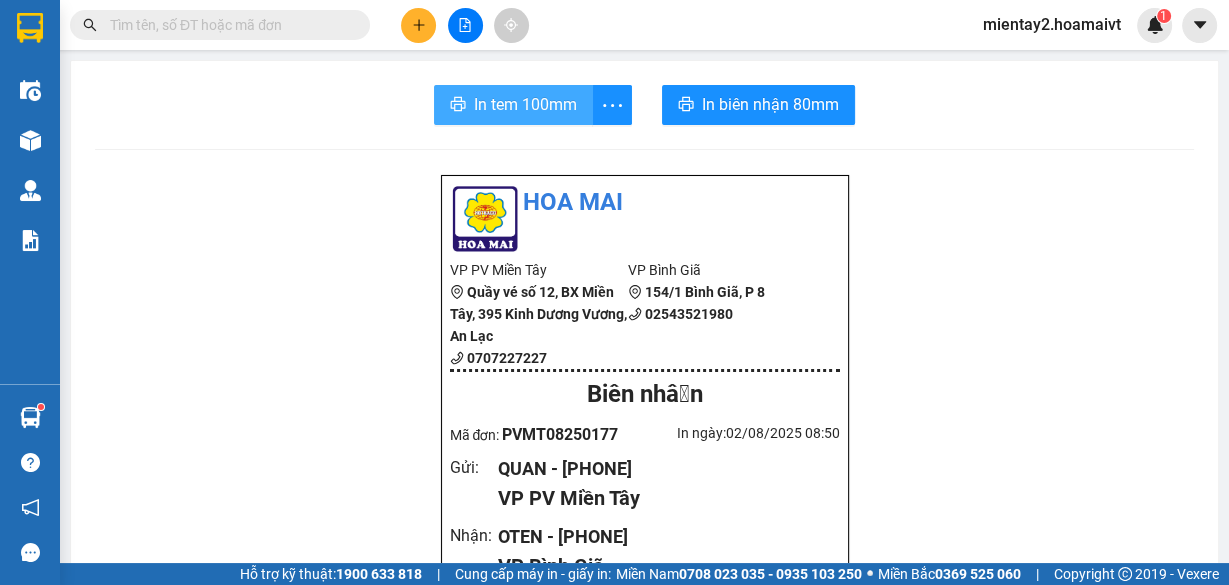 click on "In tem 100mm" at bounding box center [525, 104] 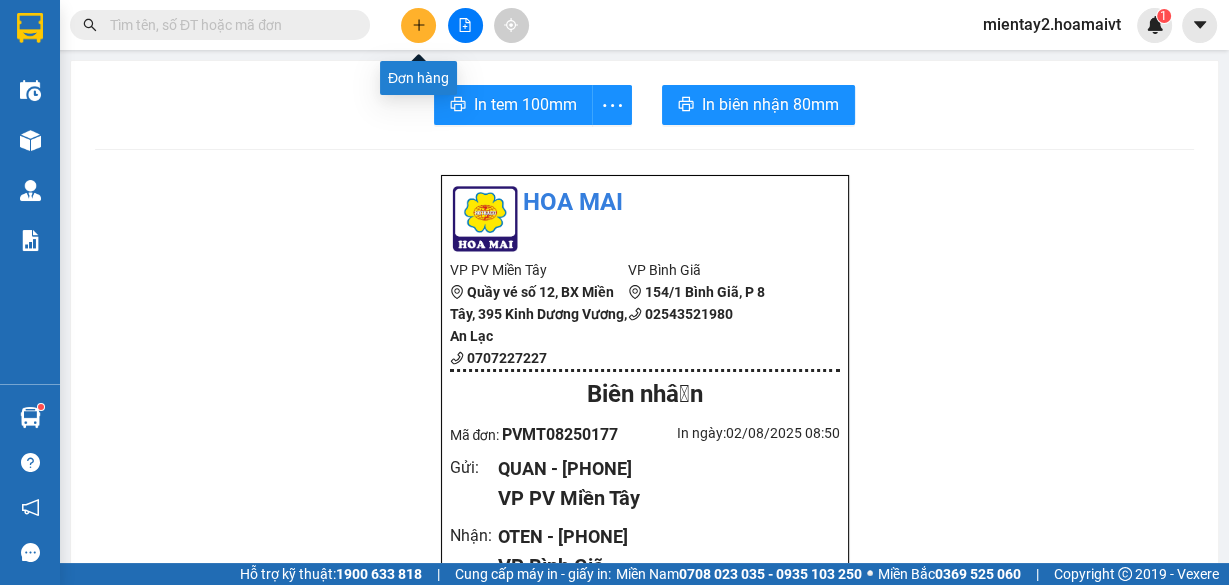 click 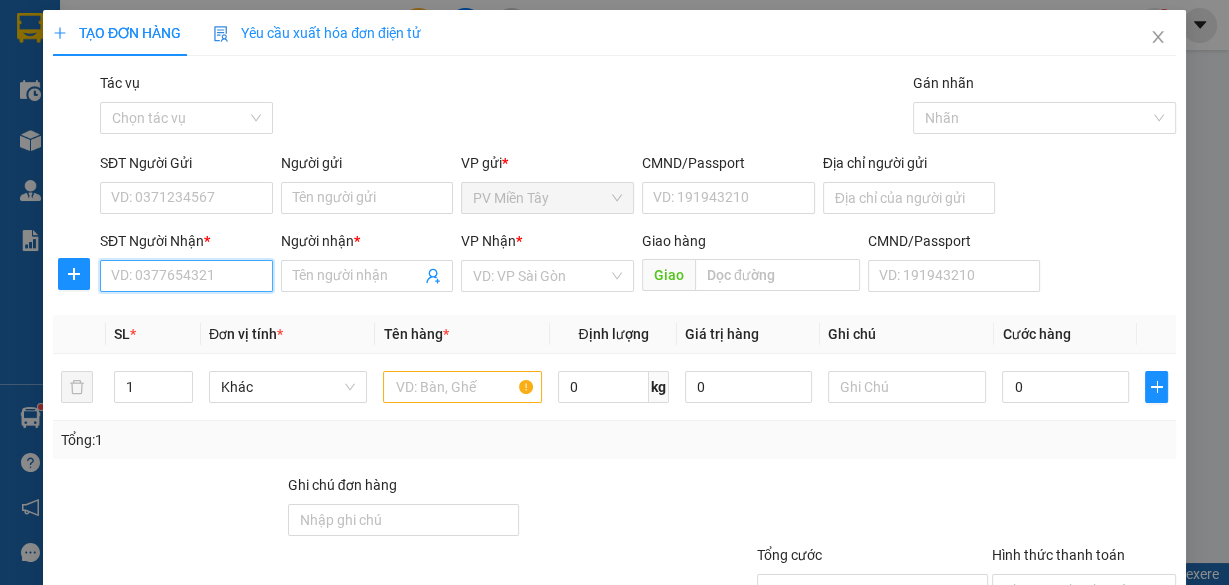 click on "SĐT Người Nhận  *" at bounding box center [186, 276] 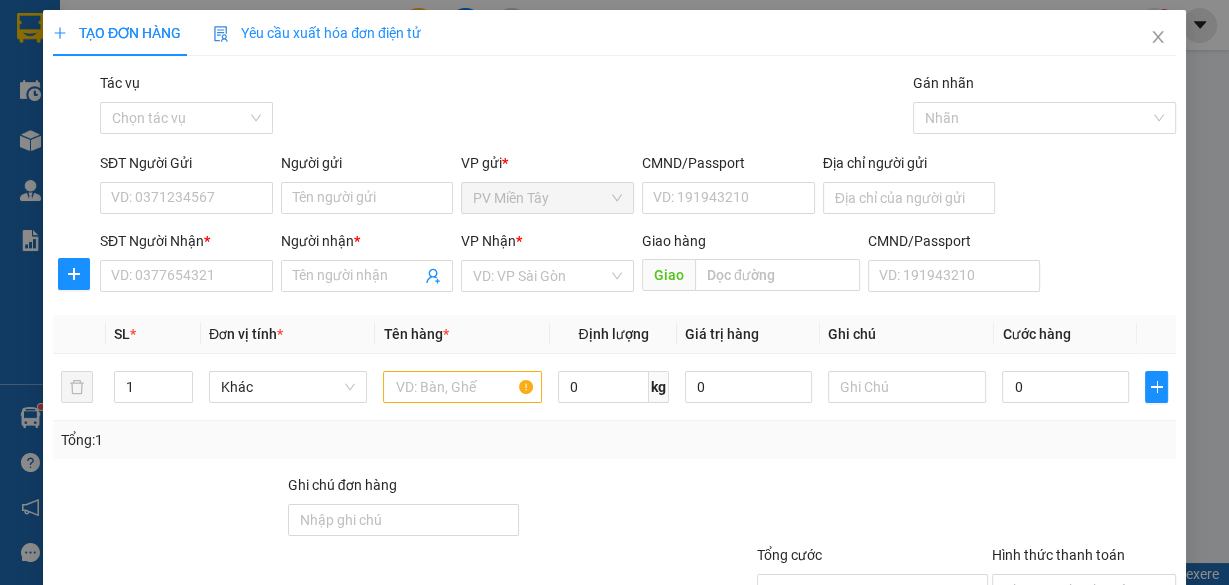 click on "TẠO ĐƠN HÀNG Yêu cầu xuất hóa đơn điện tử Transit Pickup Surcharge Ids Transit Deliver Surcharge Ids Transit Deliver Surcharge Transit Deliver Surcharge Gói vận chuyển  * Tiêu chuẩn Tác vụ Chọn tác vụ Gán nhãn   Nhãn SĐT Người Gửi VD: [PHONE] Người gửi Tên người gửi VP gửi  * PV Miền Tây CMND/Passport VD: [ID_NUMBER] Địa chỉ người gửi SĐT Người Nhận  * VD: [PHONE] Người nhận  * Tên người nhận VP Nhận  * VD: VP Sài Gòn Giao hàng Giao CMND/Passport VD: [ID_NUMBER] SL  * Đơn vị tính  * Tên hàng  * Định lượng Giá trị hàng Ghi chú Cước hàng                   1 Khác 0 kg 0 0 Tổng:  1 Ghi chú đơn hàng Tổng cước 0 Hình thức thanh toán Chọn HT Thanh Toán Số tiền thu trước Chưa thanh toán 0 Chọn HT Thanh Toán Lưu nháp Xóa Thông tin Lưu Lưu và In" at bounding box center [614, 292] 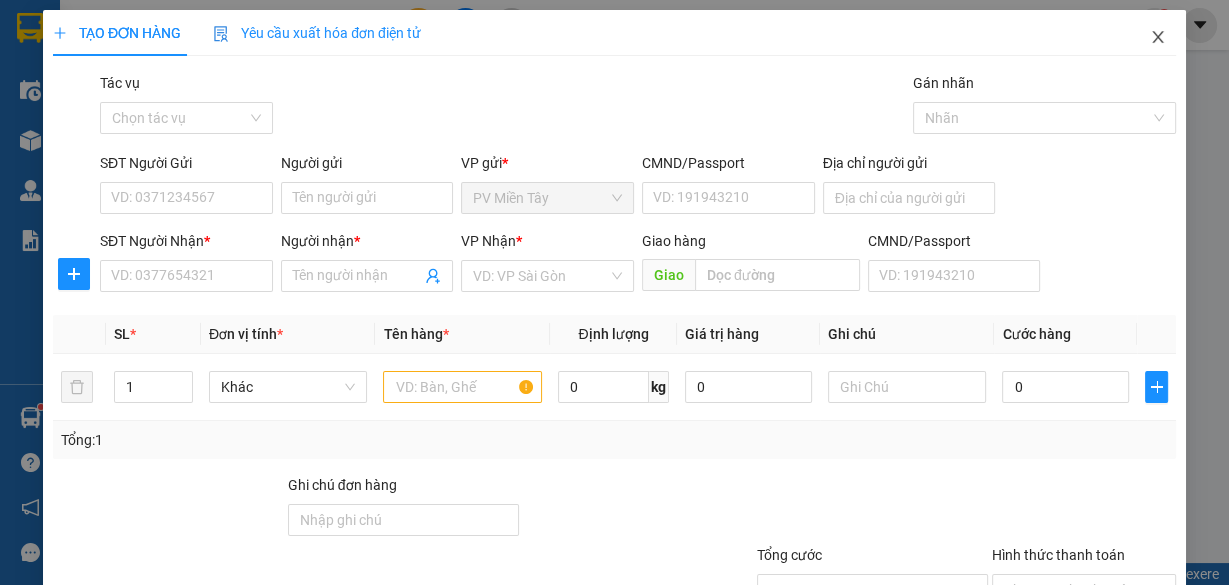 click 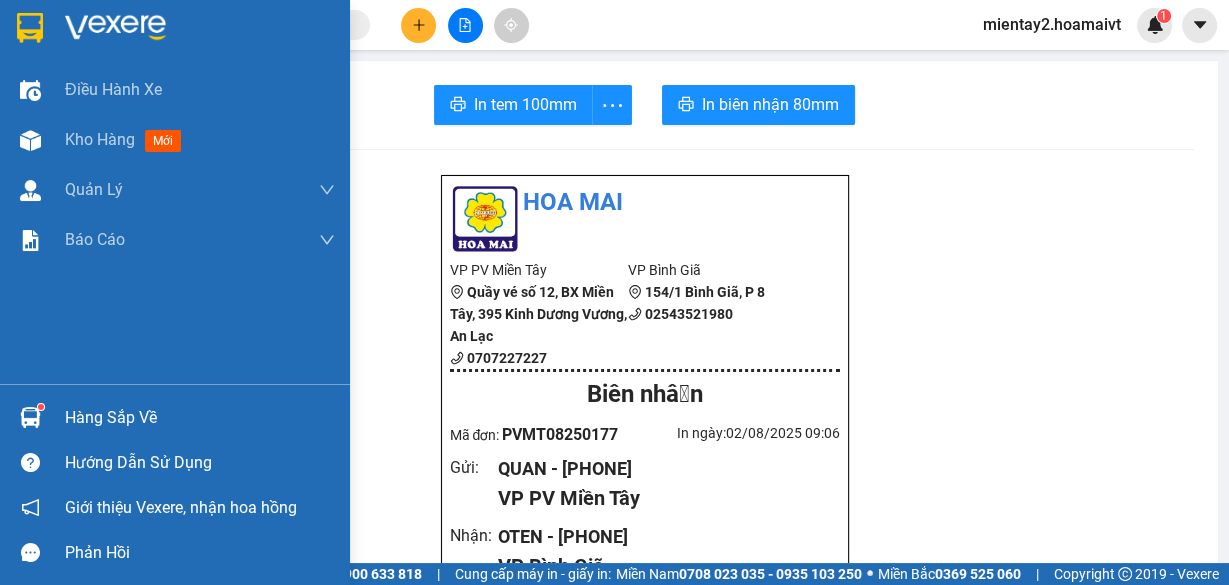 click at bounding box center [30, 417] 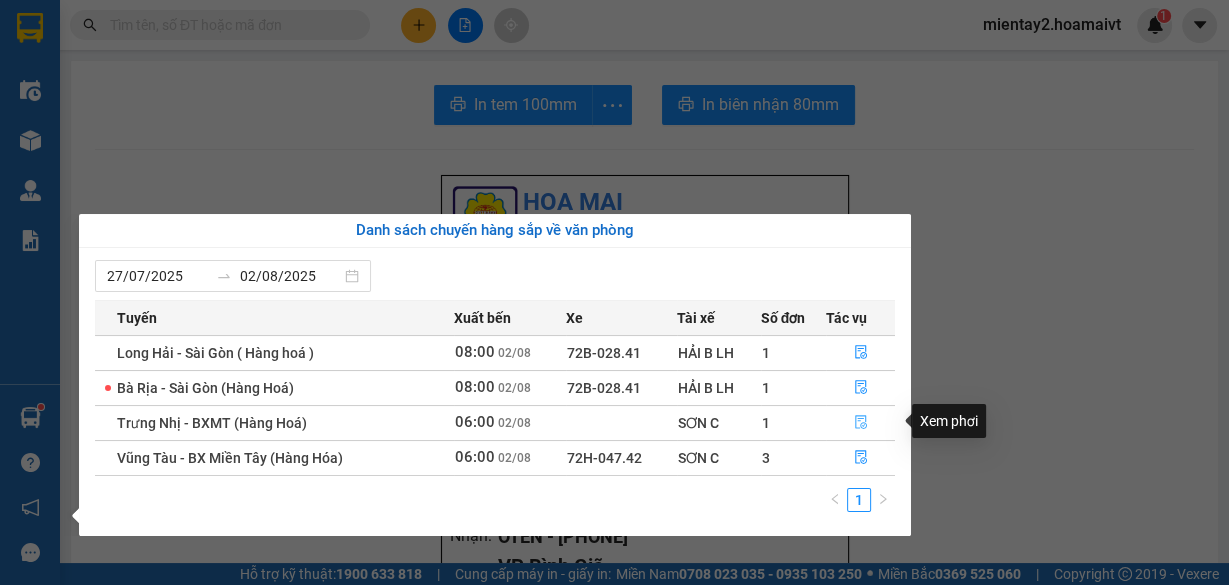 click 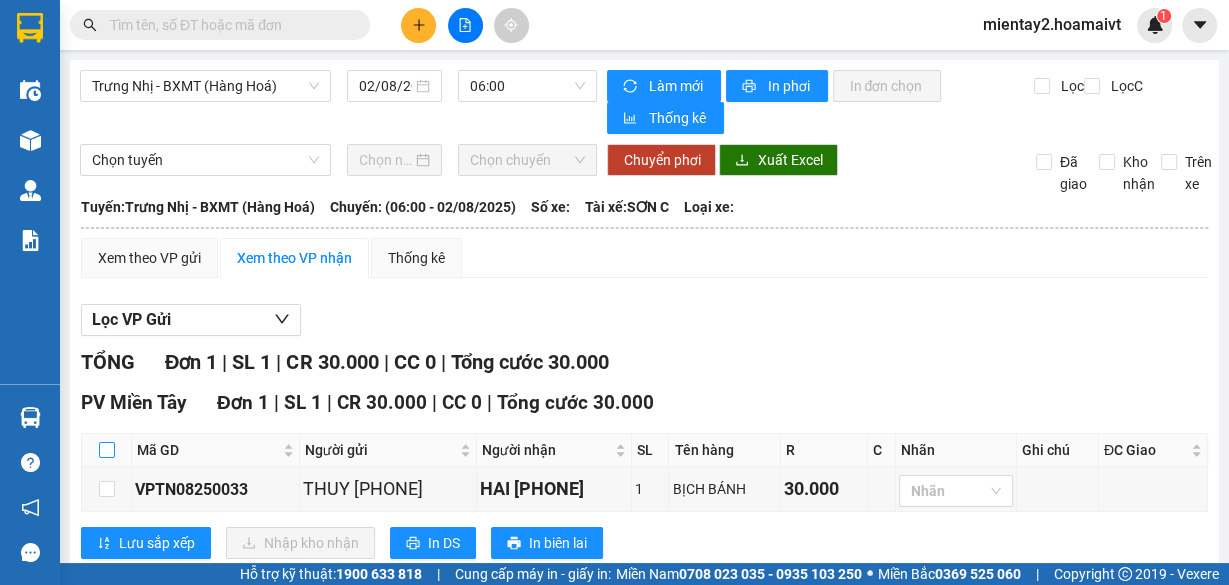 click at bounding box center (107, 450) 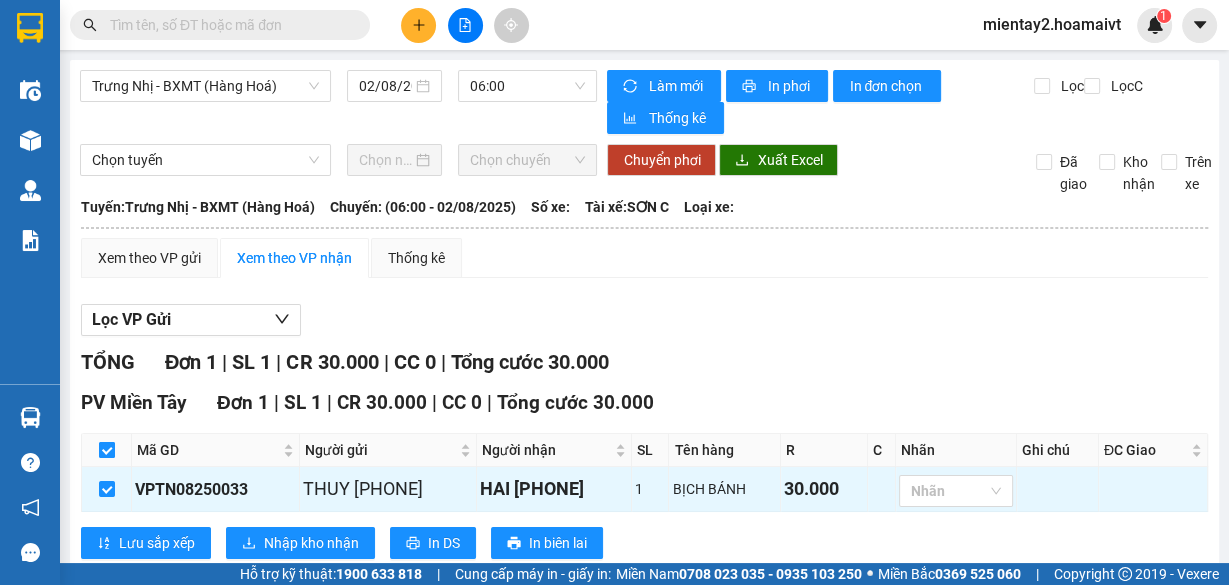 checkbox on "true" 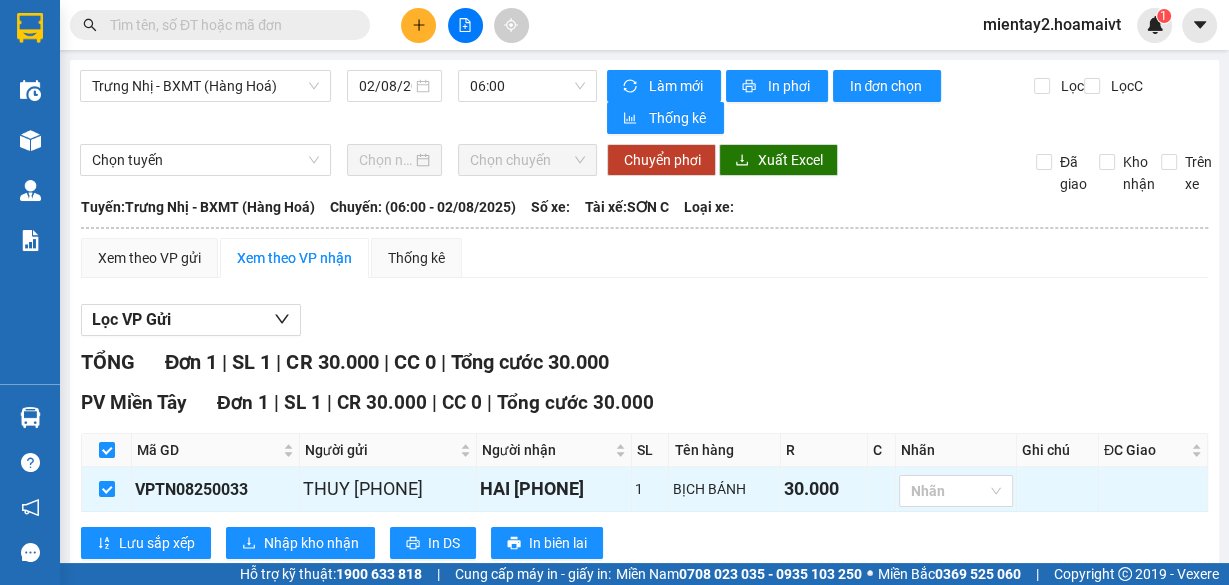 click on "Xem theo VP gui Xem theo VP nhan Thong ke Loc VP Gui TONG Don 1 | SL 1 | CR 30.000 | CC 0 | Tong cuoc 30.000 PV Mien Tay Don 1 | SL 1 | CR 30.000 | CC 0 | Tong cuoc 30.000 Ma GD Nguoi gui Nguoi nhan SL Ten hang R C Nhan Ghi chu DC Giao Ky nhan VPTN08250033 THUY [PHONE] HAI [PHONE] 1 BICH BANH 30.000 Nhaan Luu sap xep Nhap kho nhan In DS In bien lai Hoa Mai [PHONE], [PHONE], [PHONE] 44 Nguyen Thai Binh PHOI HANG PV Mien Tay - [TIME] - [DATE] Tuyen: Trung Nhi - BXMT (Hang Hoa) Chuyen: (06:00 - [DATE]) Tai xe: SON C Ma GD Nguoi gui Nguoi nhan SL Ten hang R C Nhan Ghi chu DC Giao Ky nhan PV Mien Tay Don 1 | SL 1 | CR 30.000 | CC 0 | Tong cuoc 30.000 VPTN08250033 THUY [PHONE] HAI [PHONE] 1 BICH BANH 30.000 1 1 30.000 0 R : 30.000 VN D C : 0 VN D Thu ho: 0 VN D VP Gui" at bounding box center [644, 411] 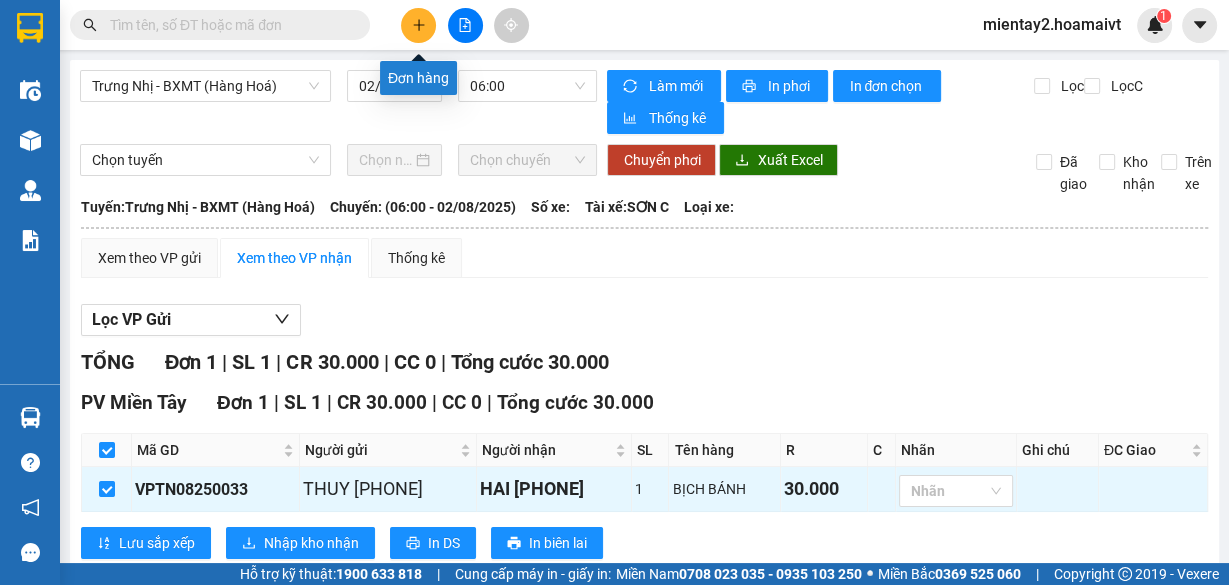 click 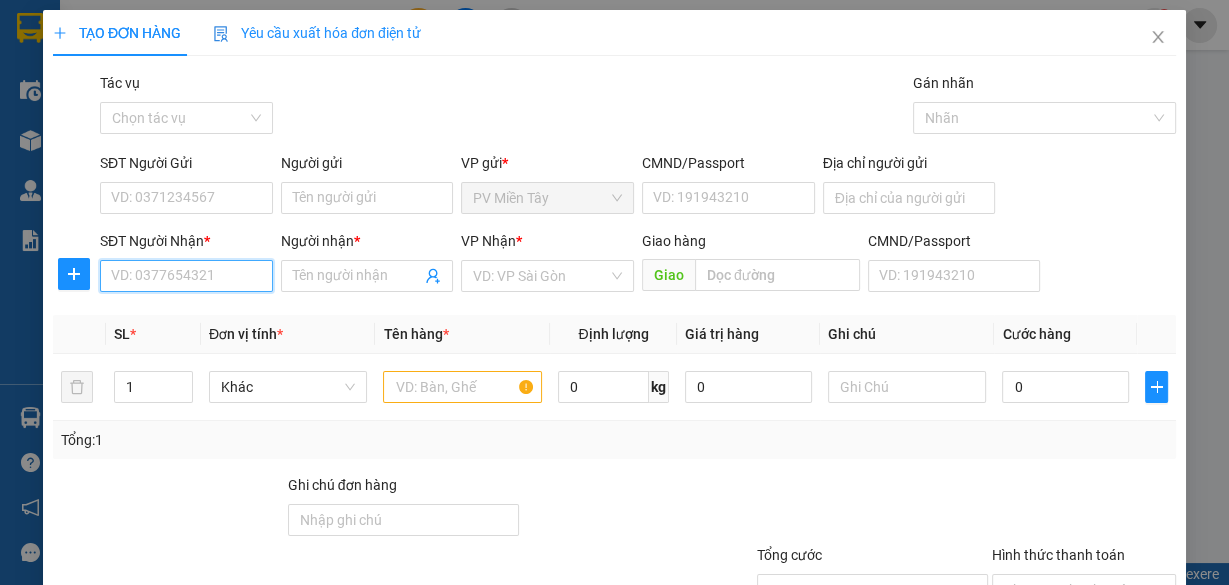 click on "SĐT Người Nhận  *" at bounding box center (186, 276) 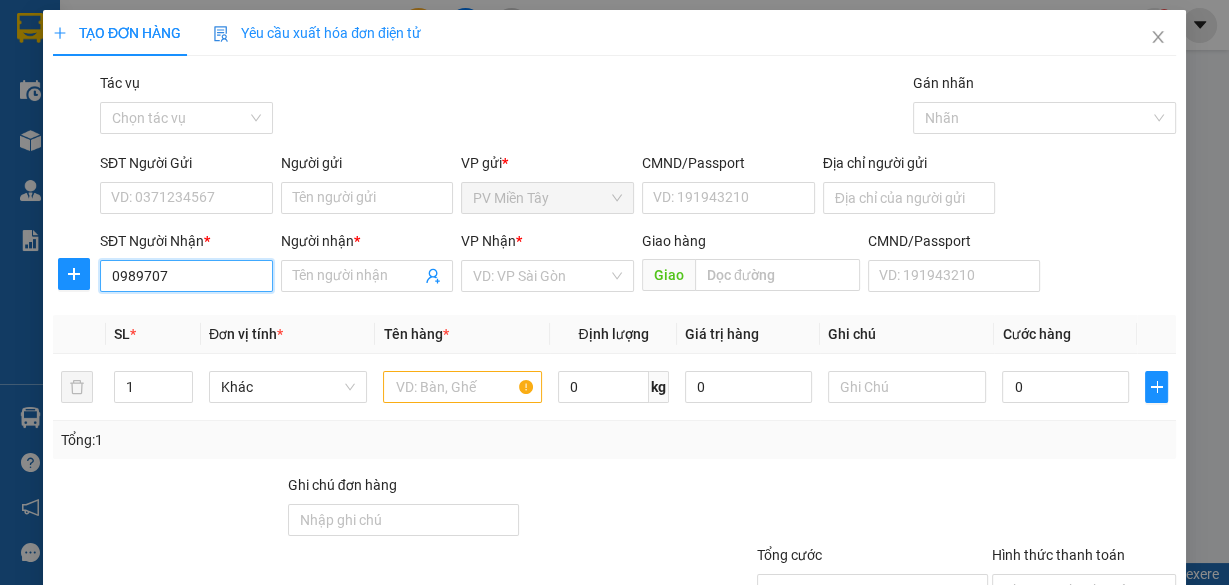 type on "[PHONE]" 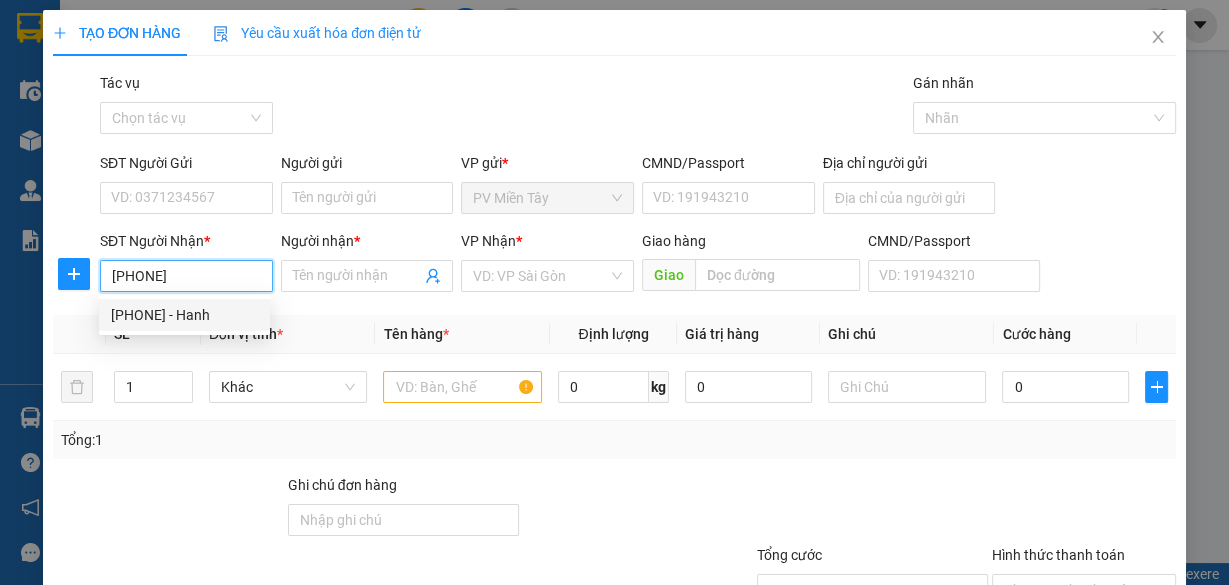 click on "[PHONE] - Hanh" at bounding box center (184, 315) 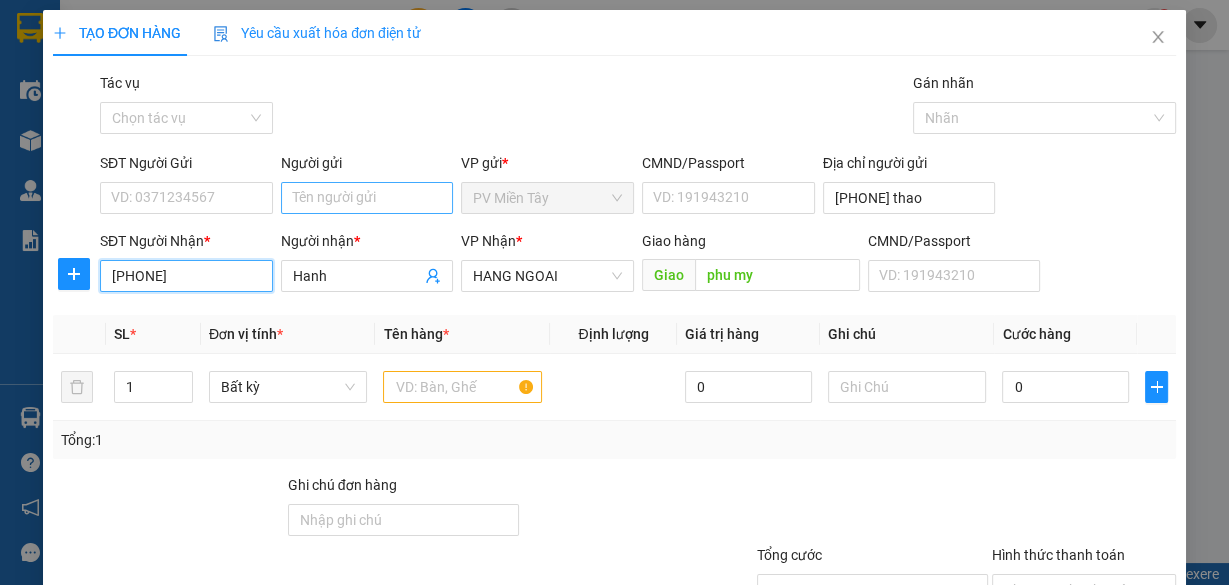 type on "[PHONE]" 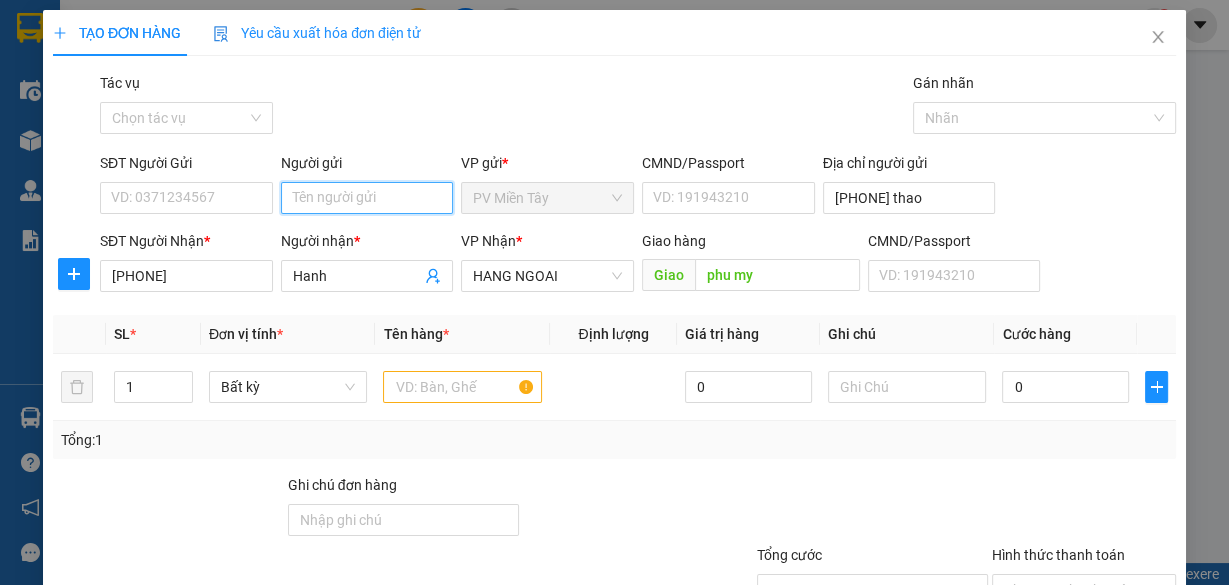 click on "Người gửi" at bounding box center (367, 198) 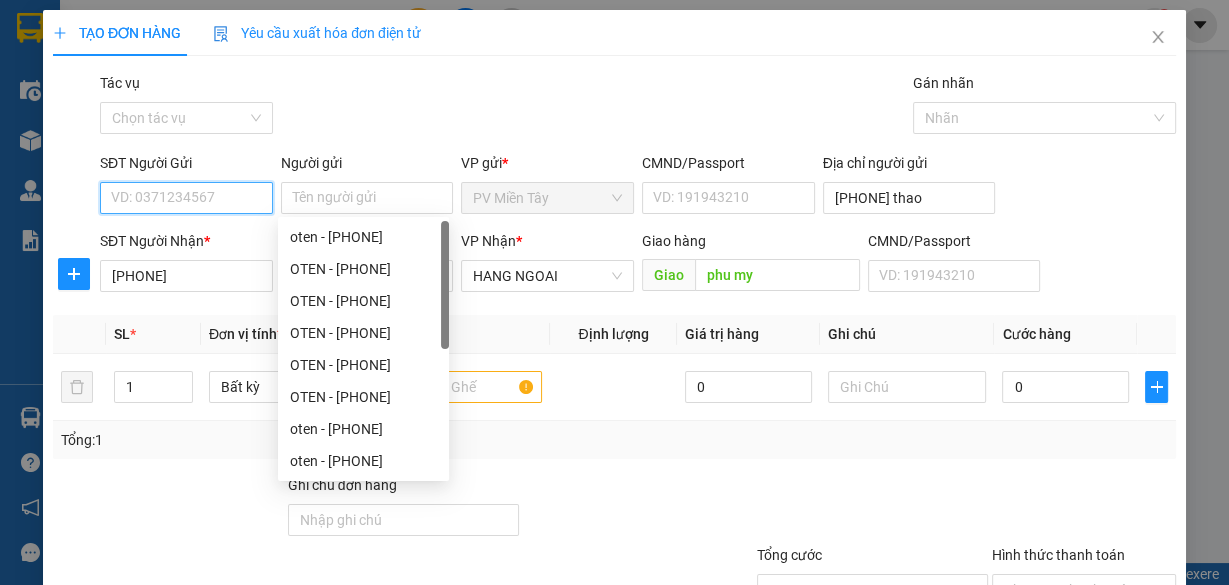 click on "SĐT Người Gửi" at bounding box center [186, 198] 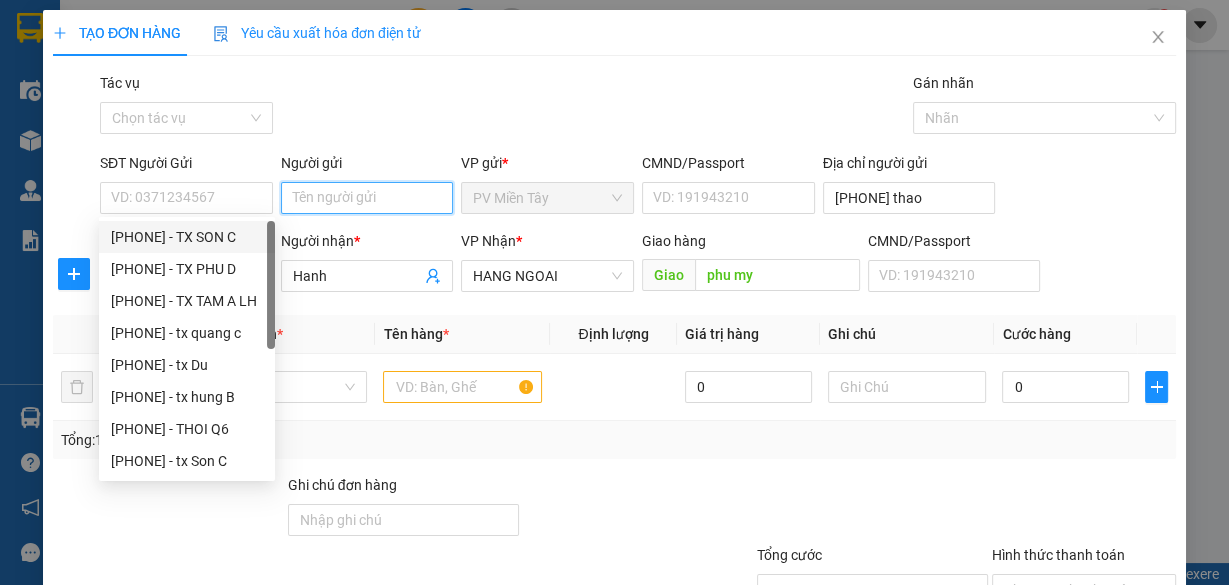 click on "Người gửi" at bounding box center [367, 198] 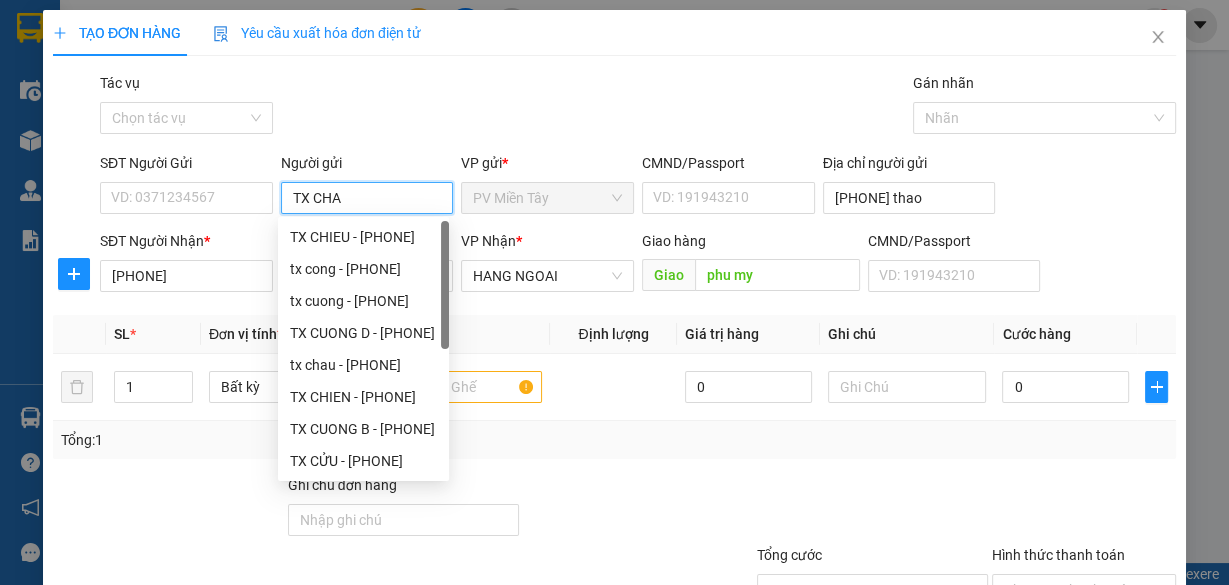 type on "TX CHAU" 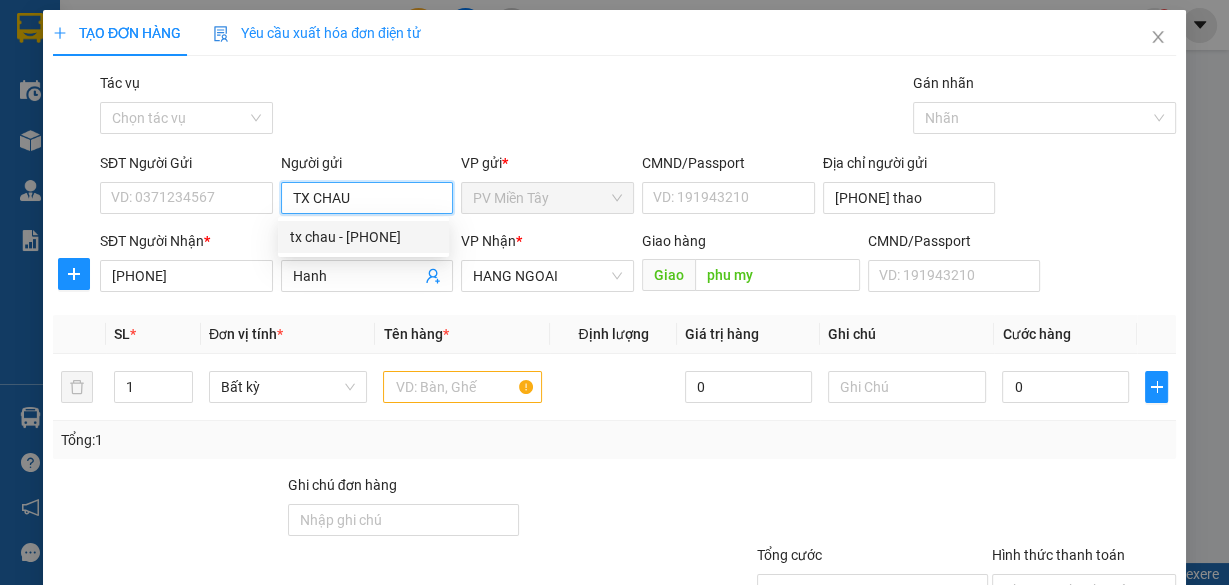 click on "tx chau - [PHONE]" at bounding box center (363, 237) 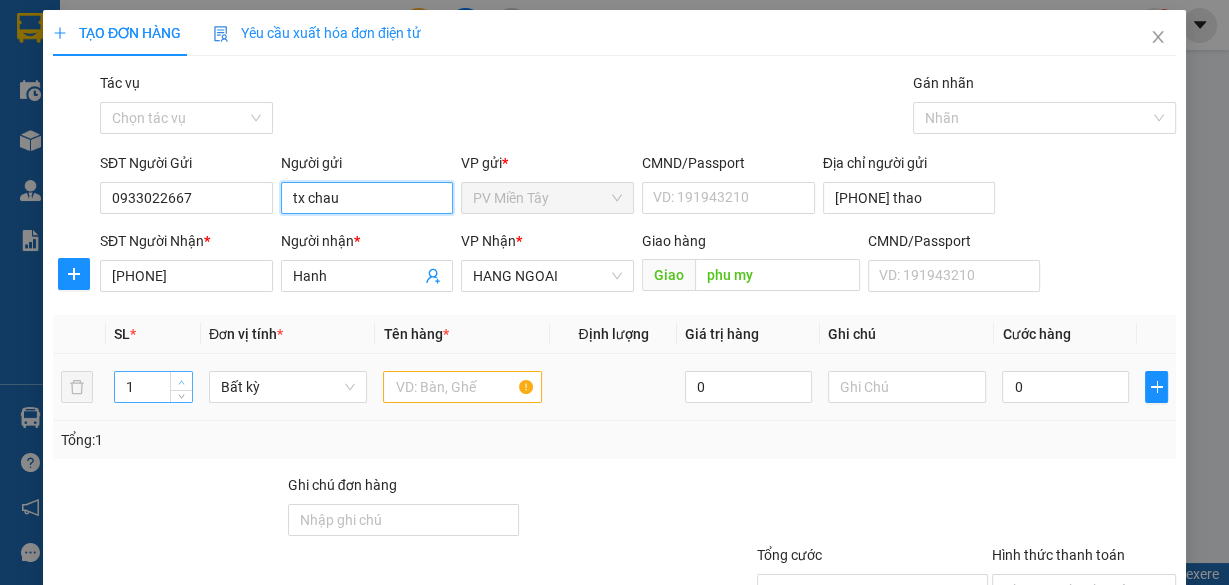 type on "tx chau" 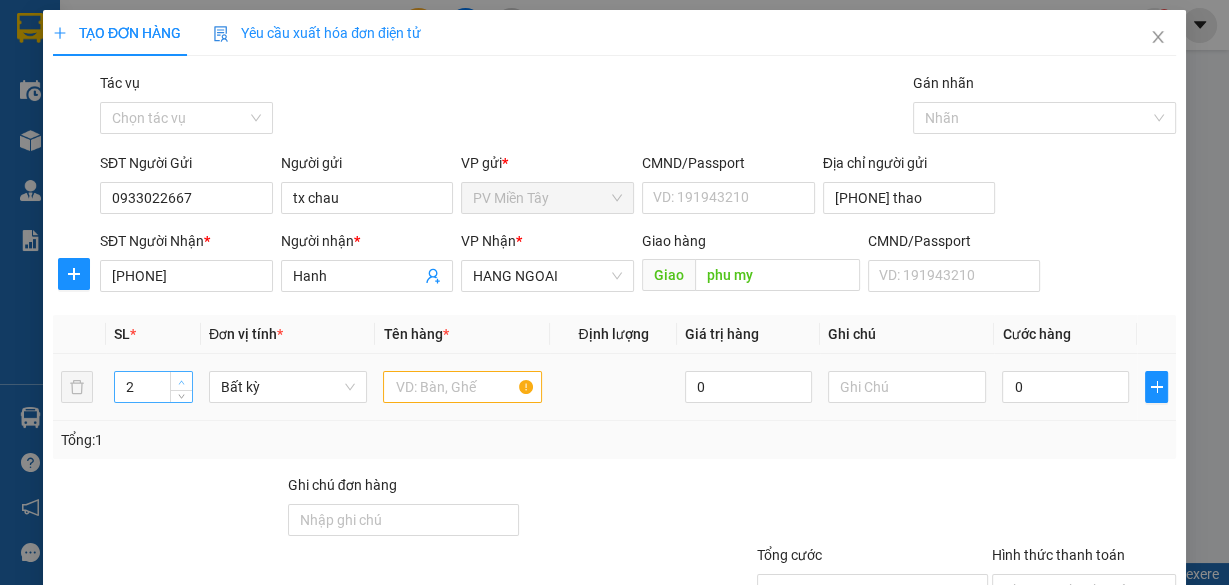 click at bounding box center [181, 381] 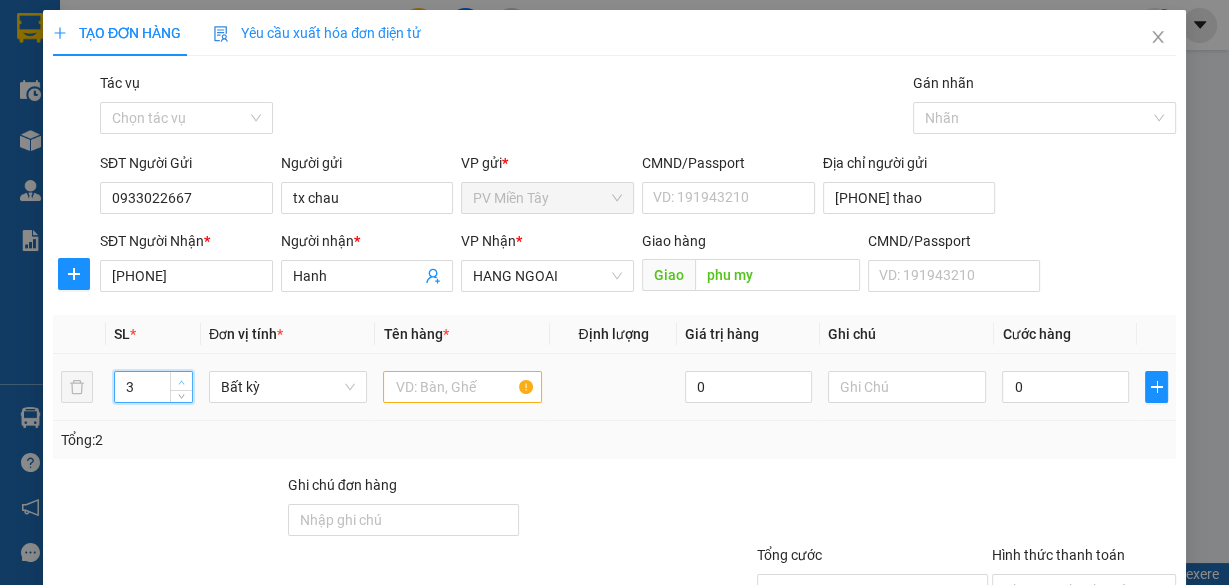 click at bounding box center [181, 381] 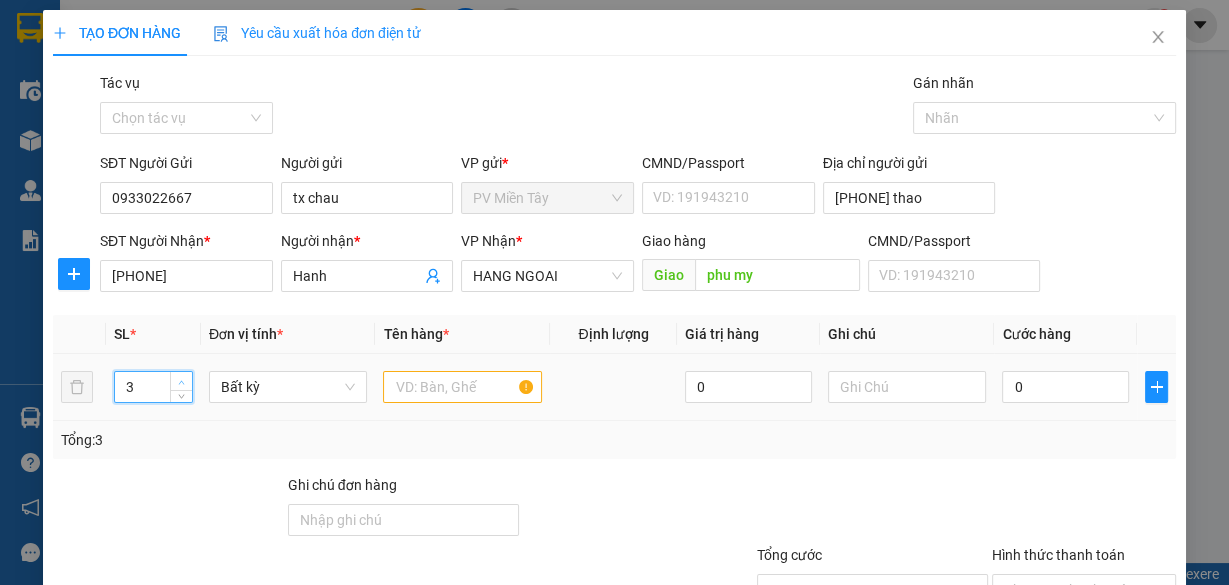 type on "4" 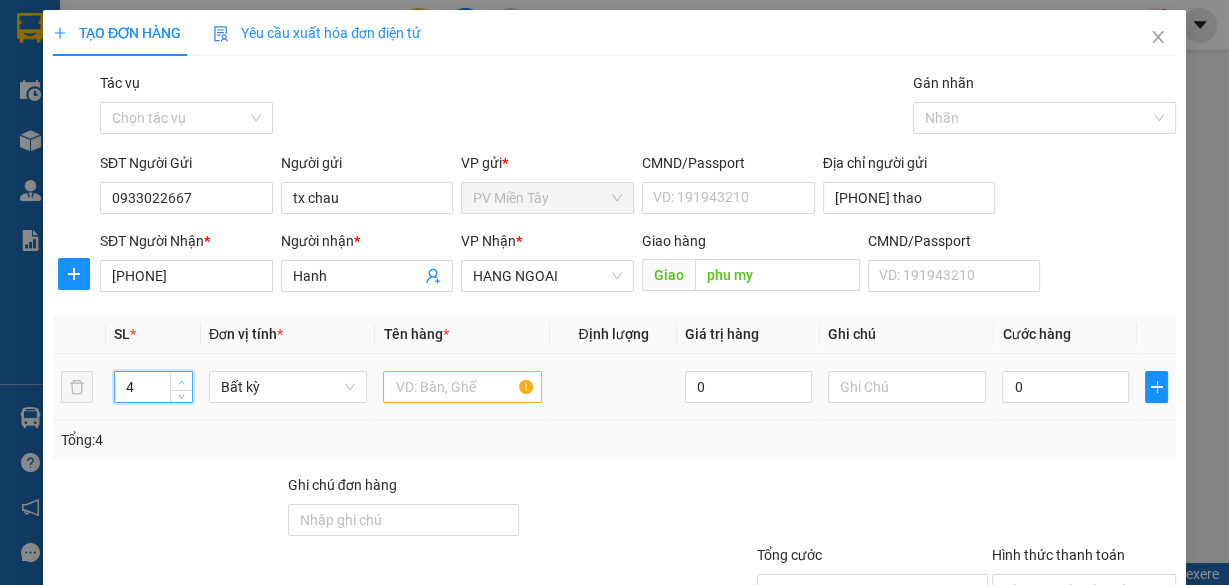 click at bounding box center (181, 381) 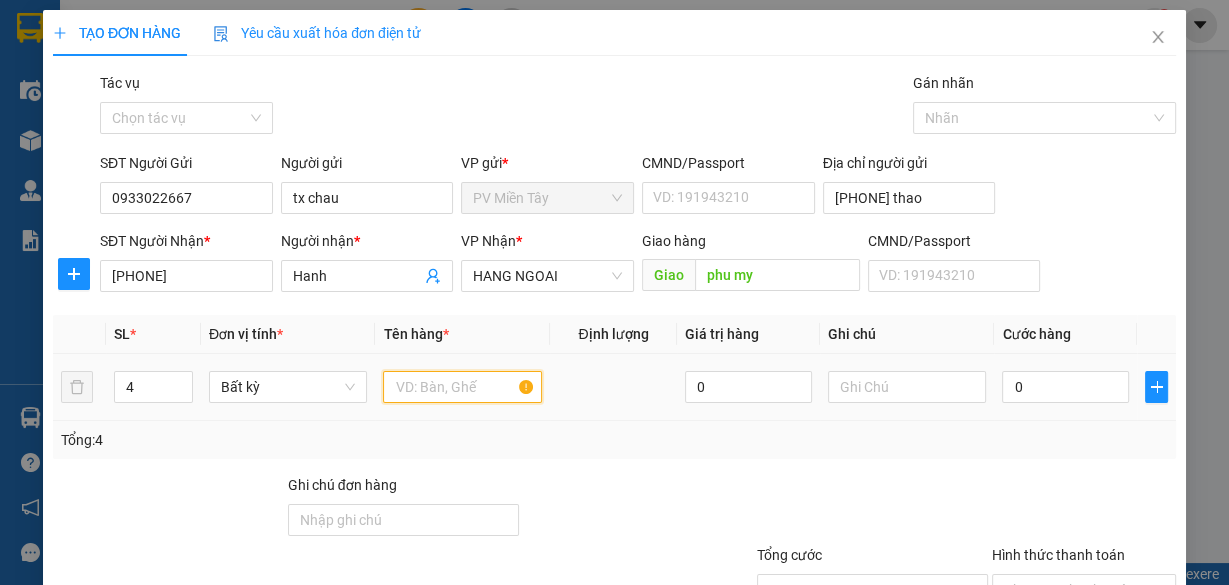 click at bounding box center [462, 387] 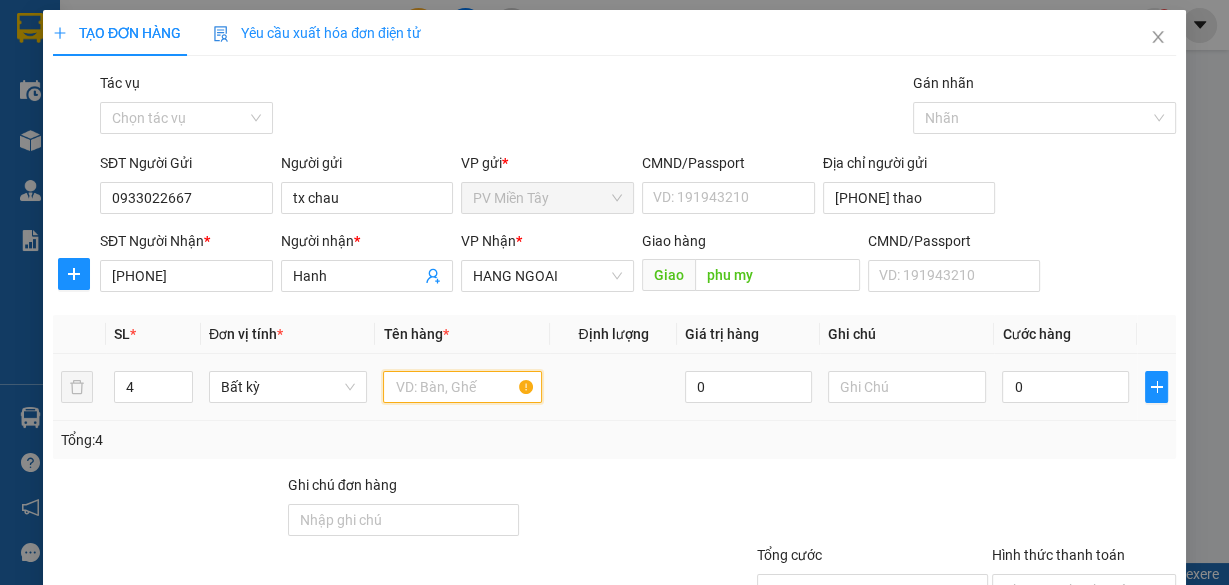 type on "A" 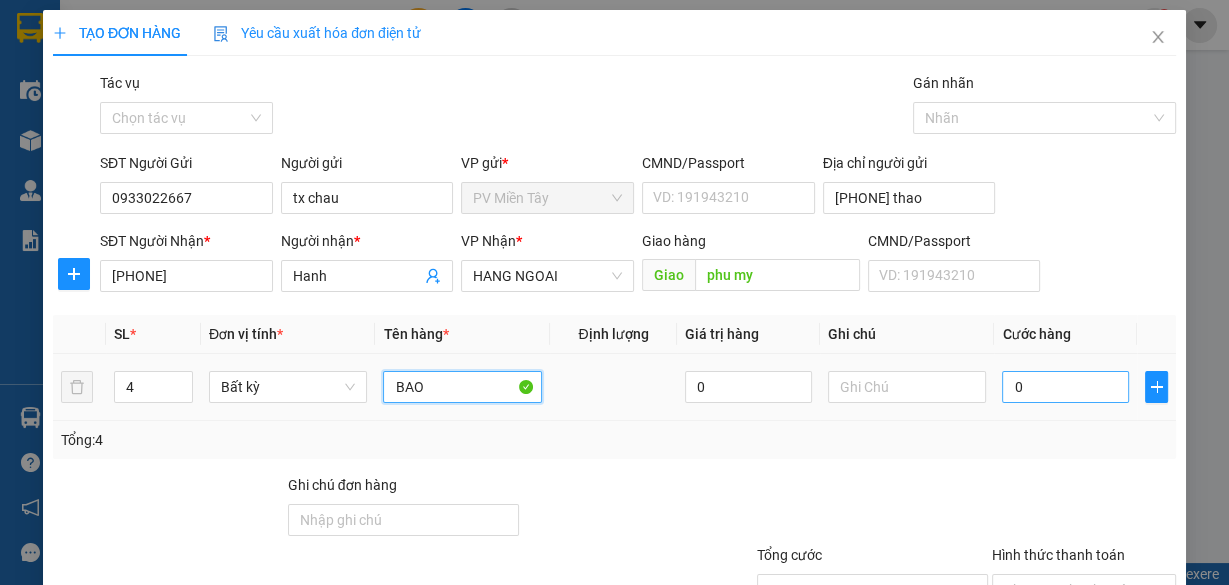 type on "BAO" 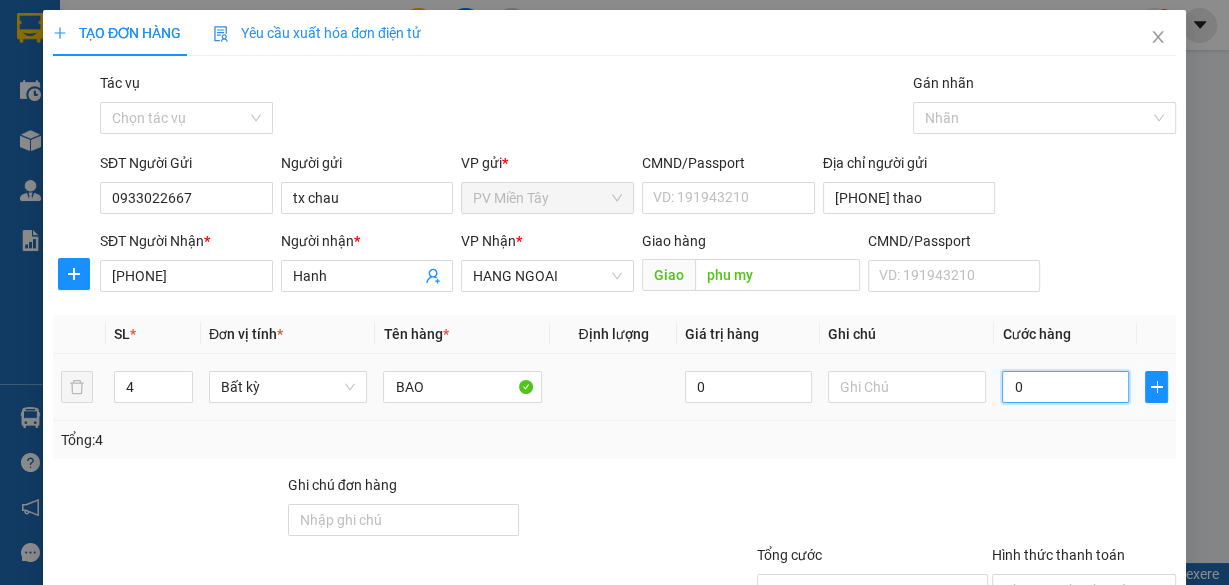 click on "0" at bounding box center (1065, 387) 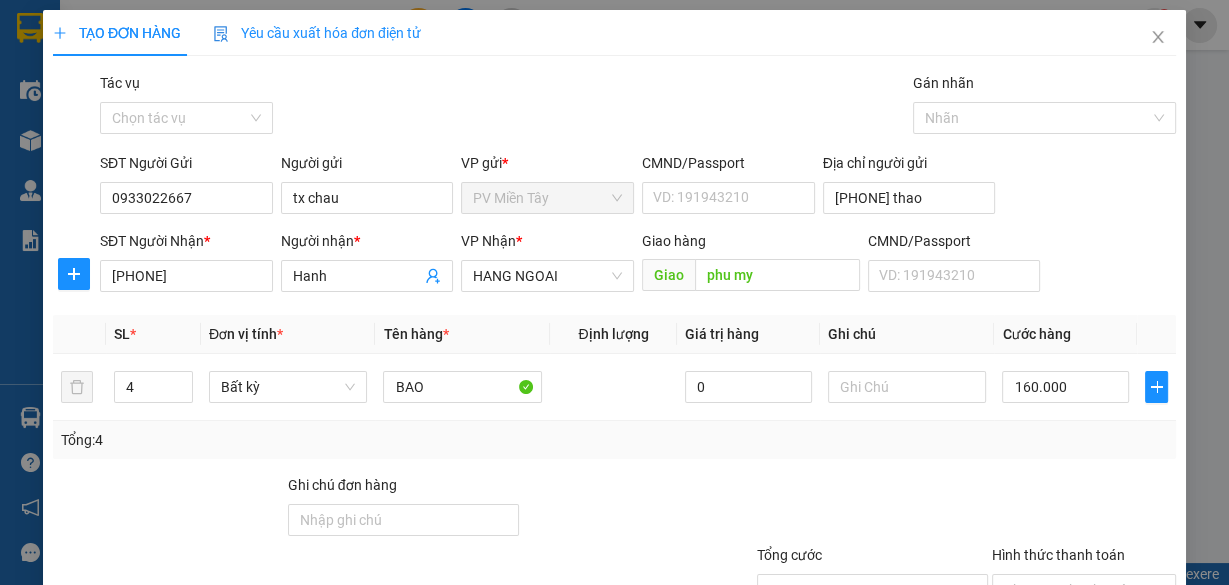 click on "Lưu và In" at bounding box center (1119, 685) 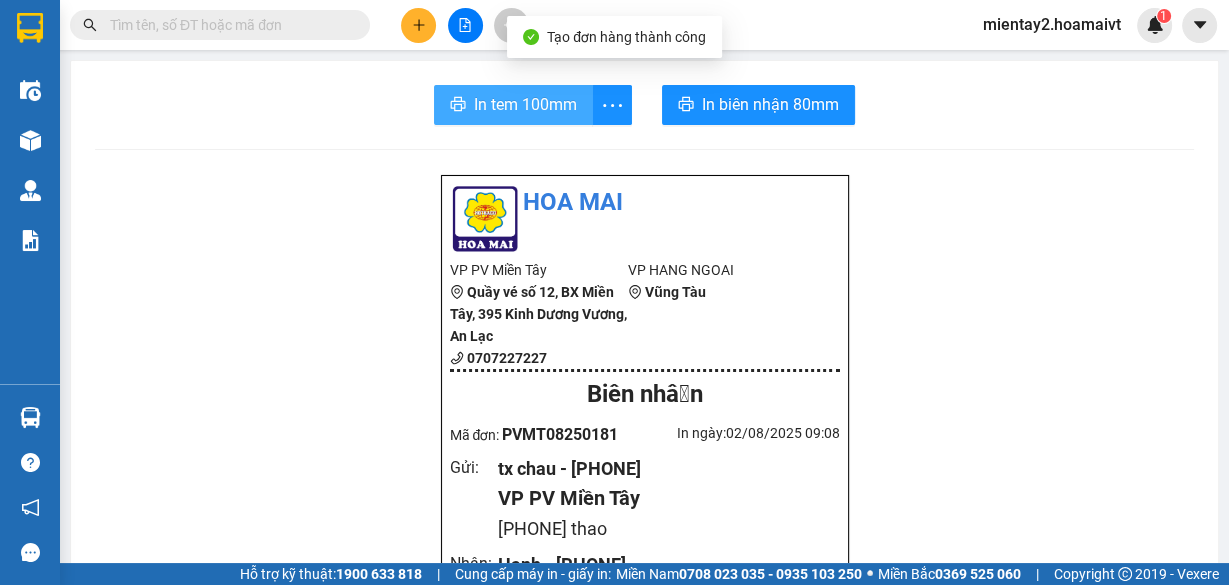 click on "In tem 100mm" at bounding box center (525, 104) 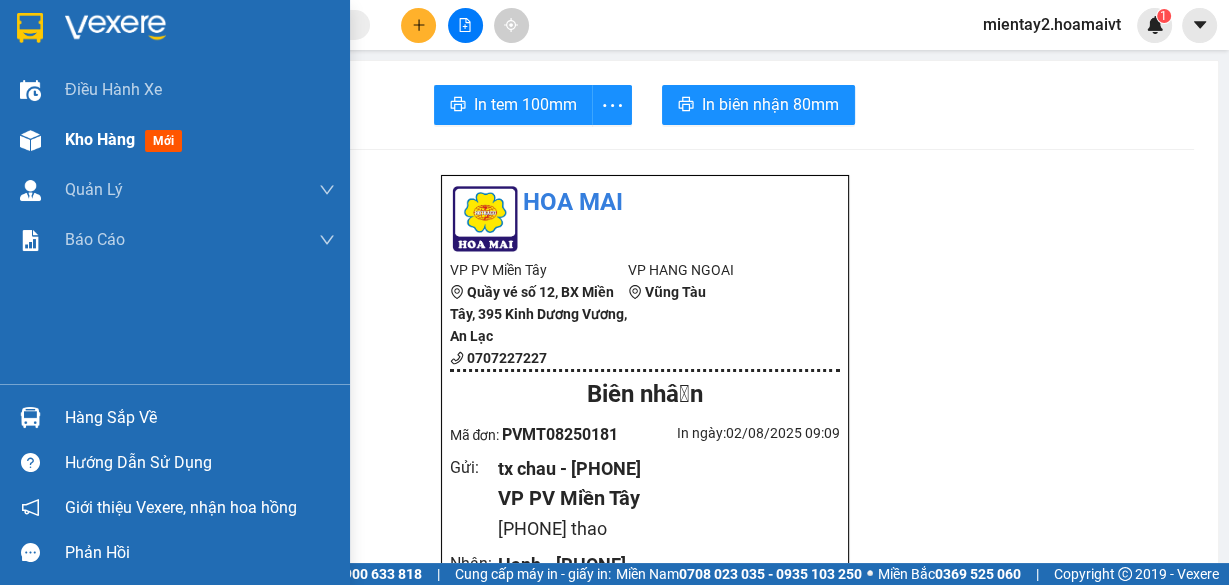 click on "Kho hàng mới" at bounding box center [175, 140] 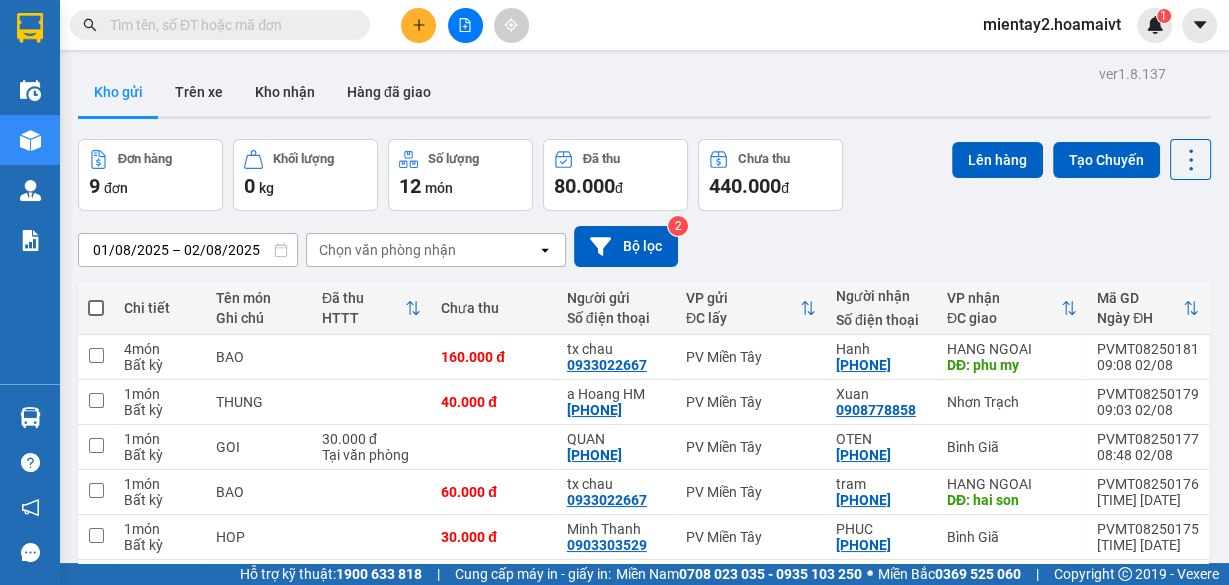 click on "Chọn văn phòng nhận" at bounding box center (387, 250) 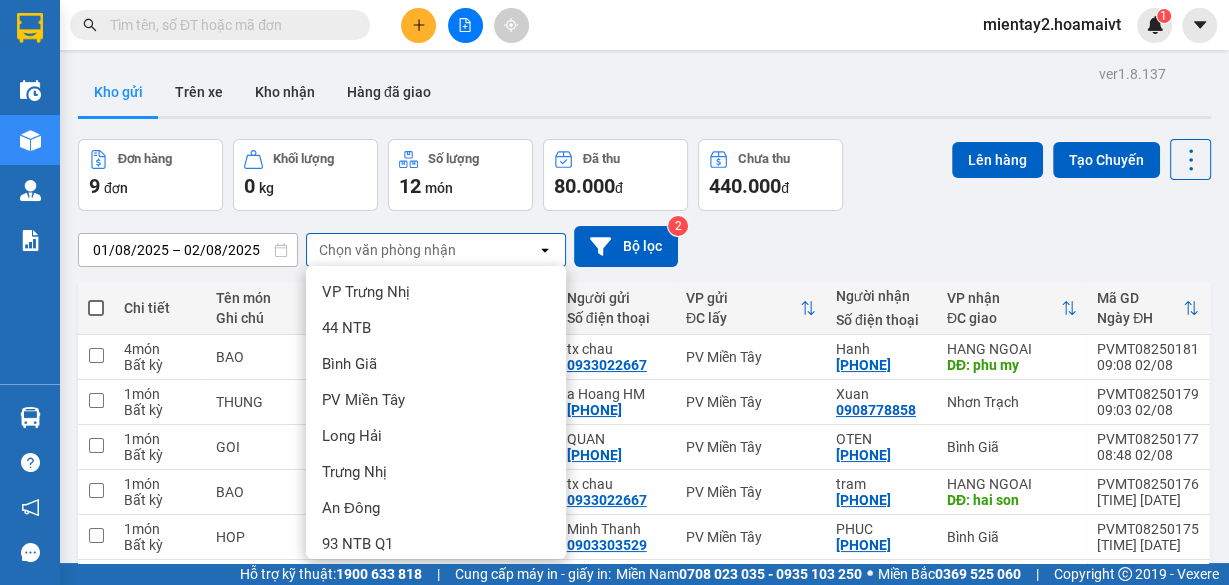 click on "HANG NGOAI" at bounding box center [367, 652] 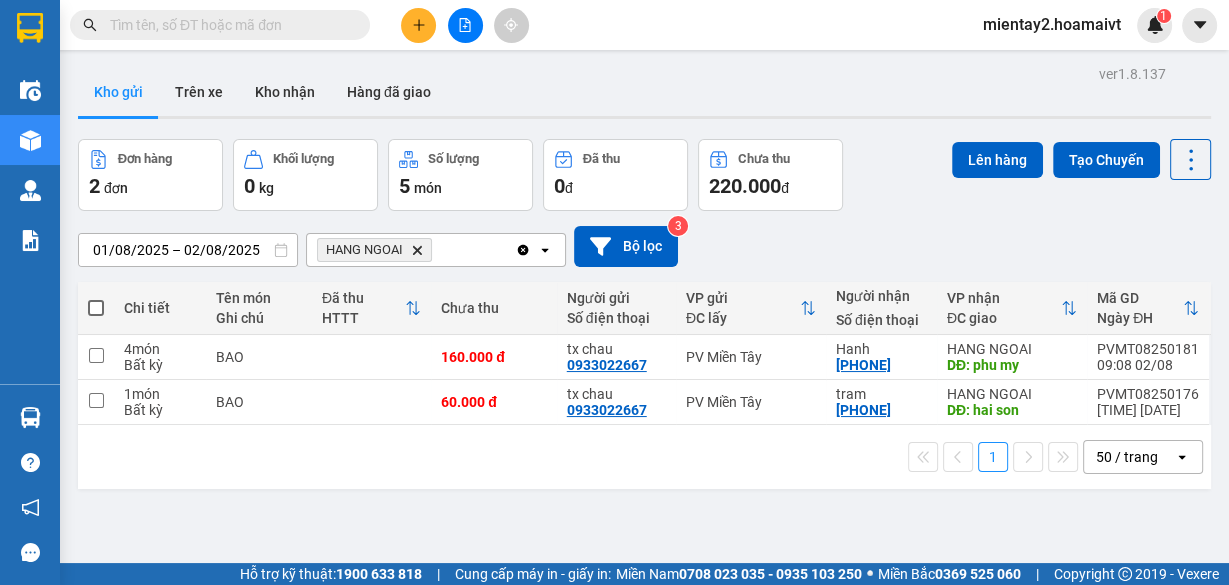 click at bounding box center [96, 308] 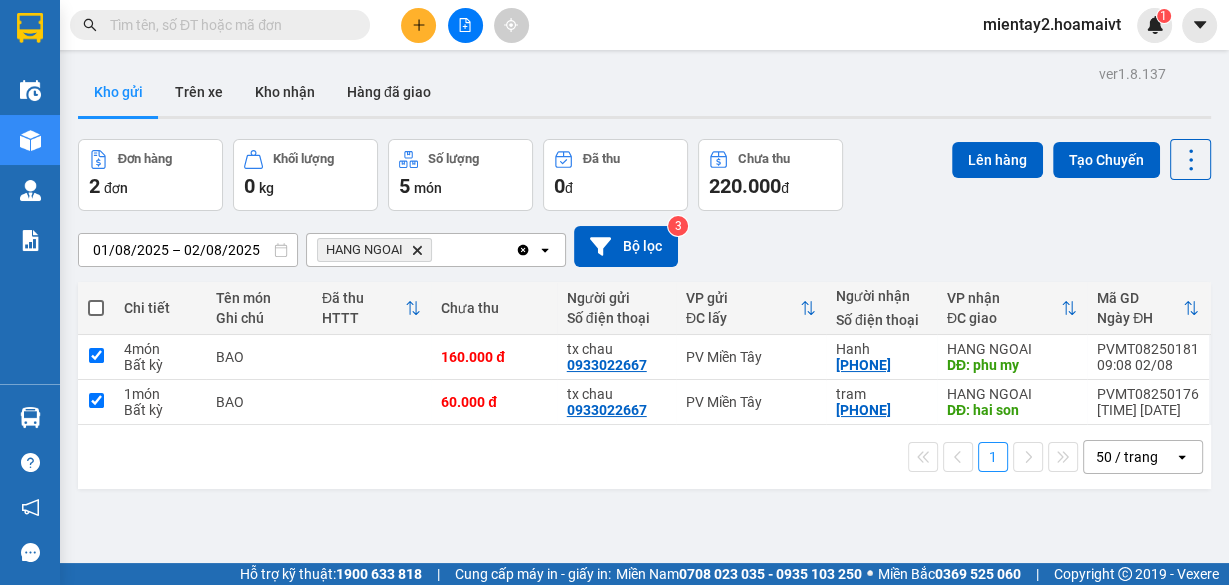 checkbox on "true" 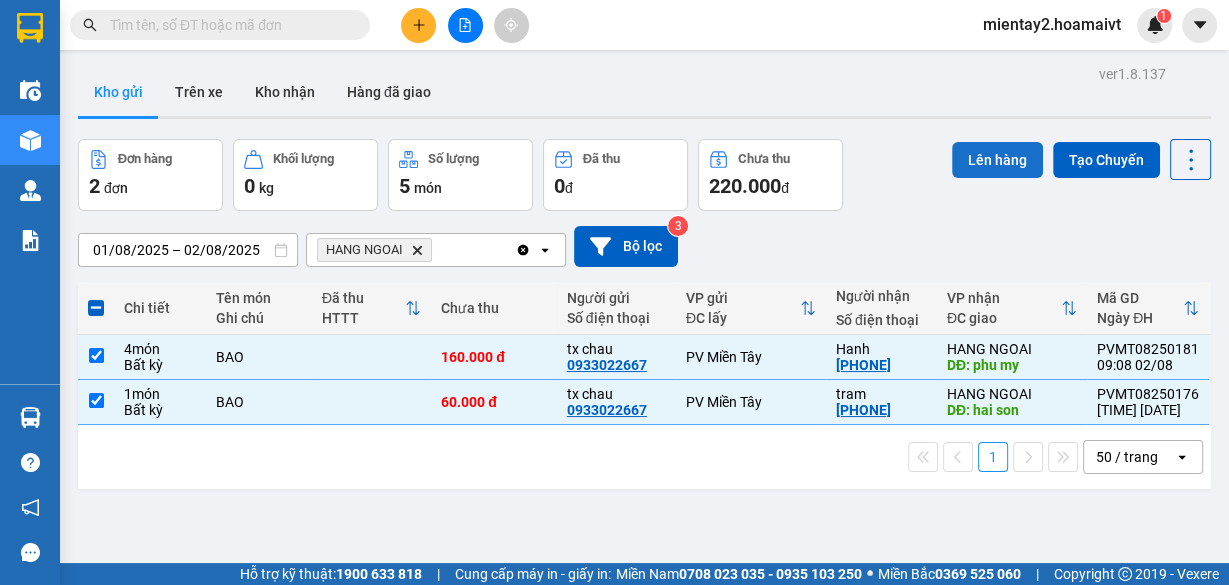 click on "Lên hàng" at bounding box center (997, 160) 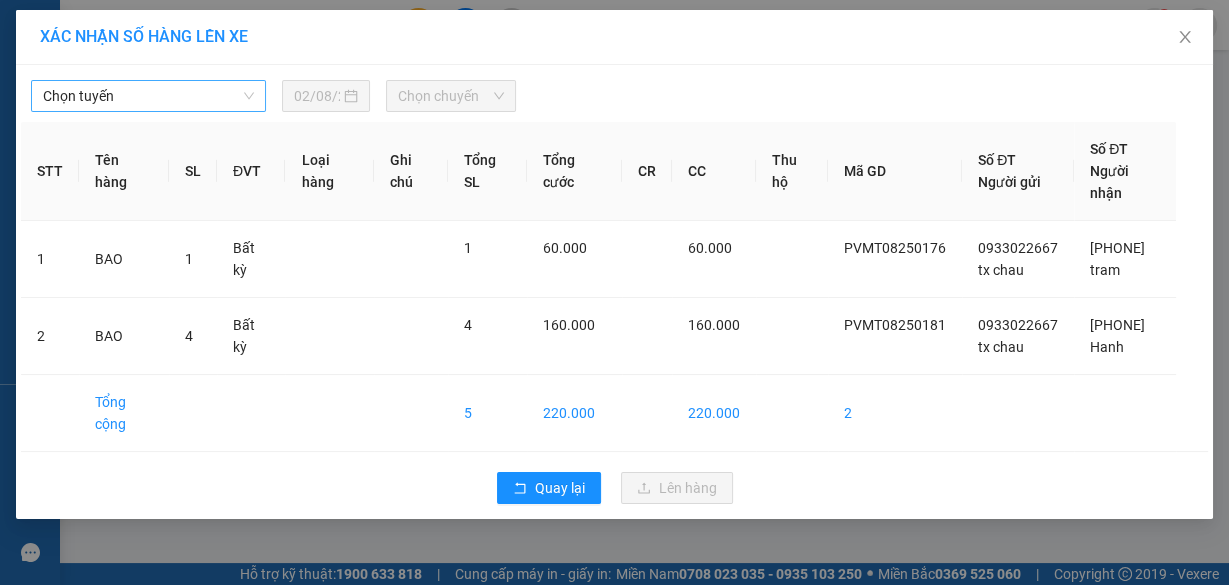 click on "Chọn tuyến" at bounding box center [148, 96] 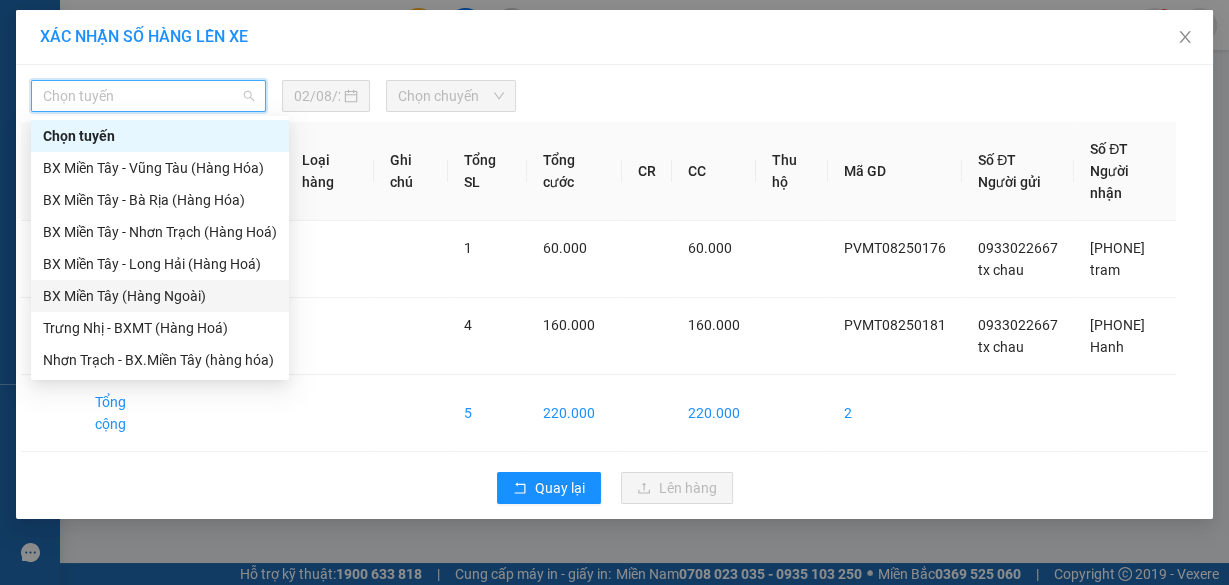 click on "BX Miền Tây  (Hàng Ngoài)" at bounding box center [160, 296] 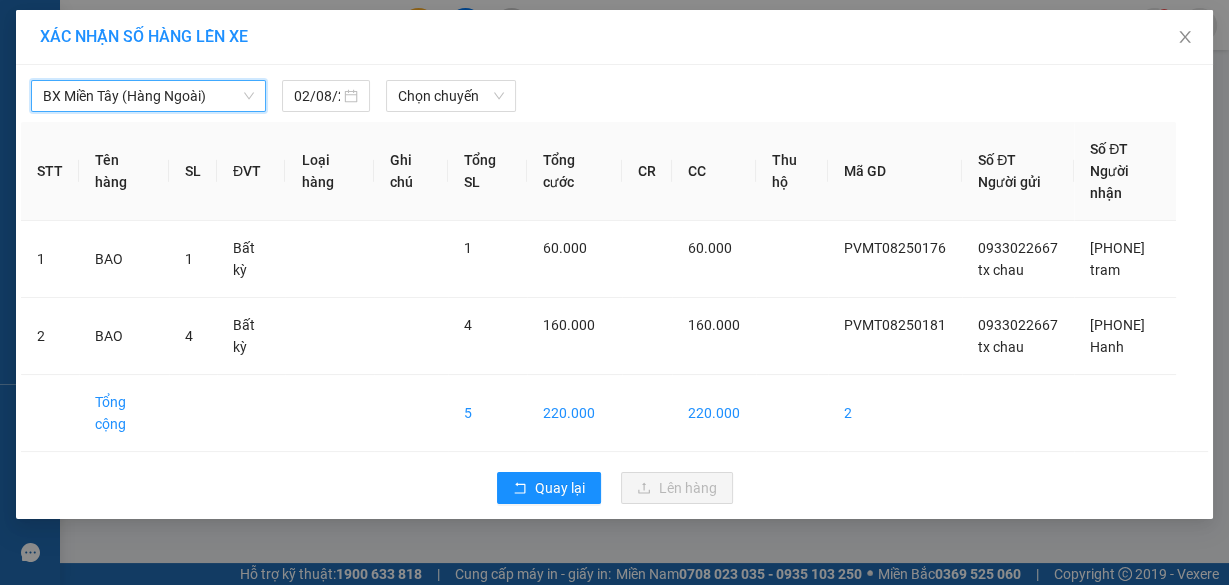 click on "BX Mien Tay (Hang Ngoai) BX Mien Tay (Hang Ngoai) [DATE] Chon chuyen" at bounding box center (614, 91) 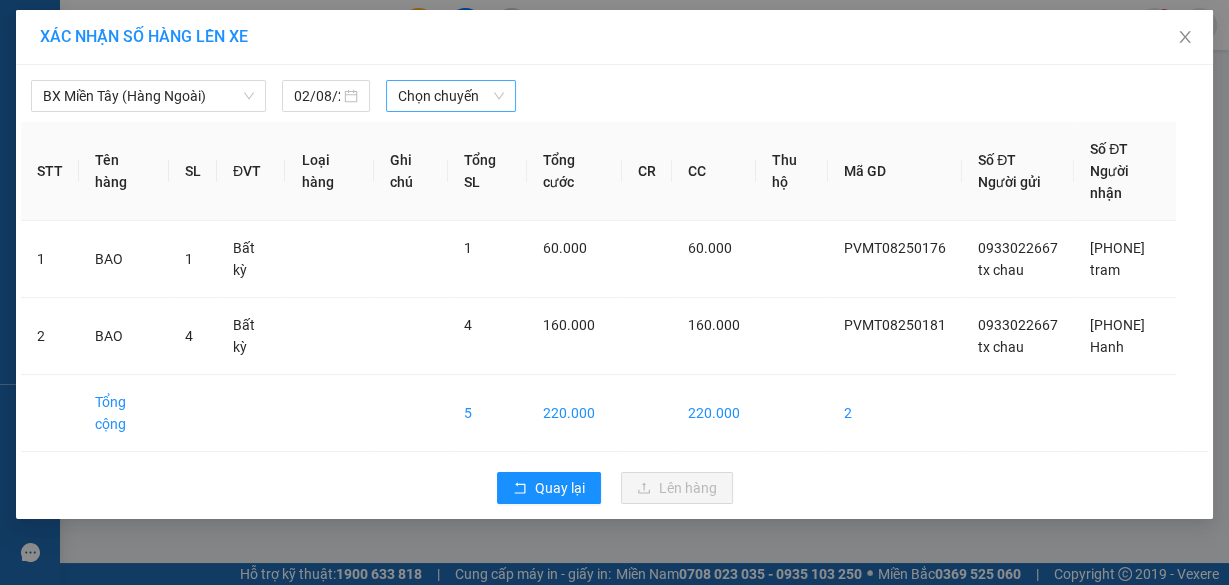 click on "Chọn chuyến" at bounding box center (451, 96) 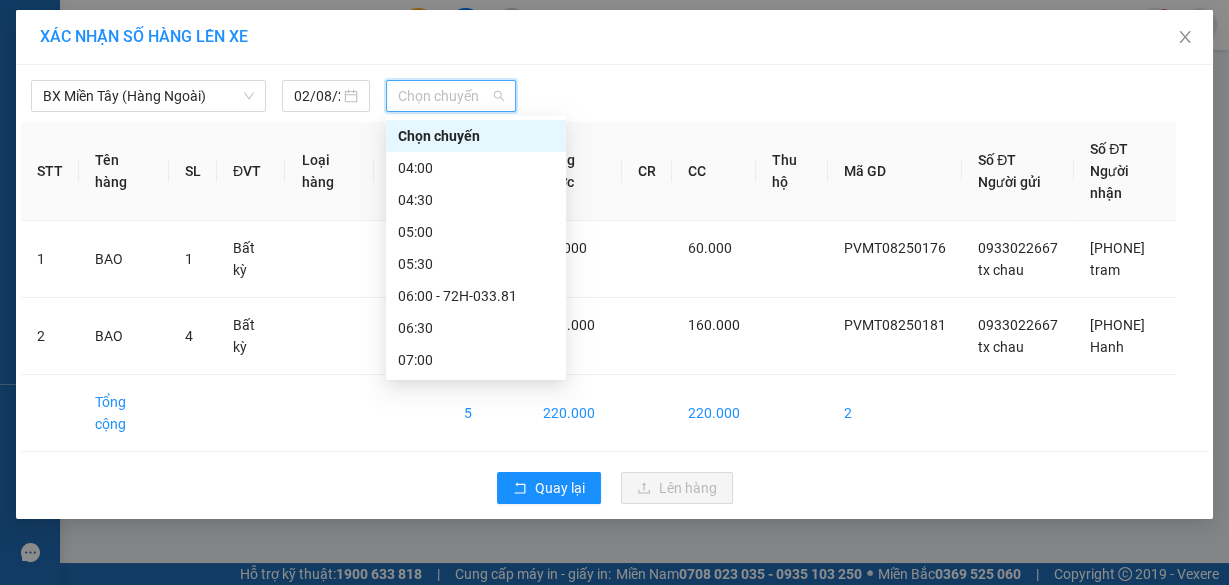 click on "09:00" at bounding box center (476, 616) 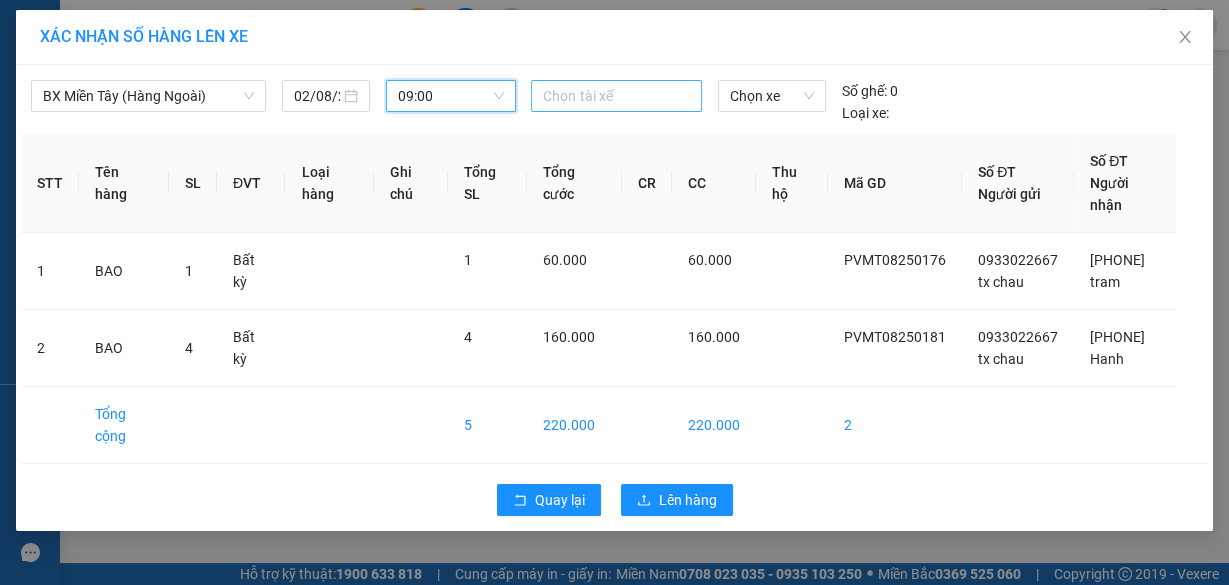click at bounding box center [616, 96] 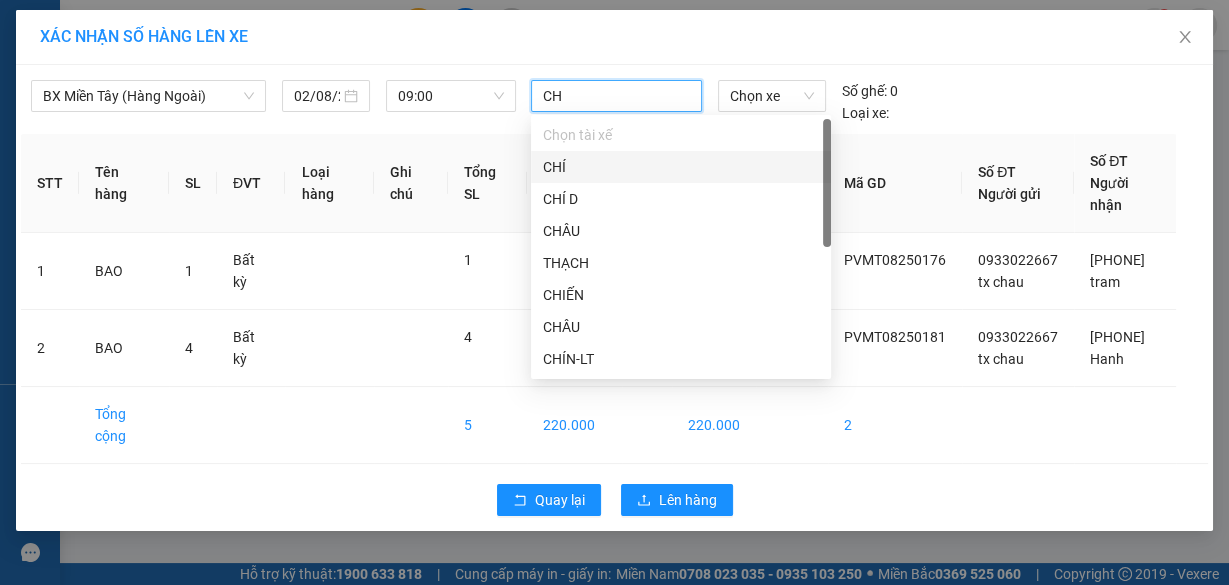 type on "CHA" 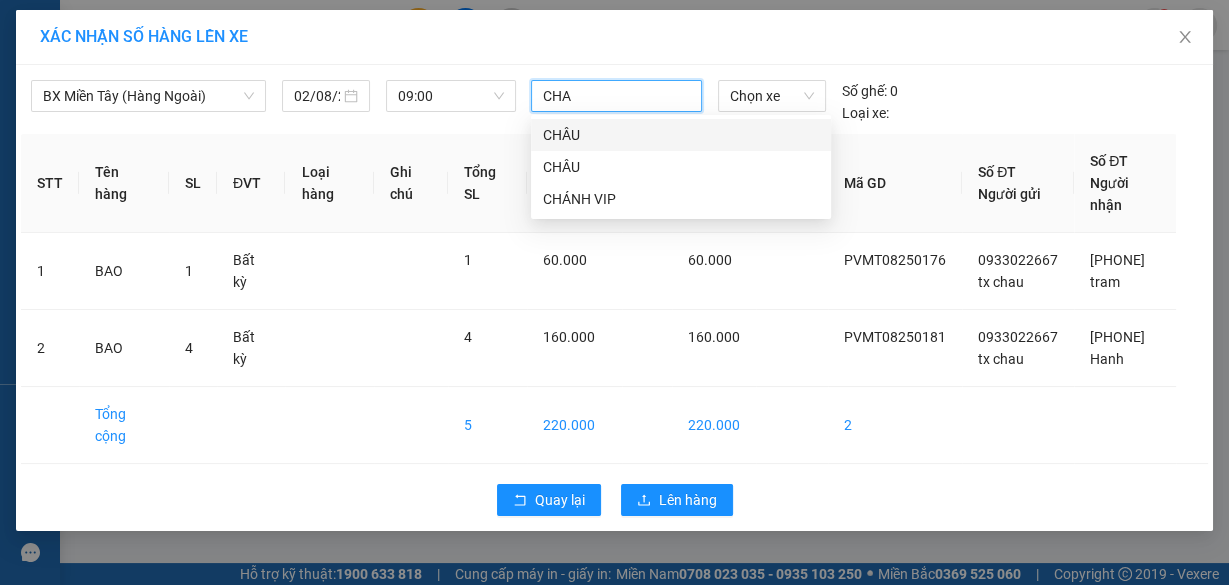 click on "CHÂU" at bounding box center [681, 135] 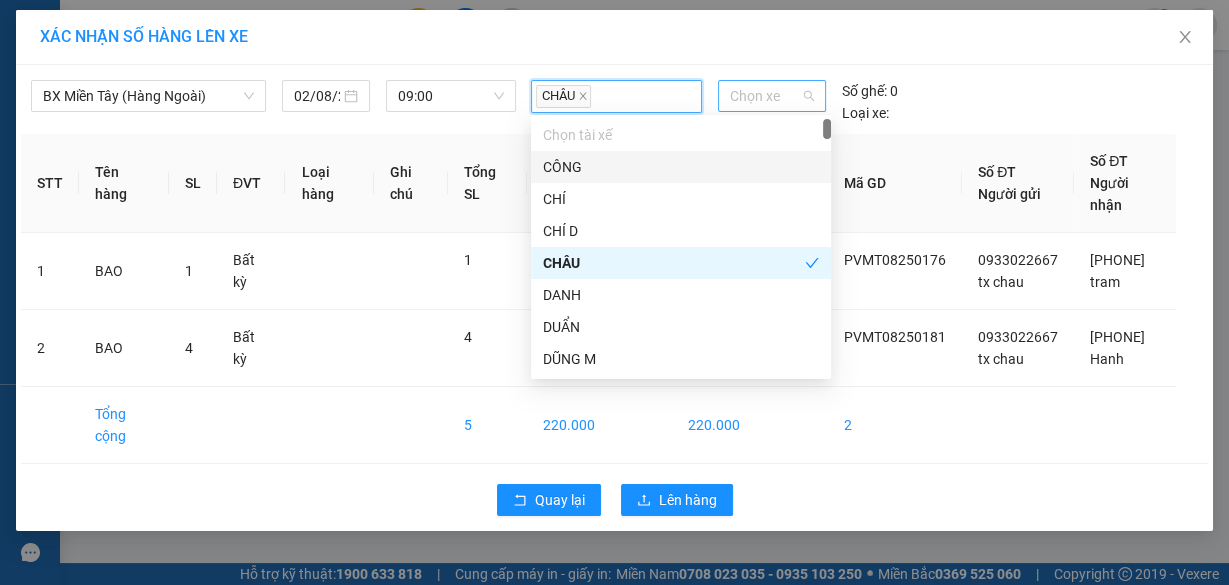 click on "Chọn xe" at bounding box center [772, 96] 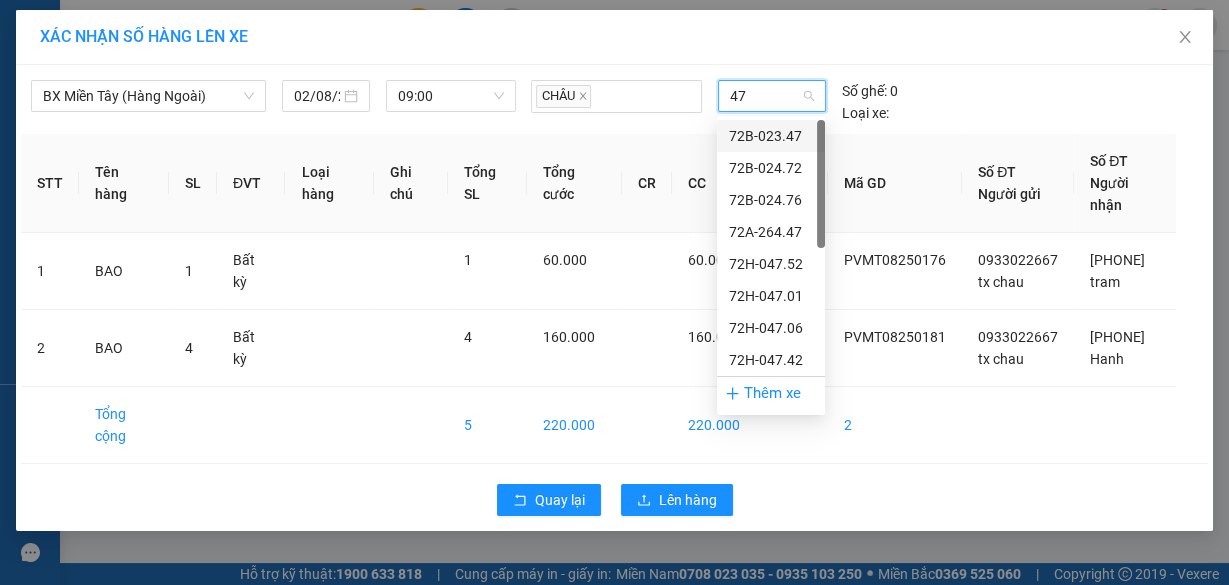 type on "470" 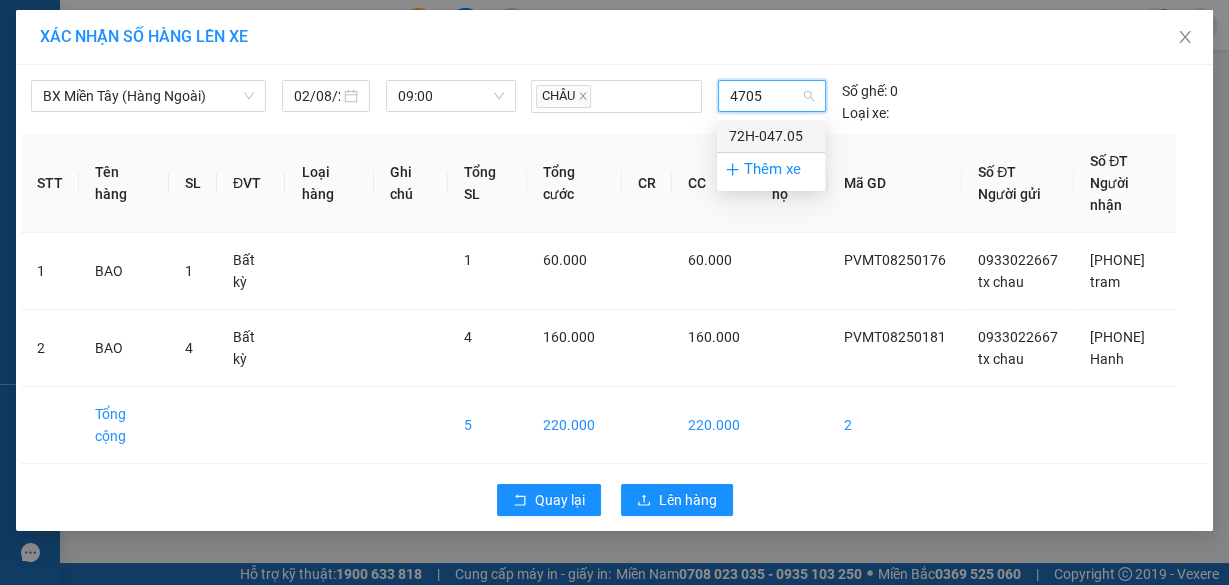 click on "72H-047.05" at bounding box center (771, 136) 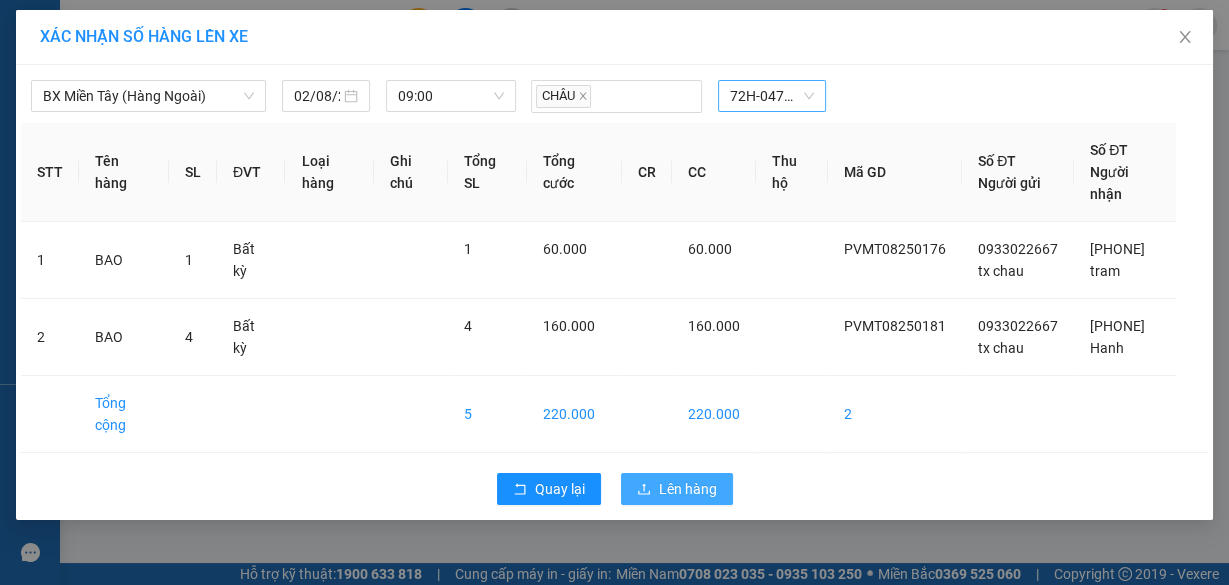 click on "Lên hàng" at bounding box center [688, 489] 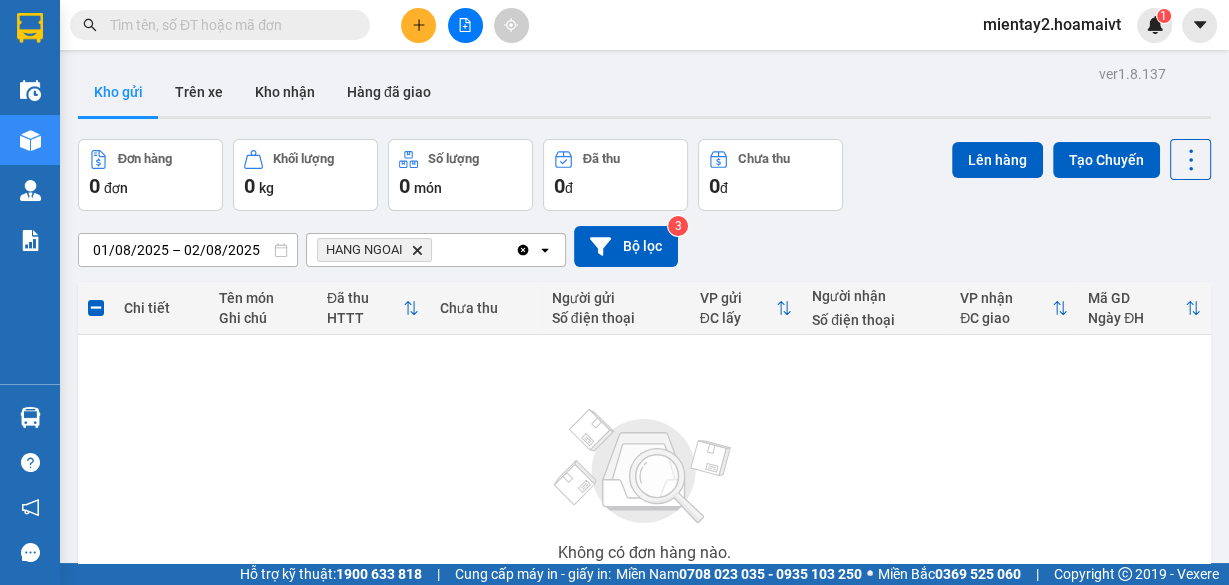 click 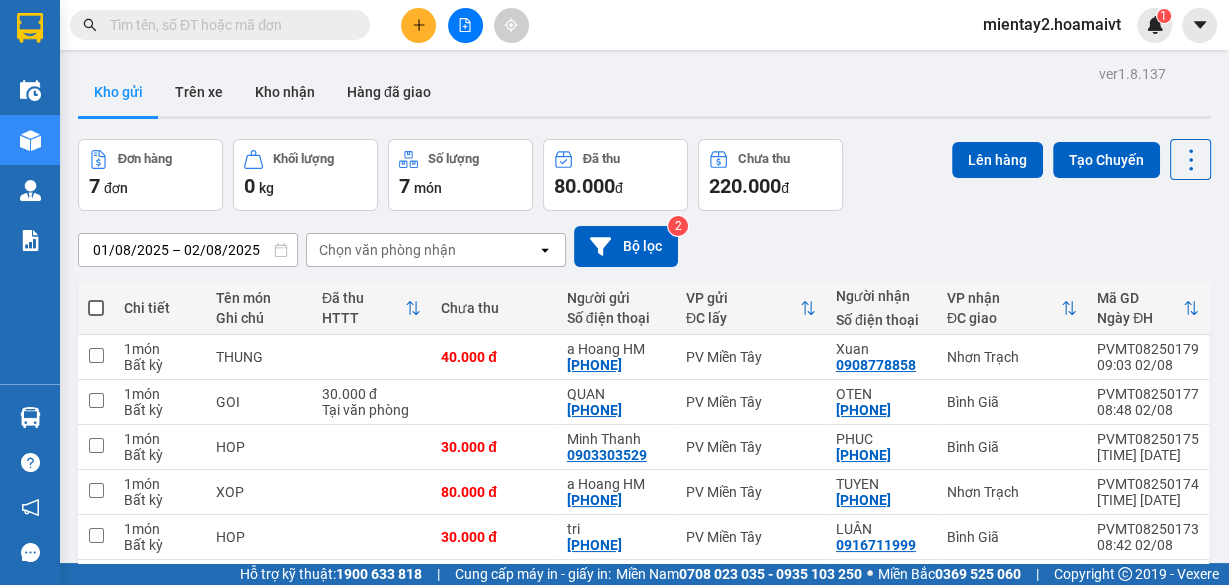 click on "Chọn văn phòng nhận" at bounding box center (387, 250) 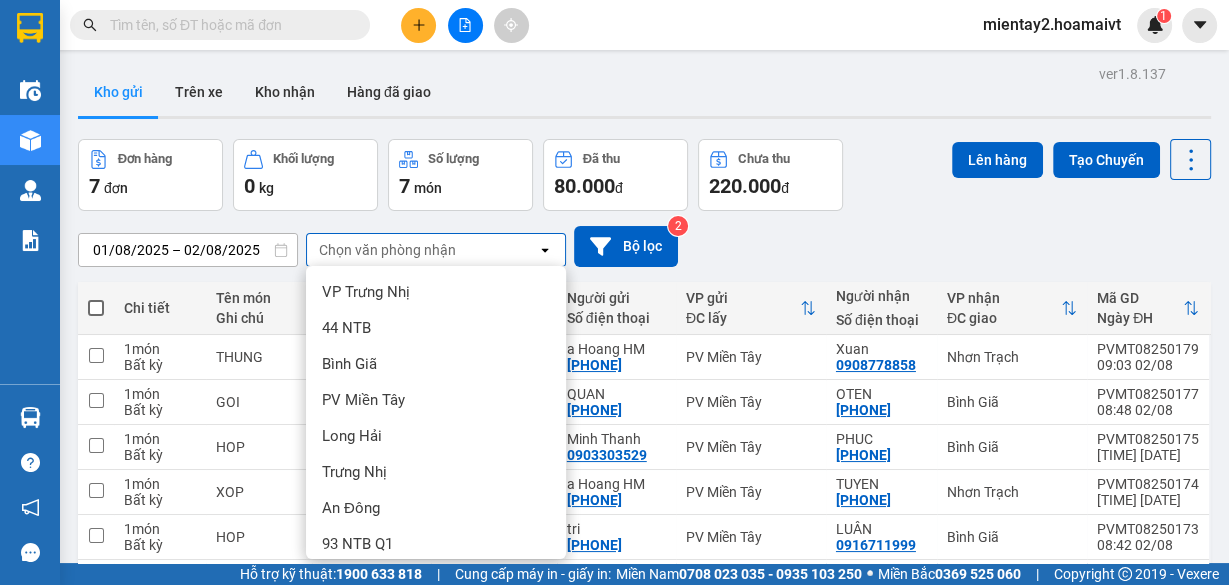 click on "Nhơn Trạch" at bounding box center [360, 616] 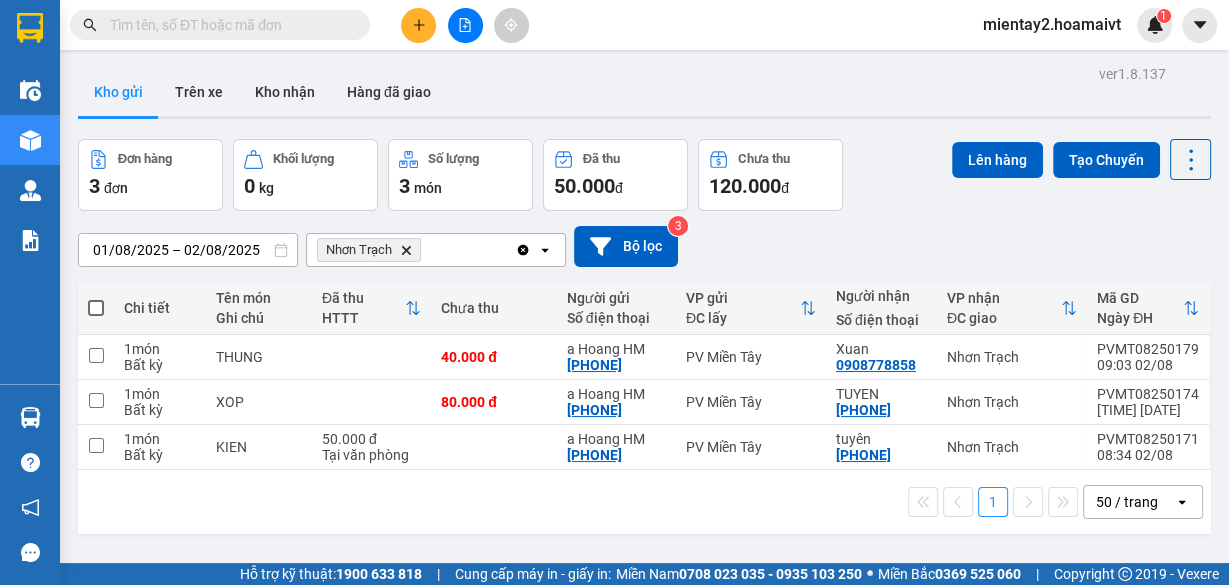 click at bounding box center [96, 308] 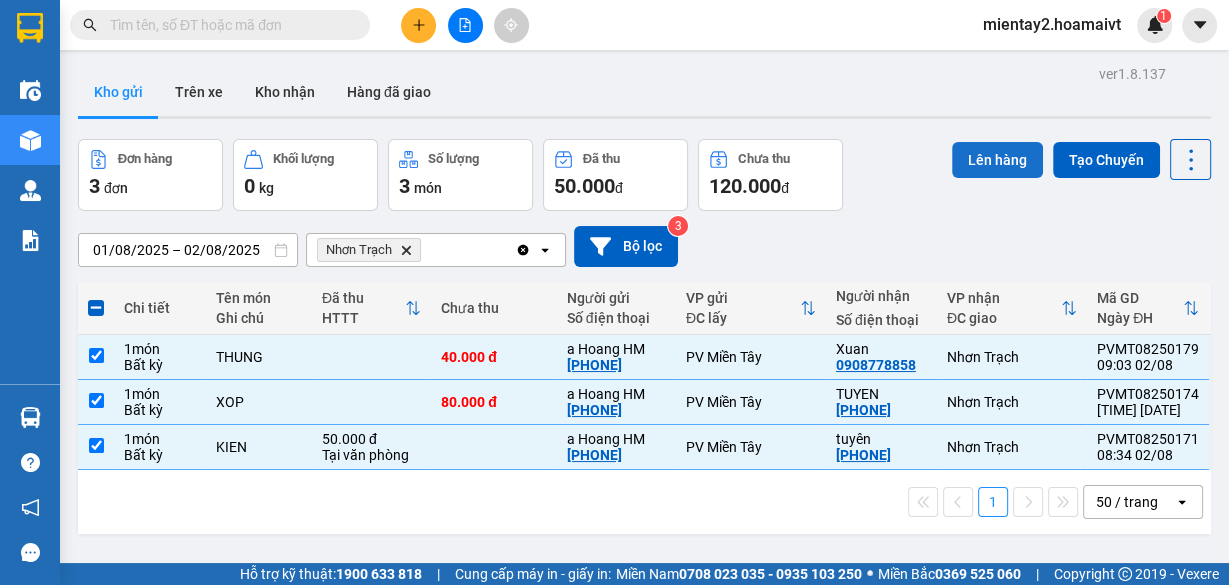 click on "Lên hàng" at bounding box center [997, 160] 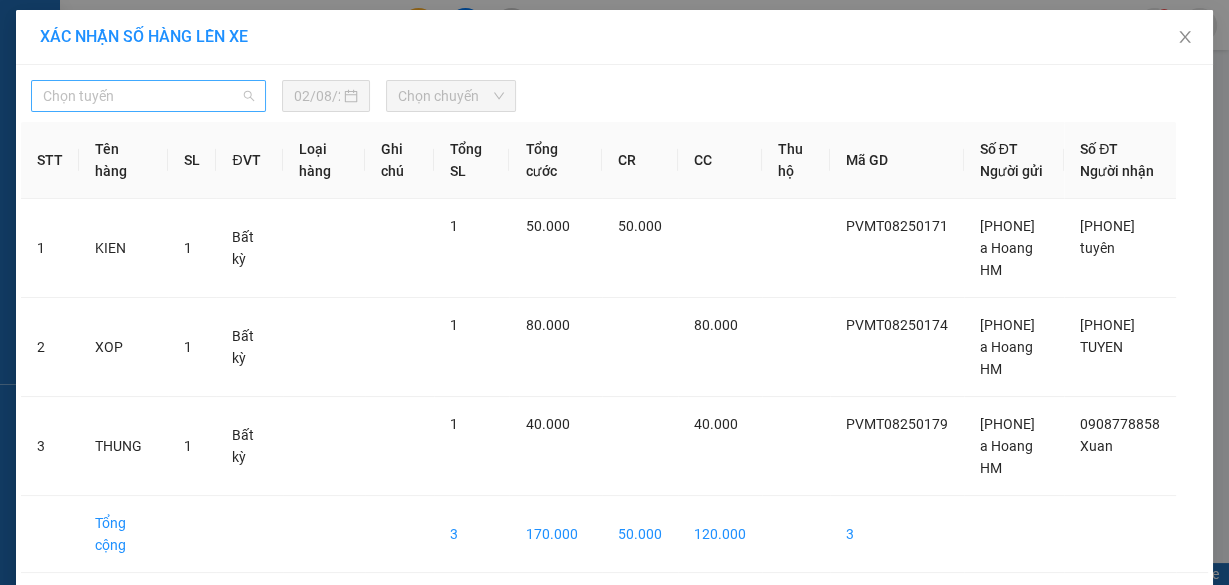 click on "Chọn tuyến" at bounding box center [148, 96] 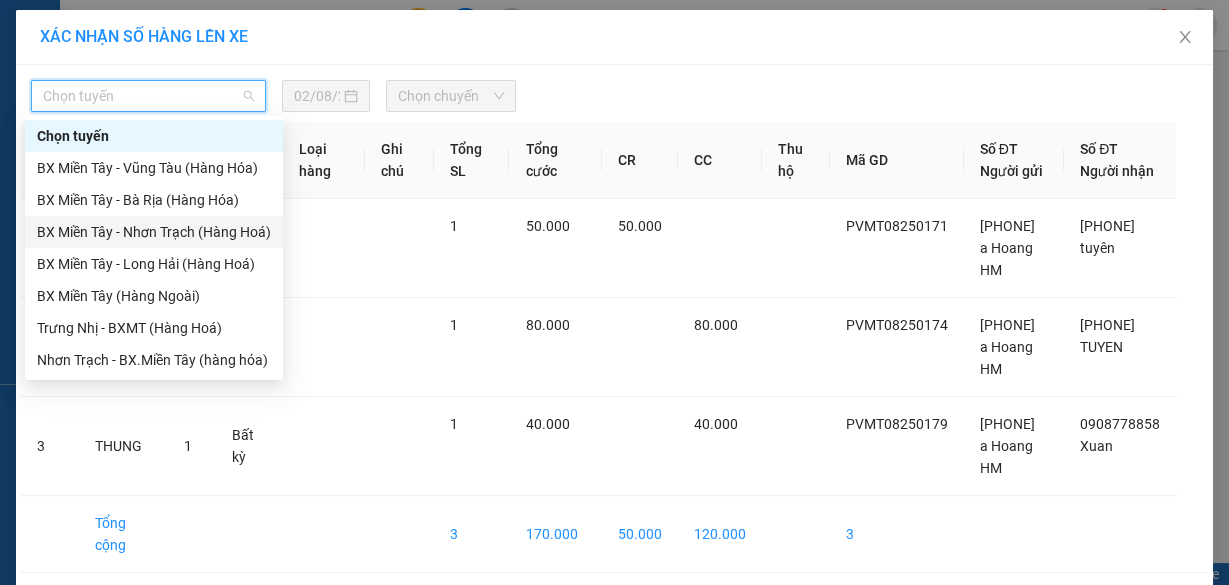 click on "BX Miền Tây - Nhơn Trạch (Hàng Hoá)" at bounding box center (154, 232) 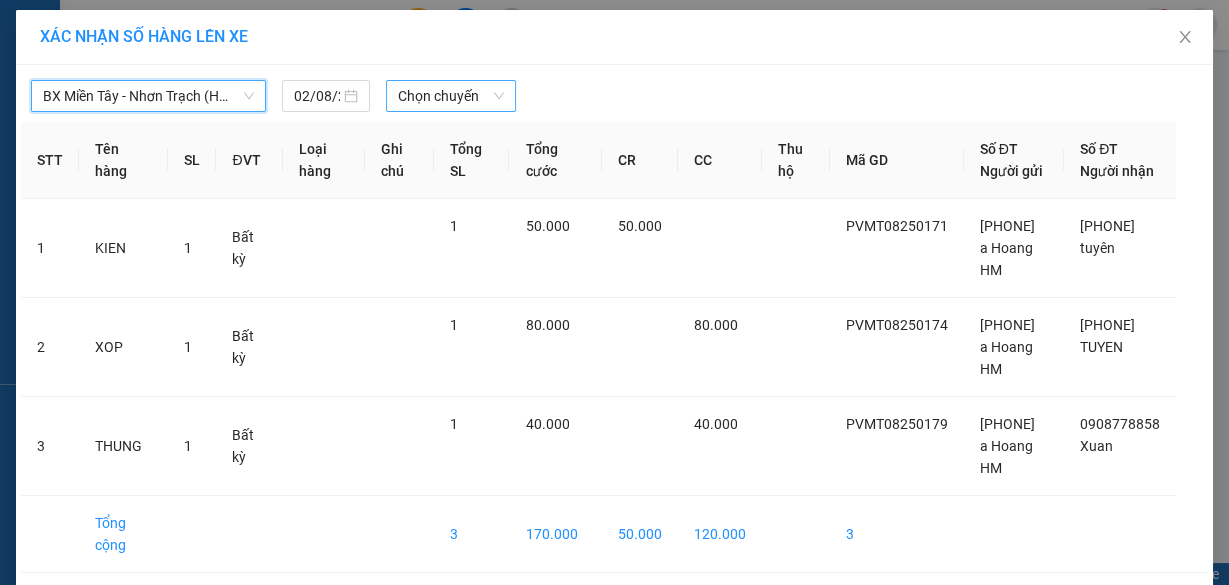 click on "Chọn chuyến" at bounding box center [451, 96] 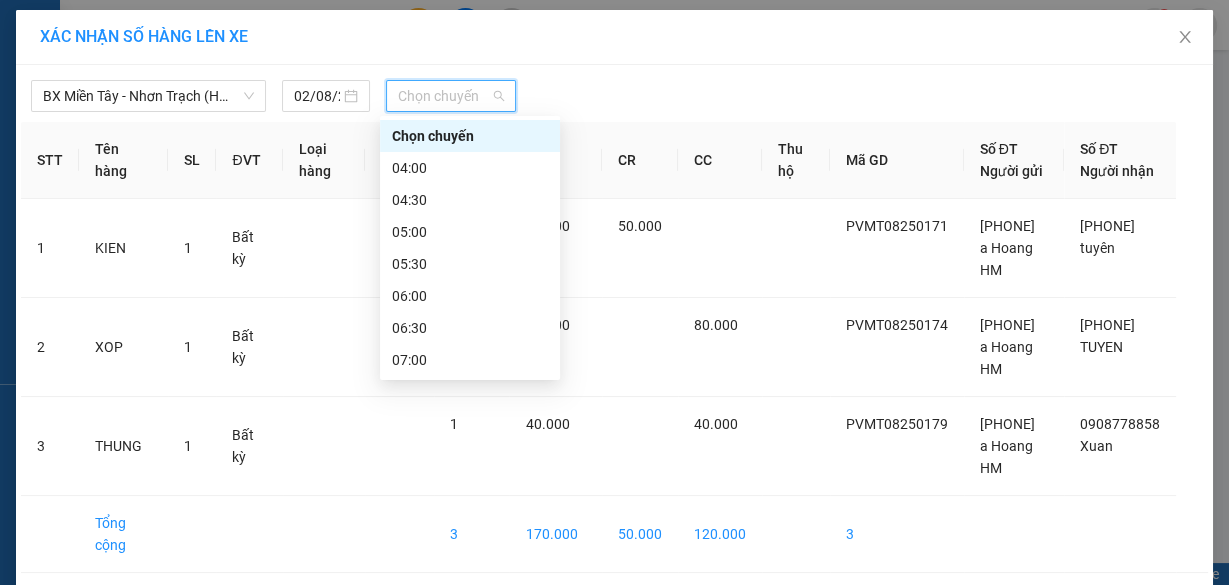 click on "09:00" at bounding box center (470, 616) 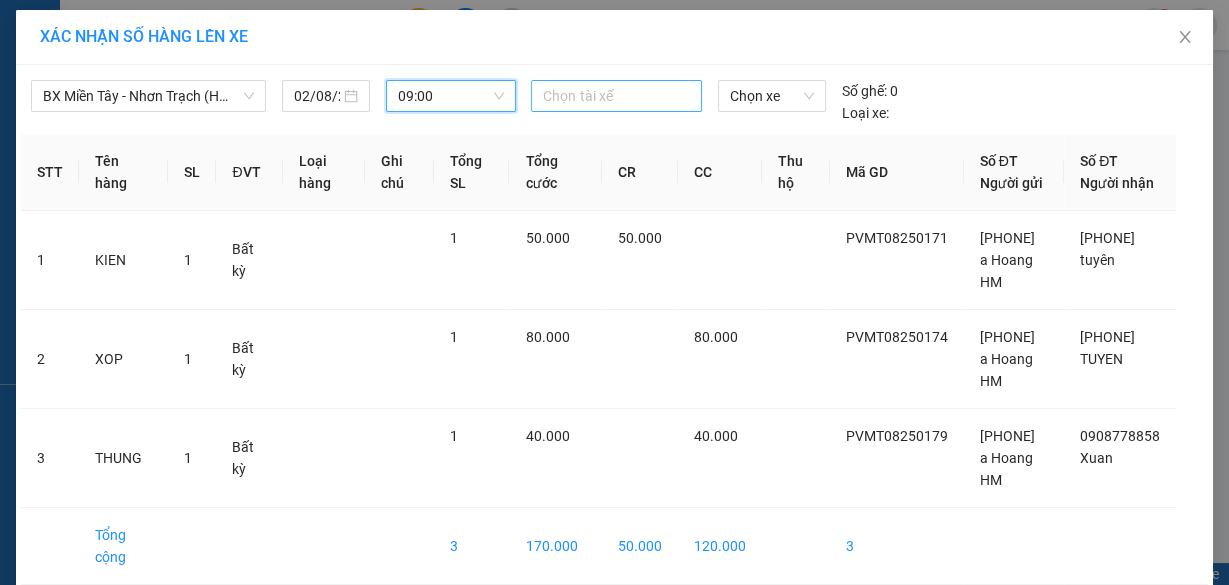 click on "Chọn tài xế" at bounding box center [616, 96] 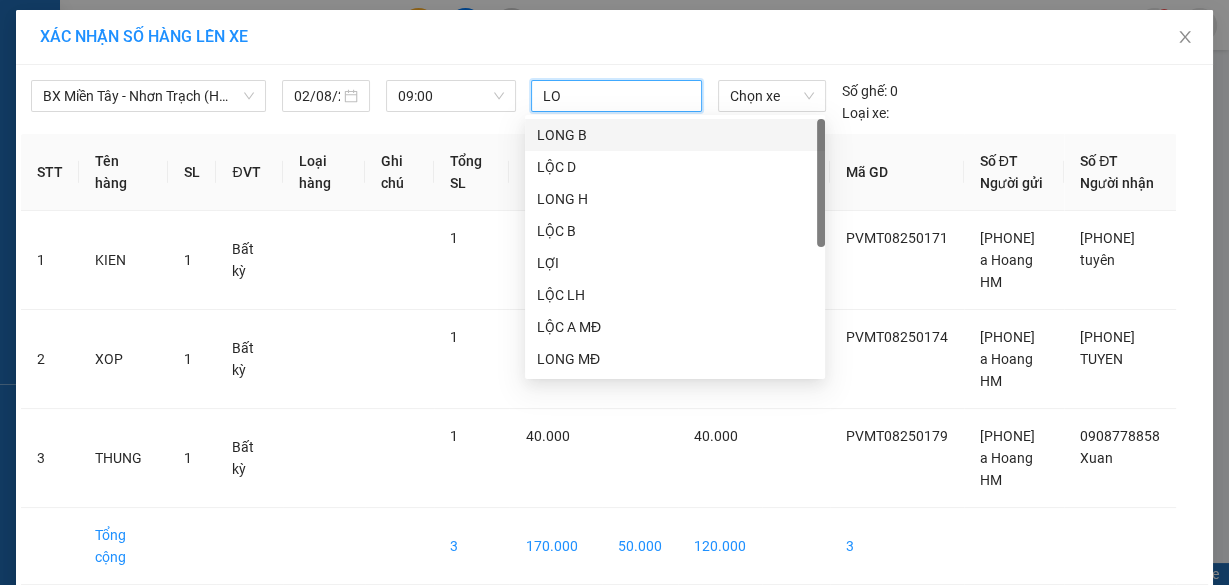 type on "LOC" 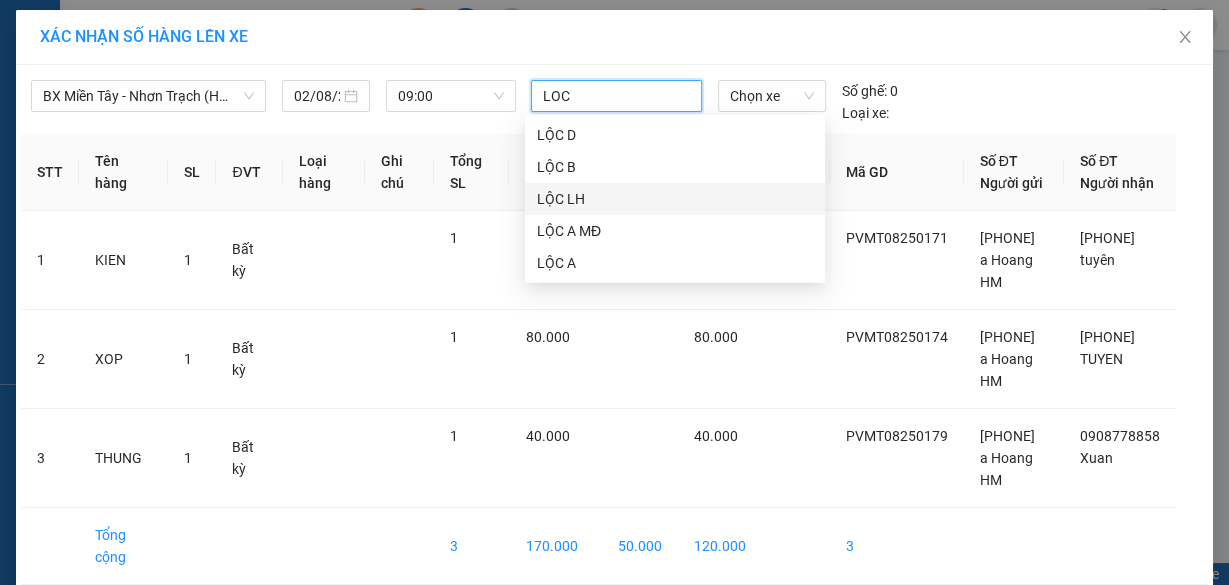 click on "LỘC LH" at bounding box center [675, 199] 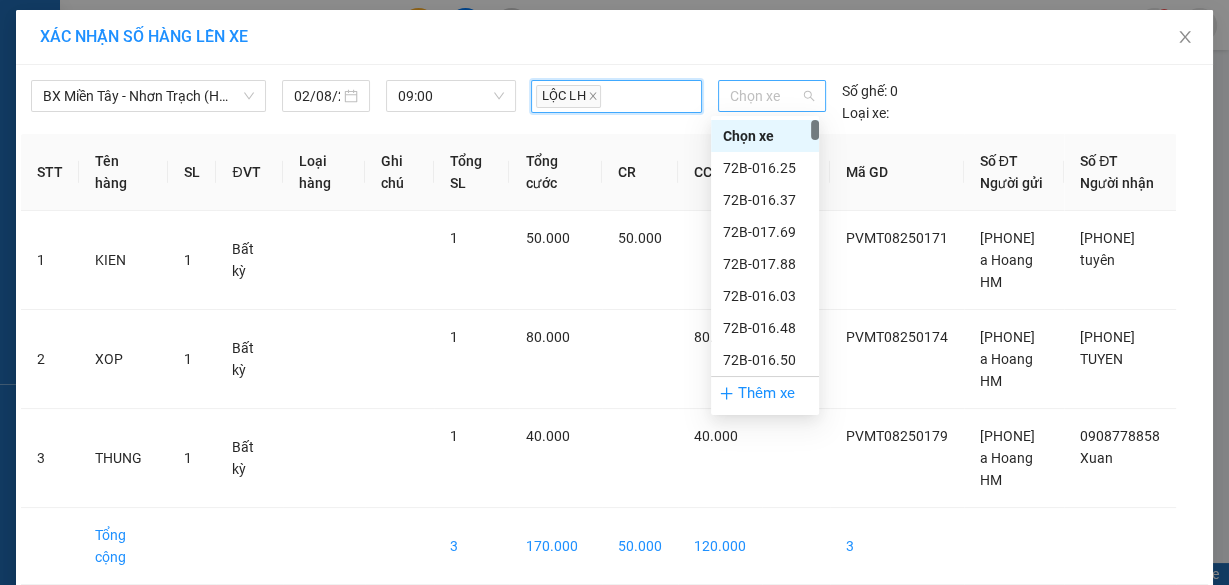 click on "Chọn xe" at bounding box center (772, 96) 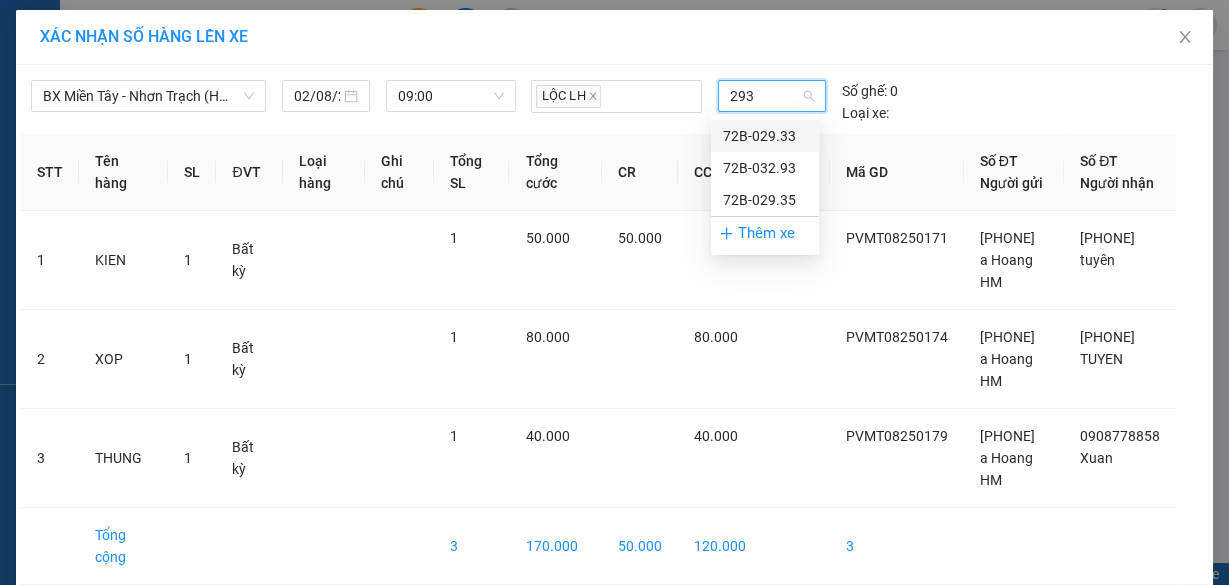 type on "2933" 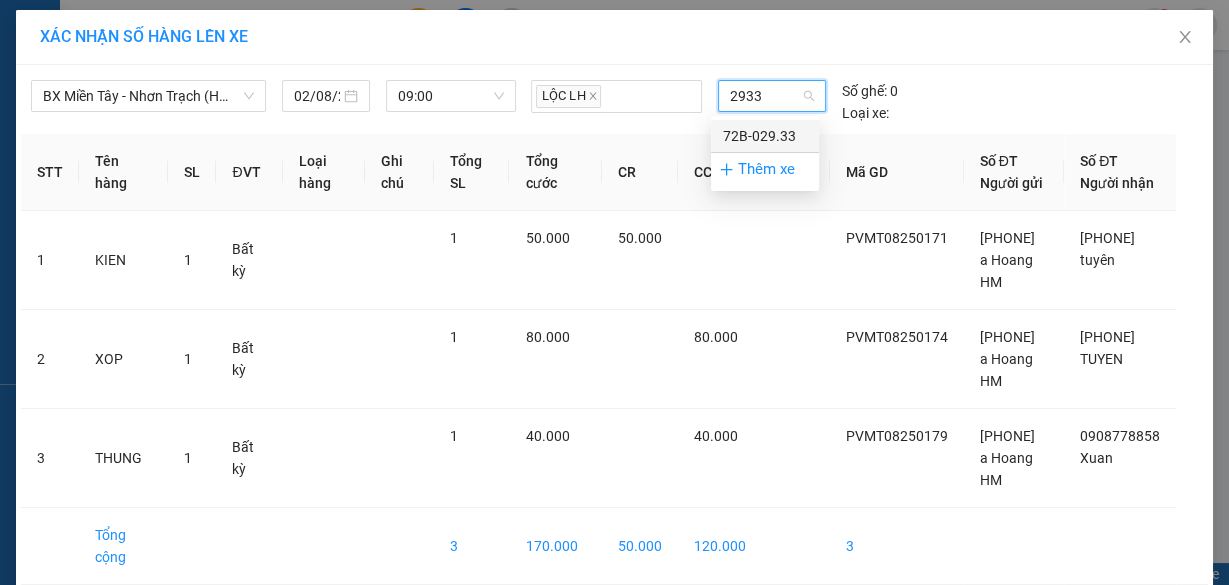 click on "72B-029.33" at bounding box center (765, 136) 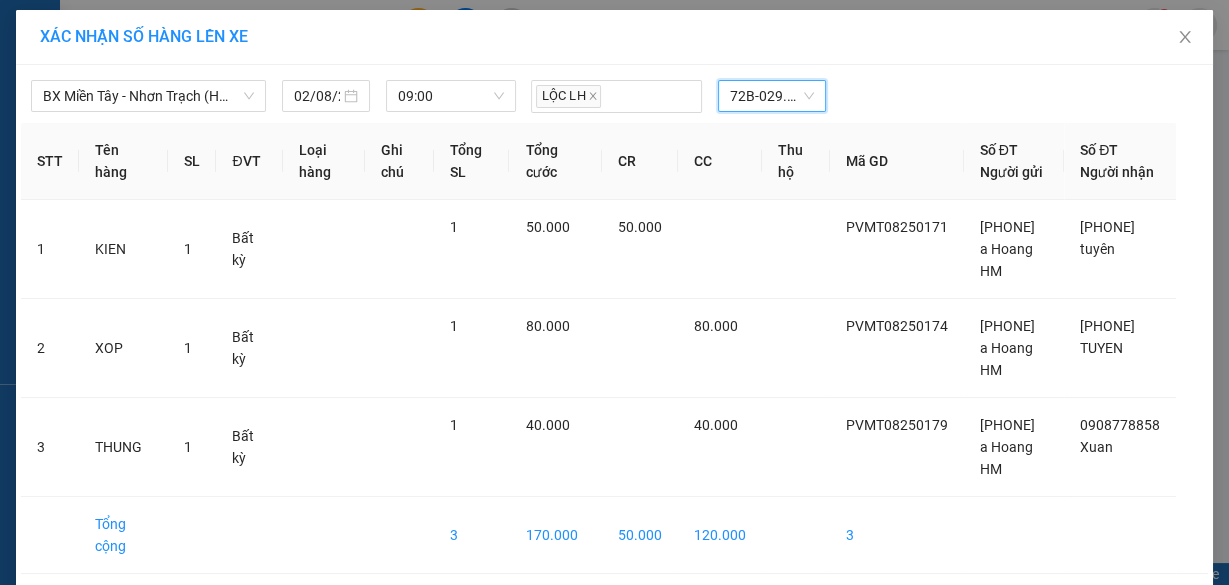 click on "Lên hàng" at bounding box center [688, 610] 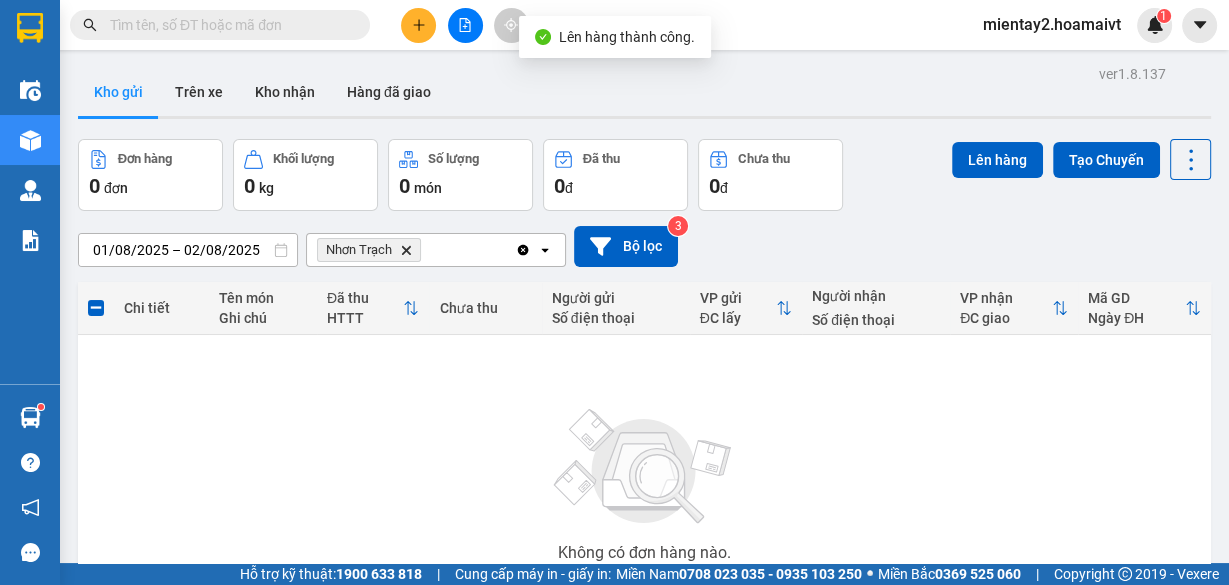 click on "Delete" 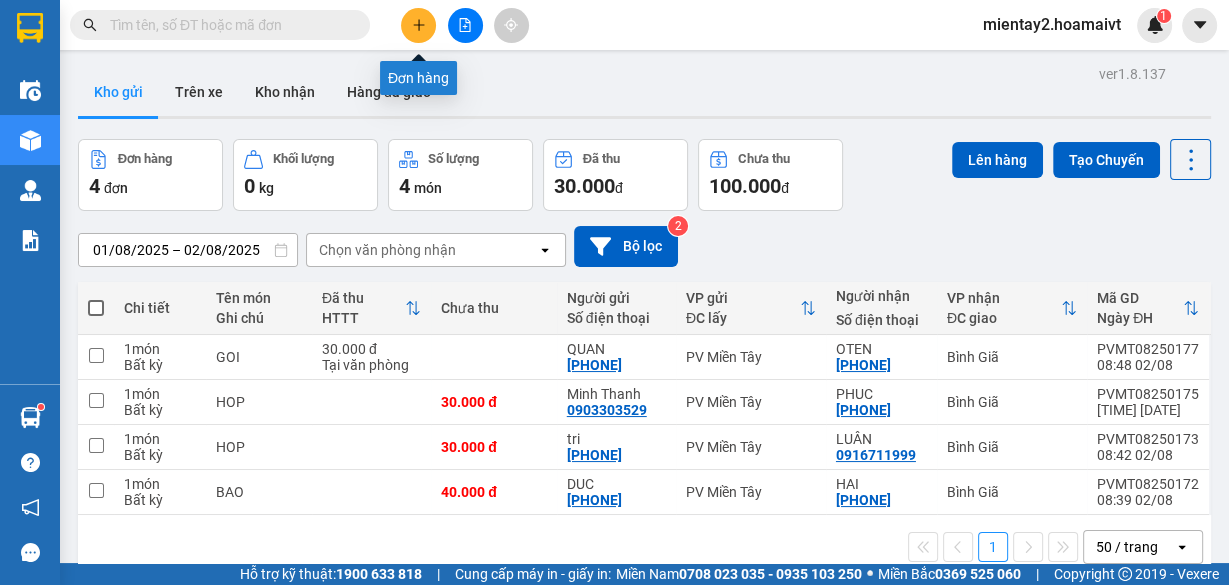 click 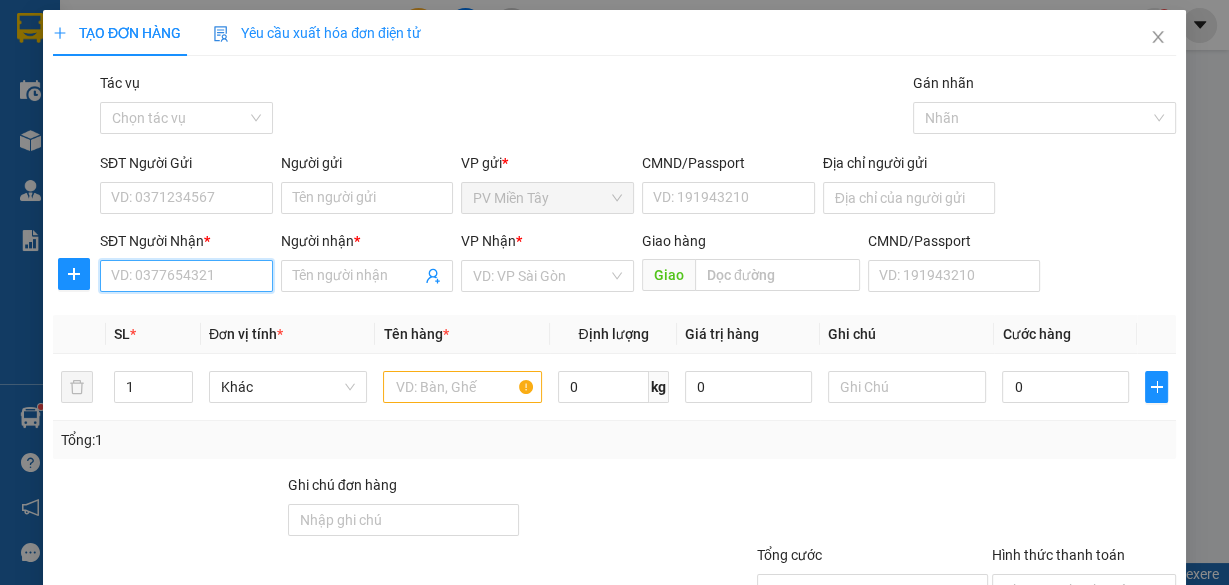 click on "SĐT Người Nhận  *" at bounding box center [186, 276] 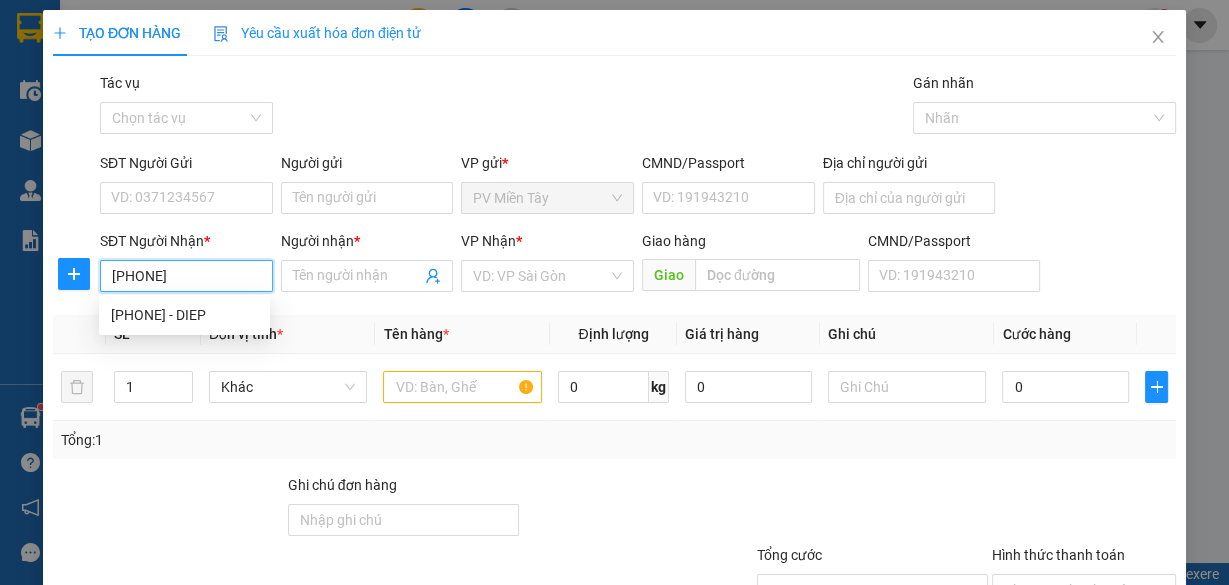 type on "[PHONE]" 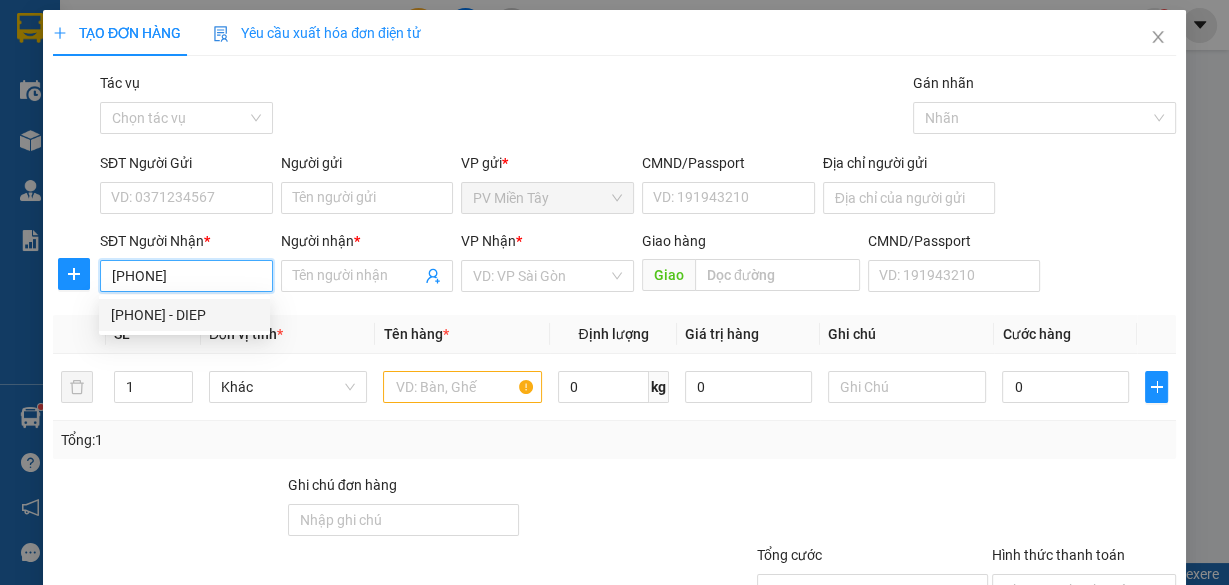 click on "[PHONE] - DIEP" at bounding box center [184, 315] 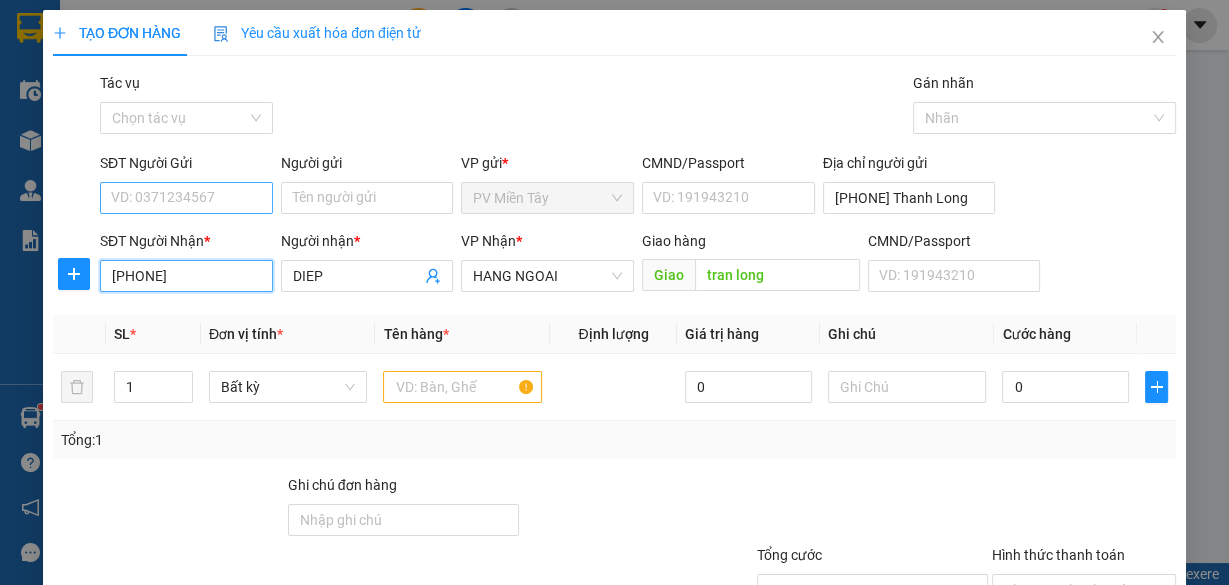 type on "[PHONE]" 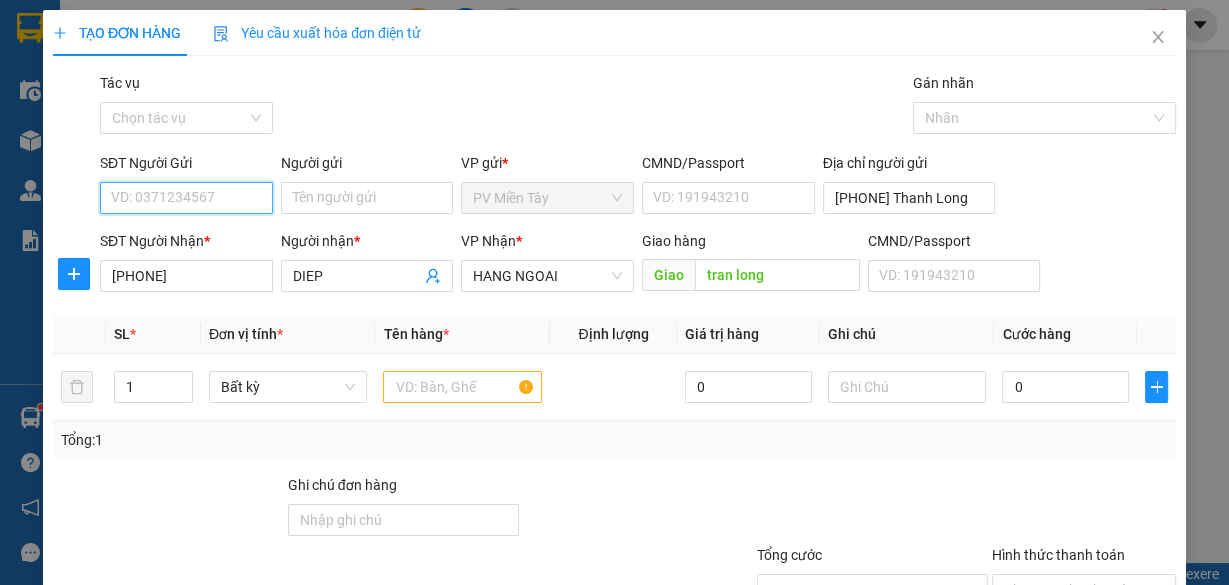 click on "SĐT Người Gửi" at bounding box center [186, 198] 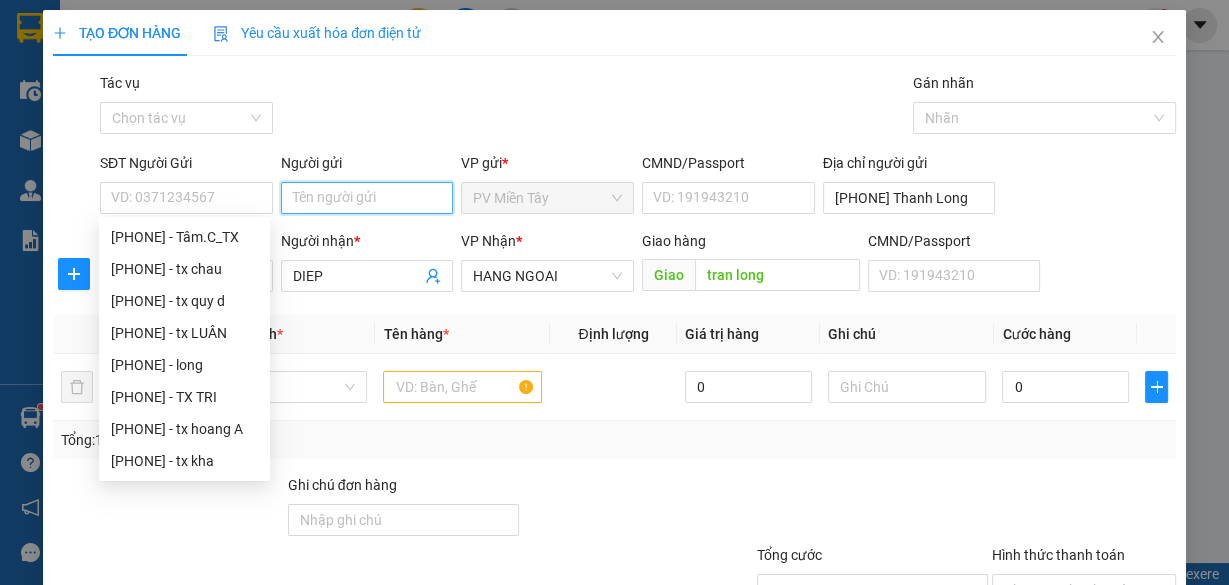 click on "Người gửi" at bounding box center (367, 198) 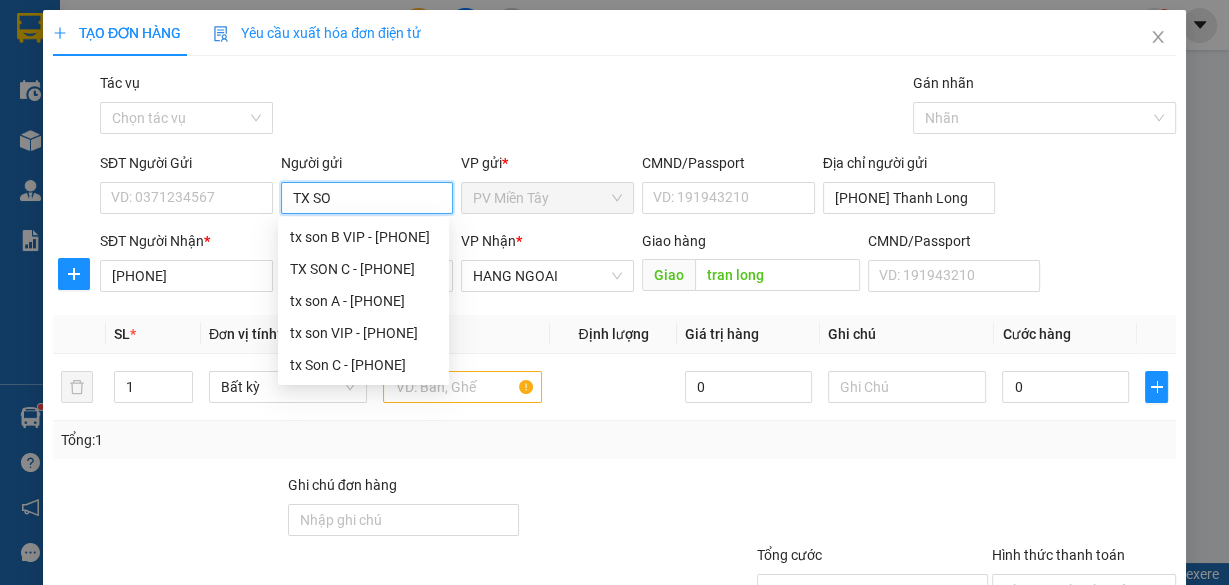 type on "TX SON" 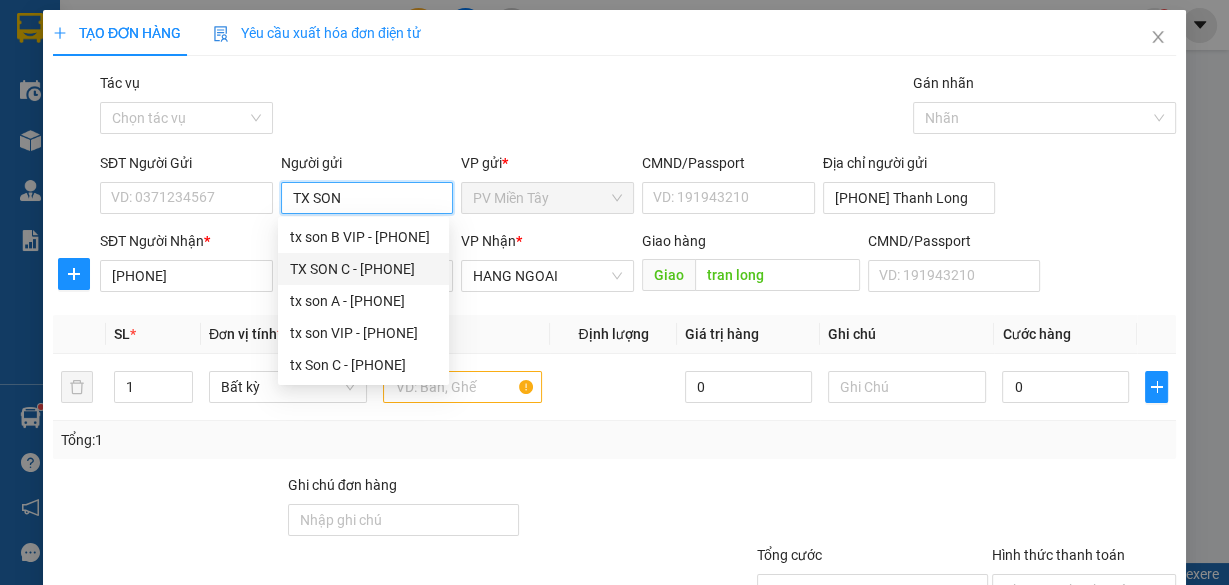 click on "TX SON C - [PHONE]" at bounding box center [363, 269] 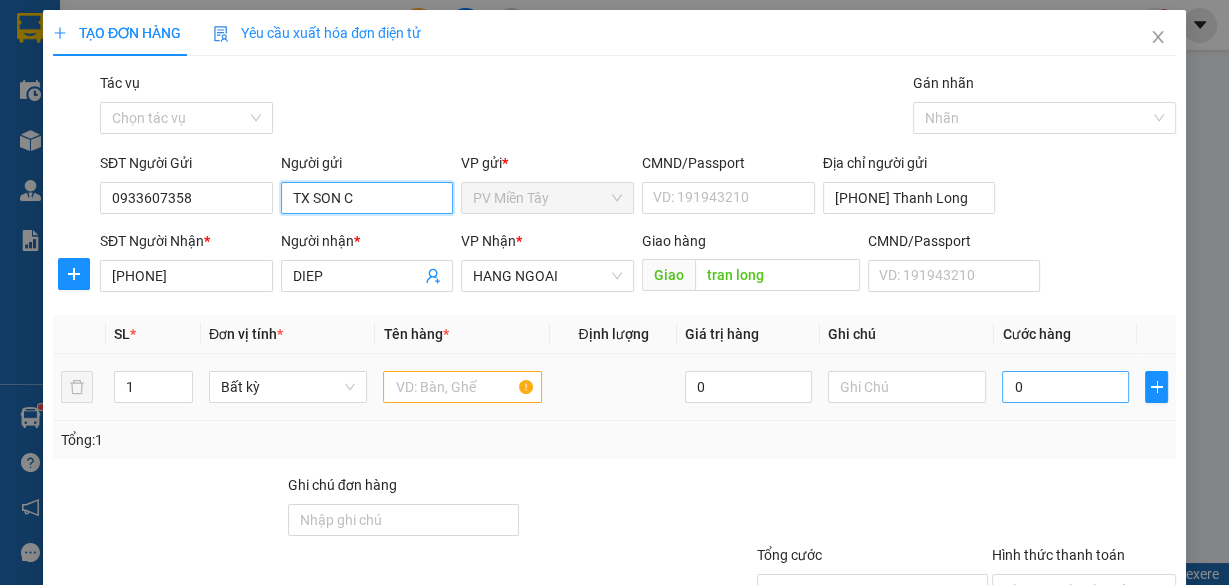 type on "TX SON C" 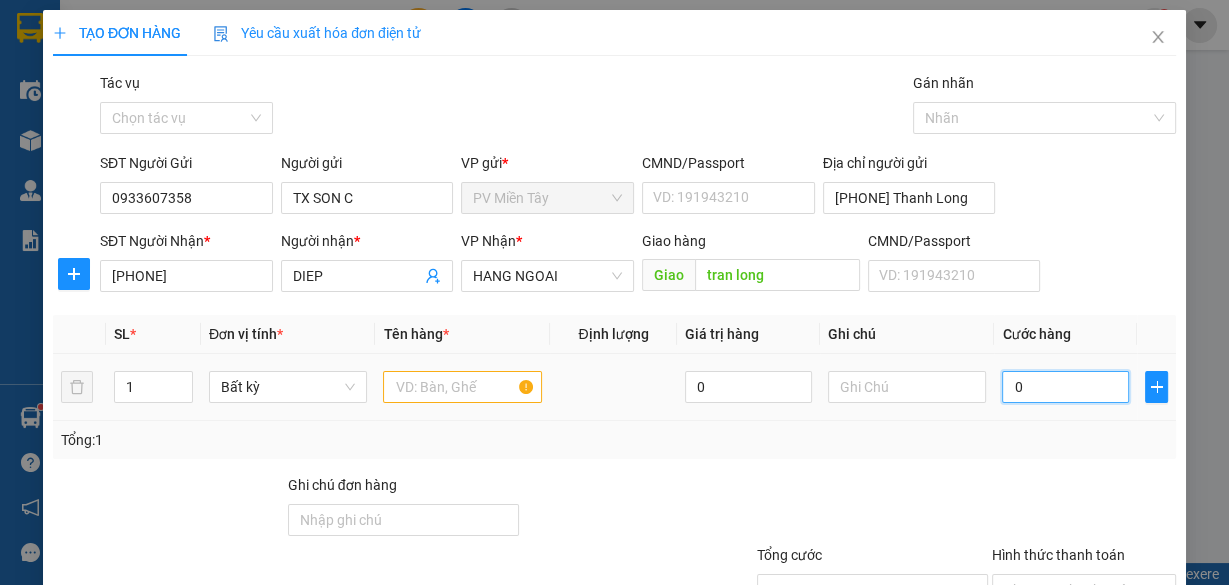 click on "0" at bounding box center (1065, 387) 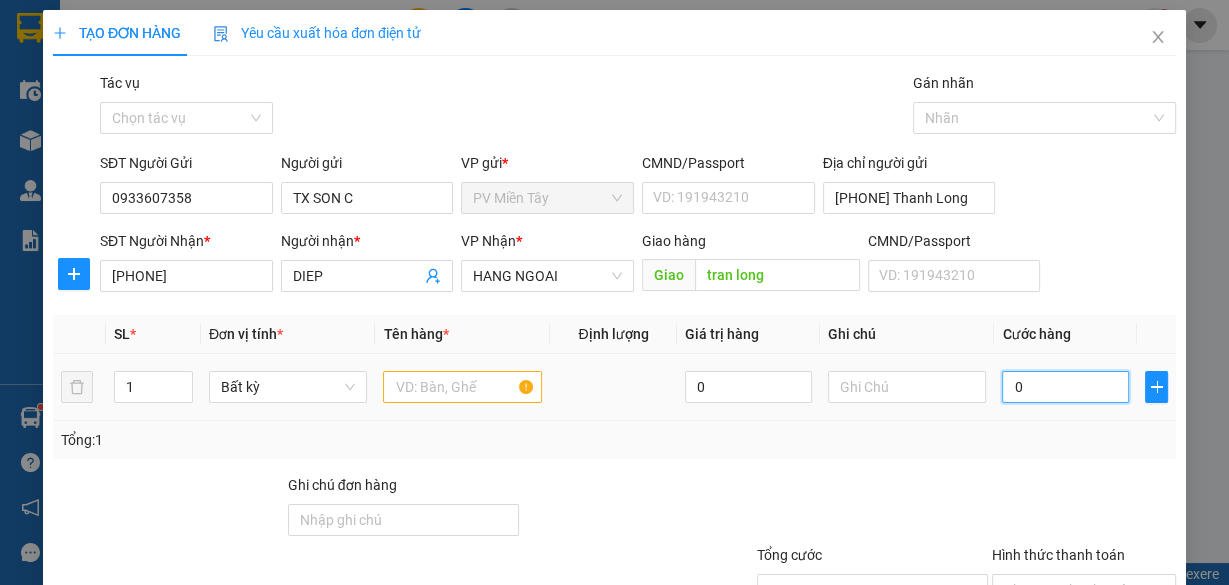 type on "5" 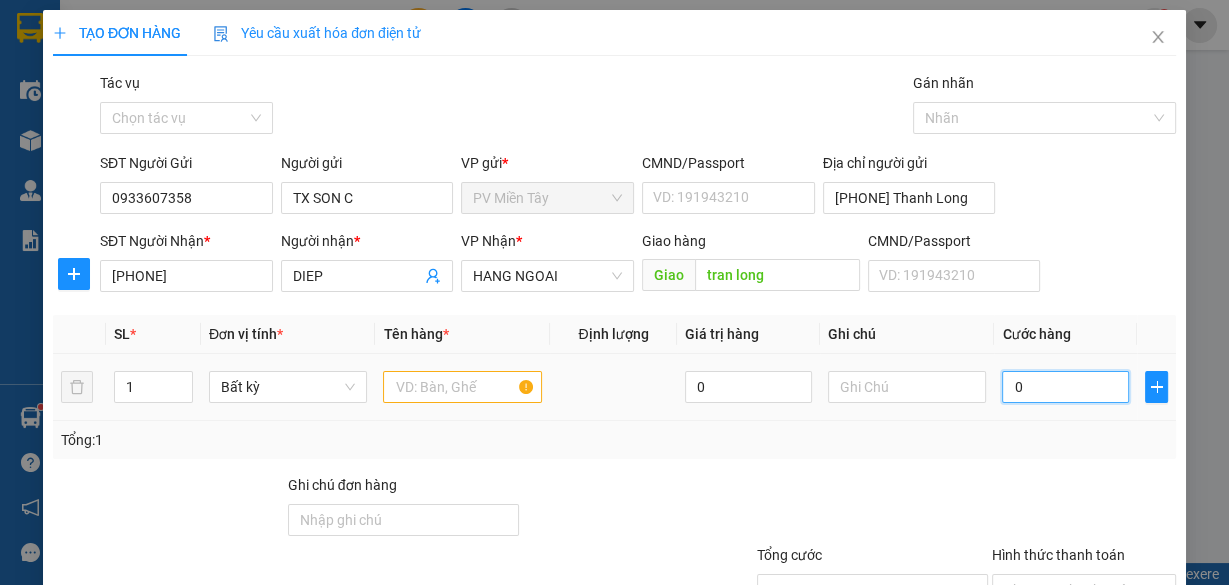 type on "5" 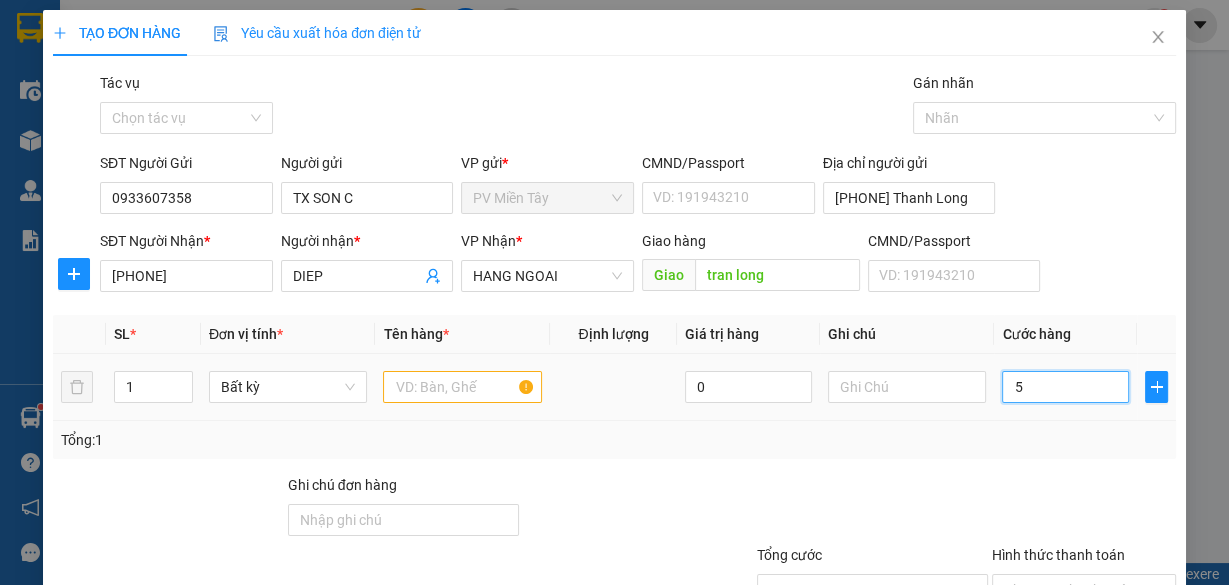 type on "50" 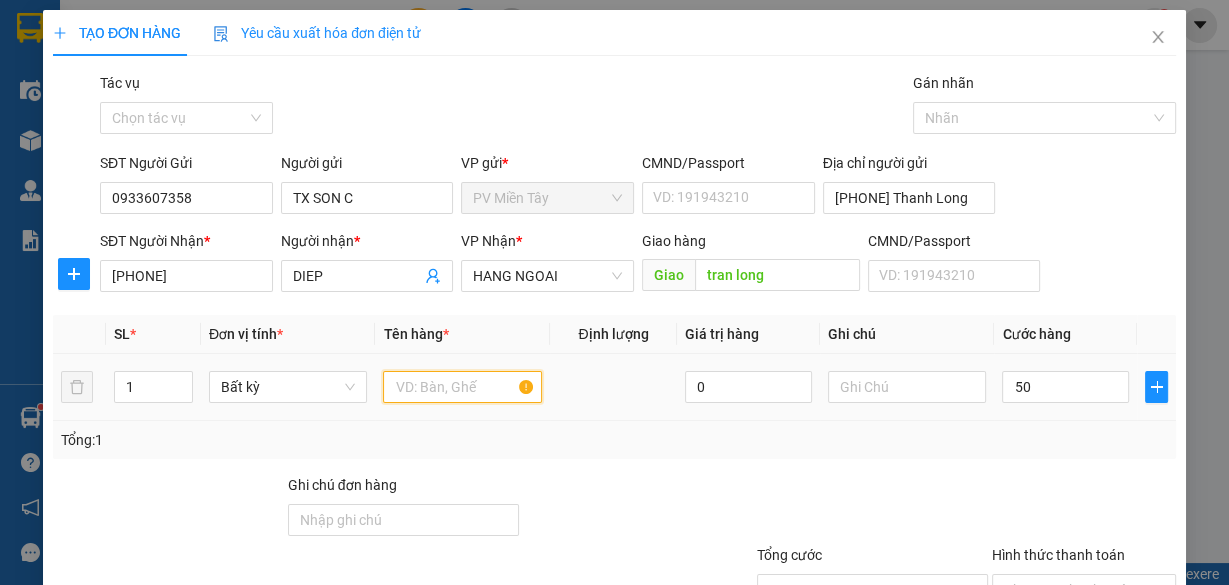 type on "50.000" 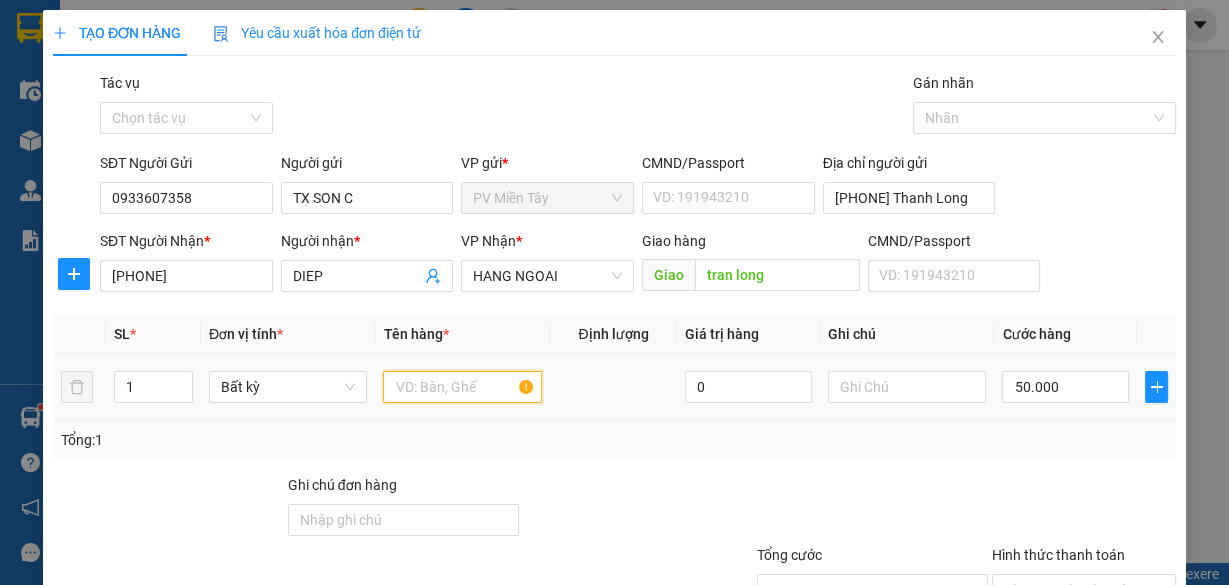 click at bounding box center [462, 387] 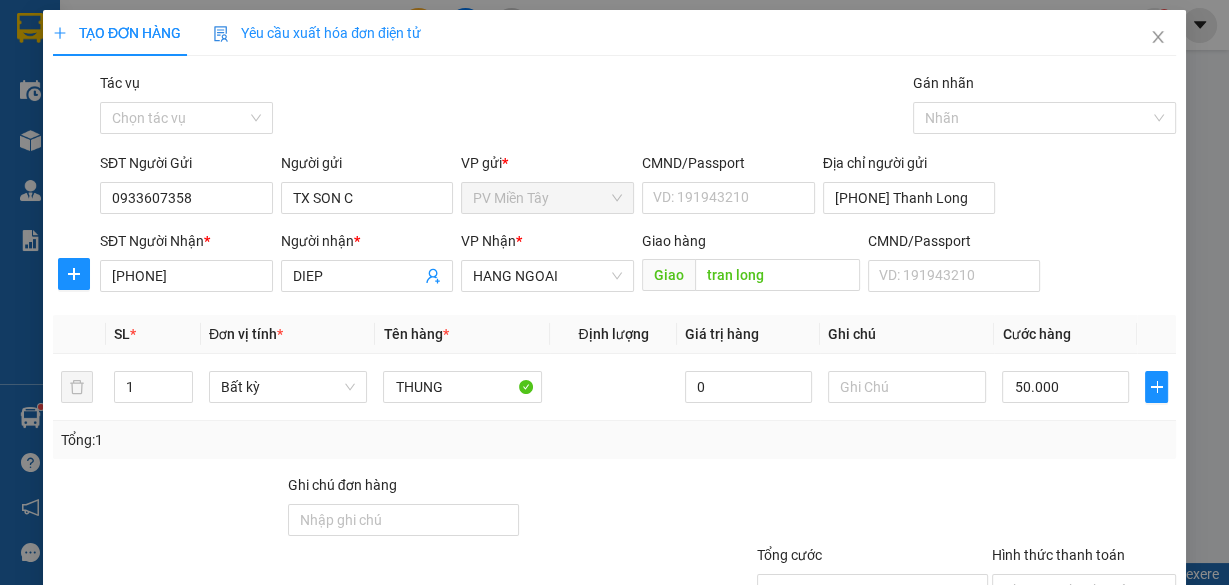 click on "Lưu và In" at bounding box center [1119, 685] 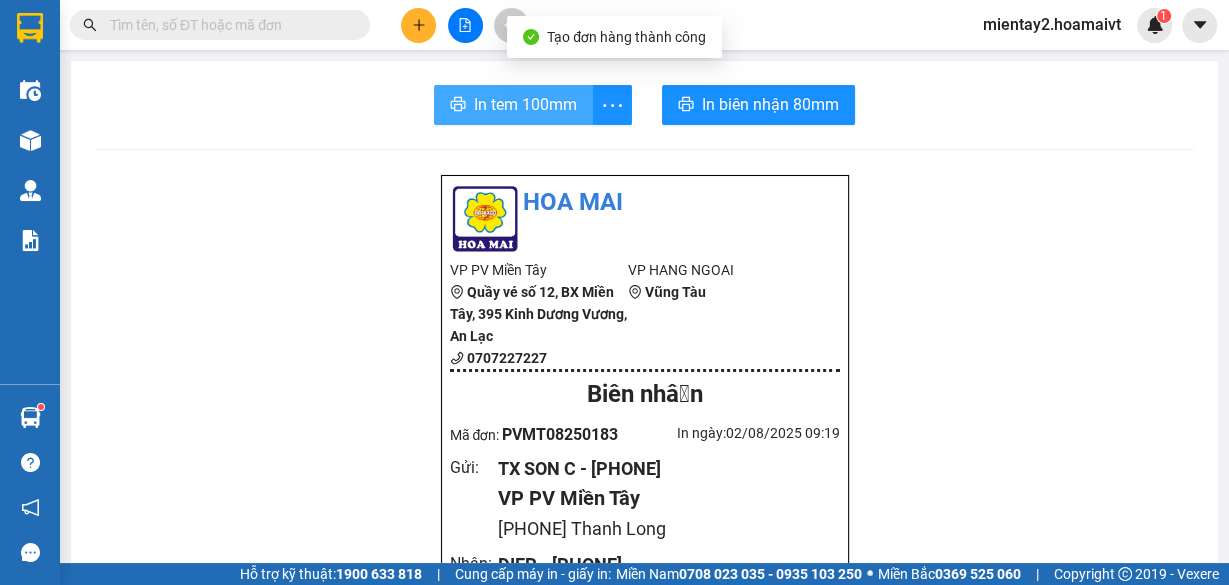 click on "In tem 100mm" at bounding box center (525, 104) 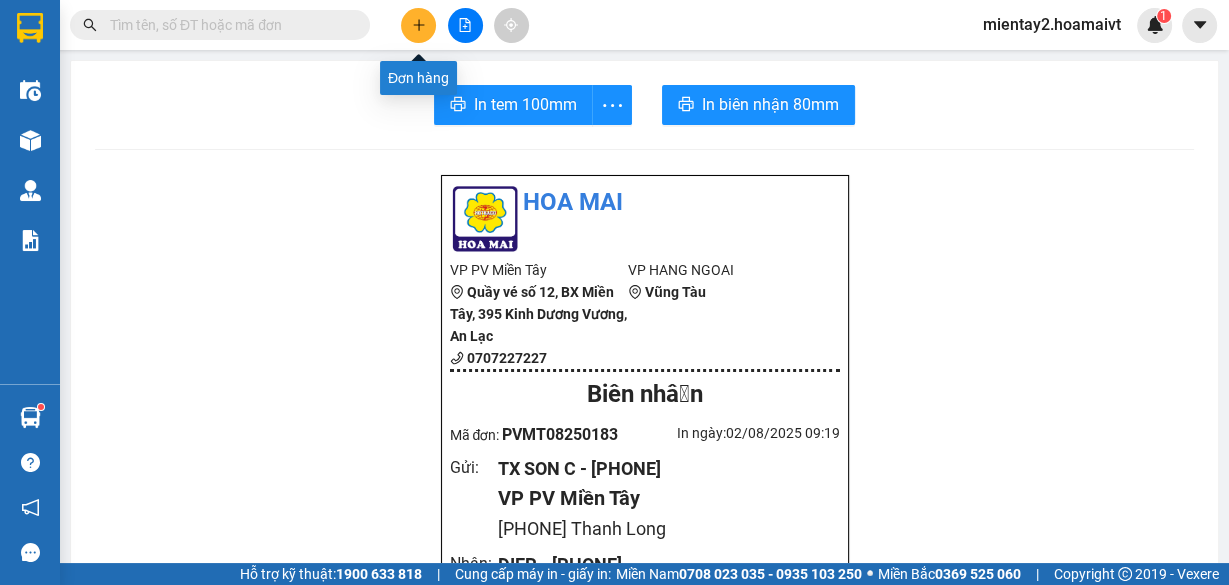 click 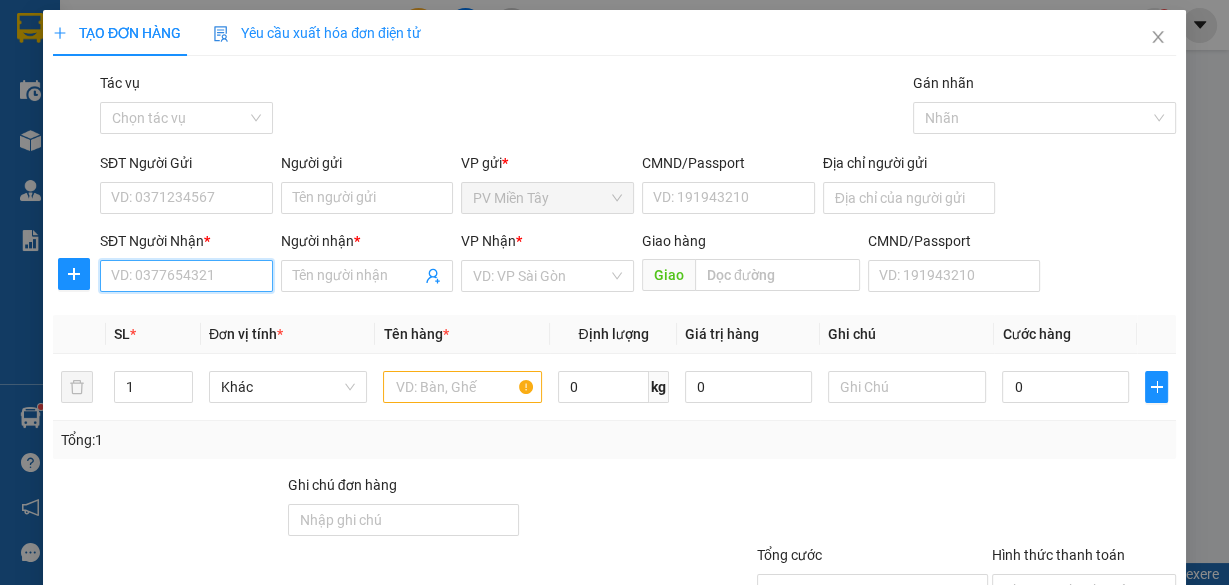 click on "SĐT Người Nhận  *" at bounding box center (186, 276) 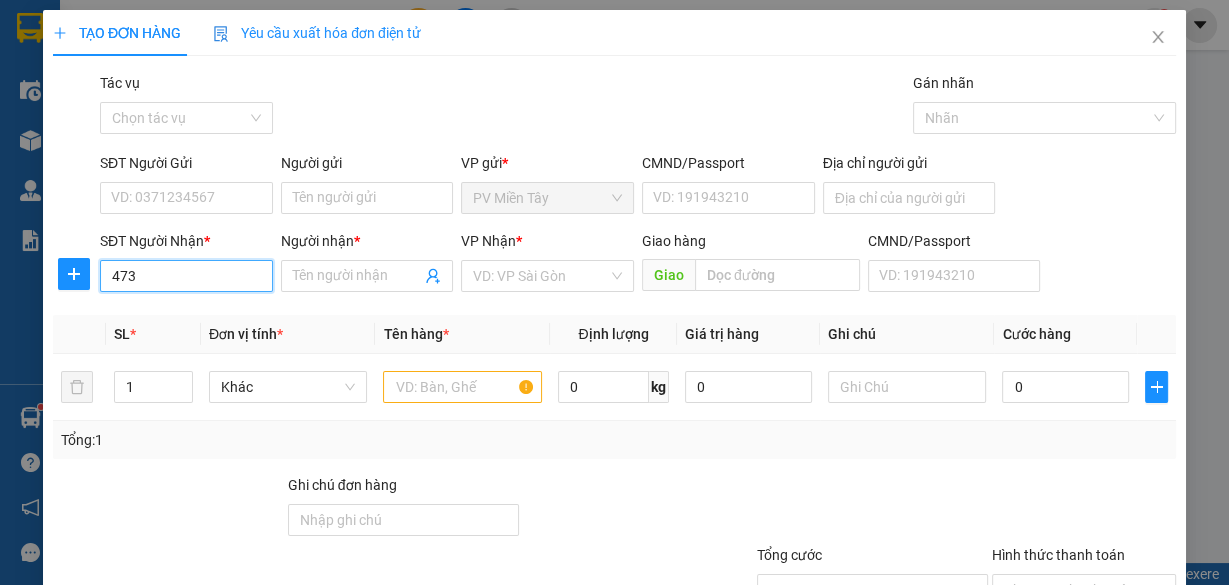 type on "4731" 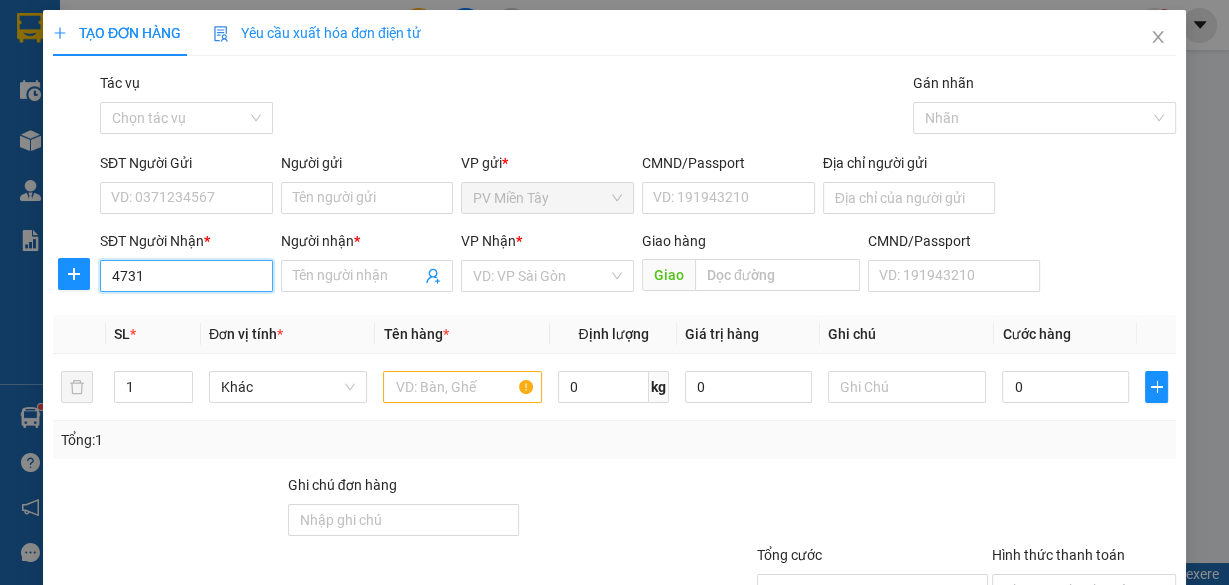 click on "4731" at bounding box center (186, 276) 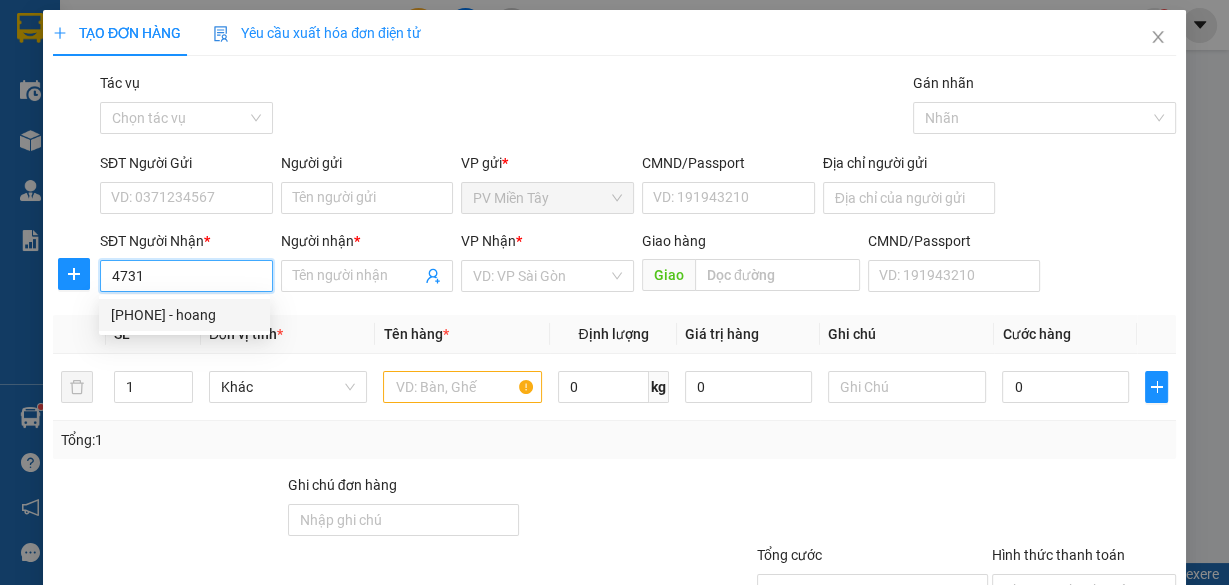 click on "[PHONE] - hoang" at bounding box center [184, 315] 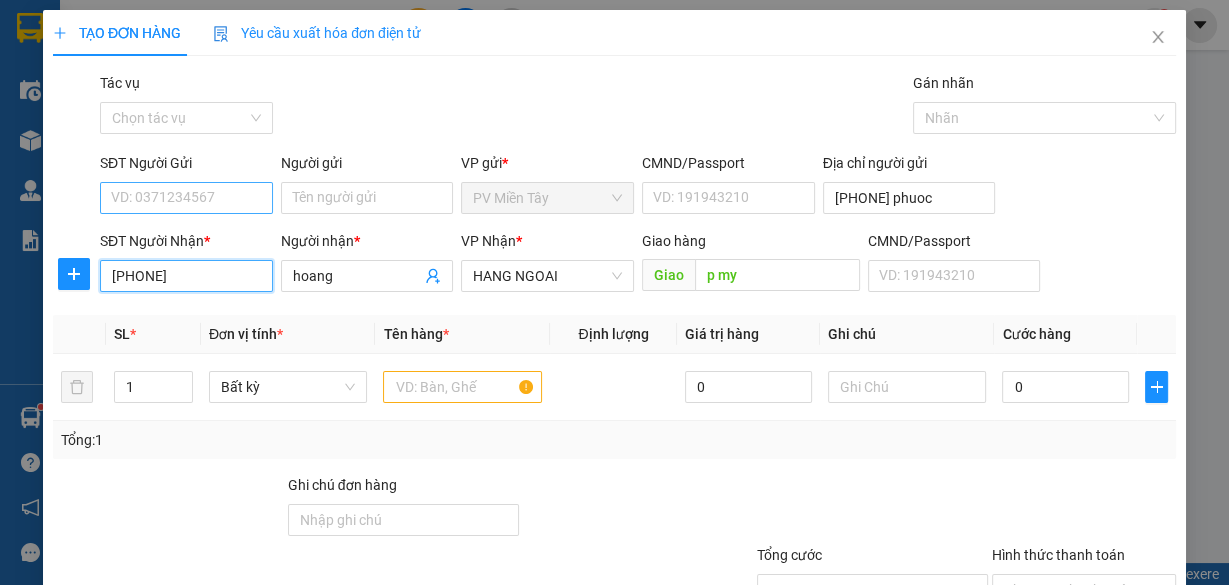 type on "[PHONE]" 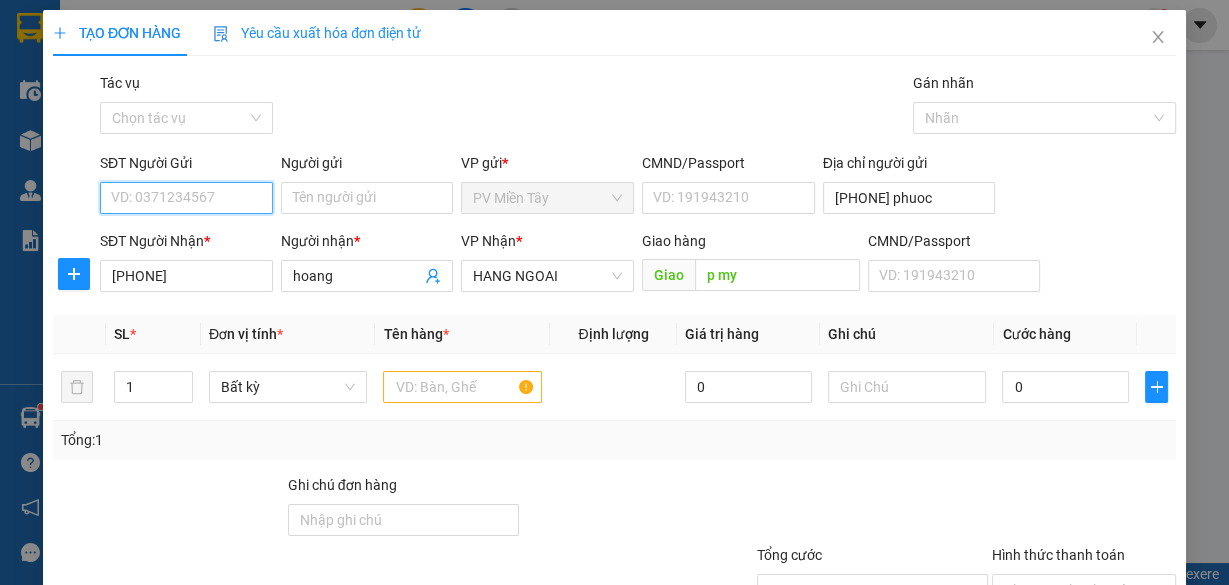 click on "SĐT Người Gửi" at bounding box center (186, 198) 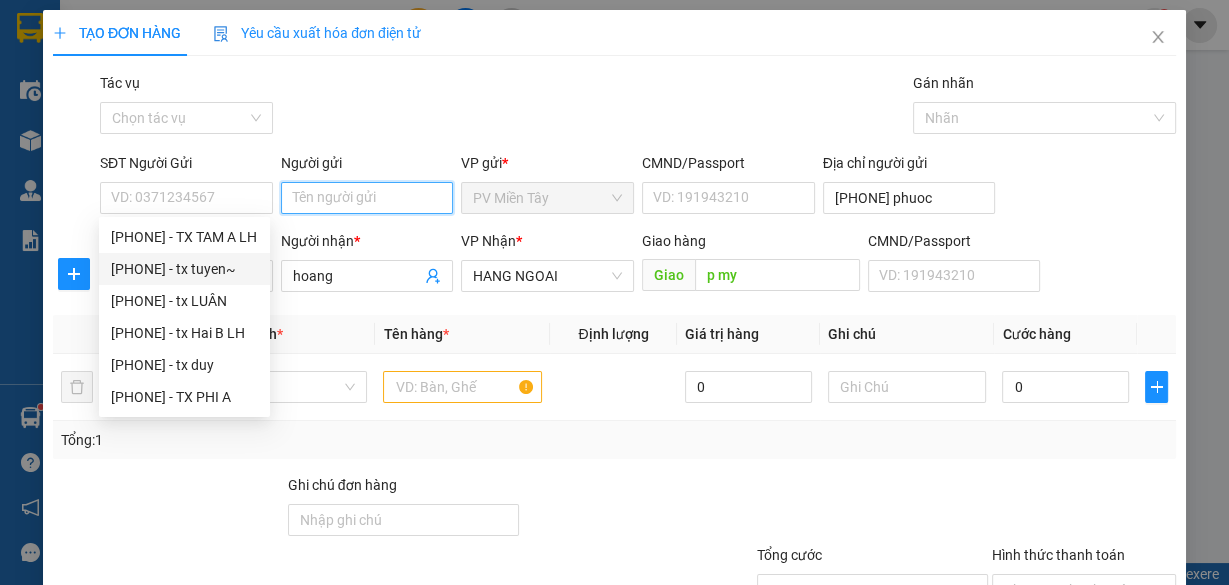 click on "Người gửi" at bounding box center [367, 198] 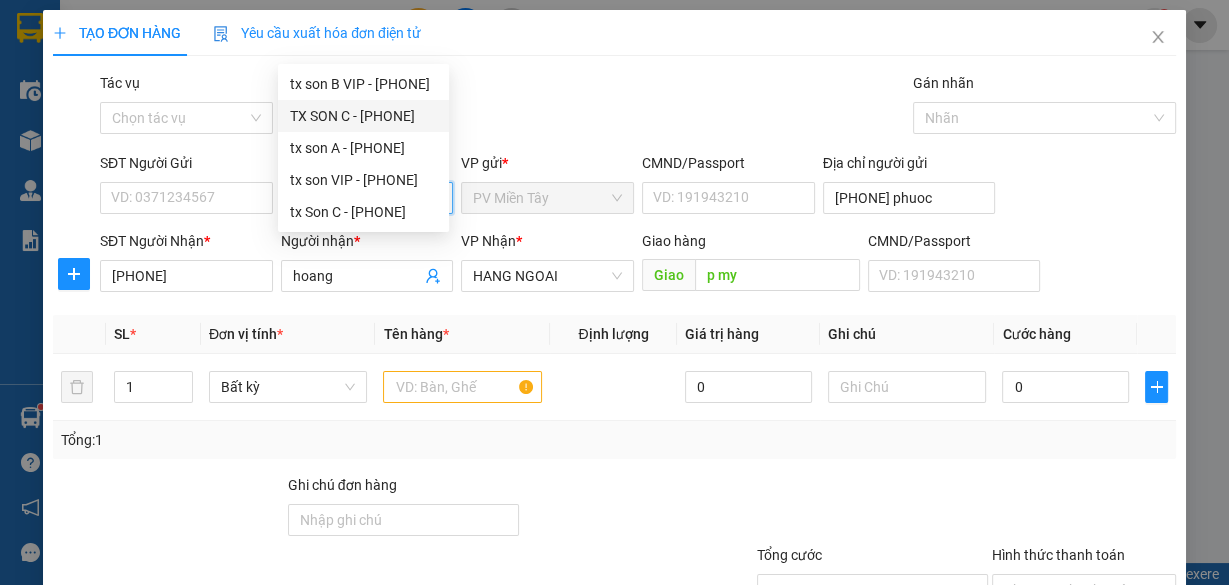 click on "TX SON C - [PHONE]" at bounding box center (363, 116) 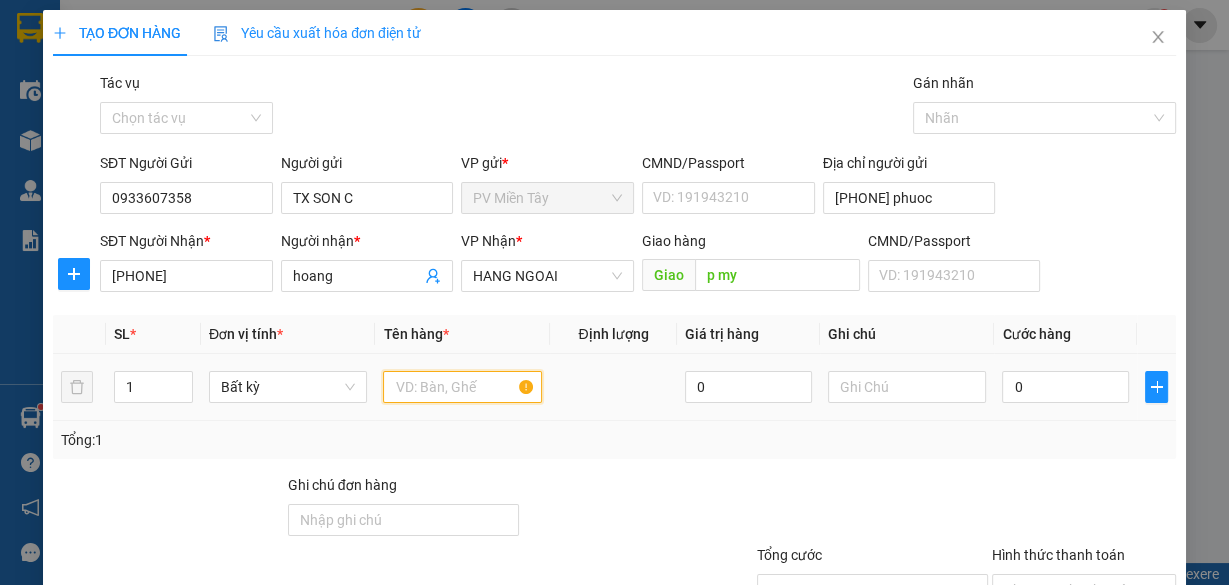 click at bounding box center [462, 387] 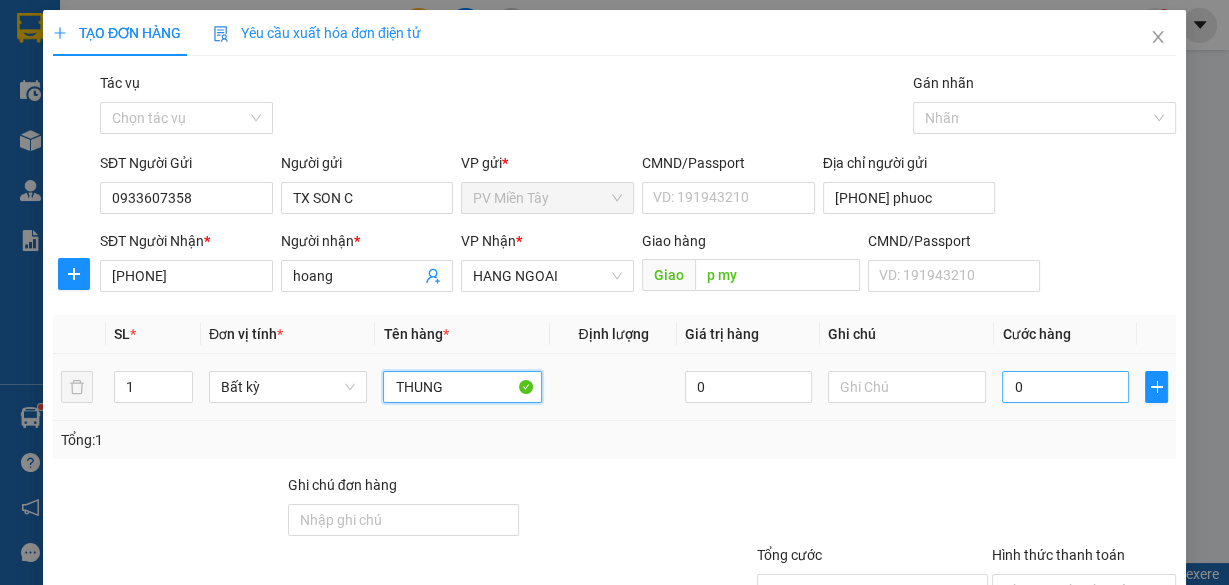 type on "THUNG" 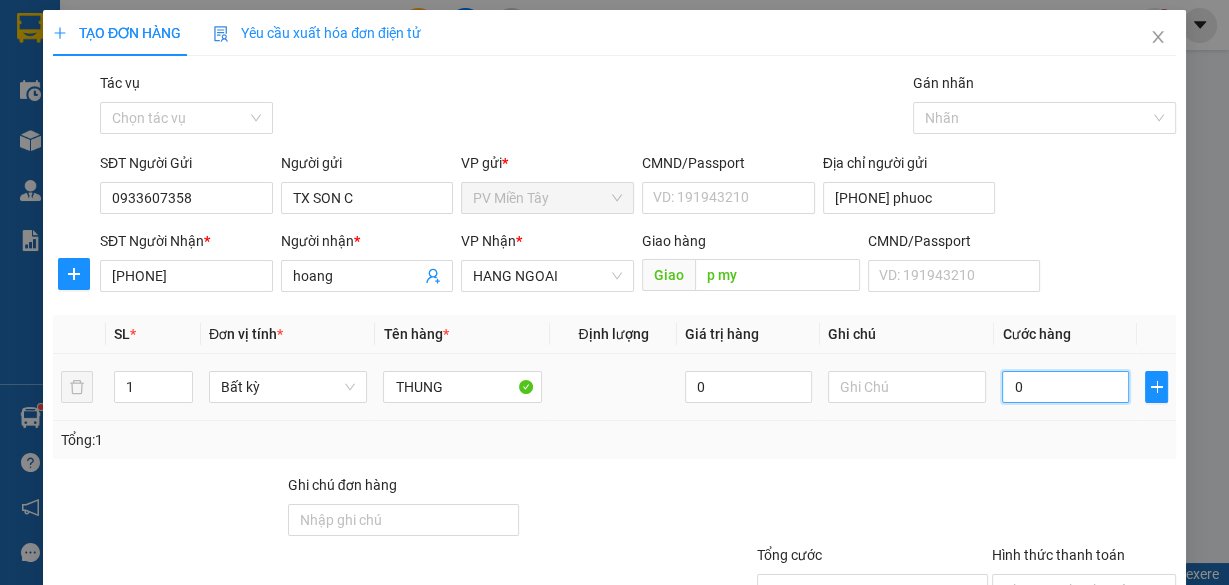 click on "0" at bounding box center (1065, 387) 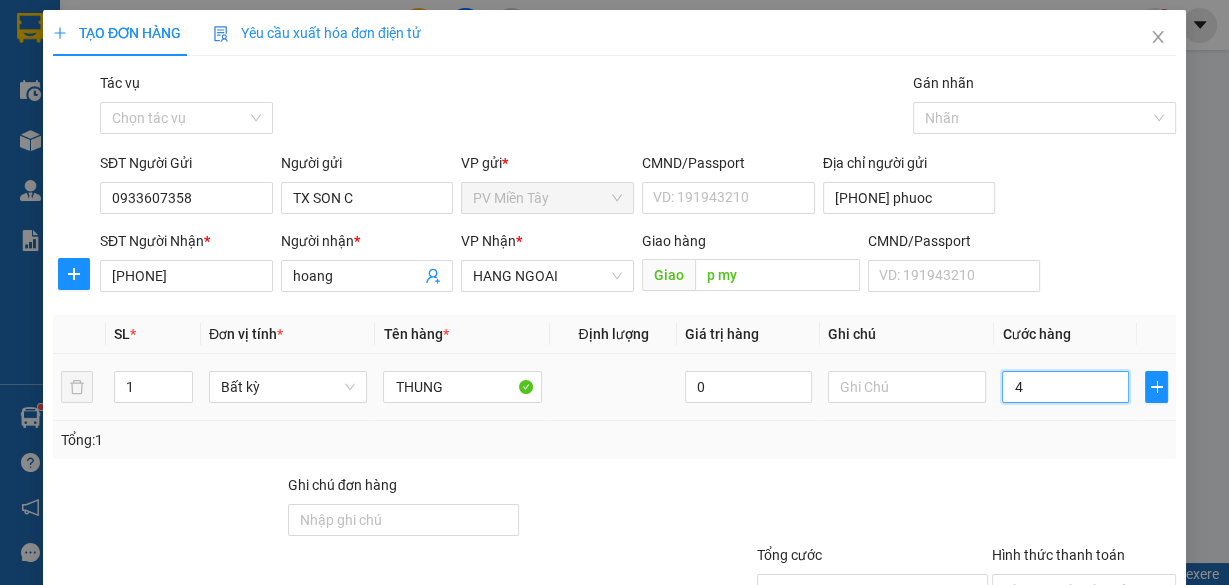 type on "40" 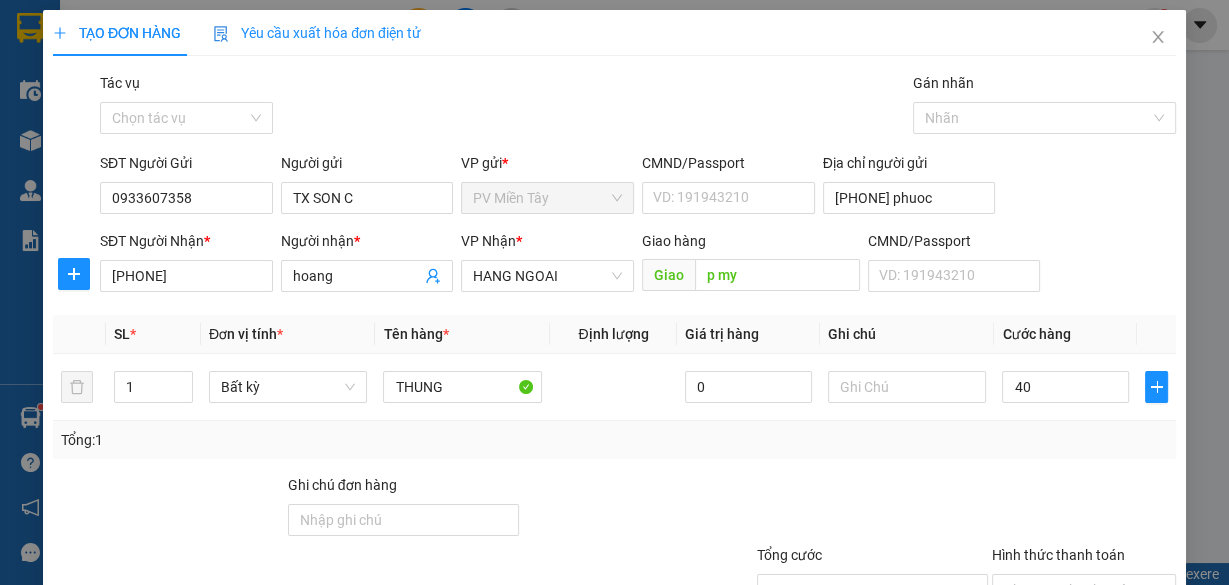 type on "40.000" 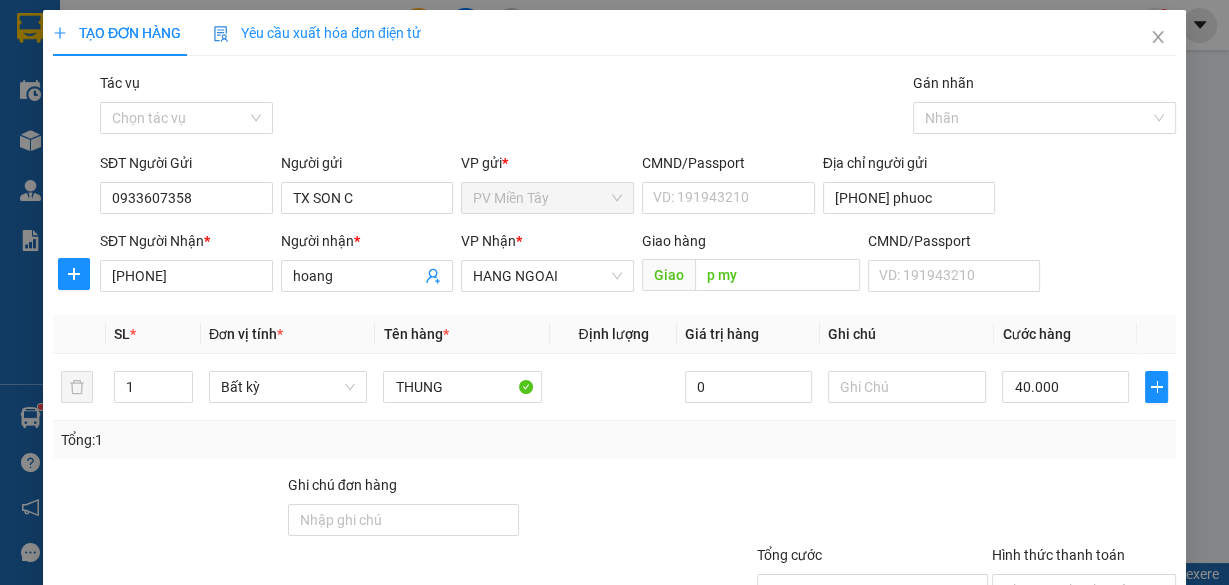 click on "Lưu và In" at bounding box center [1119, 685] 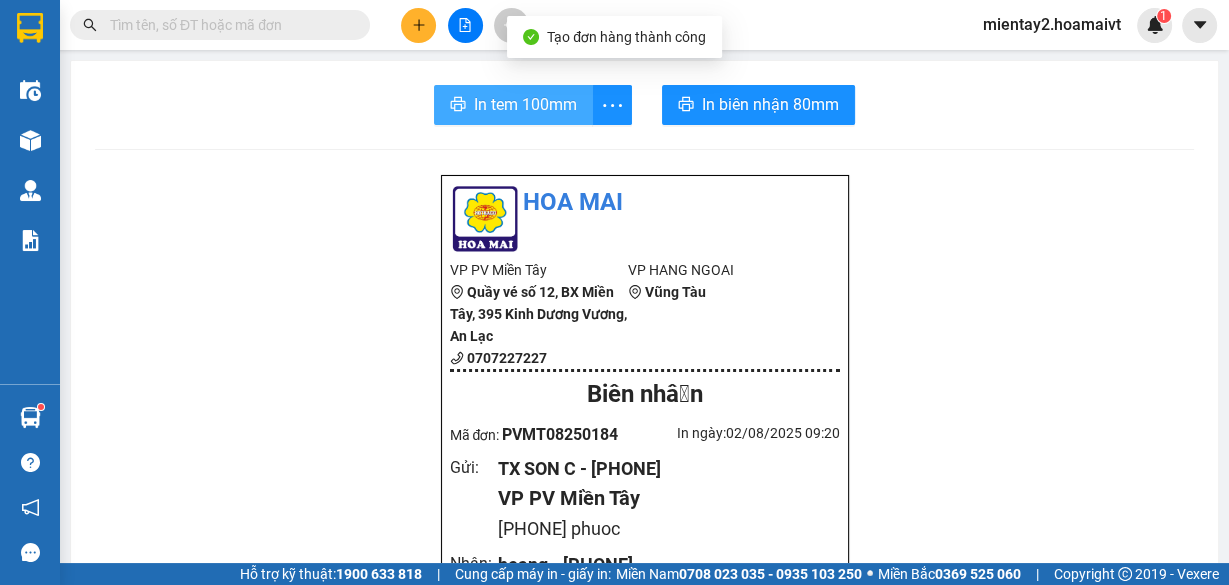click on "In tem 100mm" at bounding box center [525, 104] 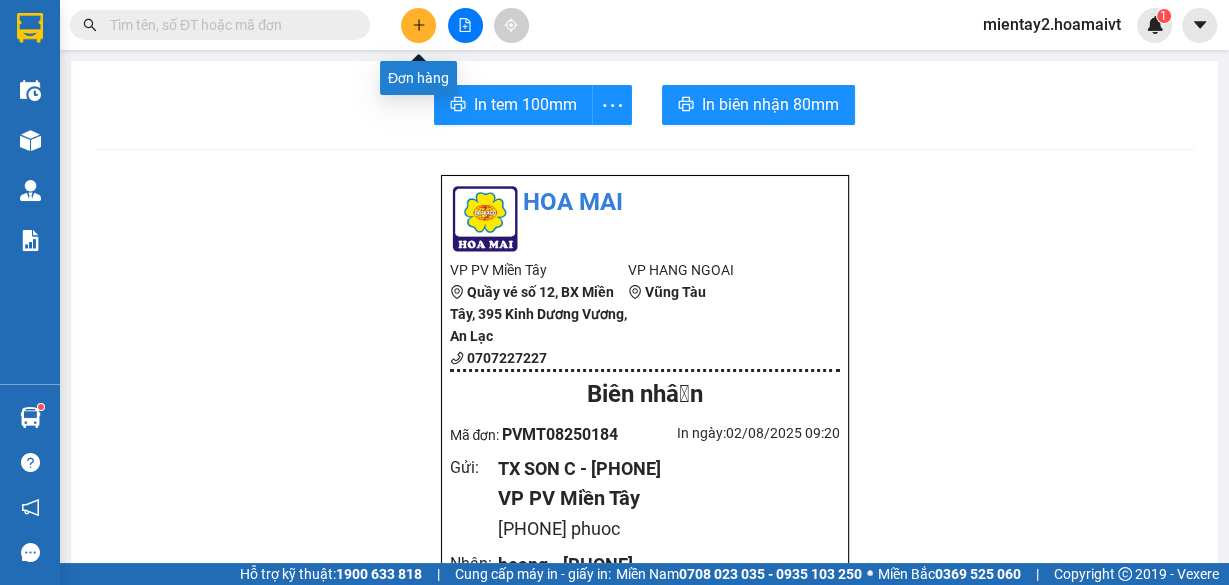click 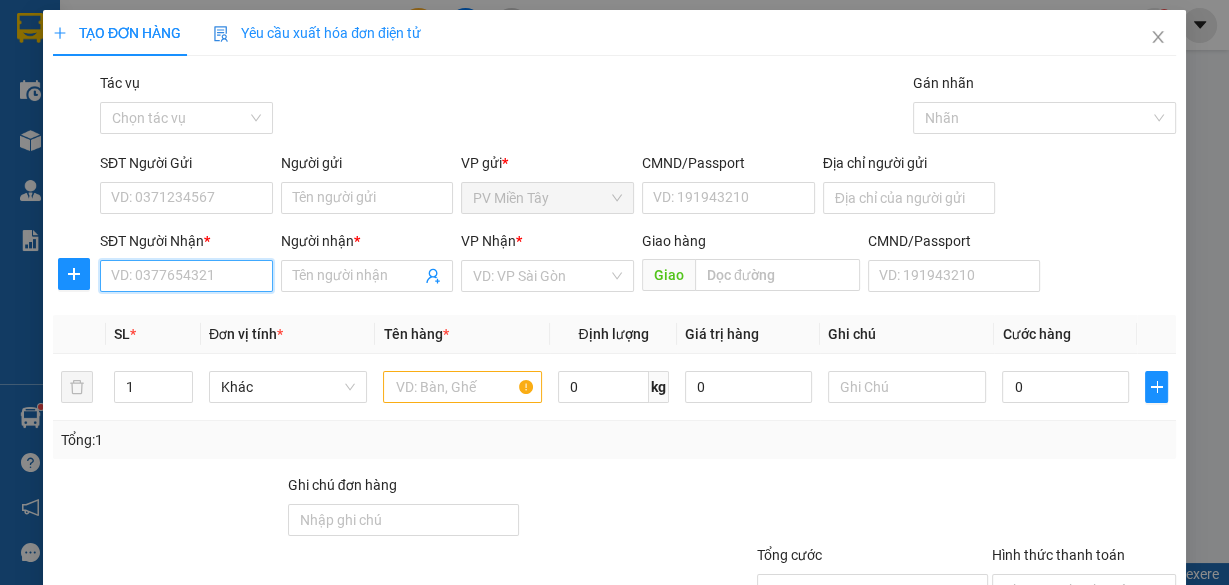 click on "SĐT Người Nhận  *" at bounding box center [186, 276] 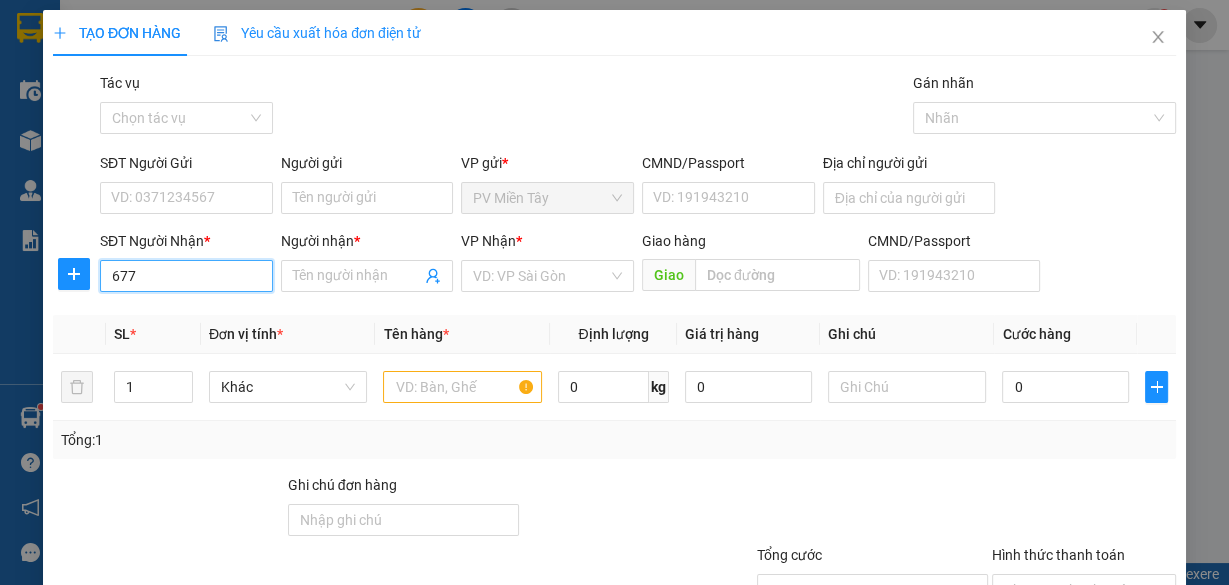 type on "6773" 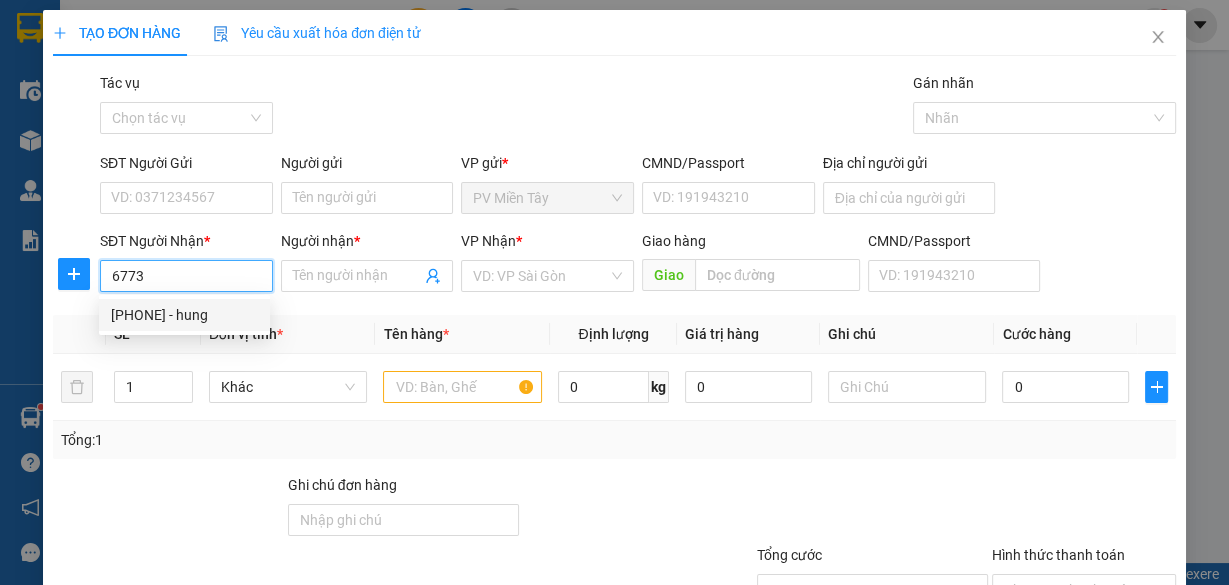 click on "[PHONE] - hung" at bounding box center (184, 315) 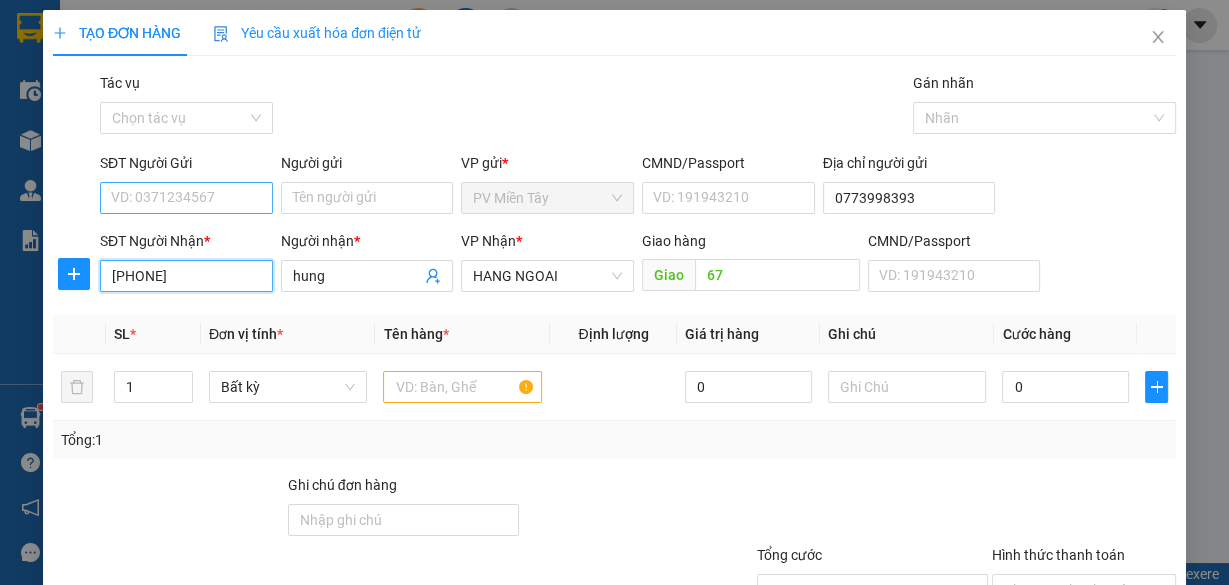 type on "[PHONE]" 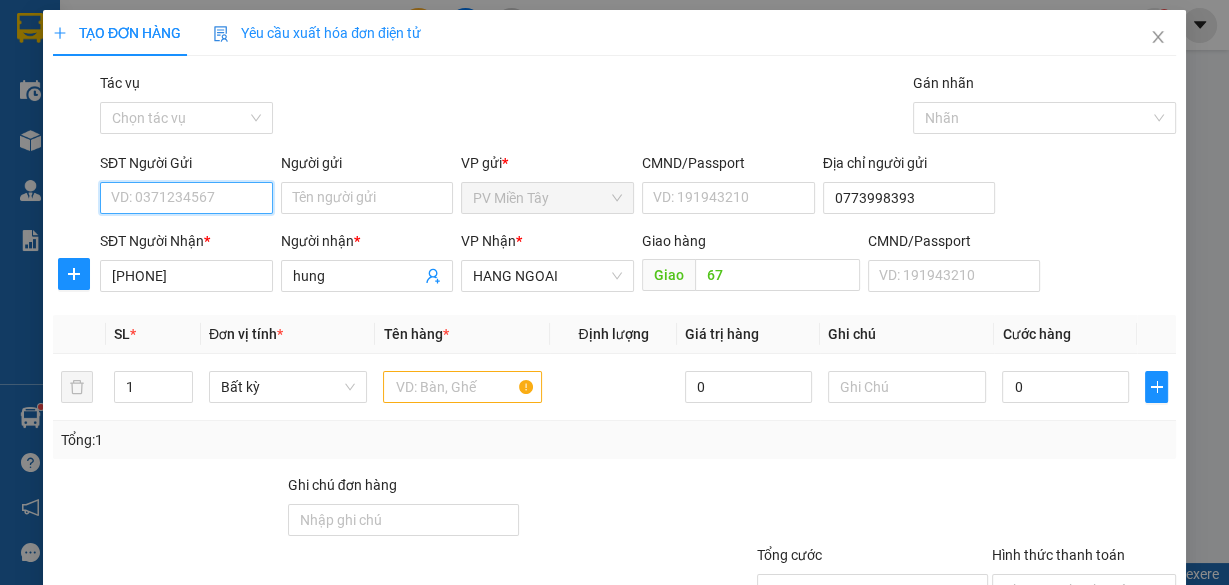 click on "SĐT Người Gửi" at bounding box center (186, 198) 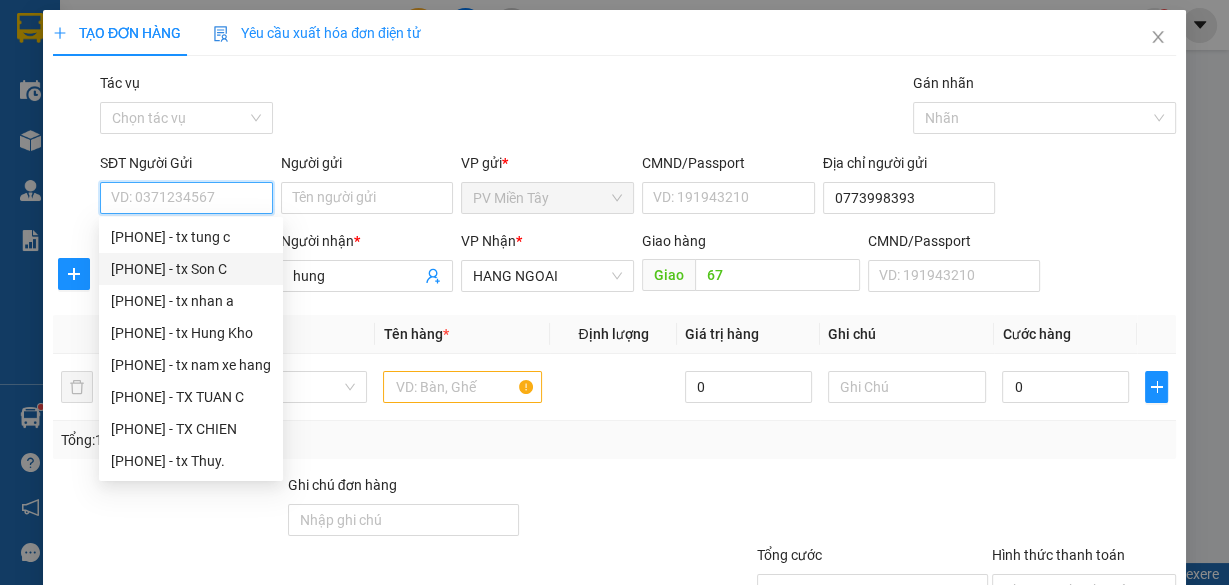 click on "[PHONE] - tx Son C" at bounding box center [191, 269] 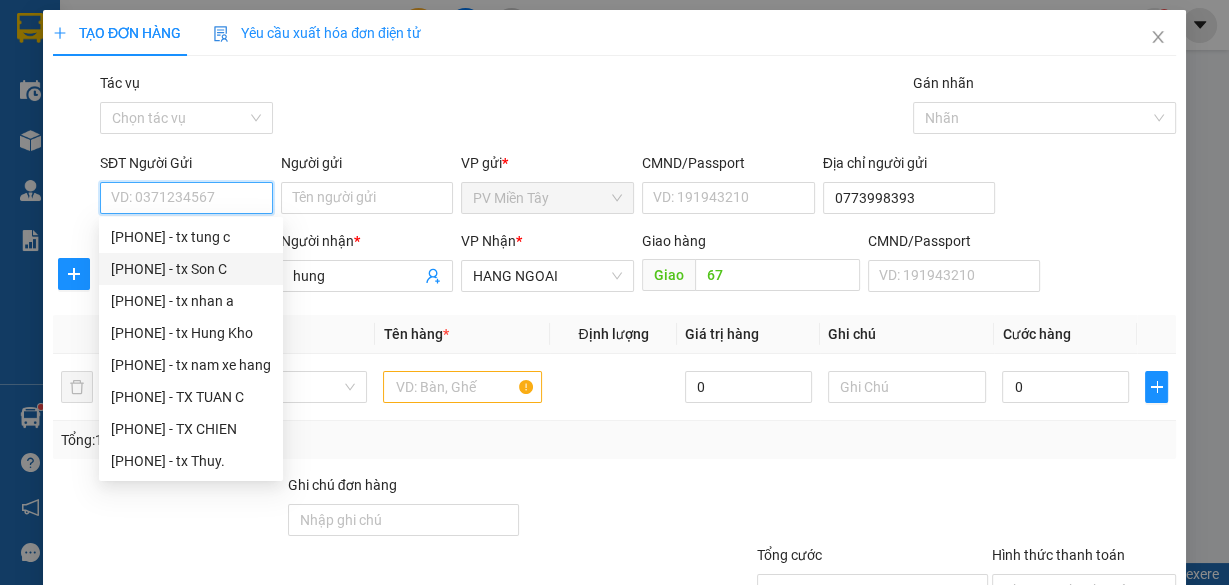type on "[PHONE]" 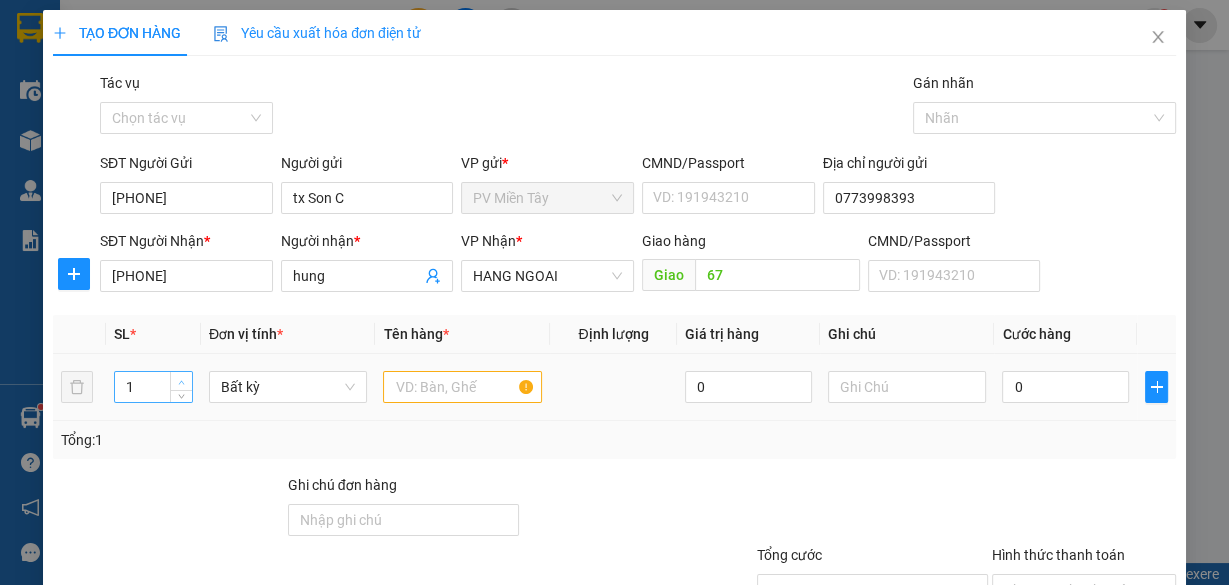type on "2" 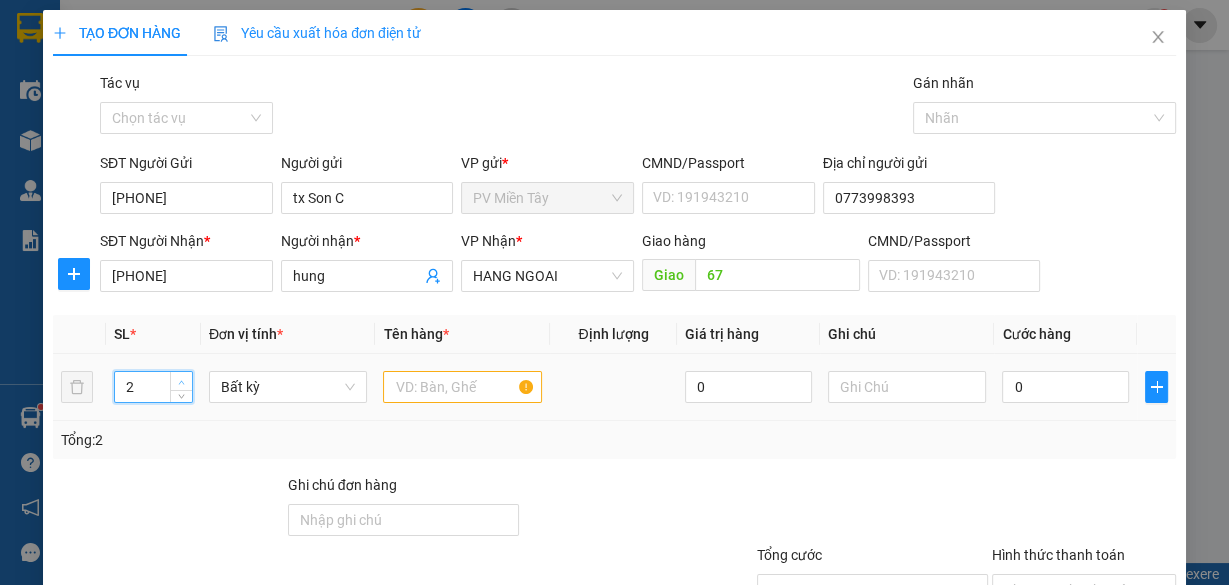 click 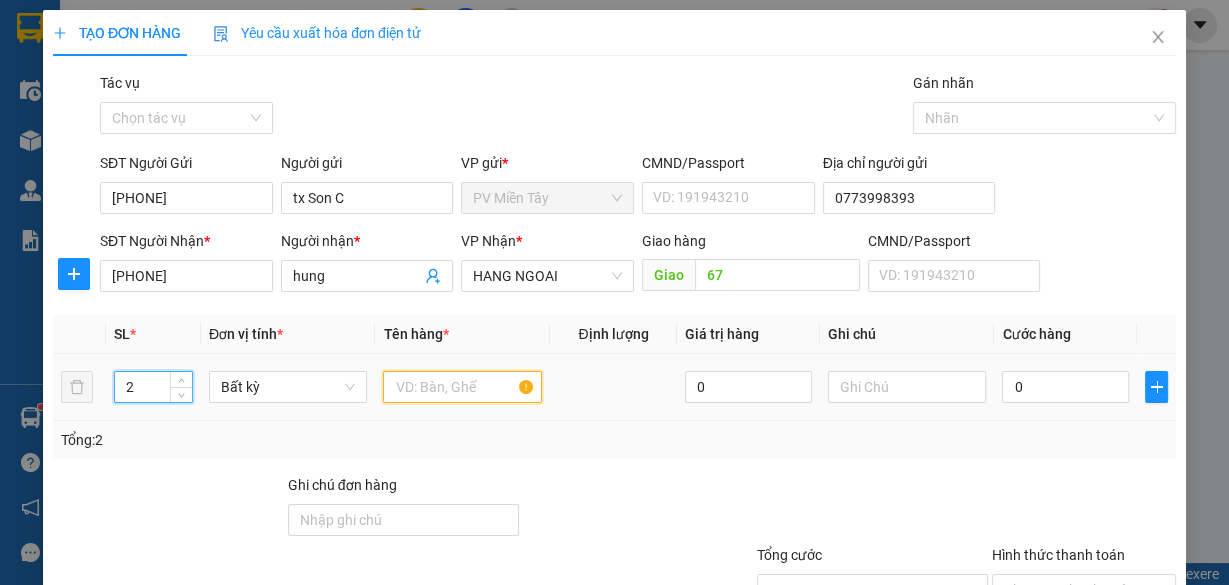 click at bounding box center (462, 387) 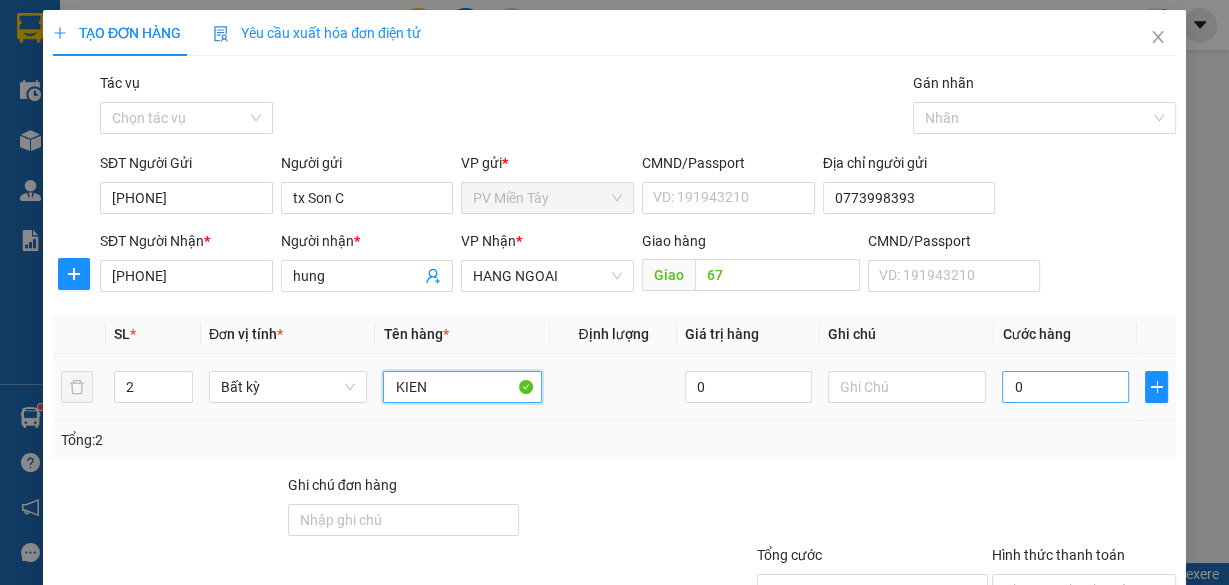 type on "KIEN" 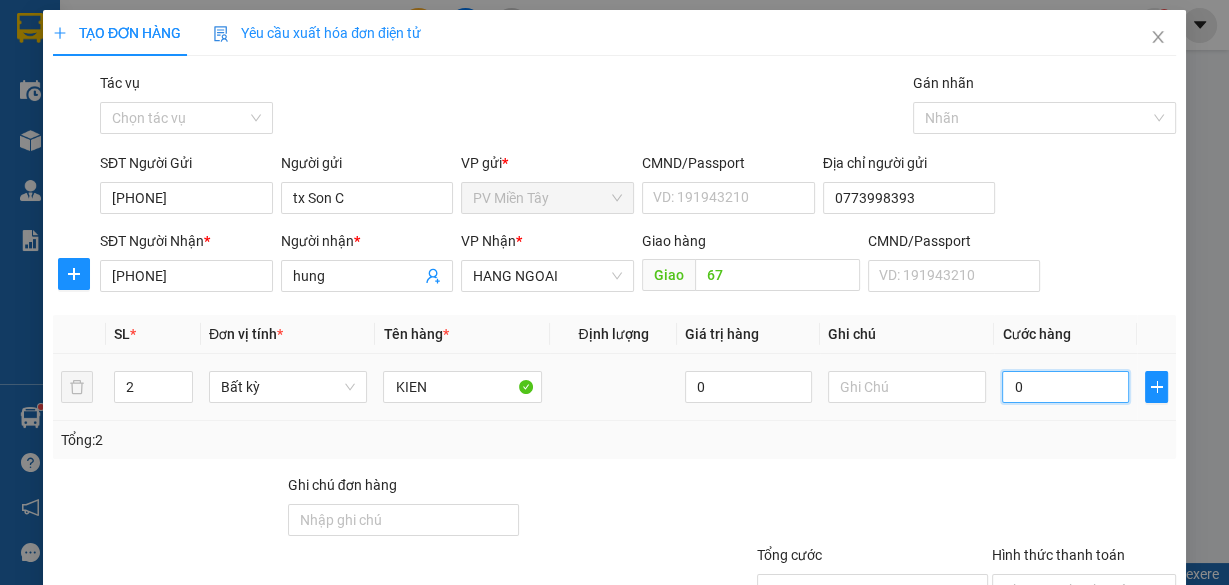 click on "0" at bounding box center (1065, 387) 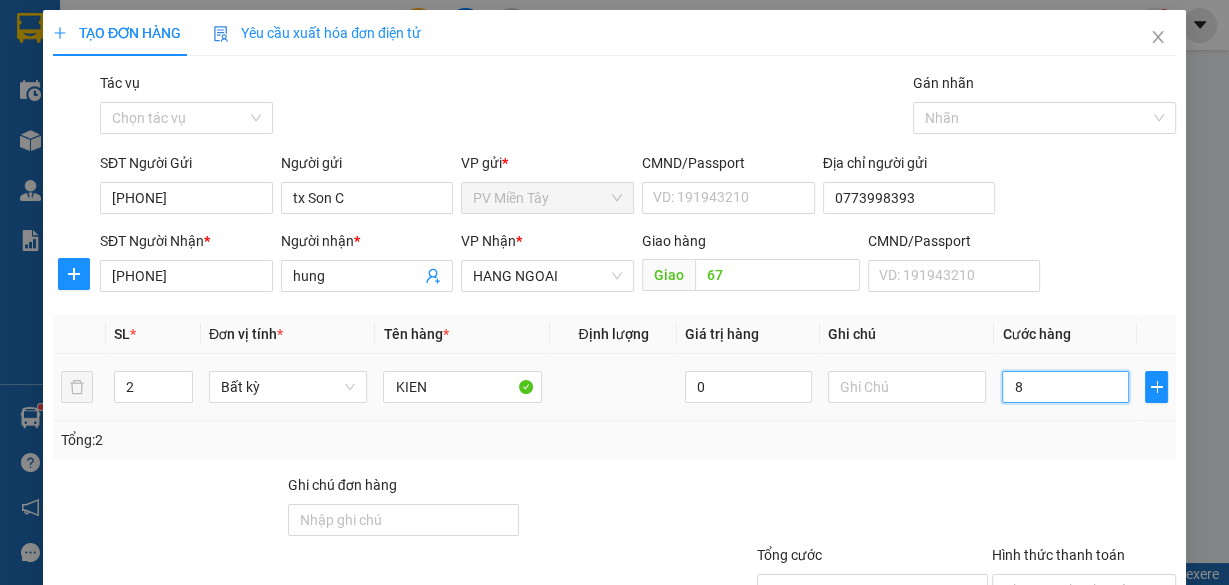 type on "80" 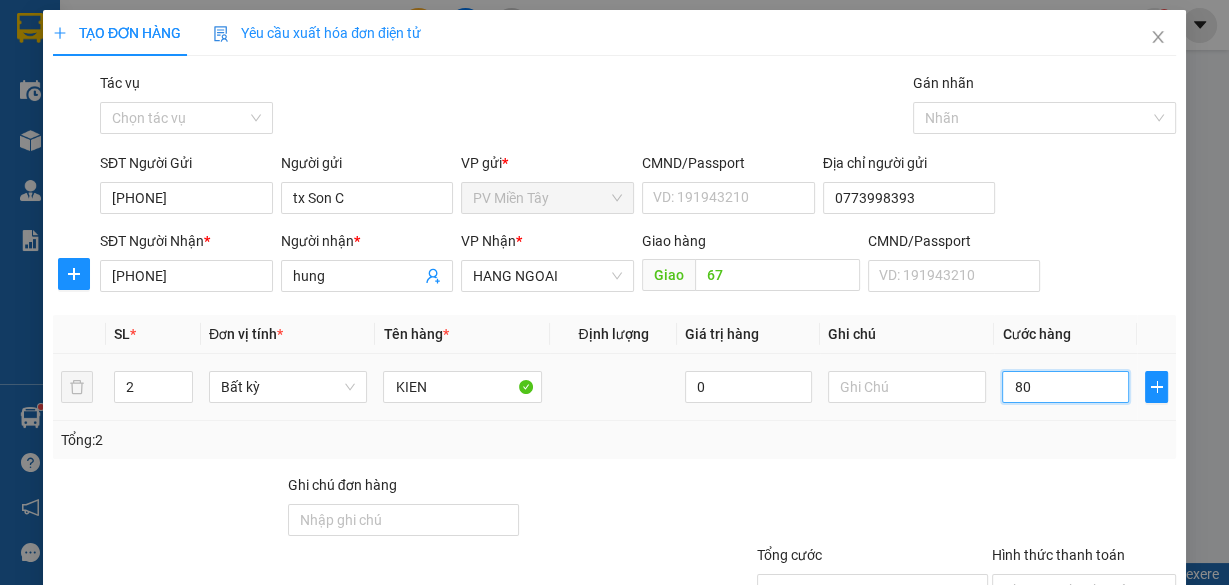 type on "80" 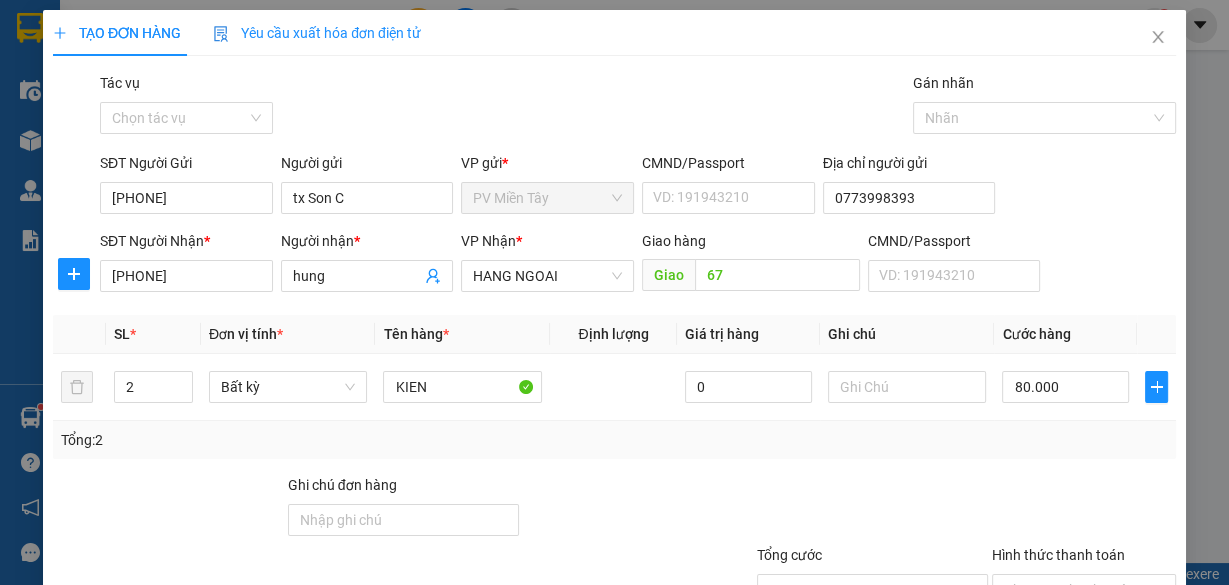 click on "Lưu và In" at bounding box center [1119, 685] 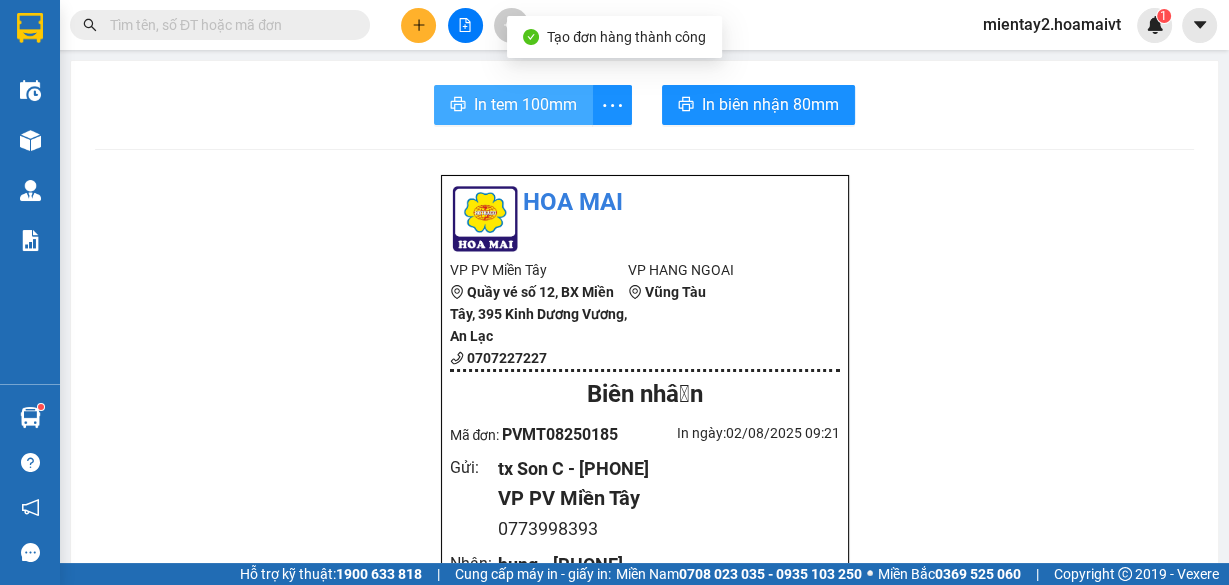 click on "In tem 100mm" at bounding box center [525, 104] 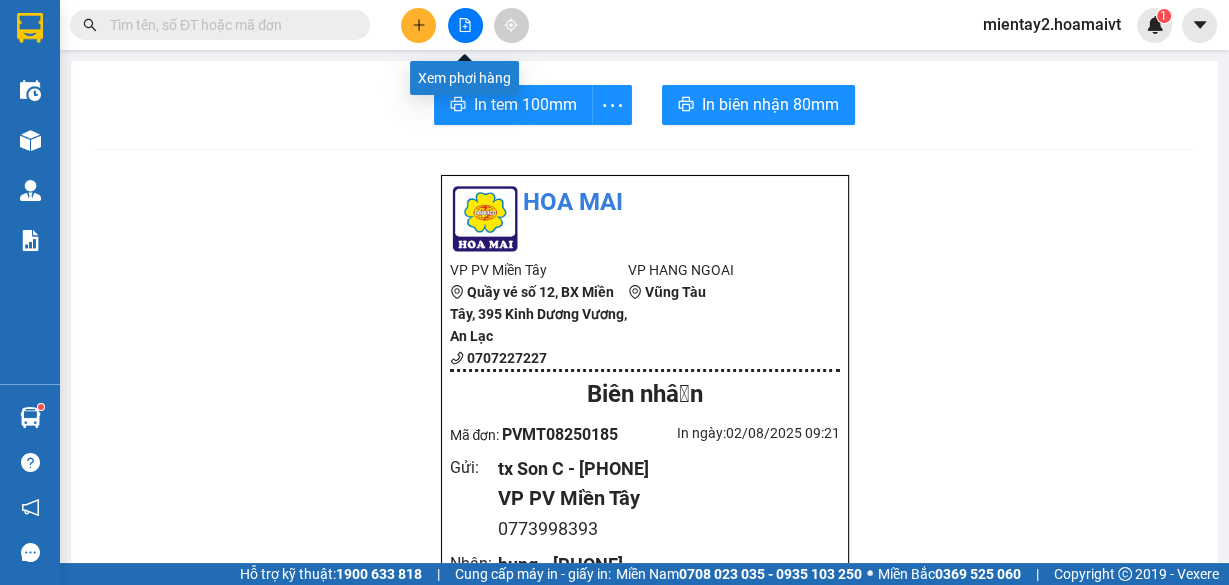 click 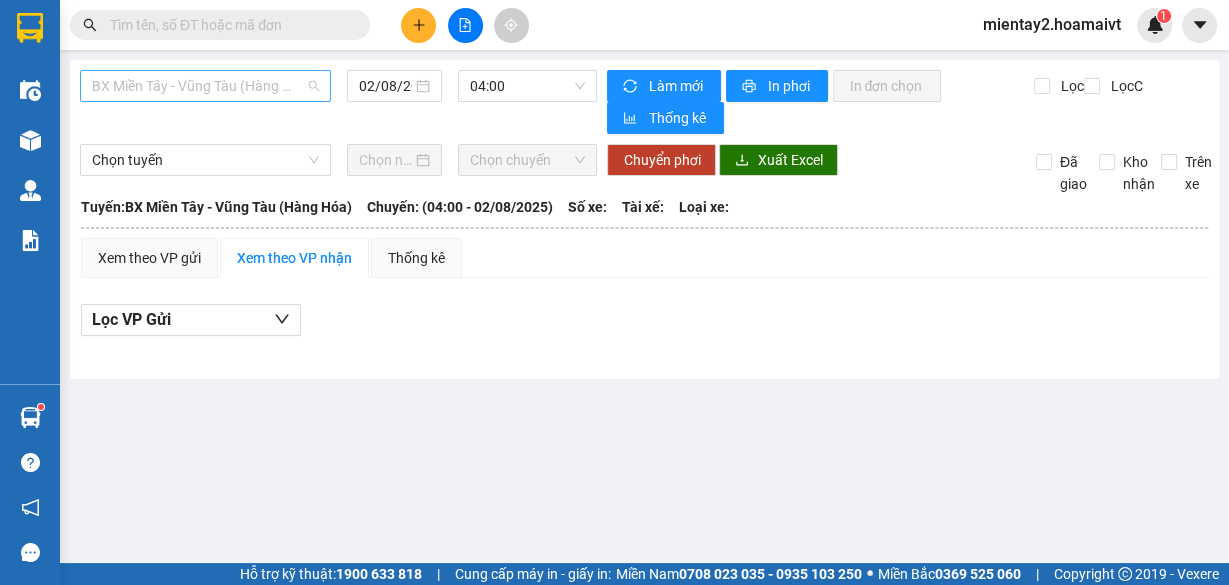 click on "BX Miền Tây - Vũng Tàu (Hàng Hóa)" at bounding box center (205, 86) 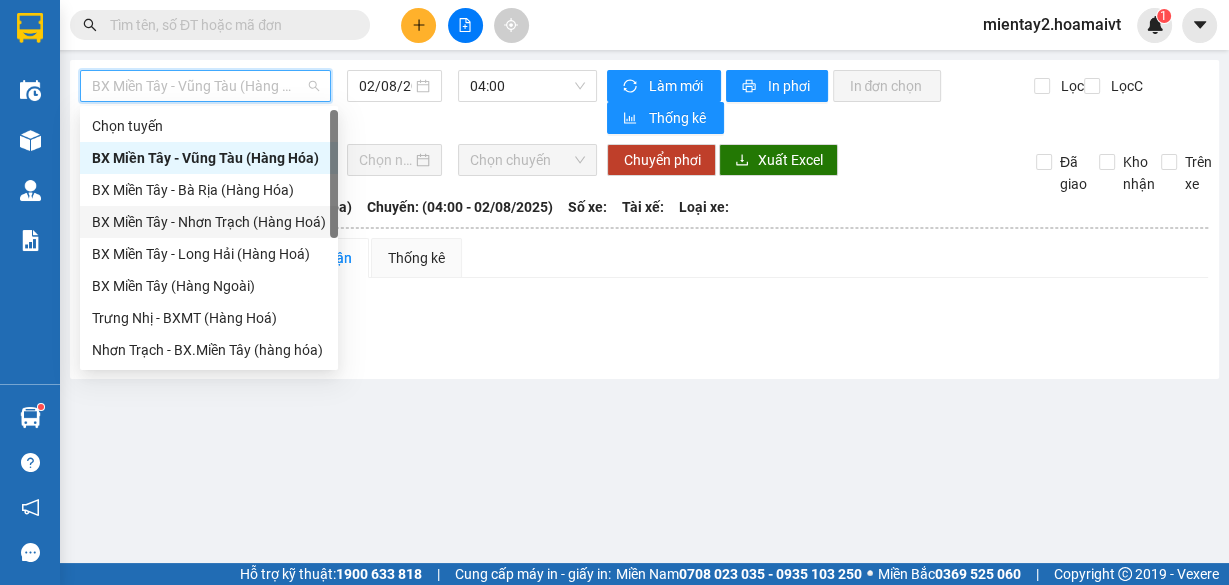 click on "BX Miền Tây - Nhơn Trạch (Hàng Hoá)" at bounding box center [209, 222] 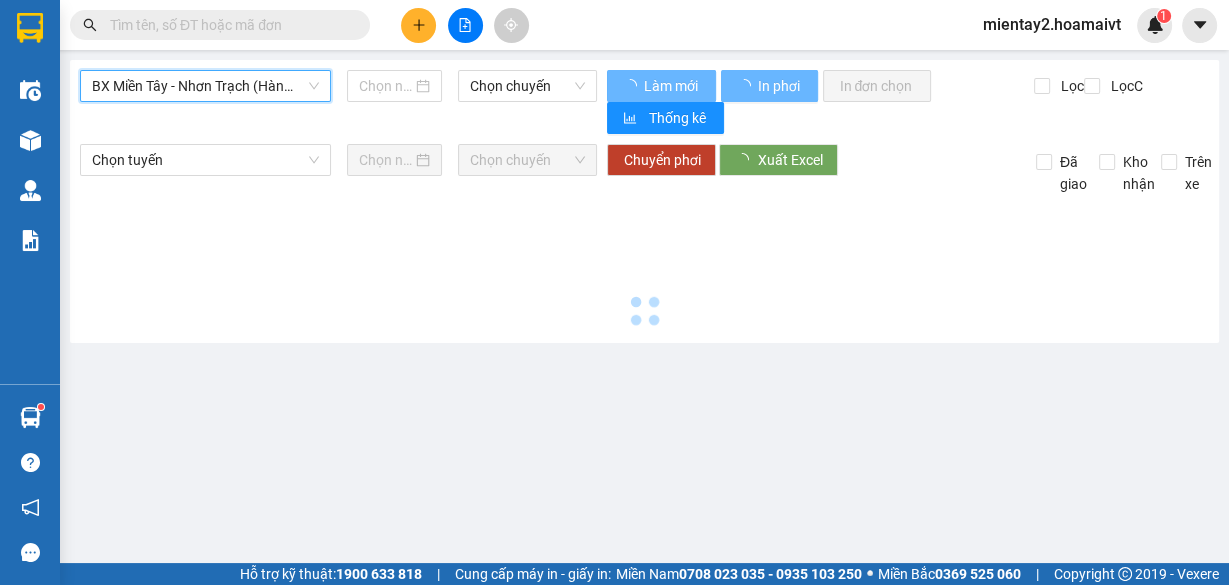 type on "02/08/2025" 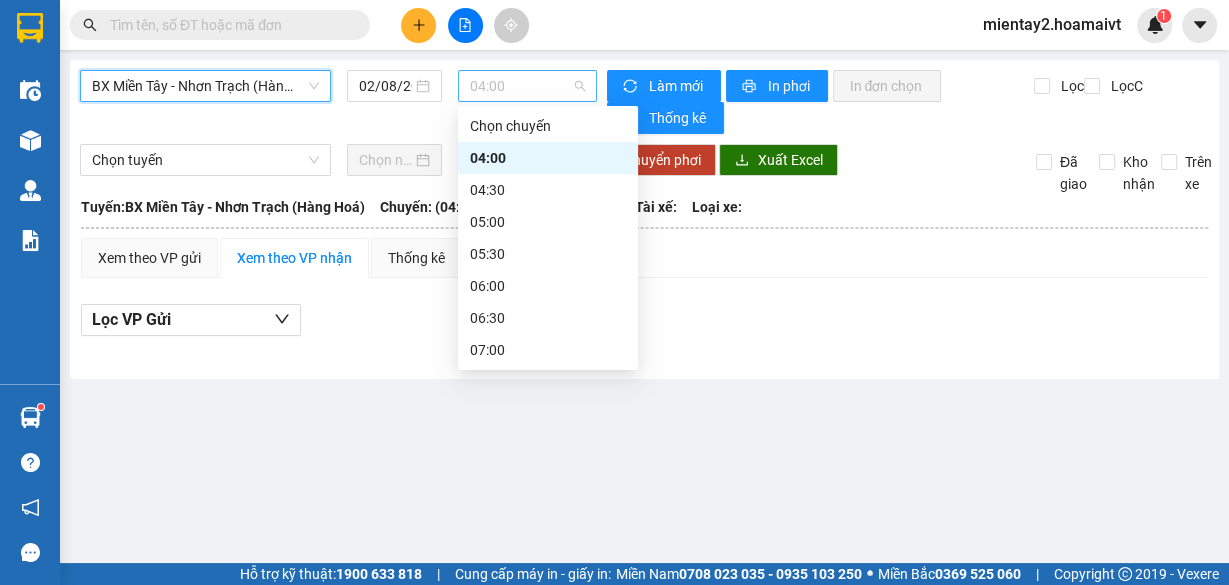 click on "04:00" at bounding box center (528, 86) 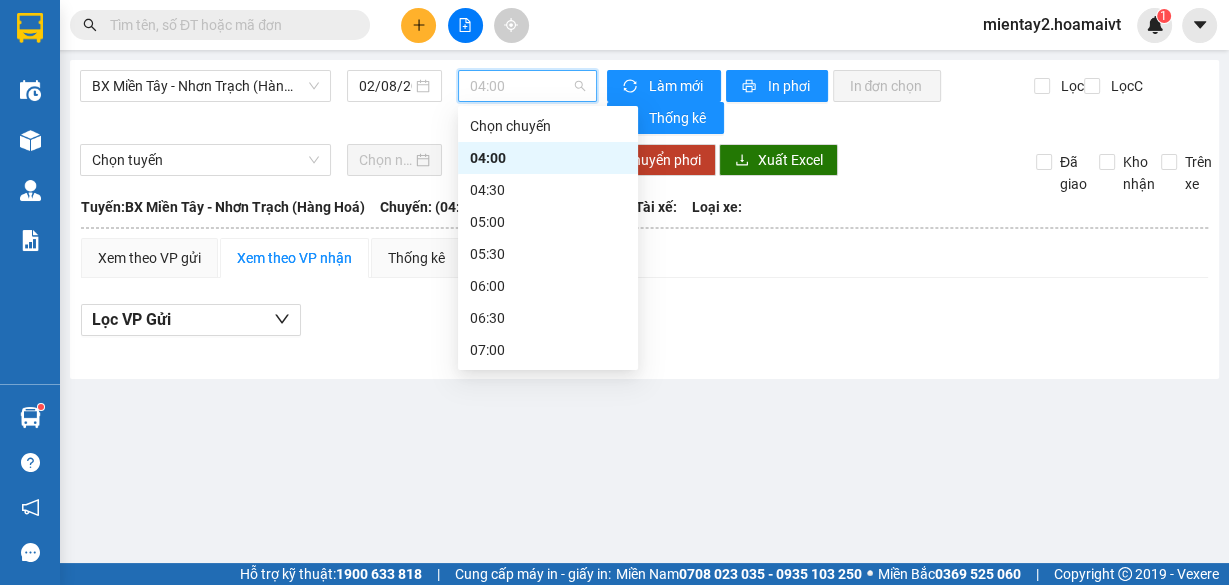 click on "[TIME]     - 72B-029.33" at bounding box center [548, 606] 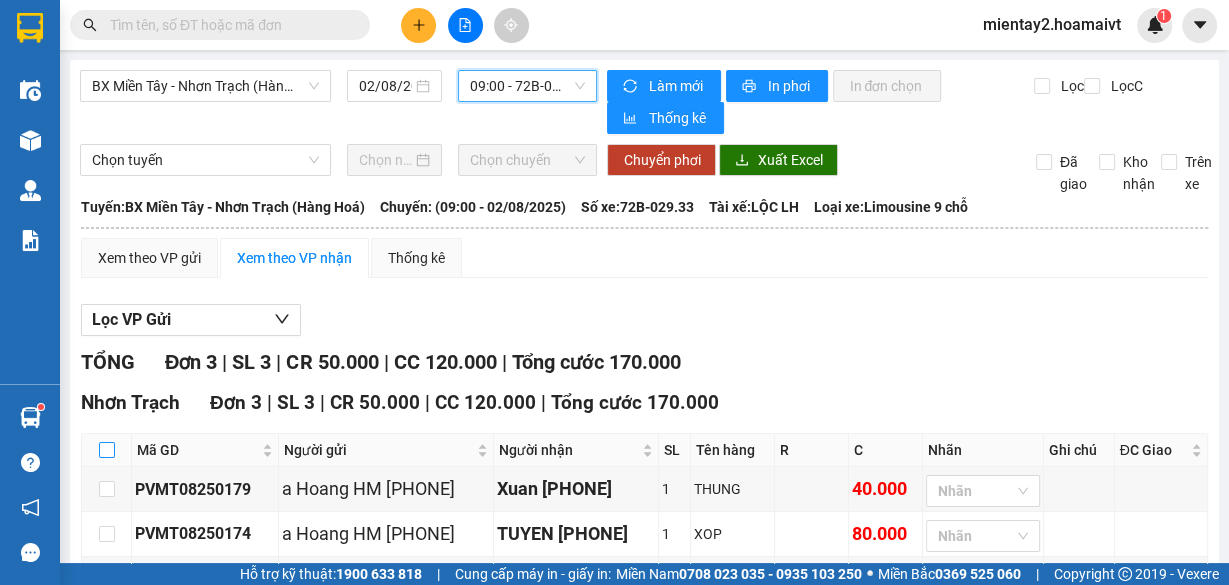 click at bounding box center (107, 450) 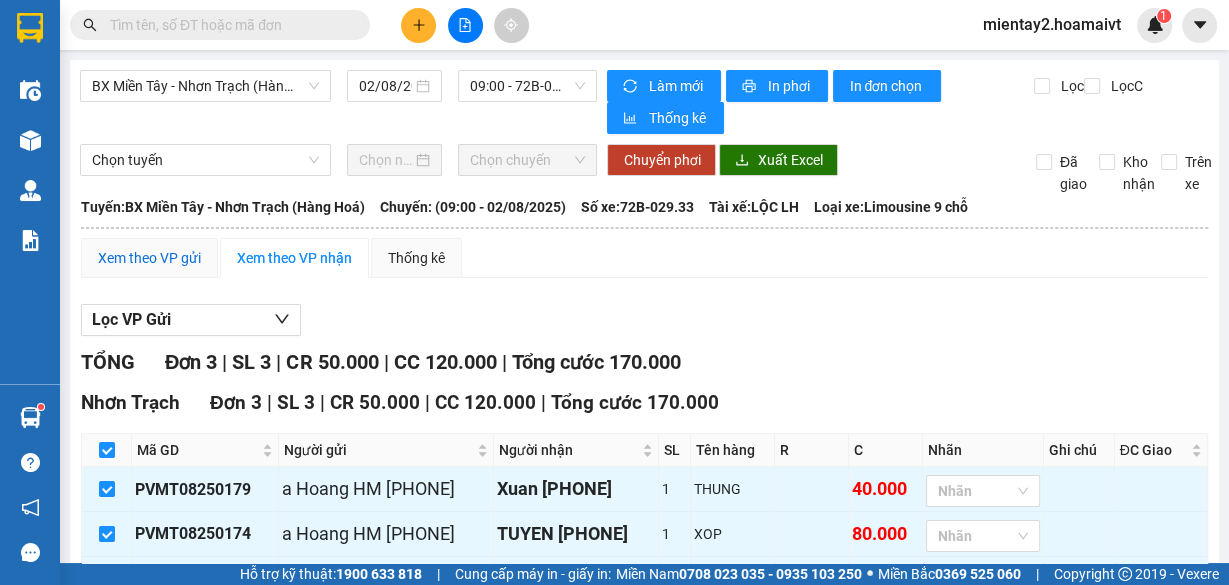 click on "Xem theo VP gửi" at bounding box center (149, 258) 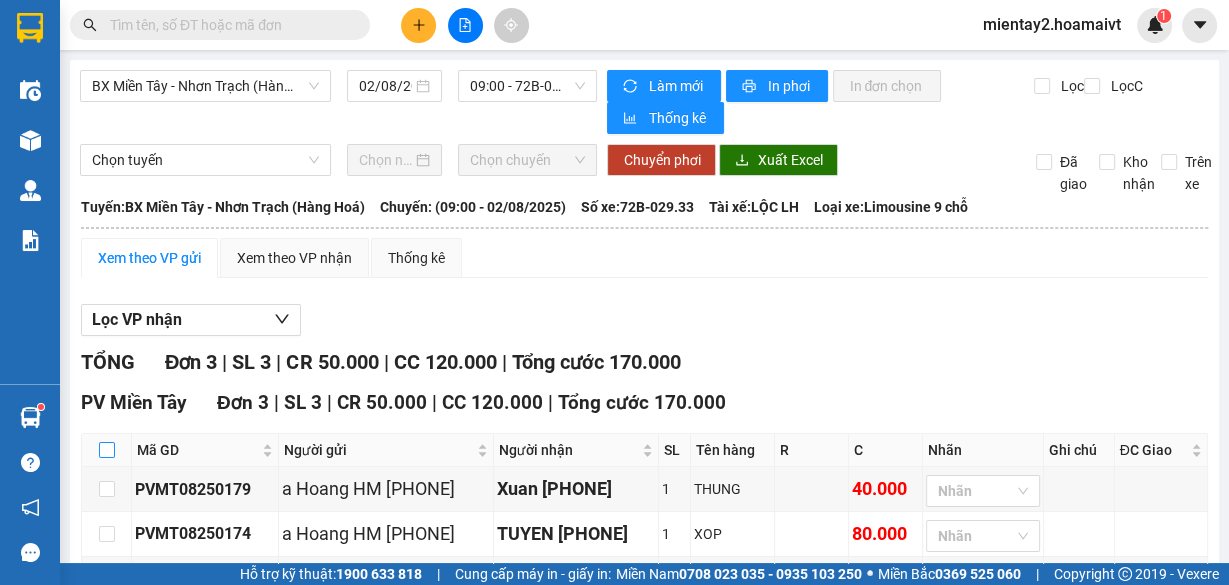 click at bounding box center [107, 450] 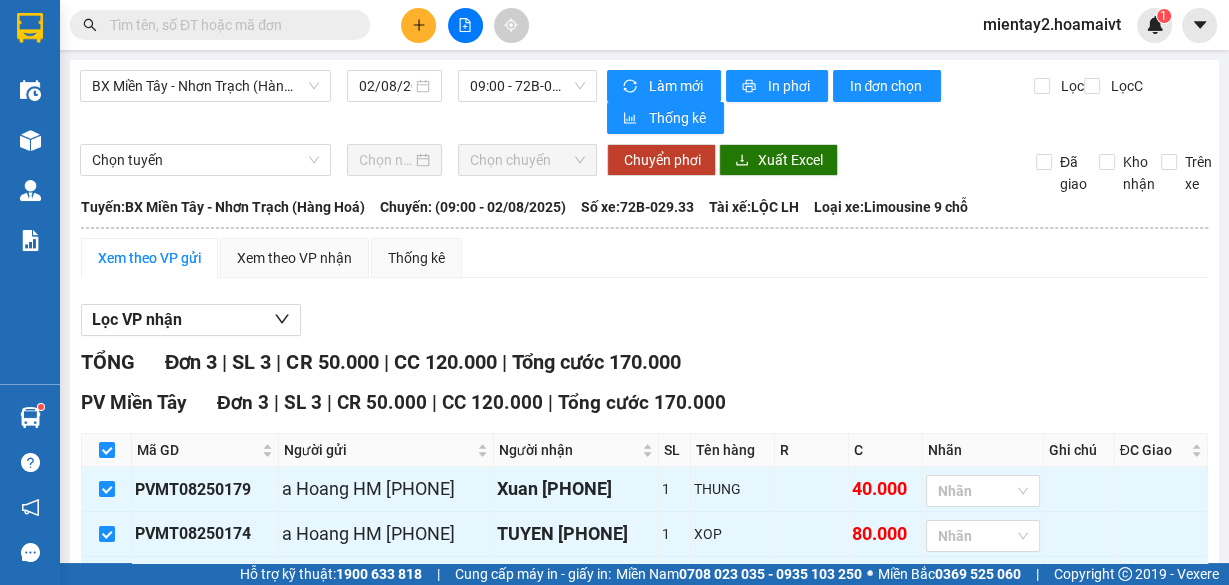 click on "Xuống kho gửi" at bounding box center (309, 632) 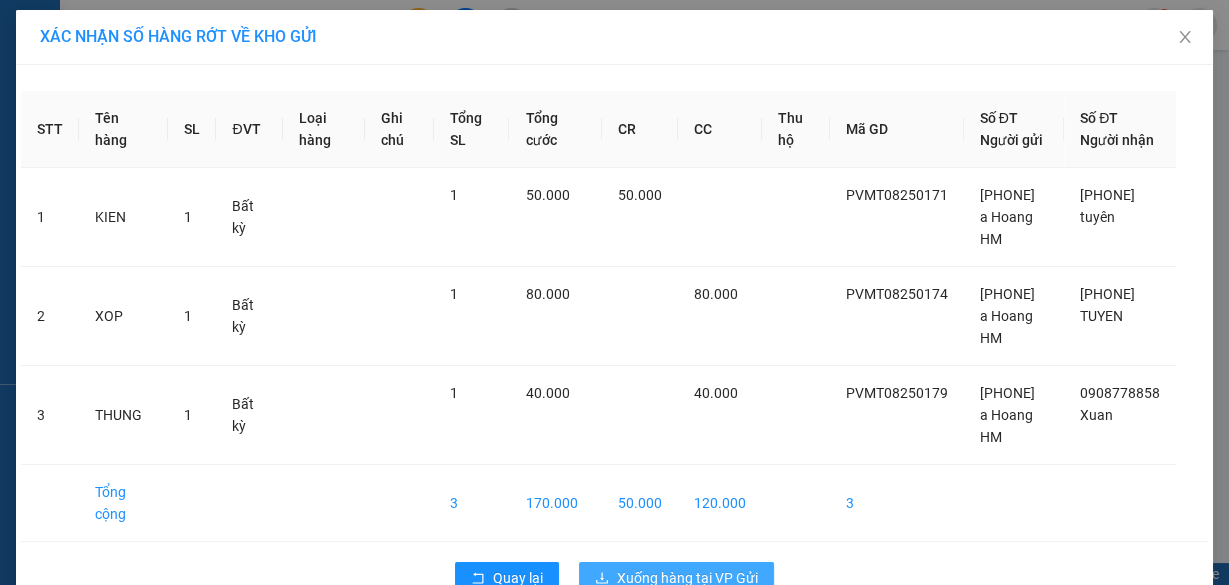 click on "Xuống hàng tại VP Gửi" at bounding box center [687, 578] 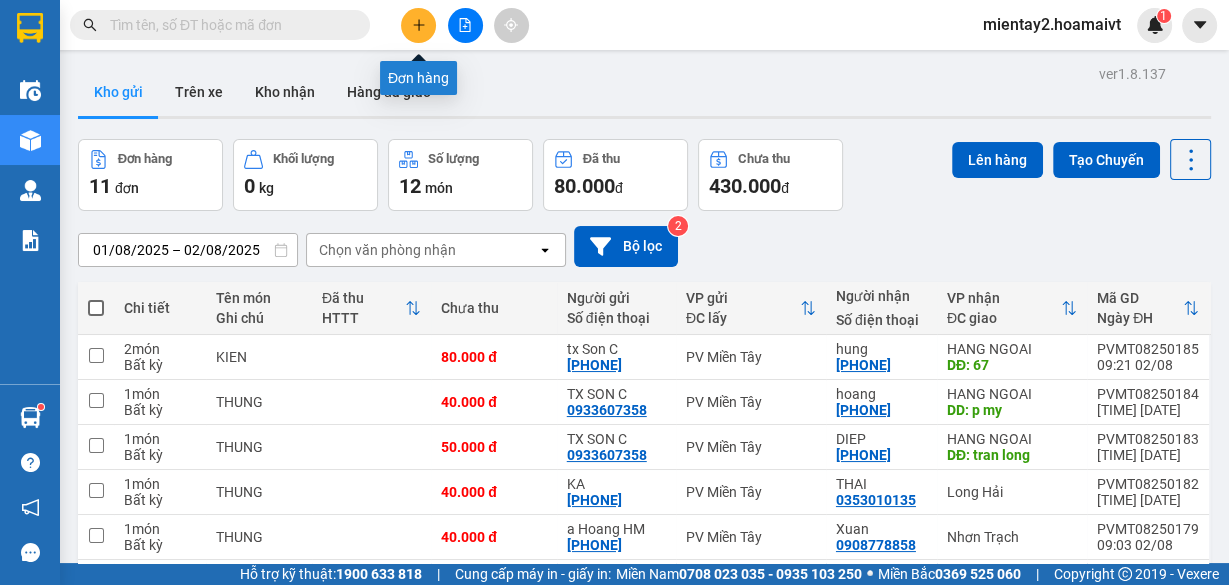 click at bounding box center (418, 25) 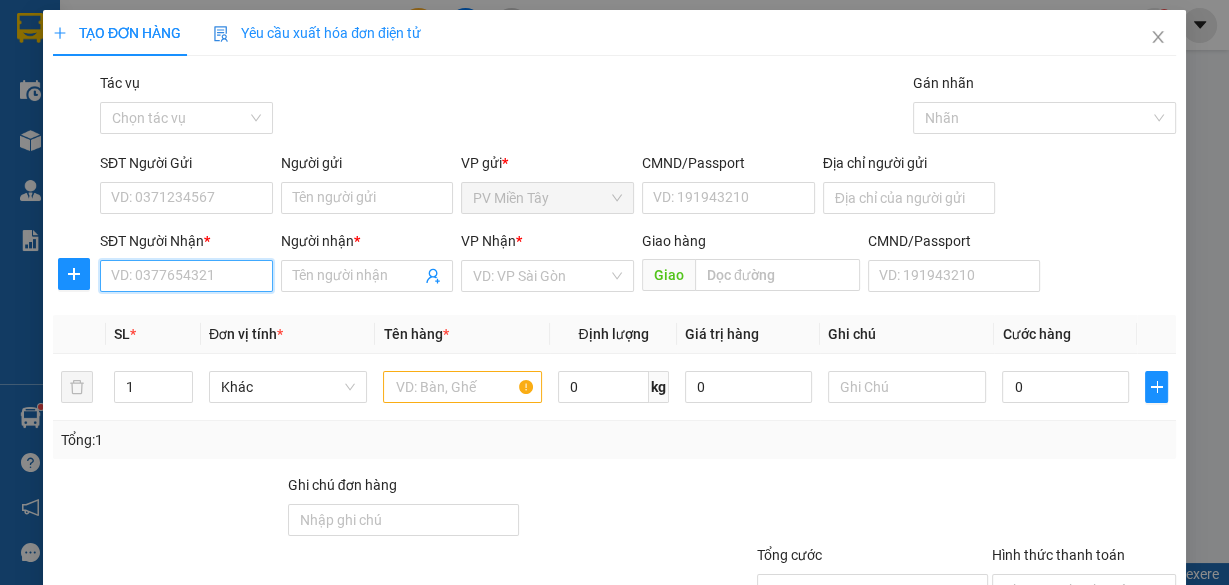click on "SĐT Người Nhận  *" at bounding box center [186, 276] 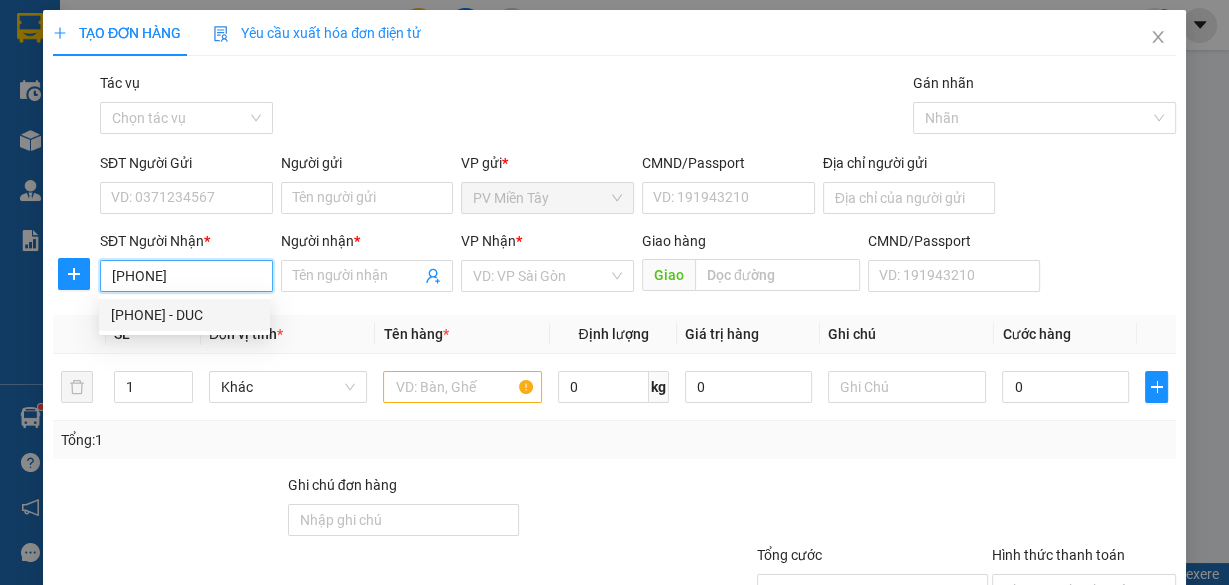 click on "[PHONE] - DUC" at bounding box center (184, 315) 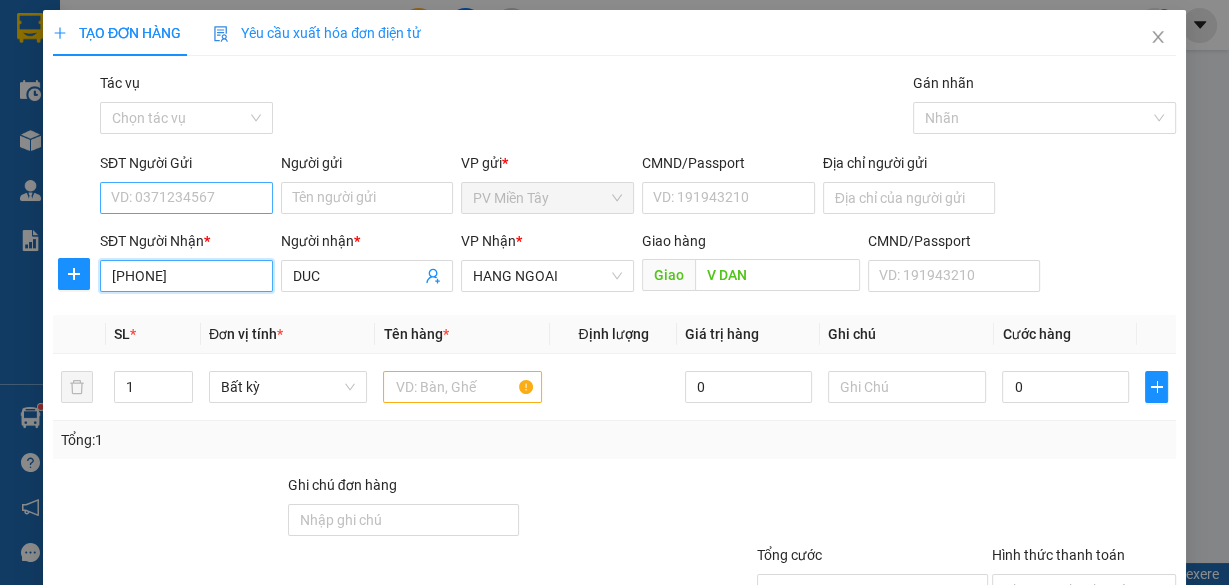 type on "[PHONE]" 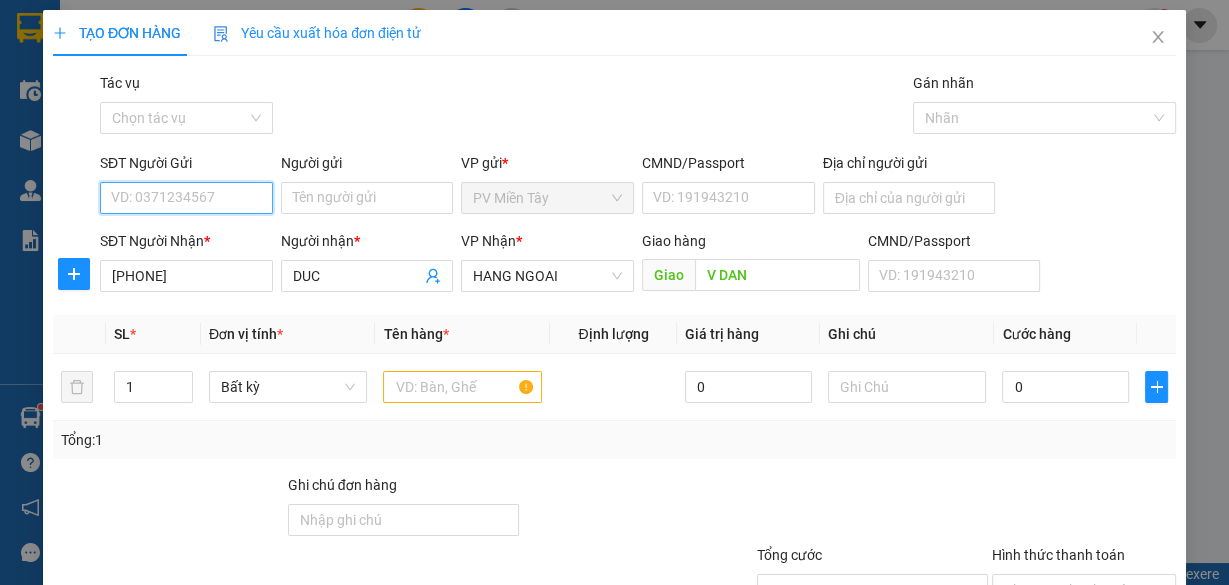click on "SĐT Người Gửi" at bounding box center (186, 198) 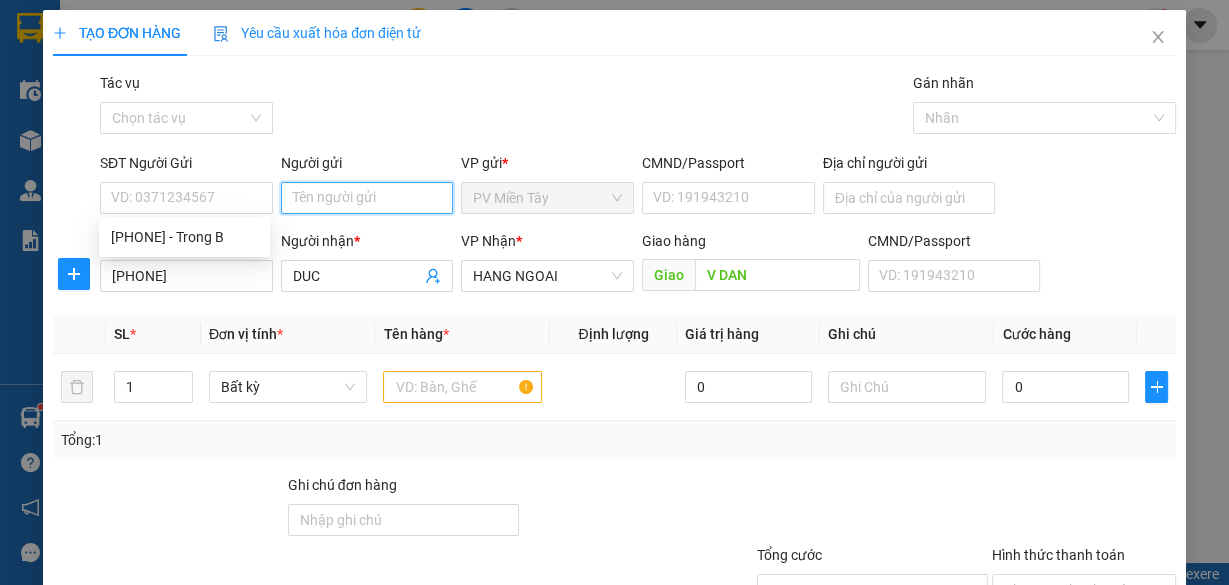 click on "Người gửi" at bounding box center (367, 198) 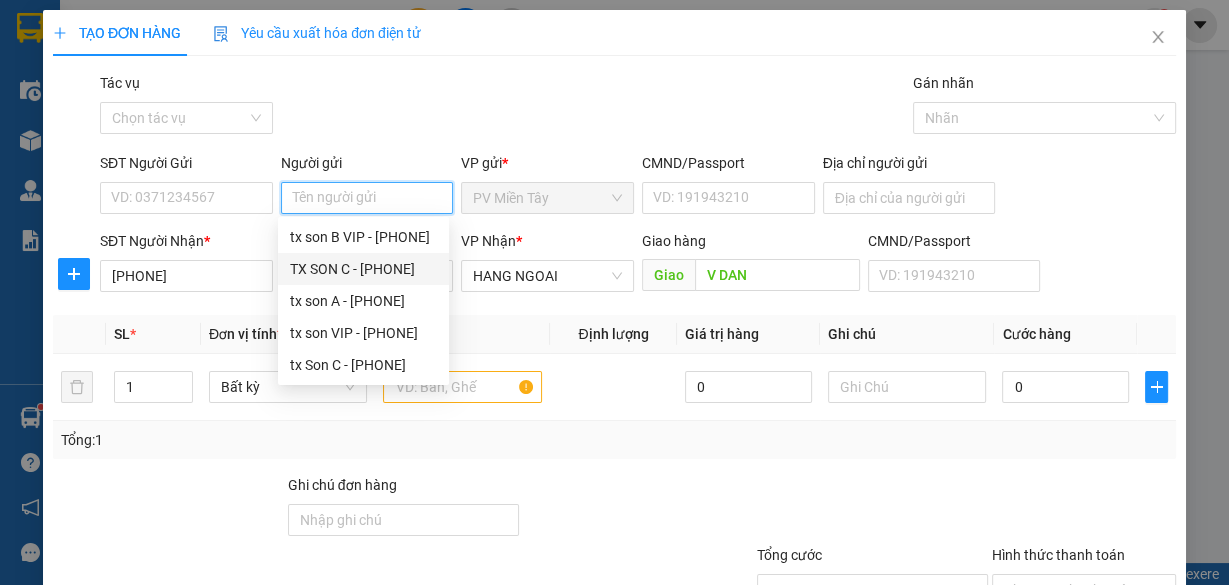 click on "TX SON C - [PHONE]" at bounding box center [363, 269] 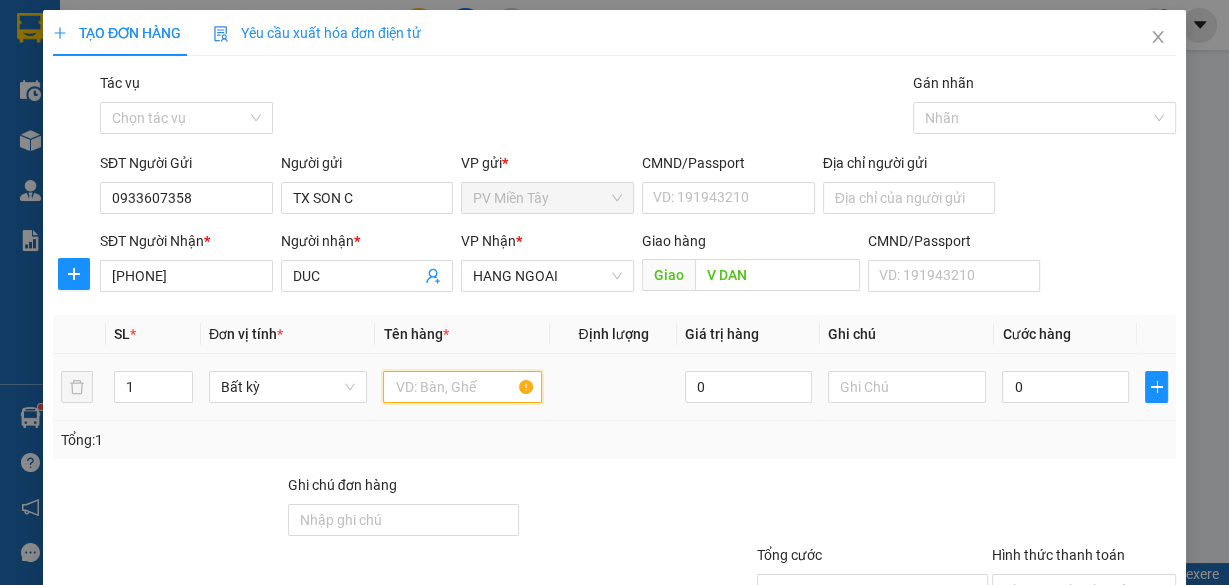 click at bounding box center [462, 387] 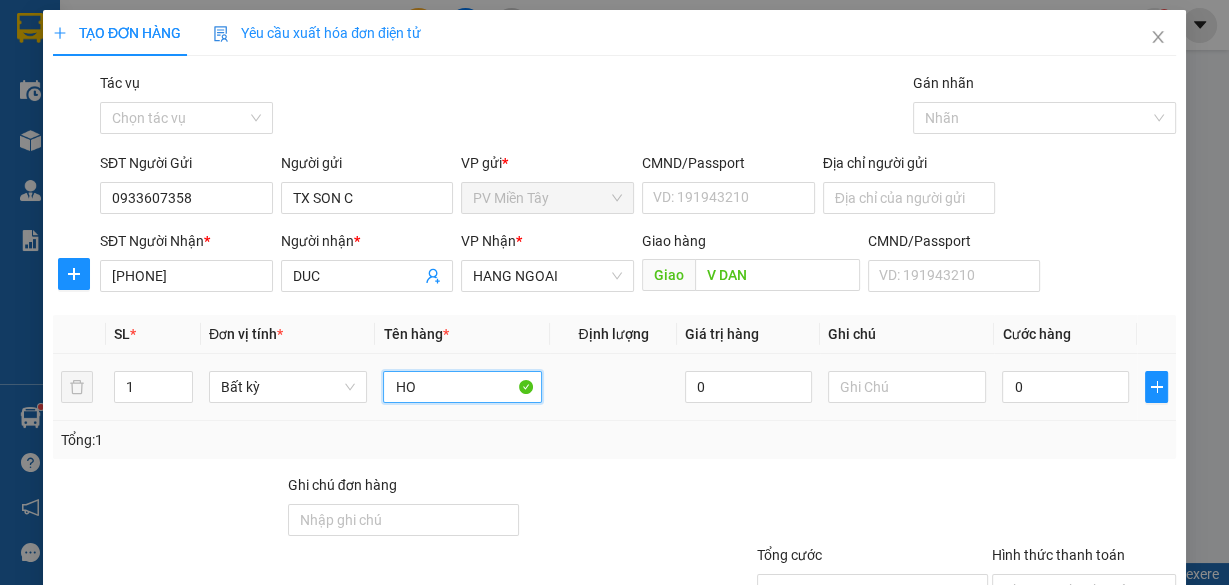 type on "HOP" 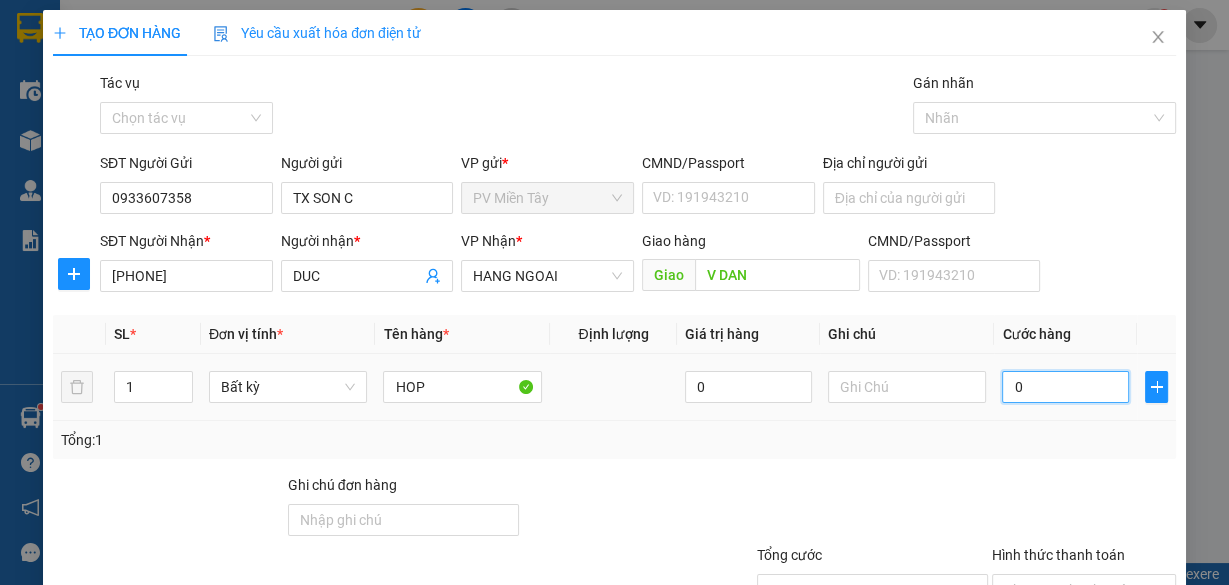 click on "0" at bounding box center [1065, 387] 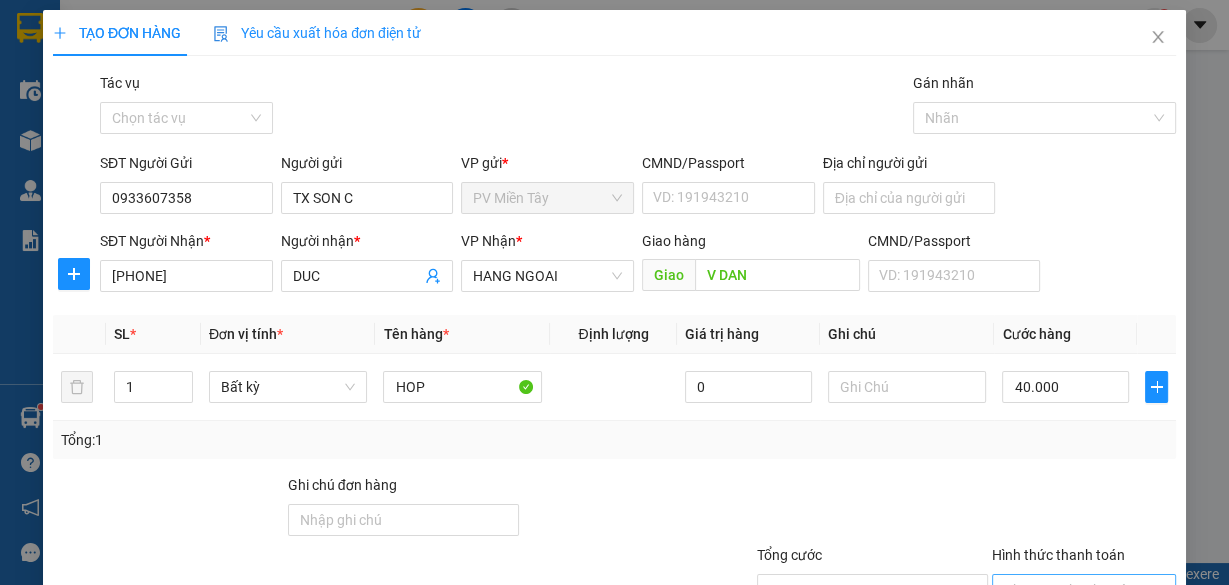 click on "Hình thức thanh toán" at bounding box center [1077, 590] 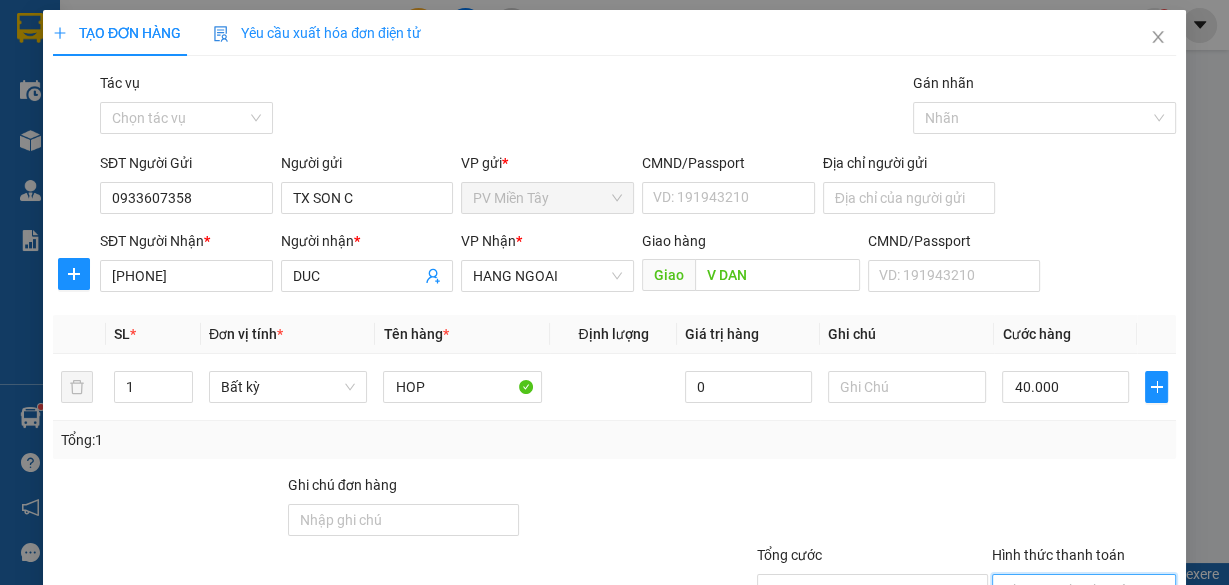 click on "Tại văn phòng" at bounding box center [1073, 628] 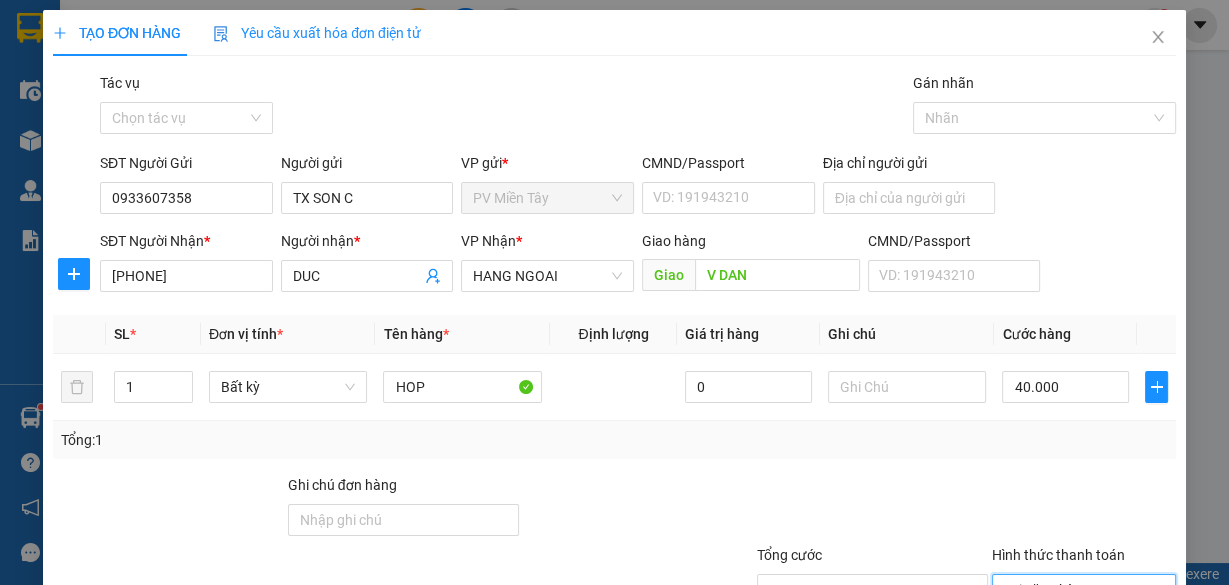 click on "Lưu và In" at bounding box center [1107, 685] 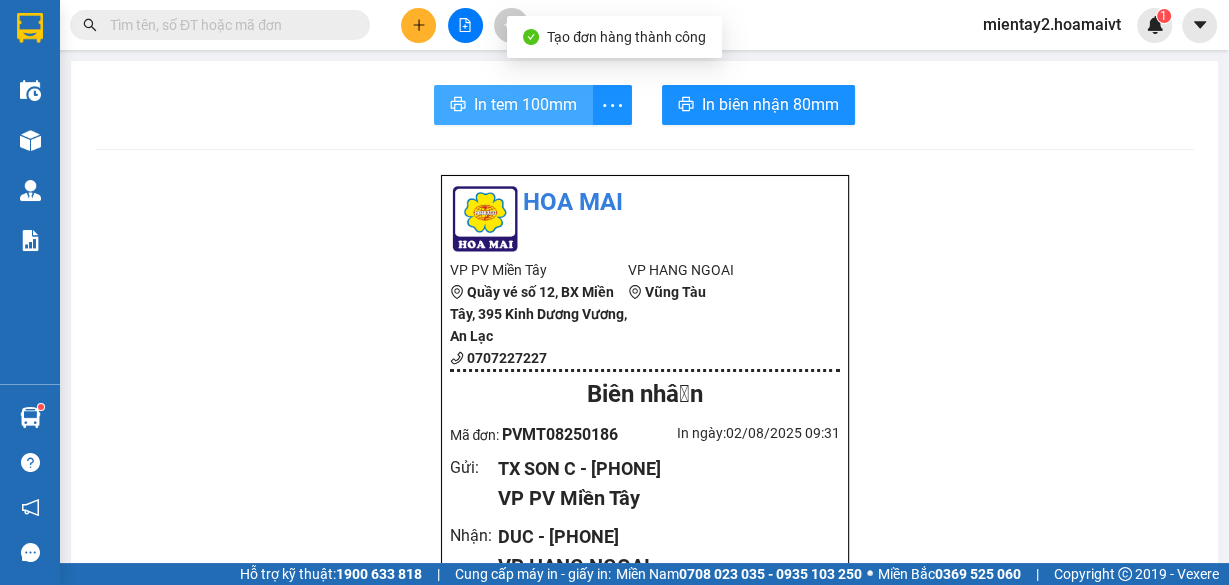 click on "In tem 100mm" at bounding box center (525, 104) 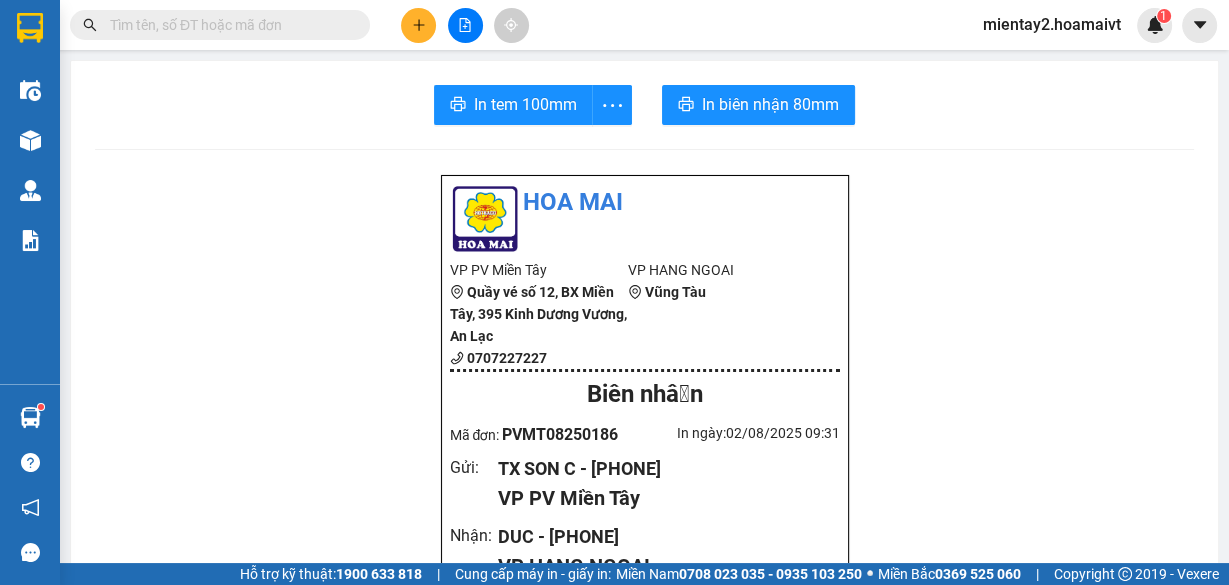 click 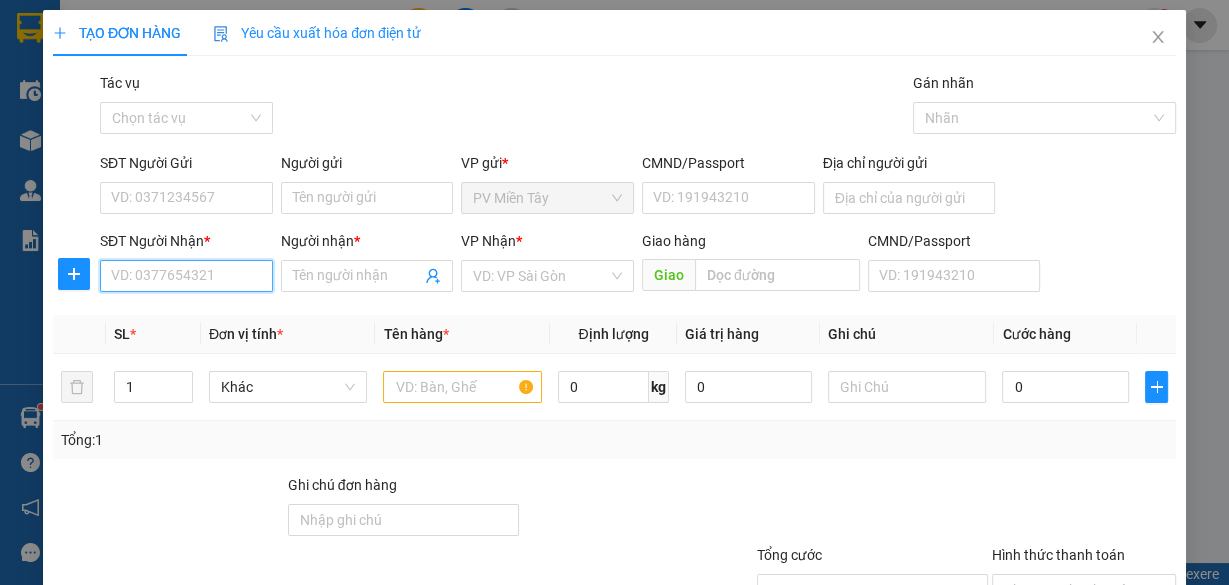 click on "SĐT Người Nhận  *" at bounding box center [186, 276] 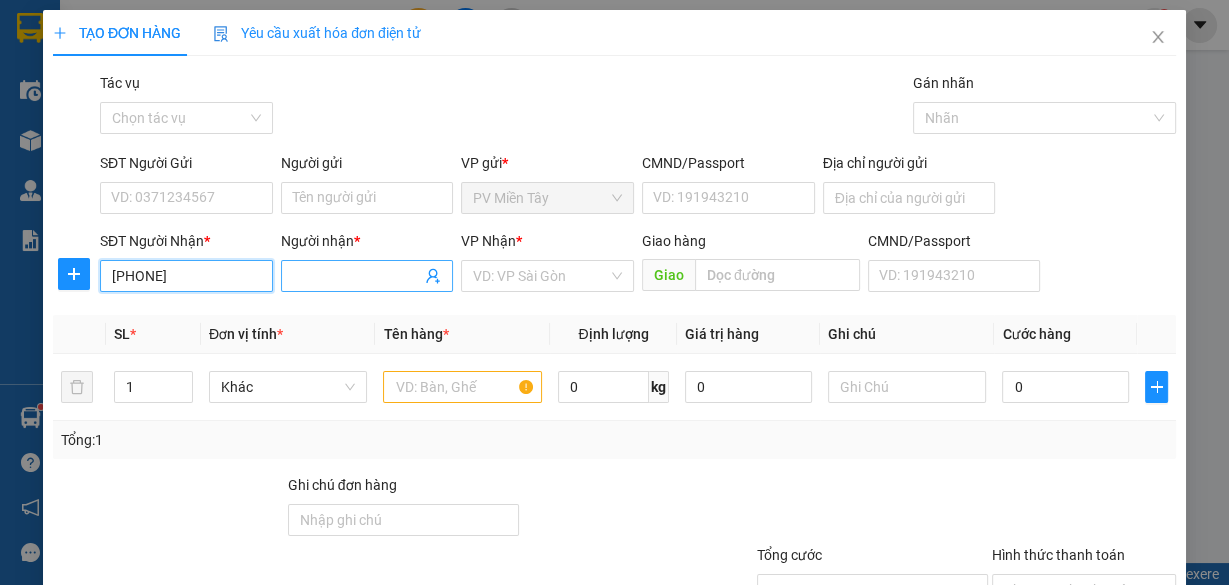 type on "[PHONE]" 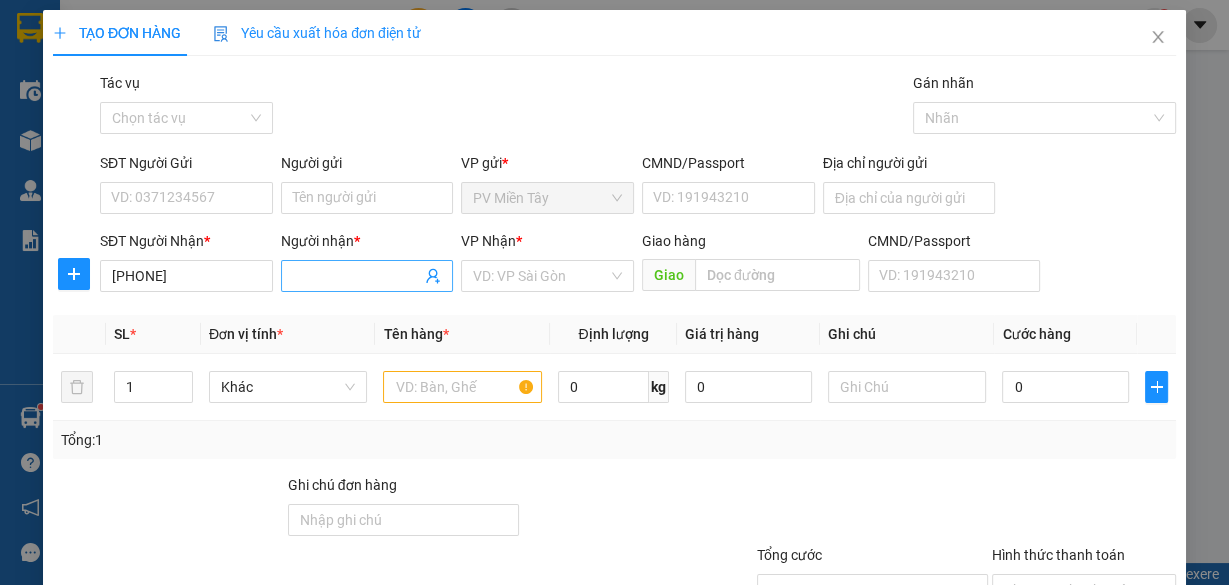 click on "Người nhận  *" at bounding box center (357, 276) 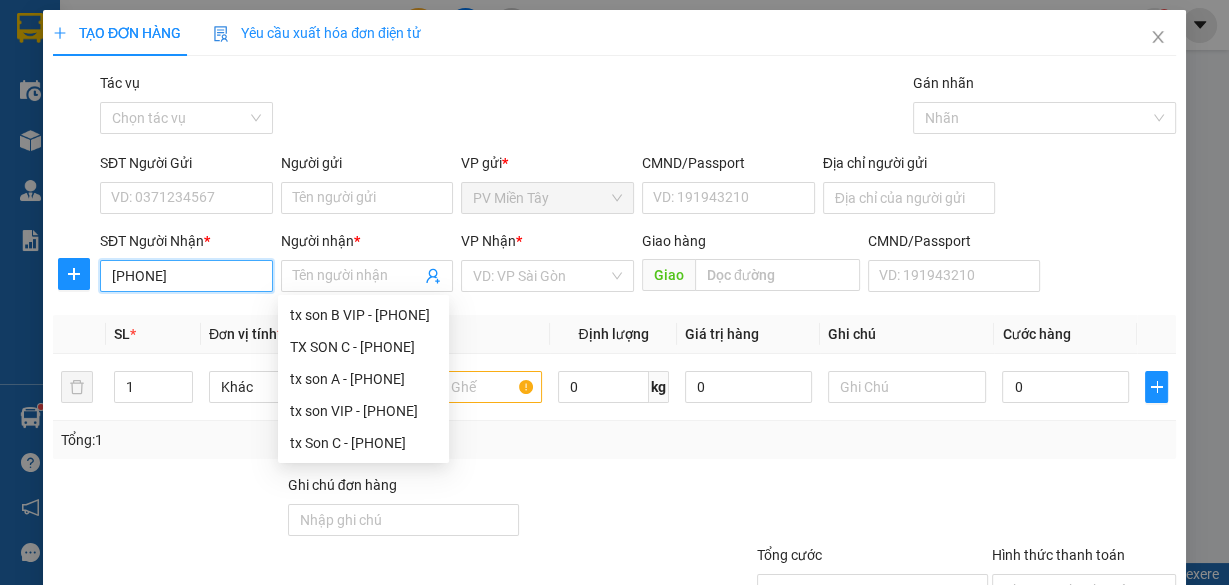 click on "[PHONE]" at bounding box center (186, 276) 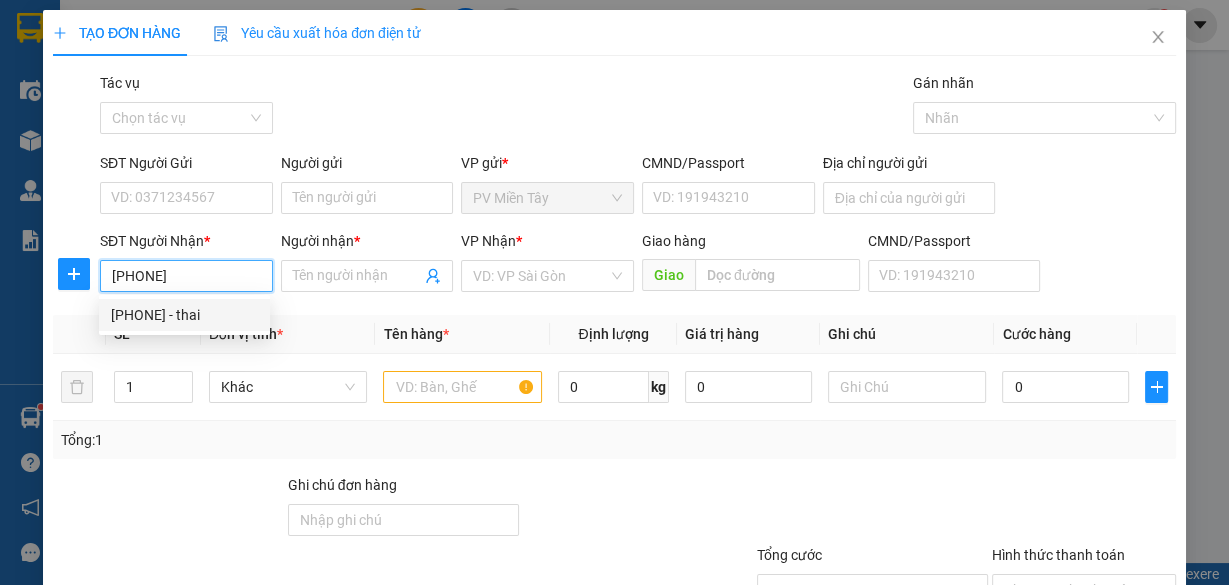 click on "[PHONE] - thai" at bounding box center [184, 315] 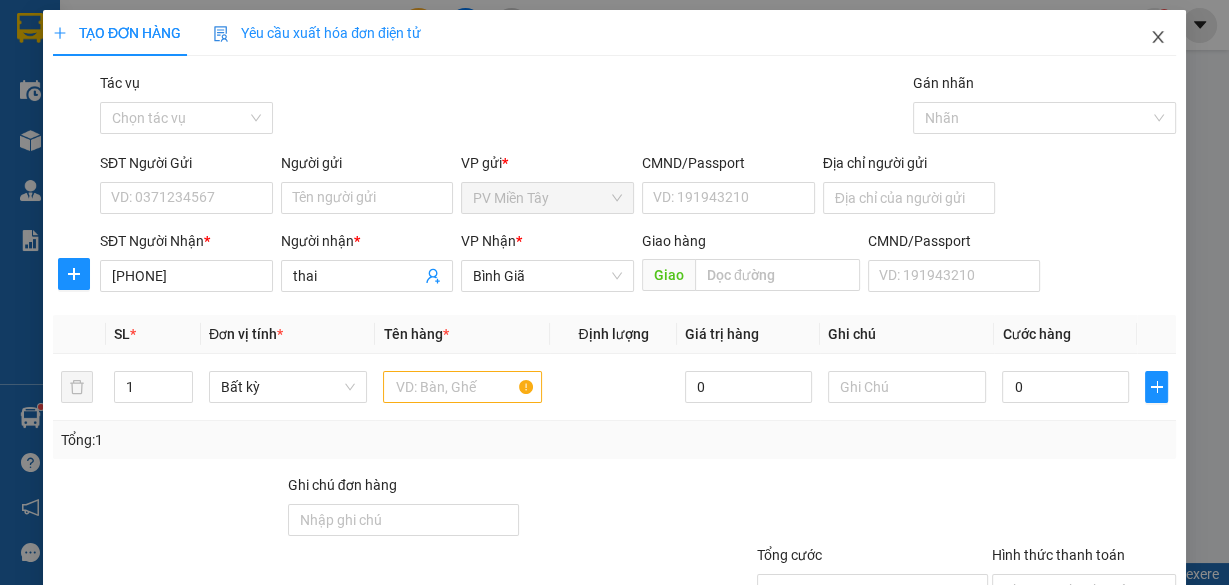 click 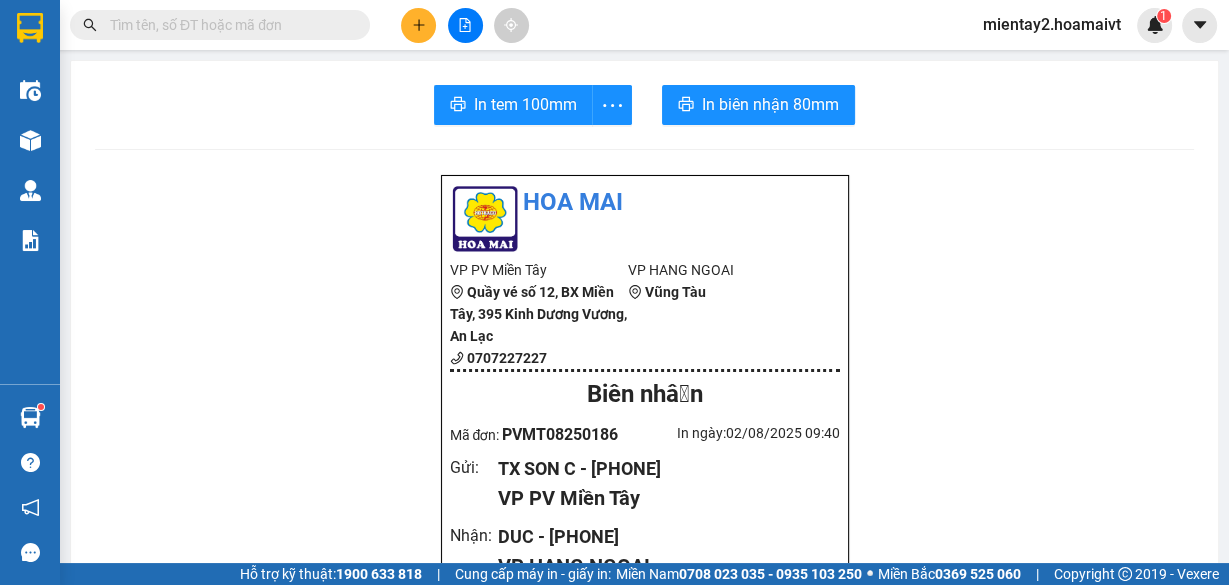 click on "In tem 100mm
In biên nhận 80mm Hoa Mai VP PV Miền Tây   Quầy vé số 12, BX Miền Tây, 395 Kinh Dương Vương, An Lạc   [PHONE] VP HANG NGOAI   Vũng Tàu Biên nhận Mã đơn:   PVMT08250186 In ngày:  [DATE]   [TIME] Gửi :   TX SON C - [PHONE] VP PV Miền Tây Nhận :   DUC - [PHONE] VP HANG NGOAI Giao DĐ: V DAN Tên (giá trị hàng) SL Cước món hàng Bất kỳ - HOP   (0) 1 40.000 Tổng cộng 1 40.000 Loading... R : 40.000 VND Tổng phải thu : 0 VND Quy định nhận/gửi hàng : Công ty nhận vận chuyển hàng hóa tính cước theo gói hàng. Hàng hóa quý khách tự đóng gói, chúng tôi không chịu trách nhiệm nội dung bên trong.  Công ty không nhận vận chuyển hàng quốc cấm, ngoại tệ, vàng bạc đá quý.  Khách hàng thông tin cho người nhà ra nhận hàng sau 03 tiếng.  Gửi:    PV Miền Tây TX SON C [PHONE] Nhận:    HANG NGOAI DUC [PHONE] DĐ:  V DAN R :     40.000 Tên hàng:  HOP" at bounding box center [644, 810] 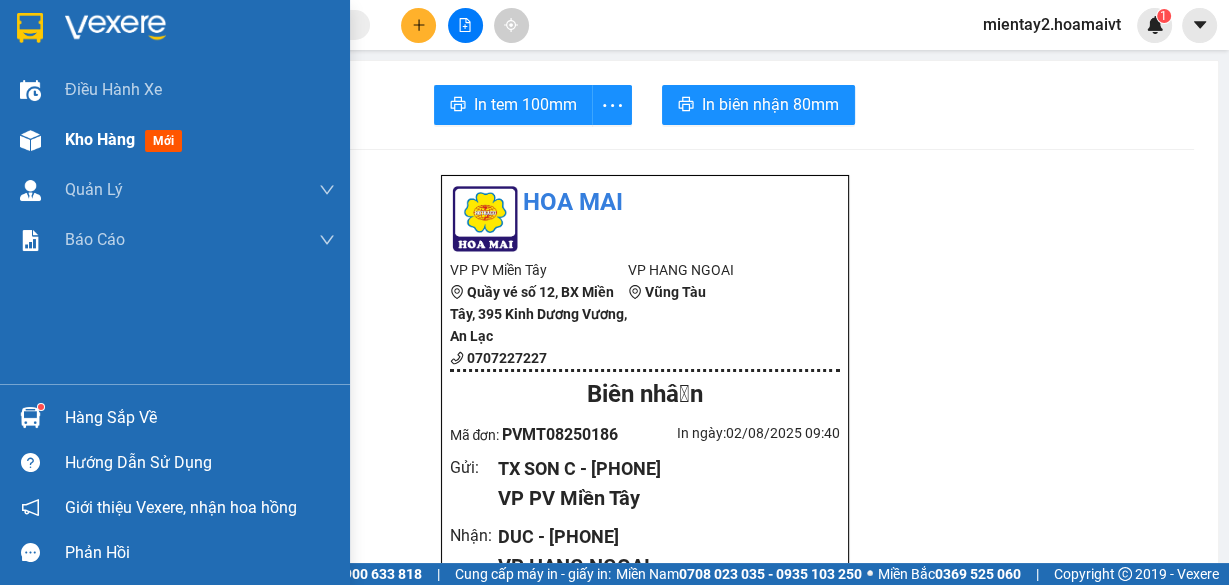 click on "Kho hàng" at bounding box center [100, 139] 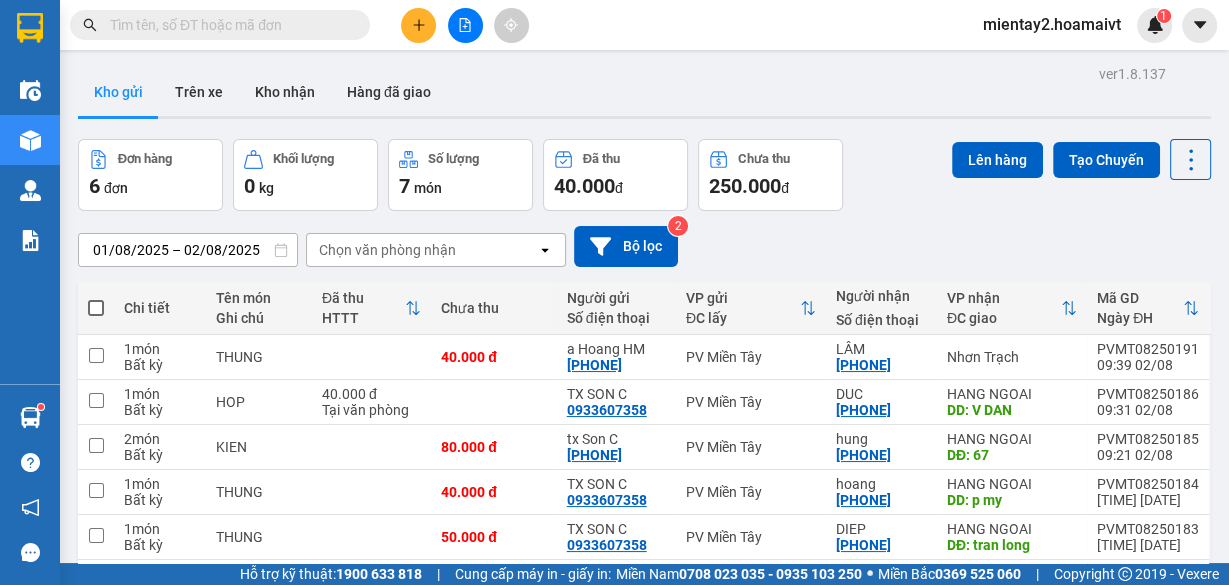 click on "Chọn văn phòng nhận" at bounding box center [387, 250] 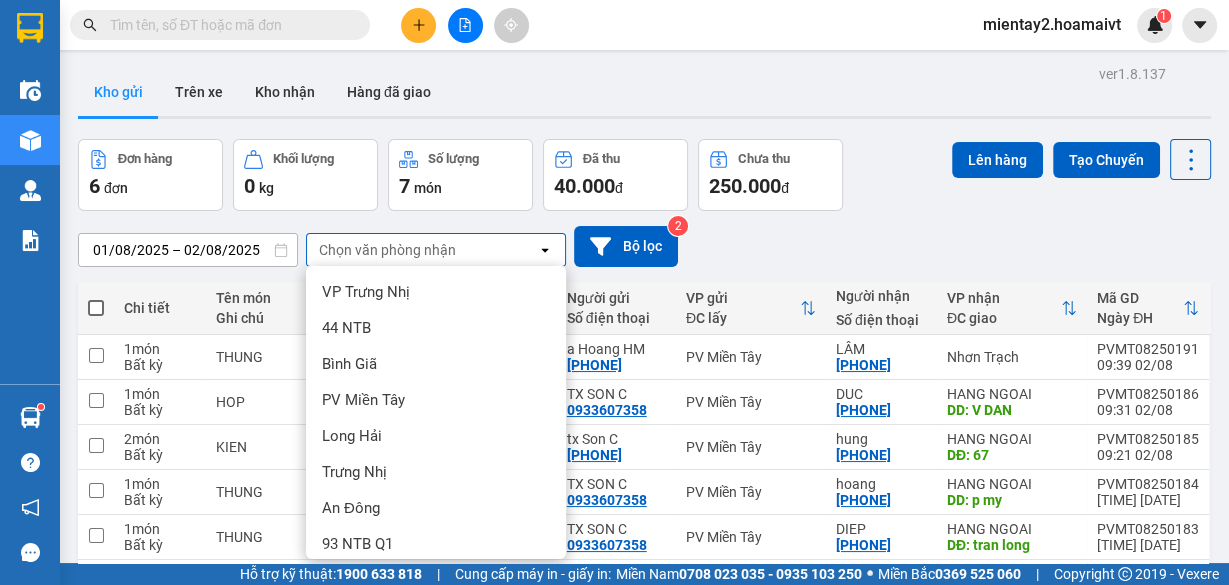 click on "HANG NGOAI" at bounding box center [367, 652] 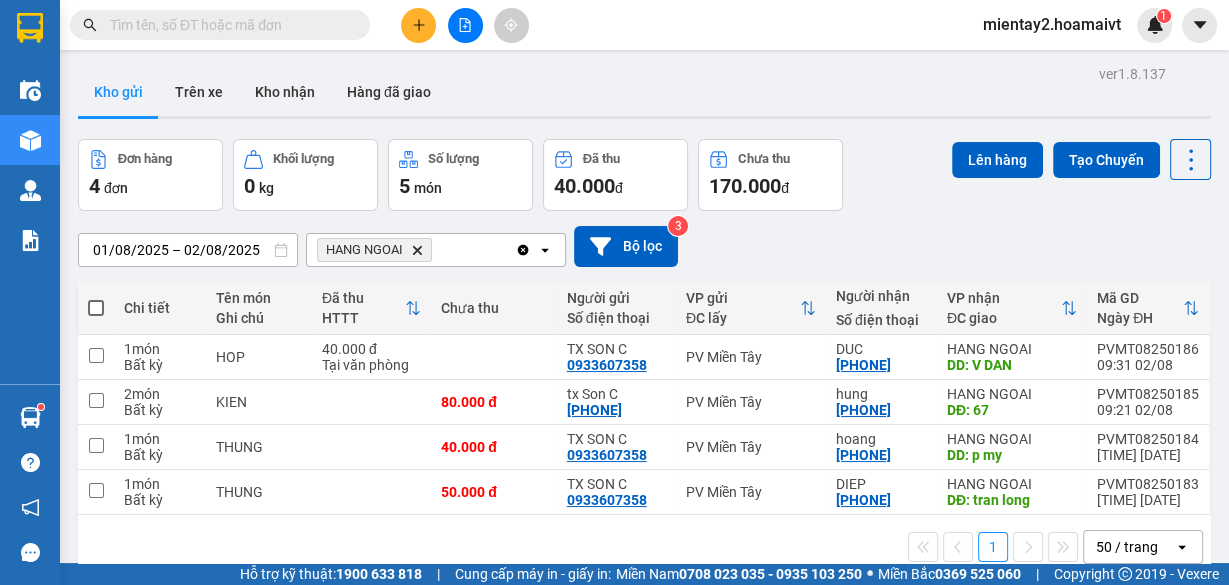 click at bounding box center (96, 308) 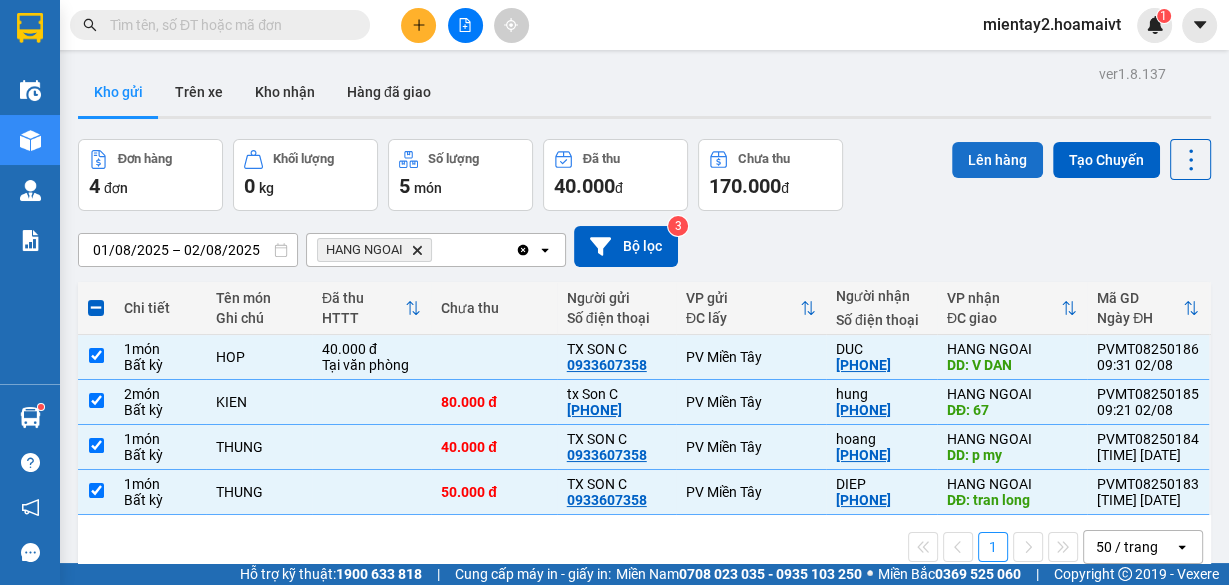 click on "Lên hàng" at bounding box center [997, 160] 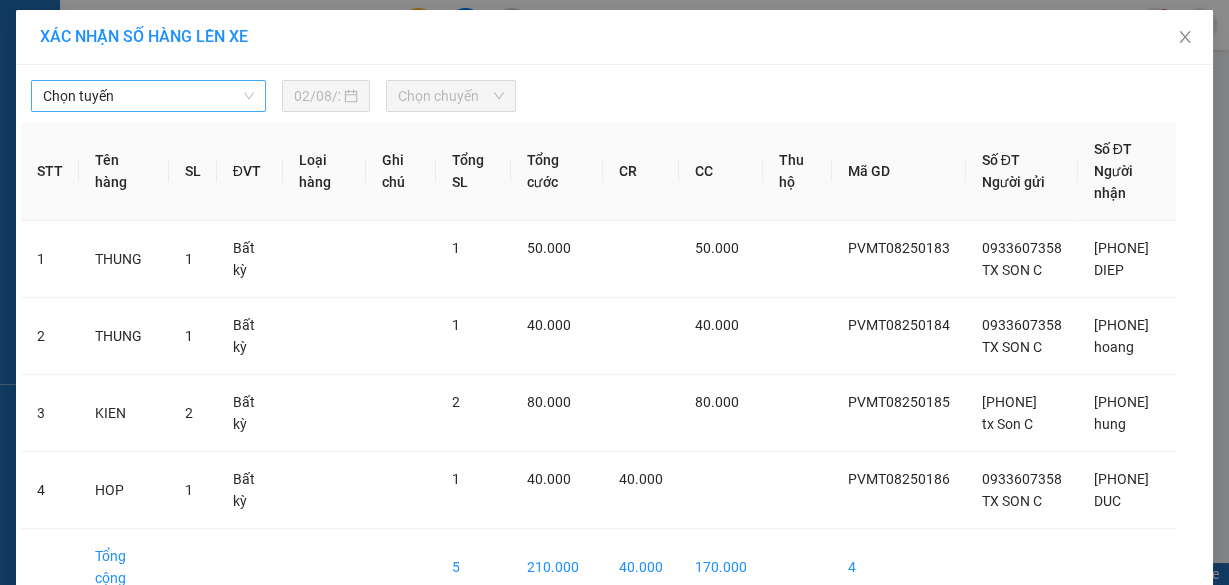 click on "Chọn tuyến" at bounding box center (148, 96) 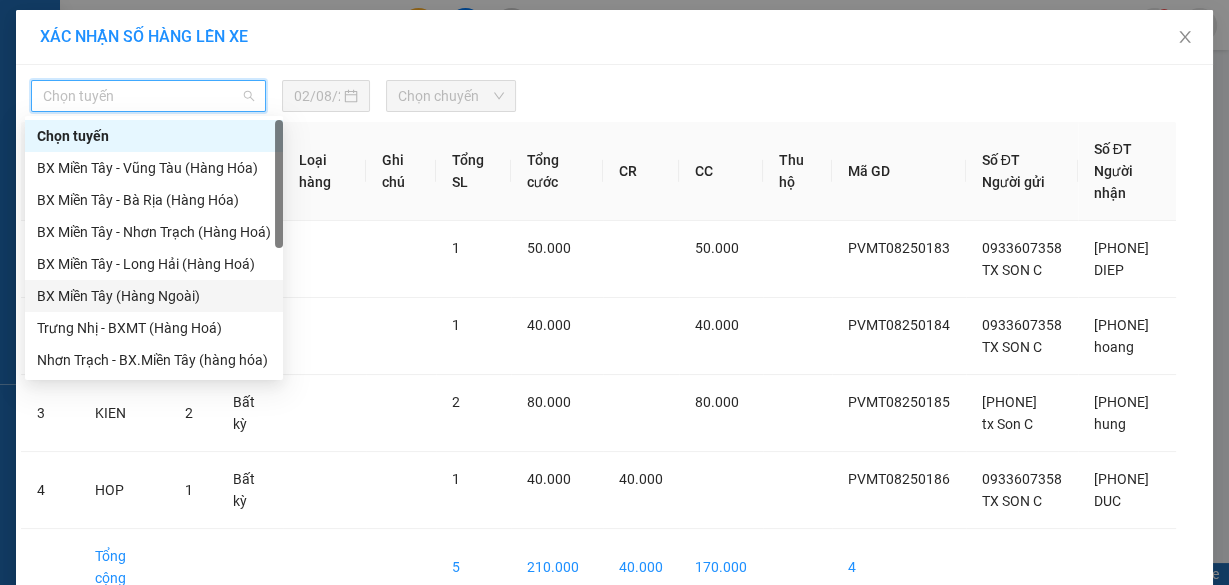 click on "BX Miền Tây  (Hàng Ngoài)" at bounding box center (154, 296) 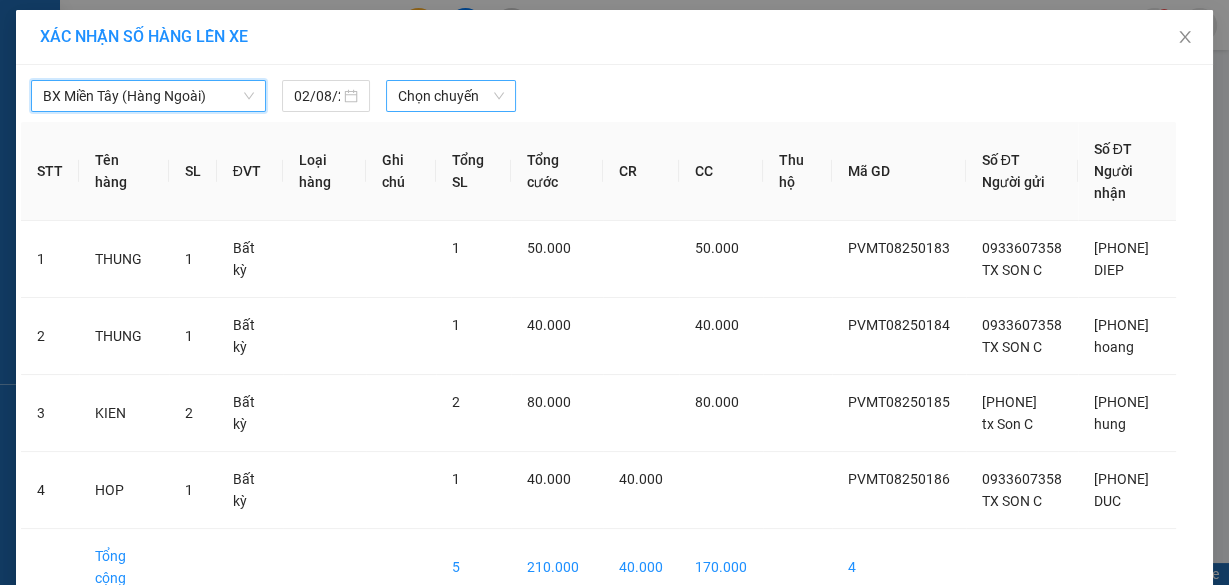 click on "Chọn chuyến" at bounding box center [451, 96] 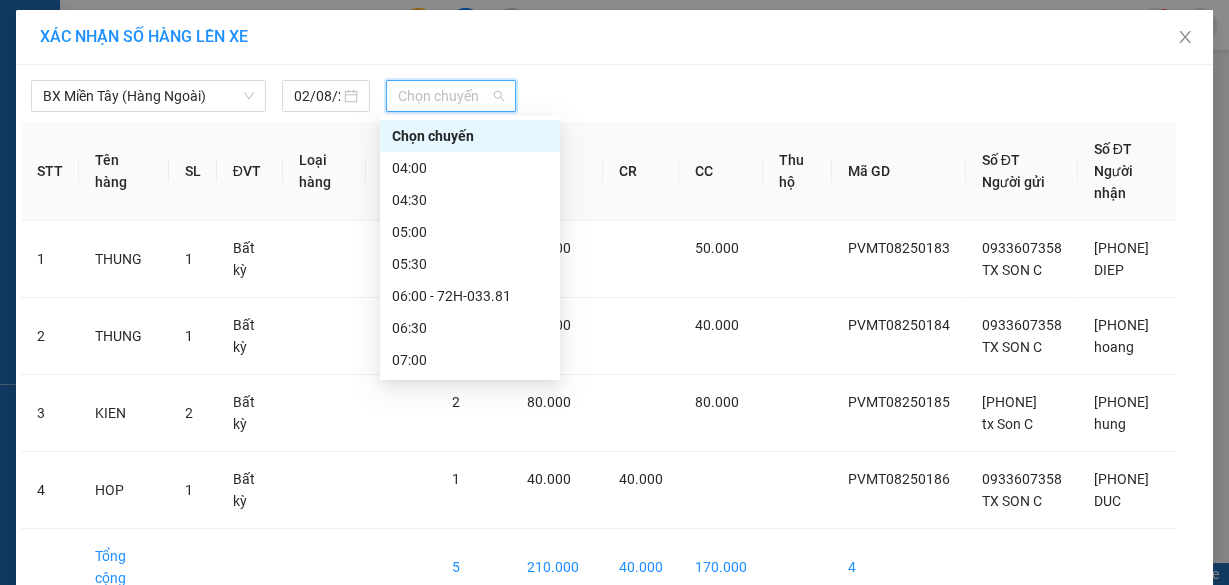 click on "09:30" at bounding box center (470, 680) 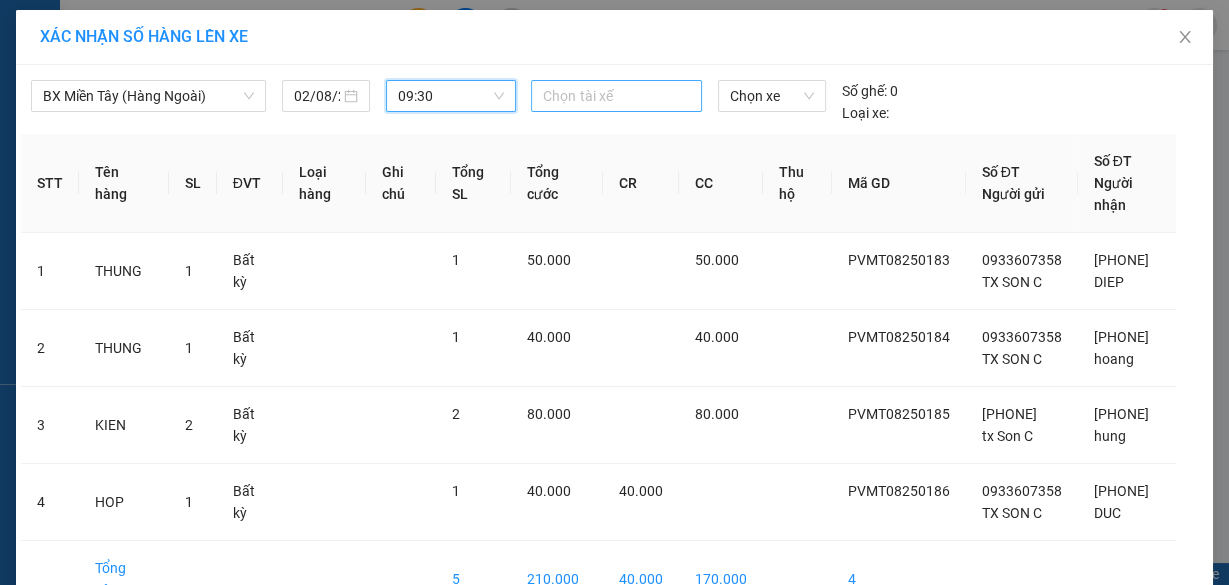 click on "BX Miền Tây  (Hàng Ngoài) [DATE] [TIME] [TIME]       Chọn tài xế Chọn xe Số ghế: 0 Loại xe:" at bounding box center [614, 97] 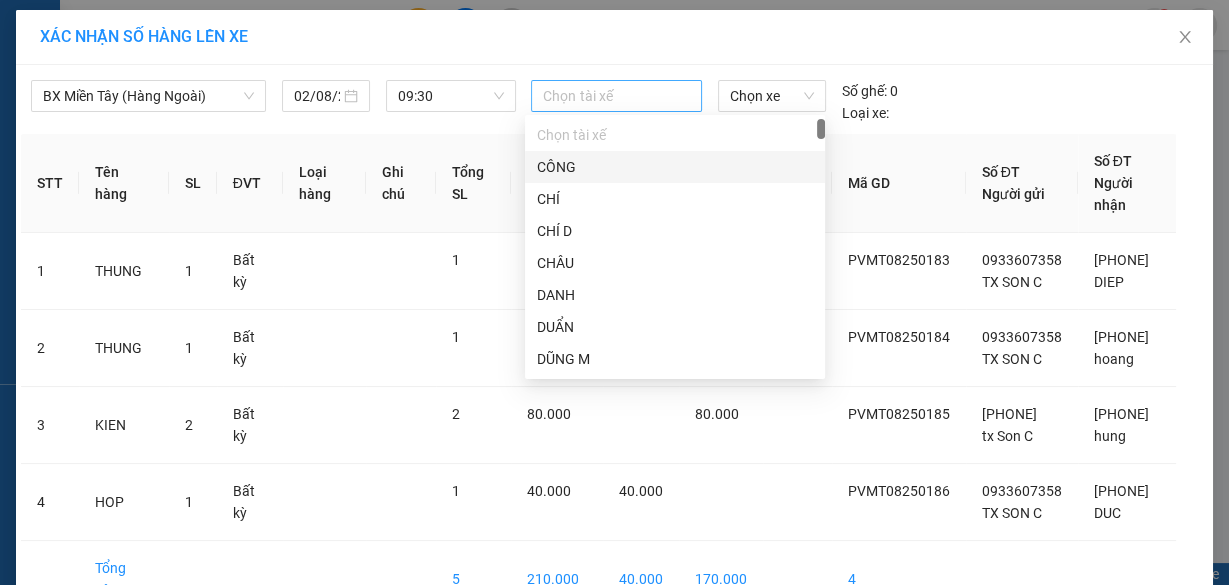 click at bounding box center [616, 96] 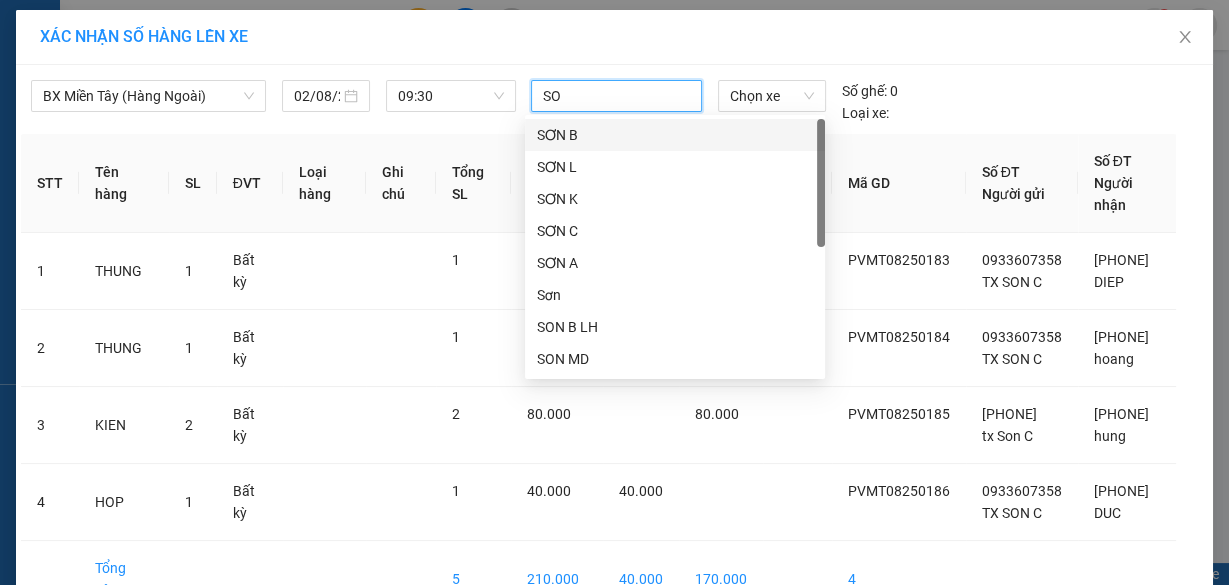type on "SON" 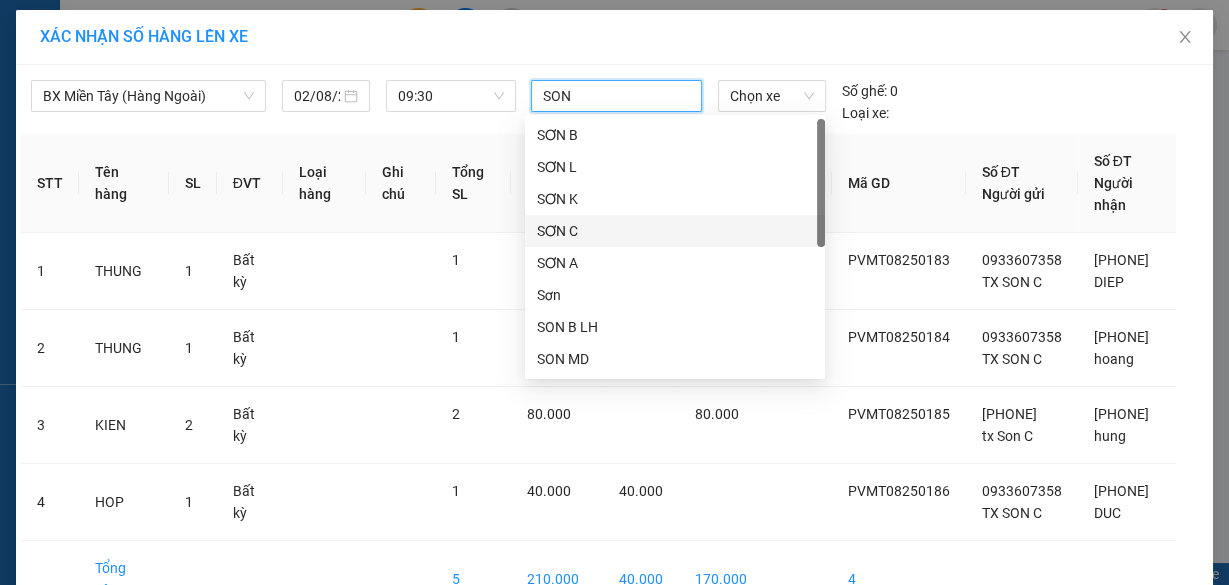click on "SƠN C" at bounding box center [675, 231] 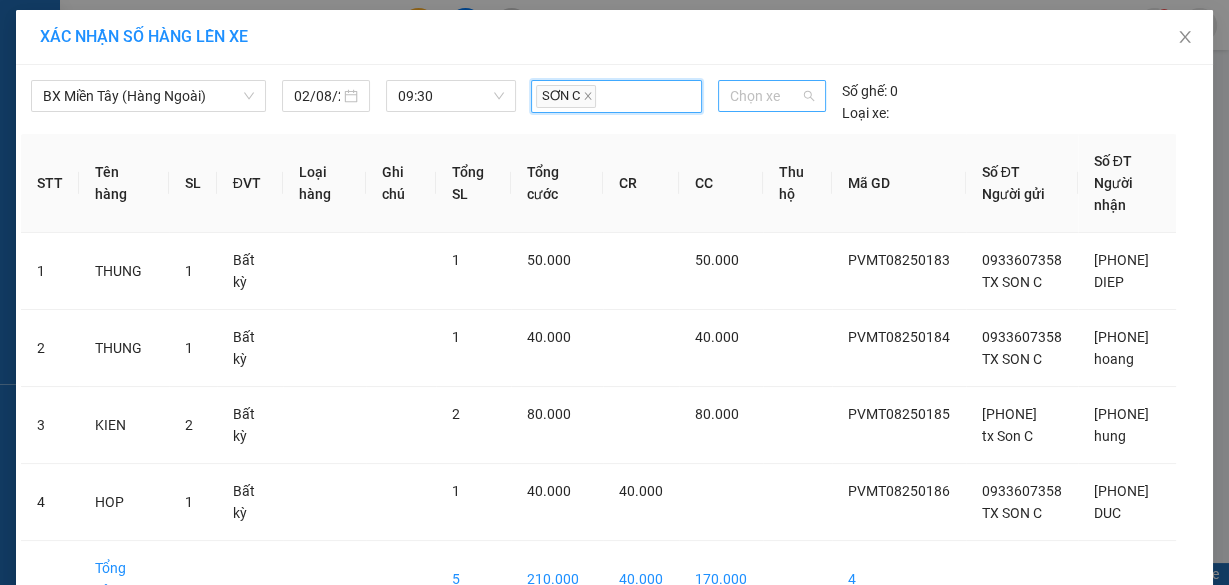 click on "Chọn xe" at bounding box center [772, 96] 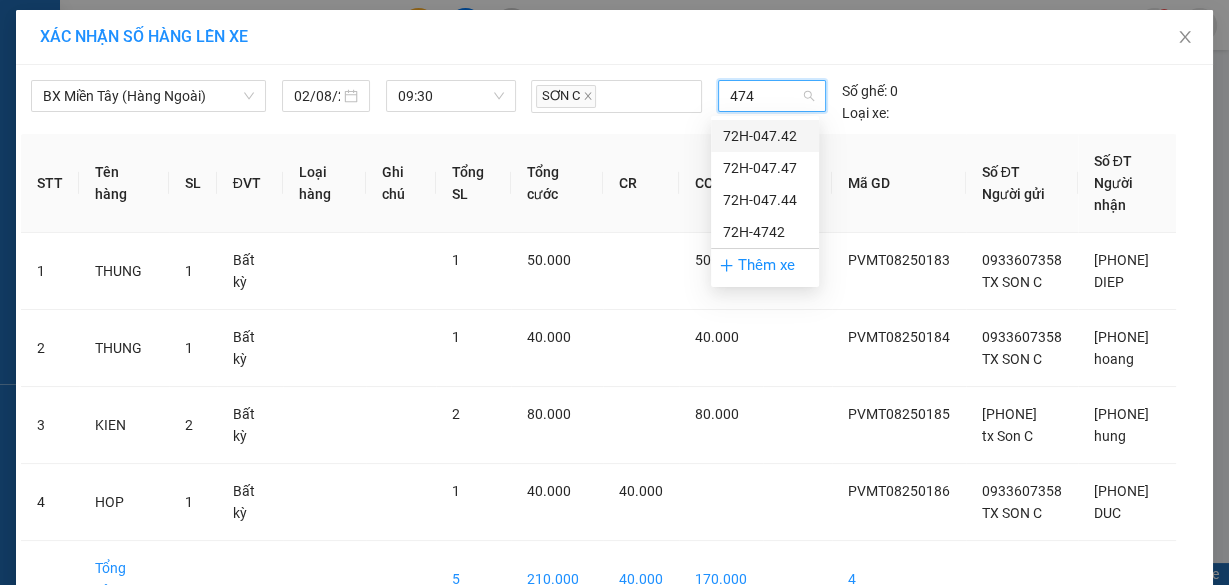 type on "4742" 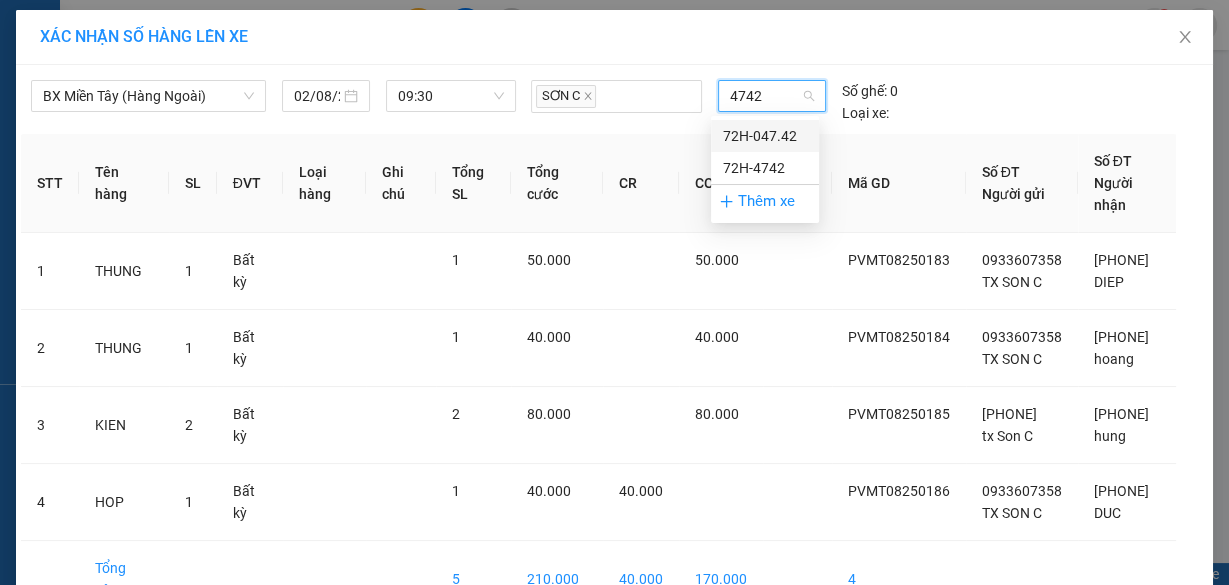 click on "72H-047.42" at bounding box center [765, 136] 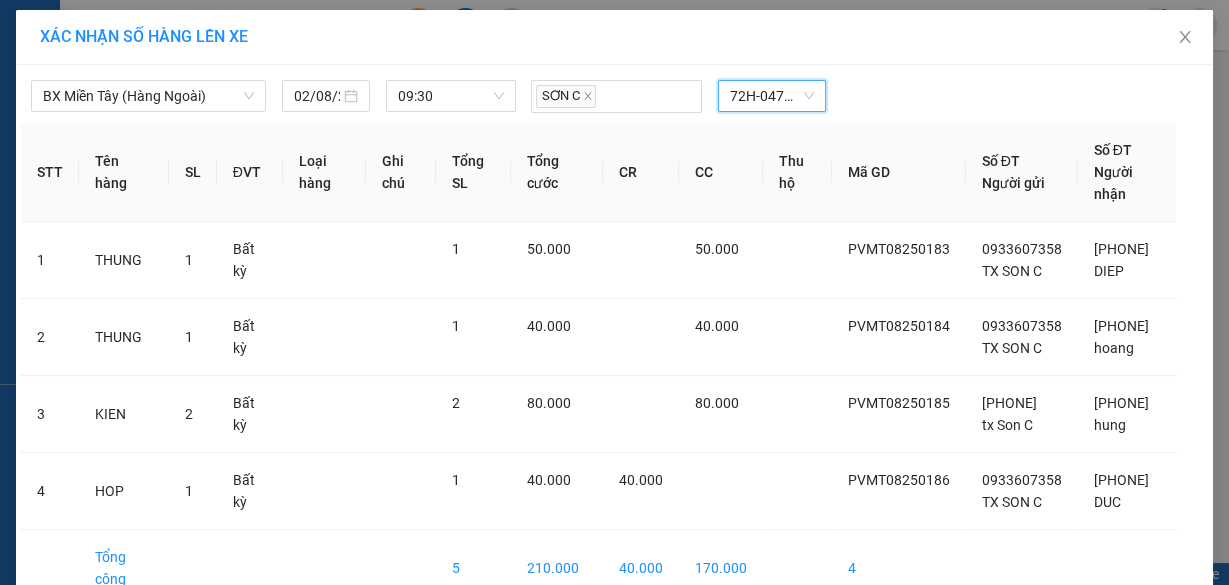 click on "Lên hàng" at bounding box center [688, 643] 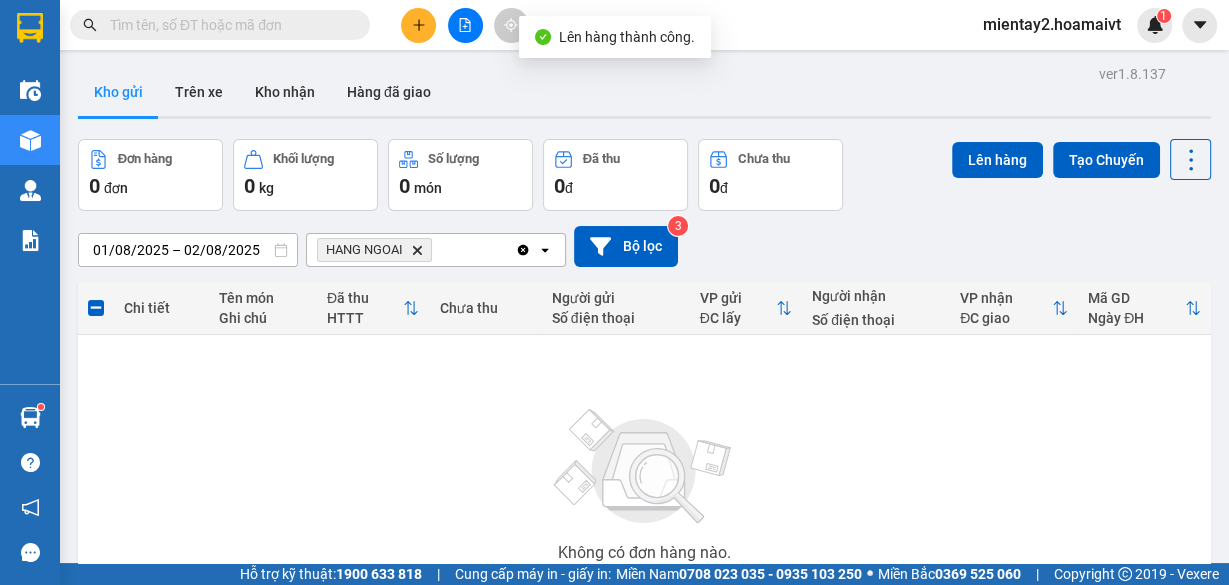 click 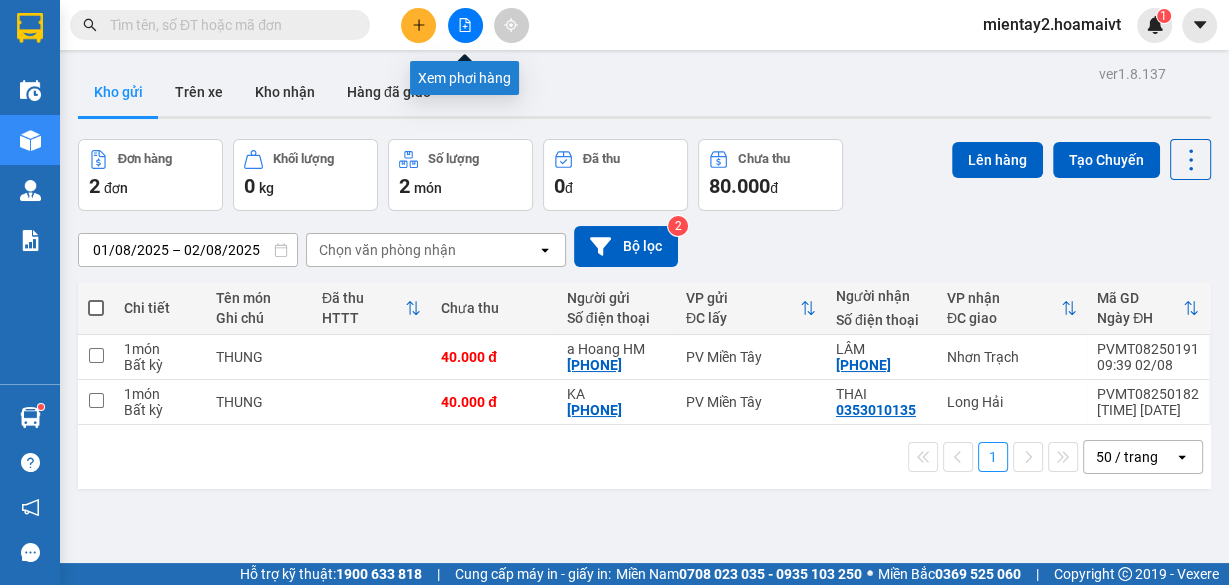 click at bounding box center (465, 25) 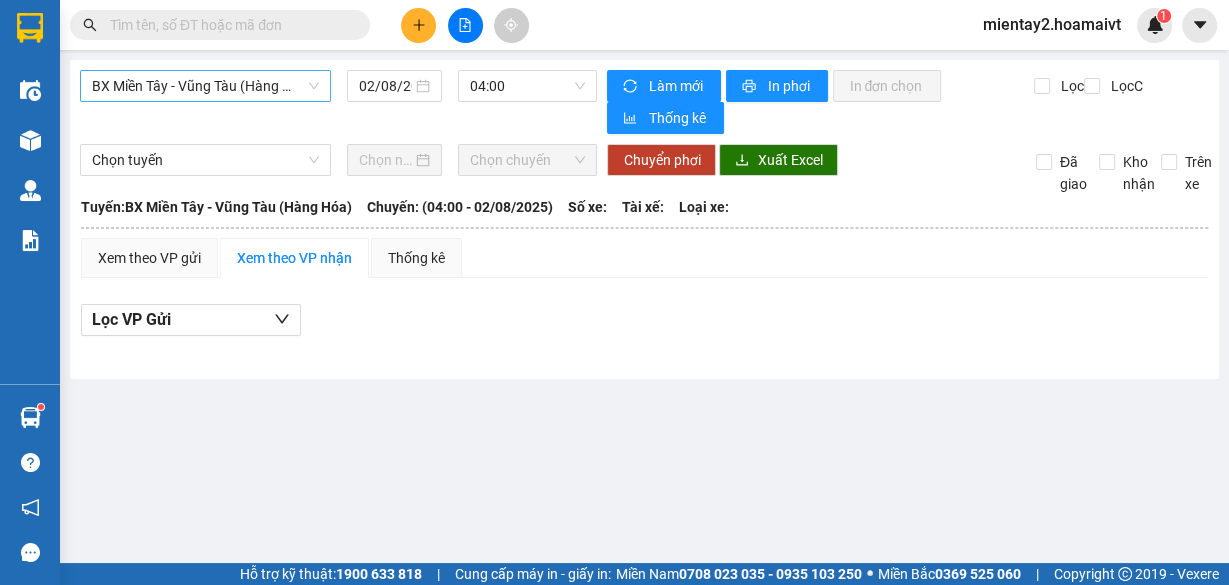 click on "BX Miền Tây - Vũng Tàu (Hàng Hóa)" at bounding box center (205, 86) 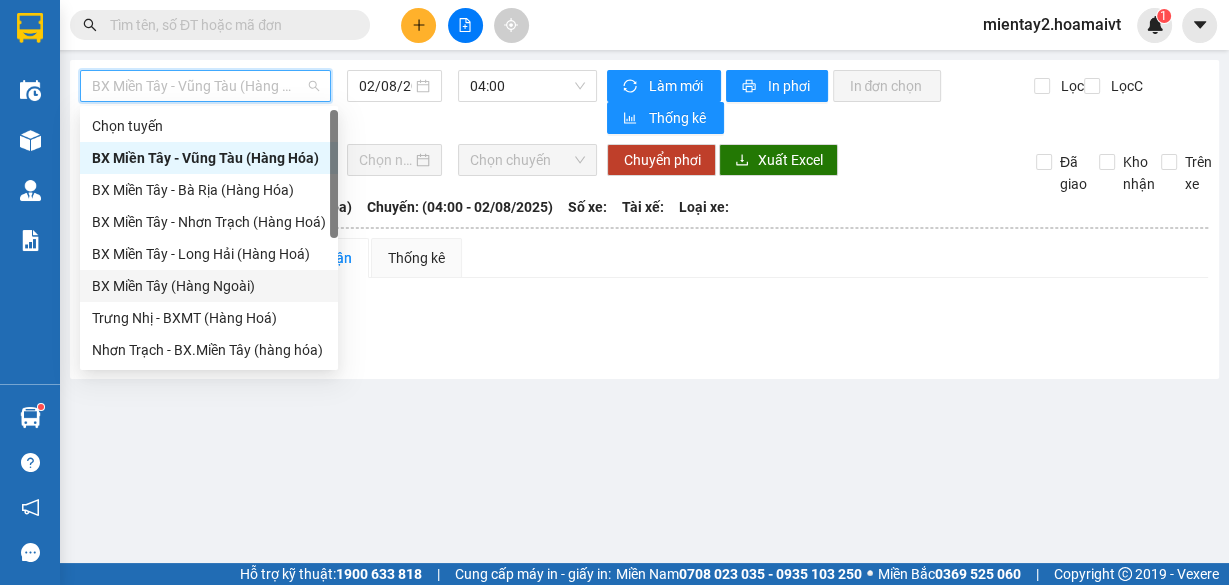 click on "BX Miền Tây  (Hàng Ngoài)" at bounding box center (209, 286) 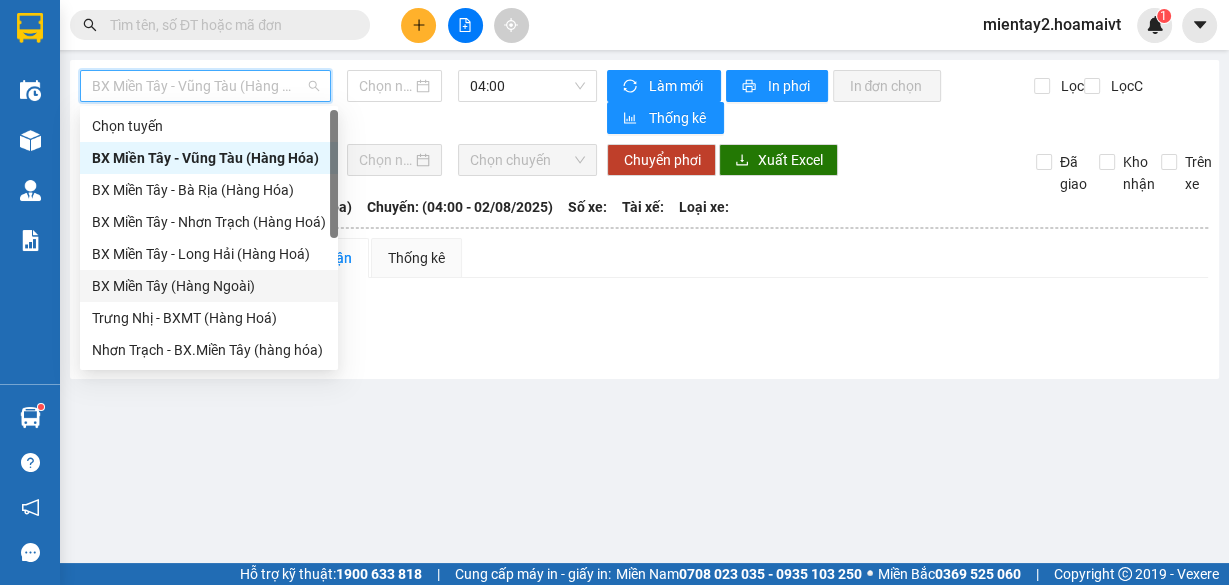 type on "02/08/2025" 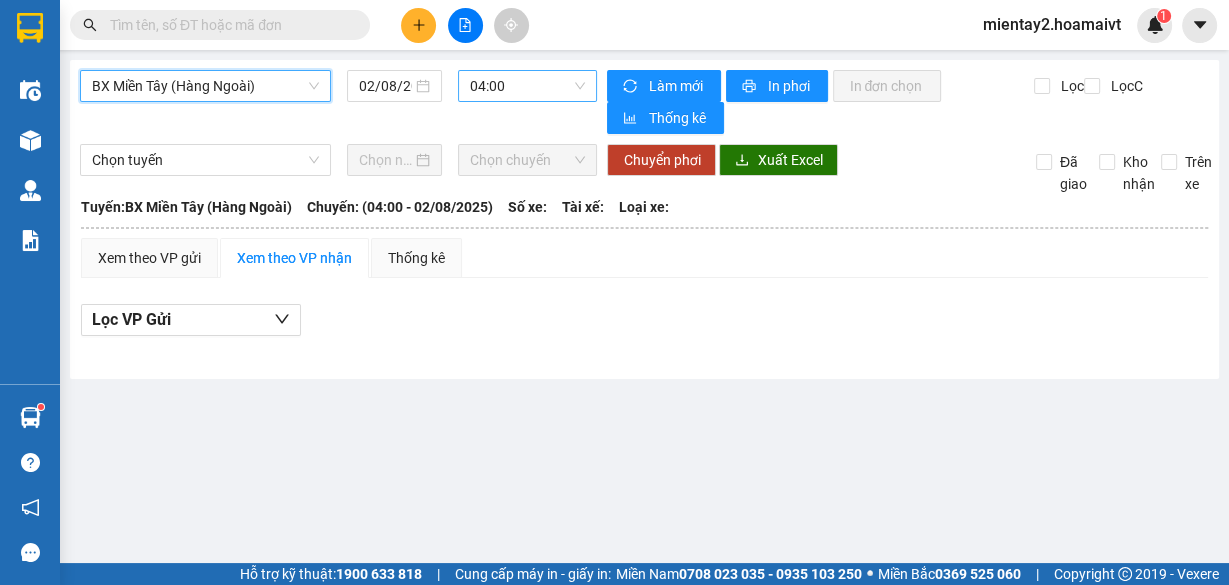 click on "04:00" at bounding box center (528, 86) 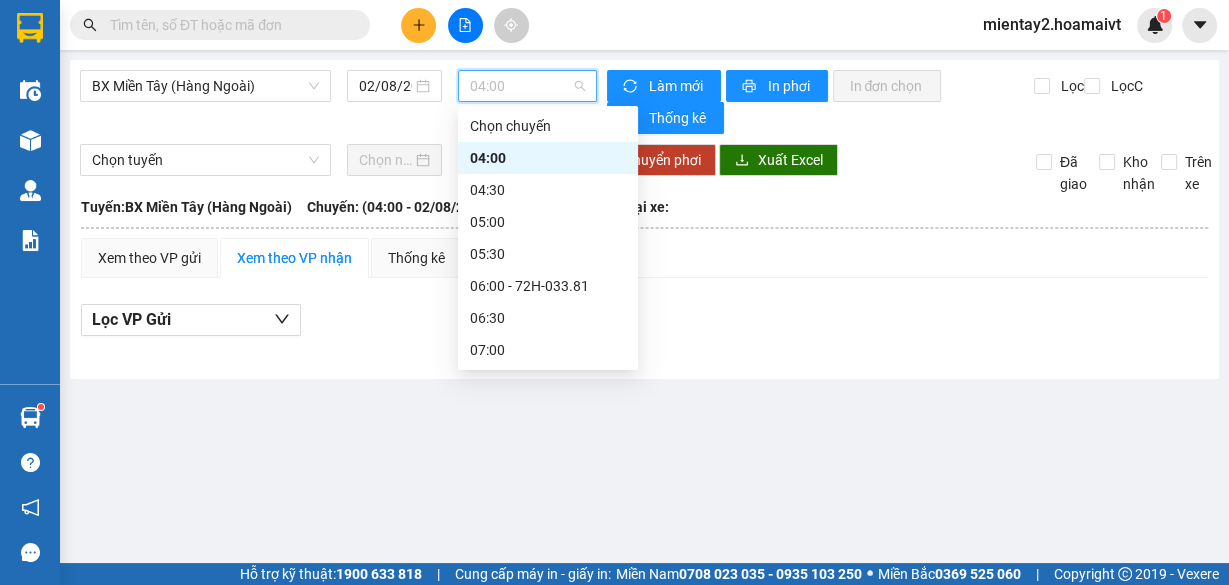 click on "[TIME]     - 72H-047.42" at bounding box center (548, 670) 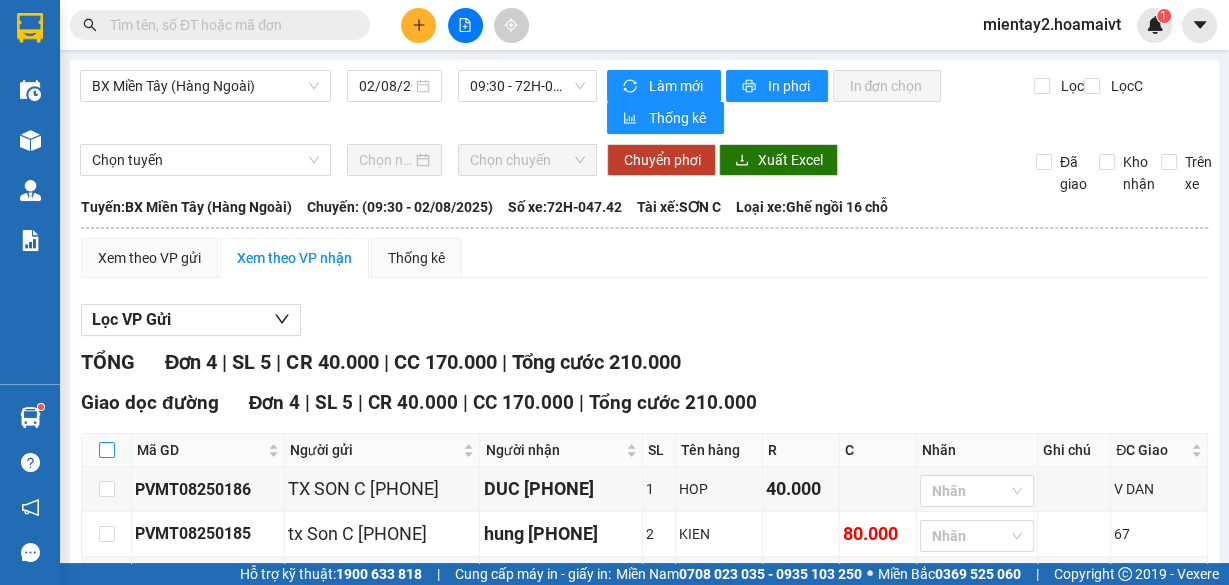 click at bounding box center (107, 450) 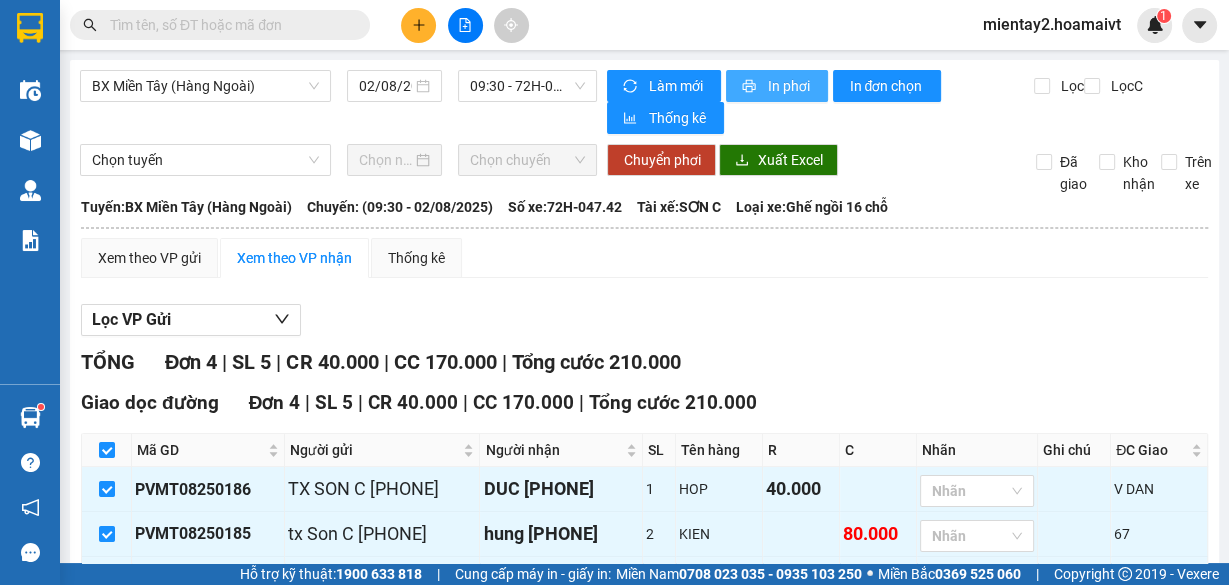 click on "In phơi" at bounding box center [777, 86] 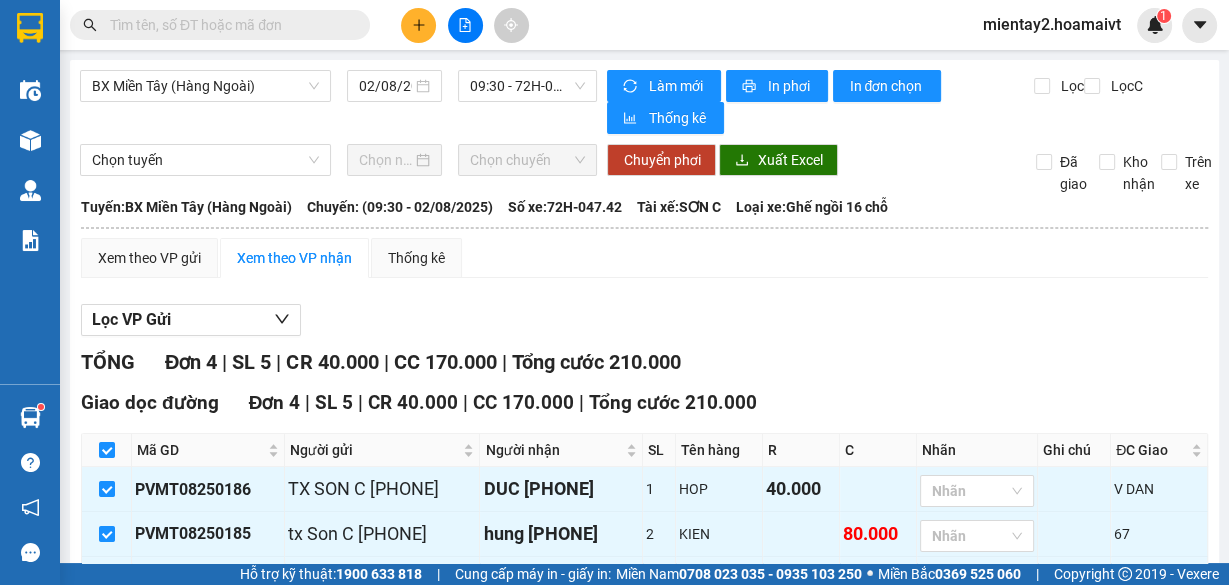 click at bounding box center [418, 25] 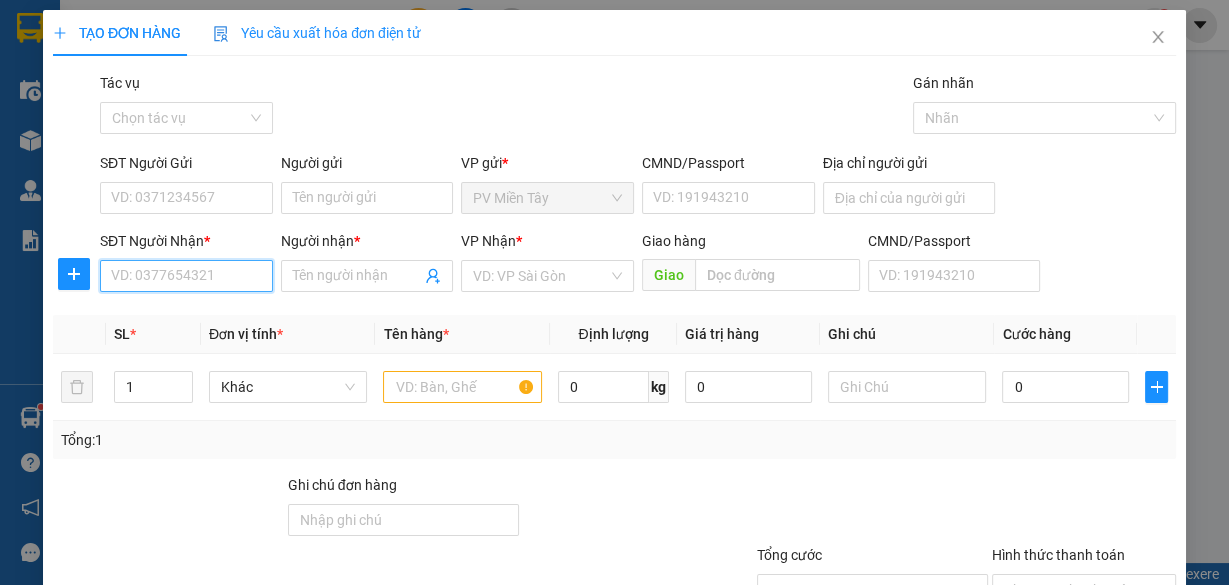 click on "SĐT Người Nhận  *" at bounding box center [186, 276] 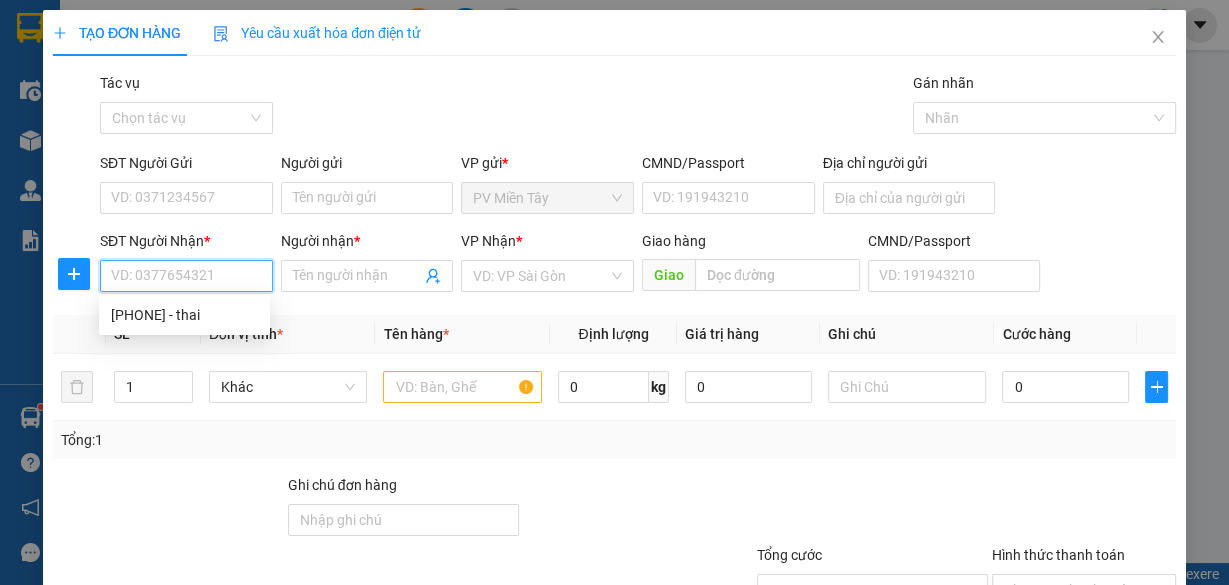 click on "SĐT Người Nhận  *" at bounding box center [186, 276] 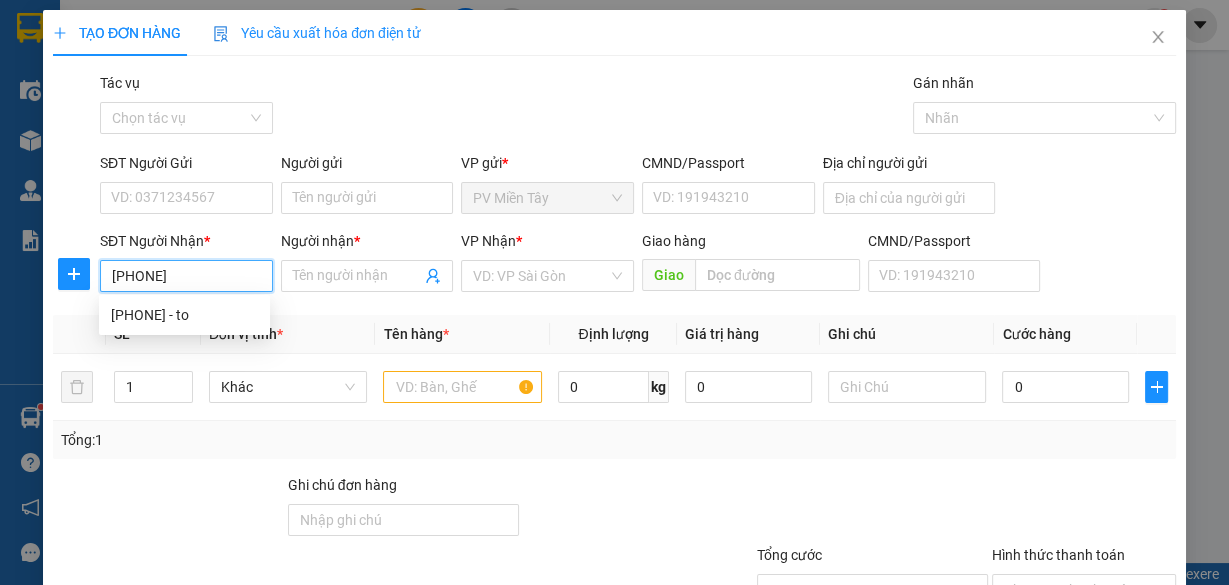 type on "[PHONE]" 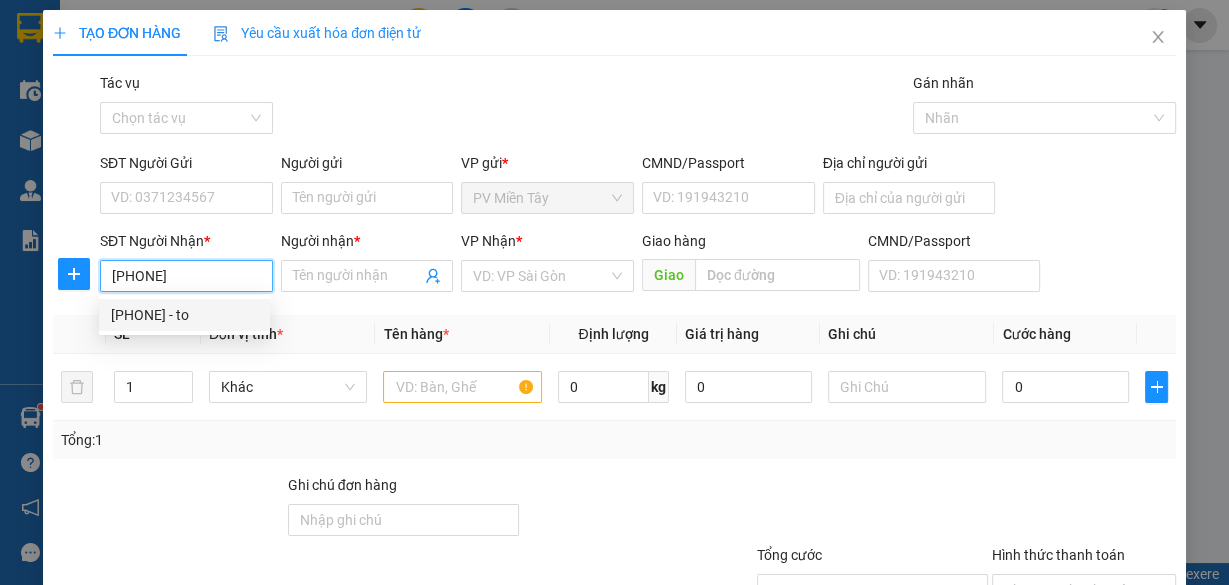 click on "[PHONE] - to" at bounding box center (184, 315) 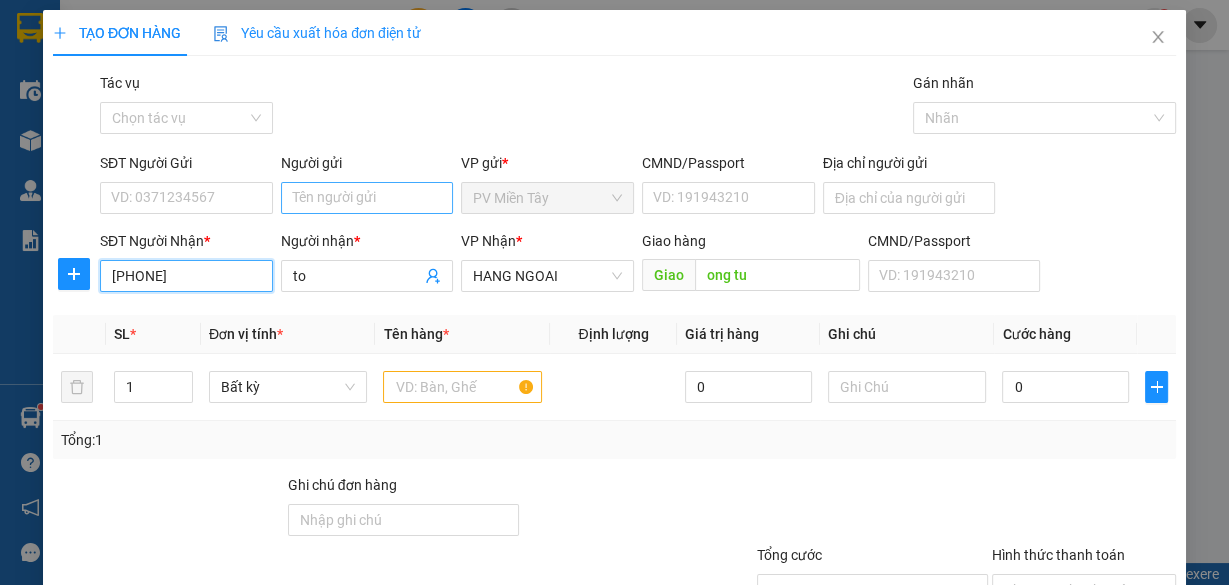 type on "[PHONE]" 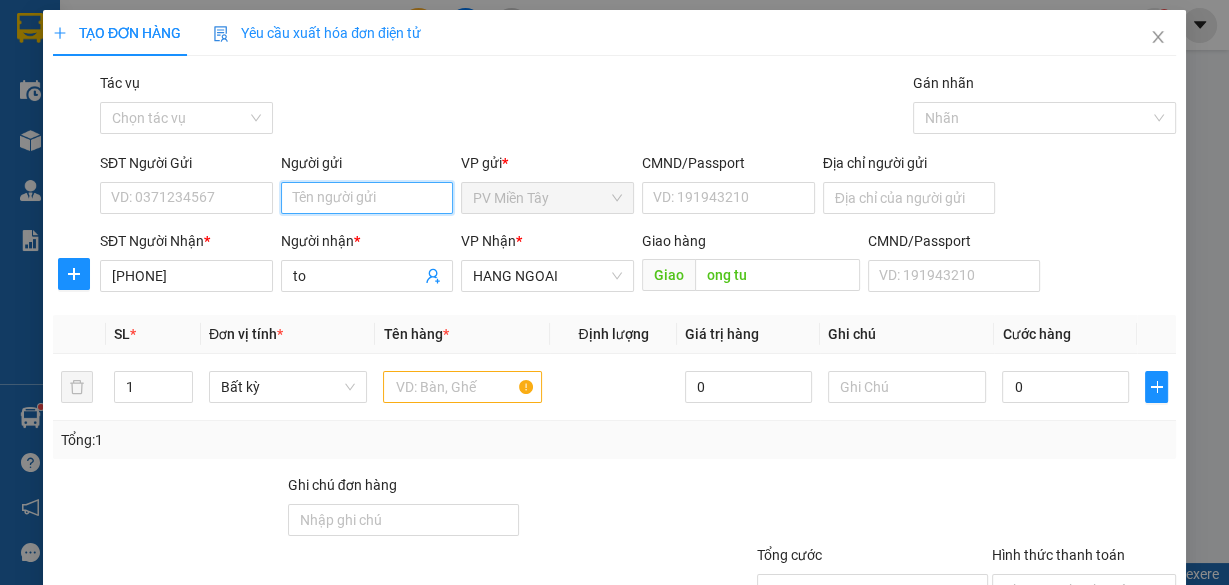 click on "Người gửi" at bounding box center [367, 198] 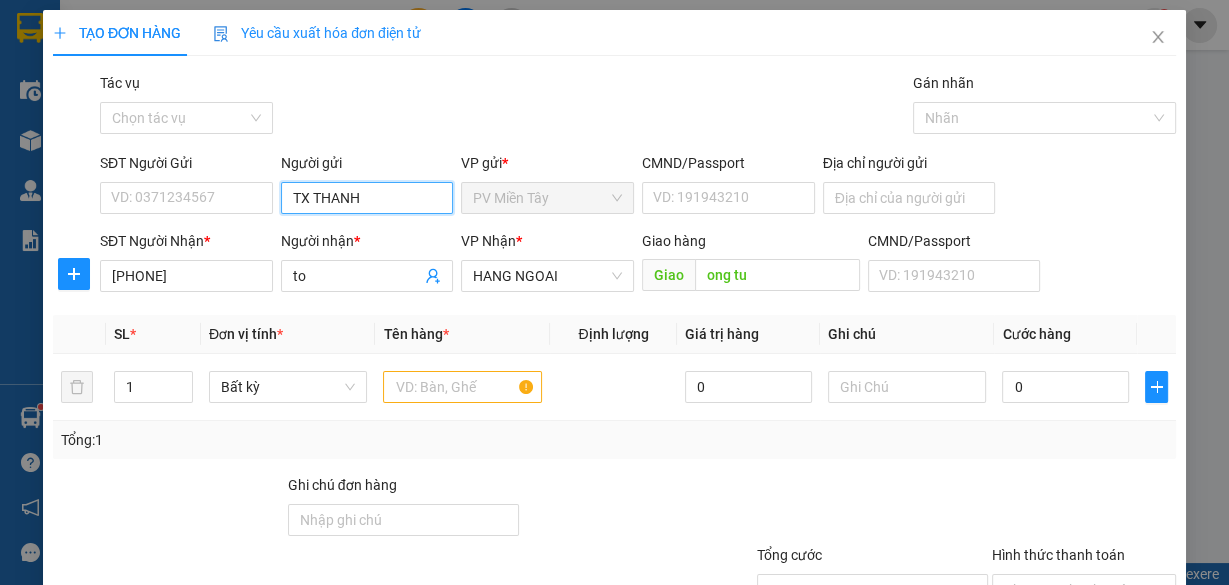 type on "TX THANH" 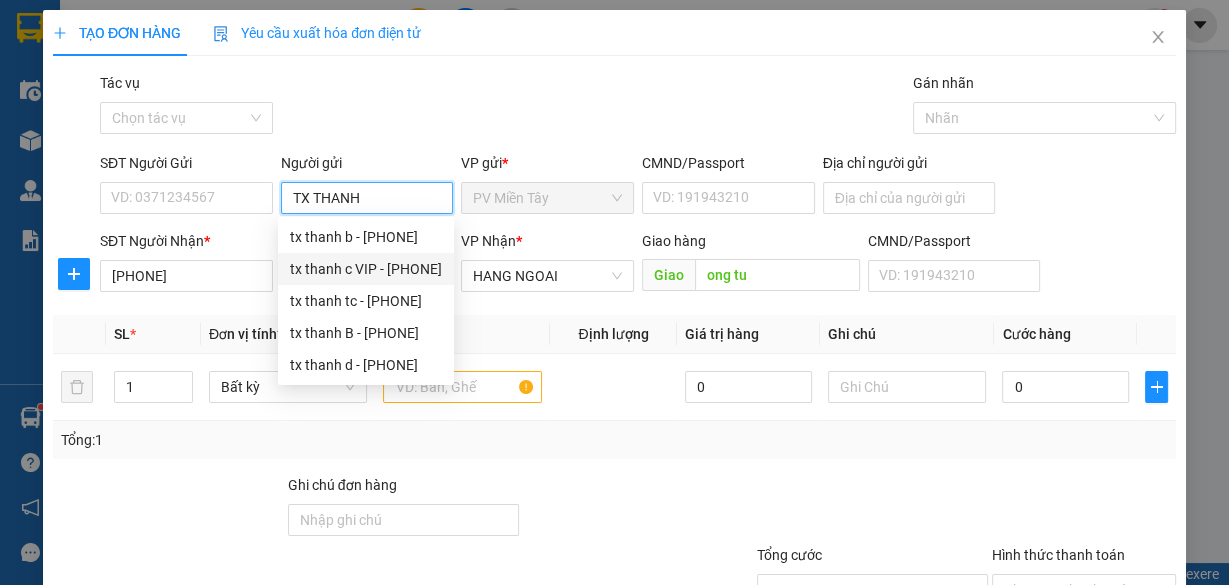 drag, startPoint x: 351, startPoint y: 268, endPoint x: 407, endPoint y: 264, distance: 56.142673 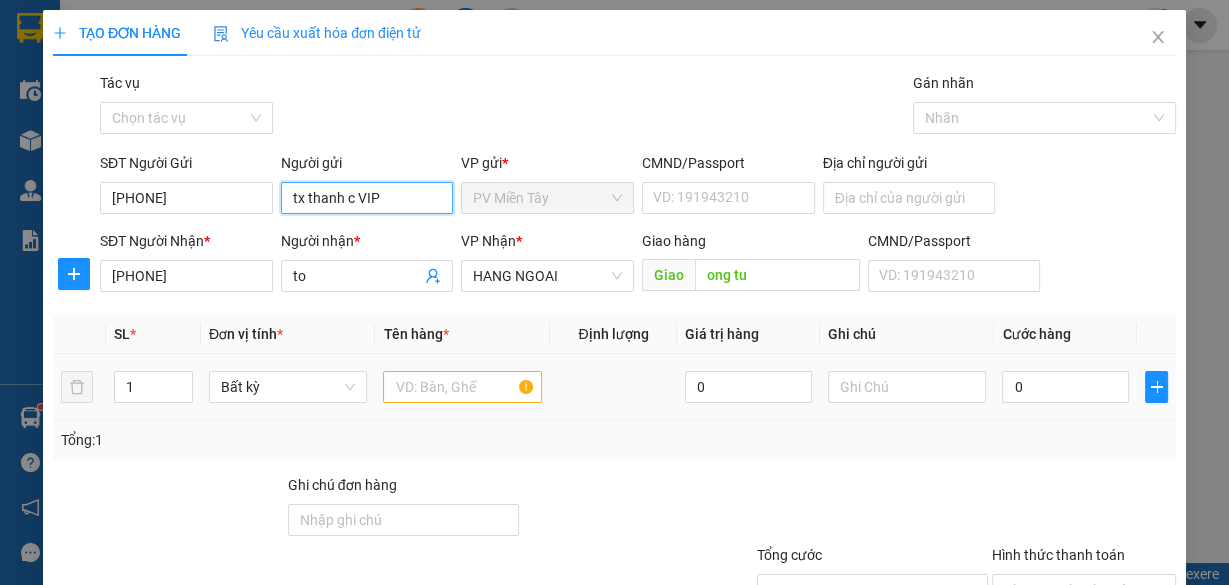 type on "tx thanh c VIP" 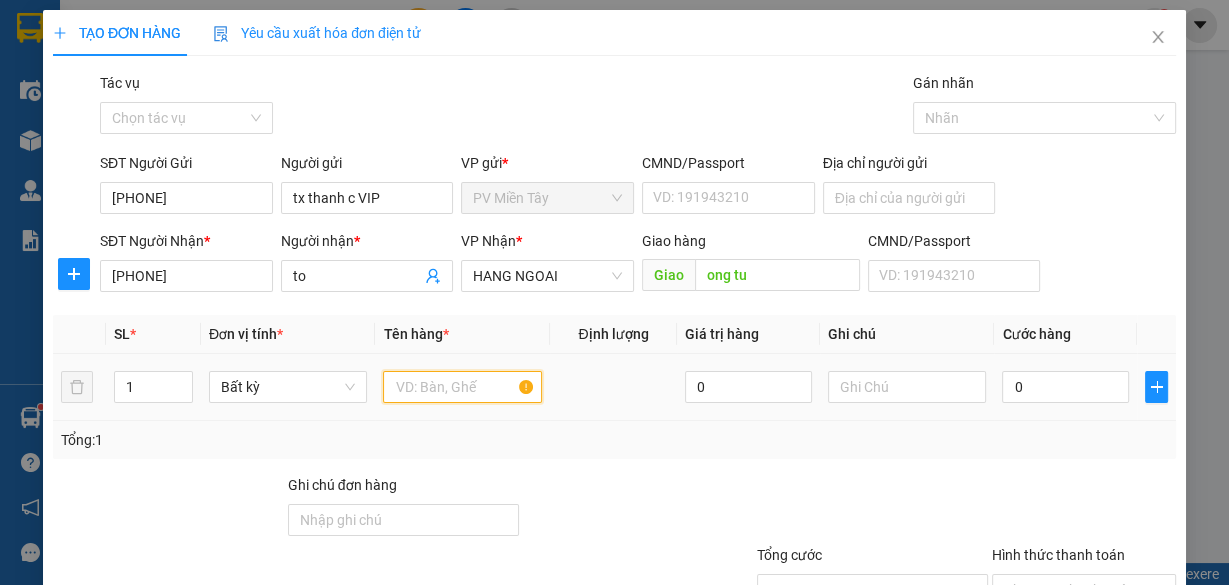 click at bounding box center [462, 387] 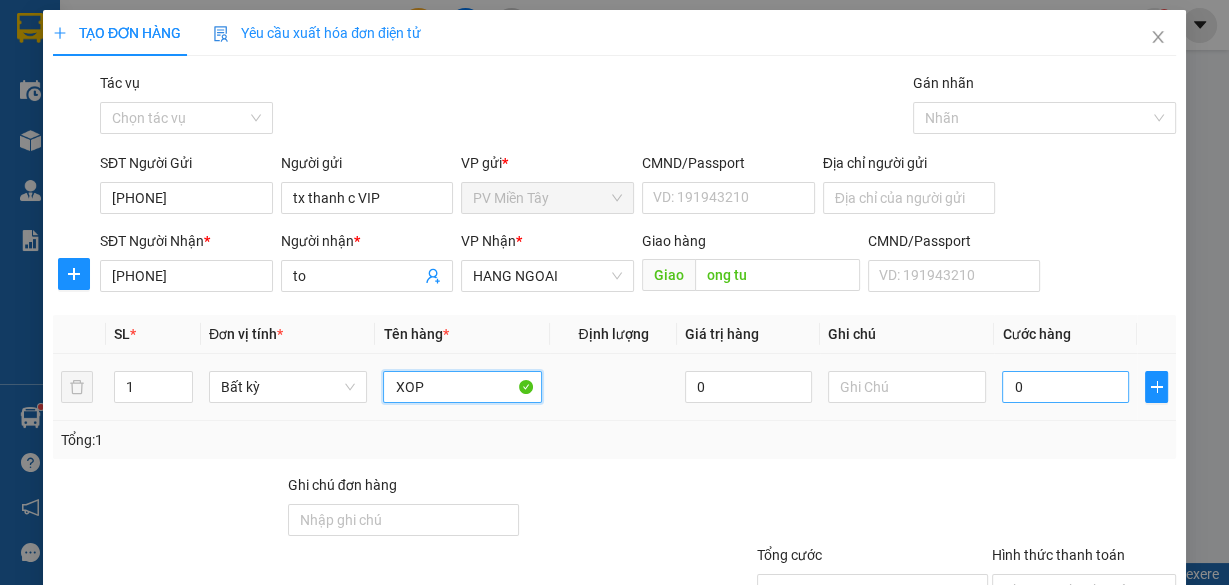 type on "XOP" 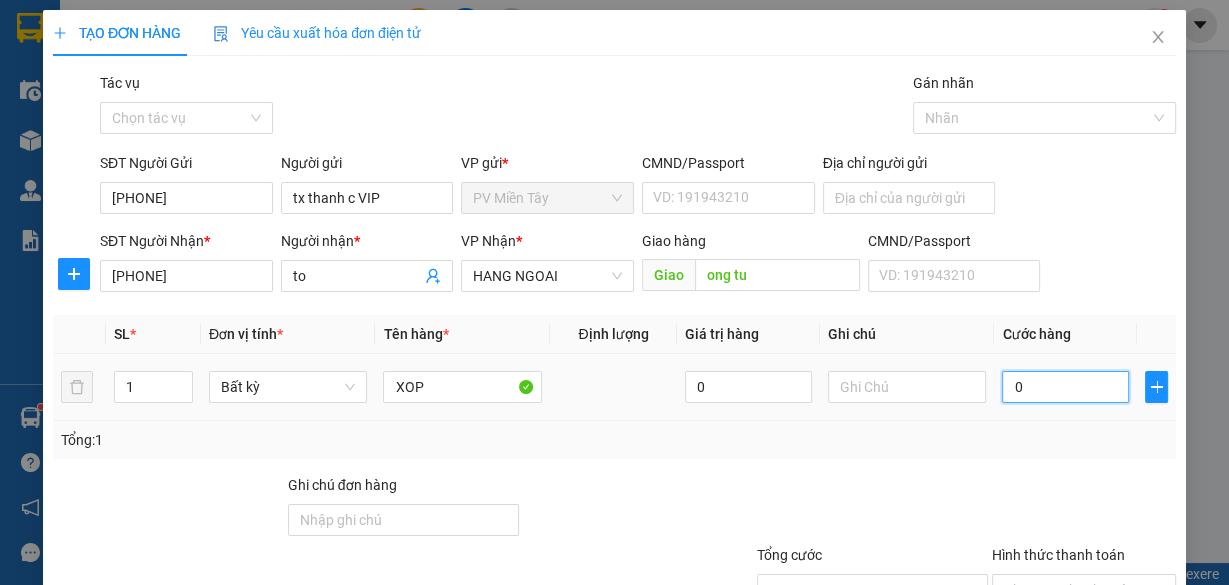 click on "0" at bounding box center (1065, 387) 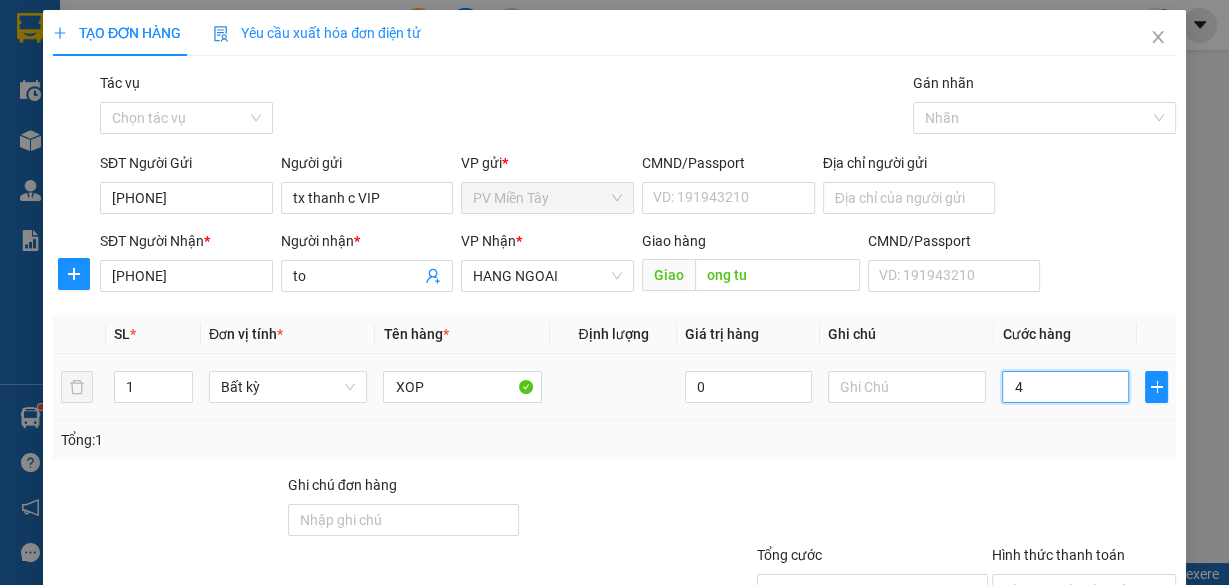 type on "4" 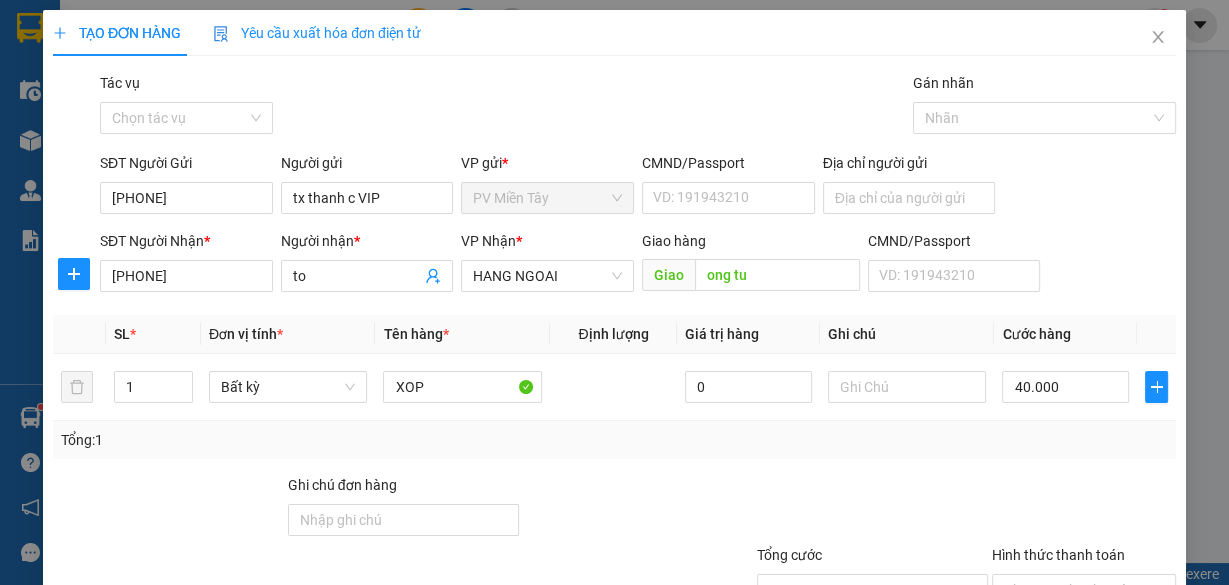 click on "Lưu và In" at bounding box center (1119, 685) 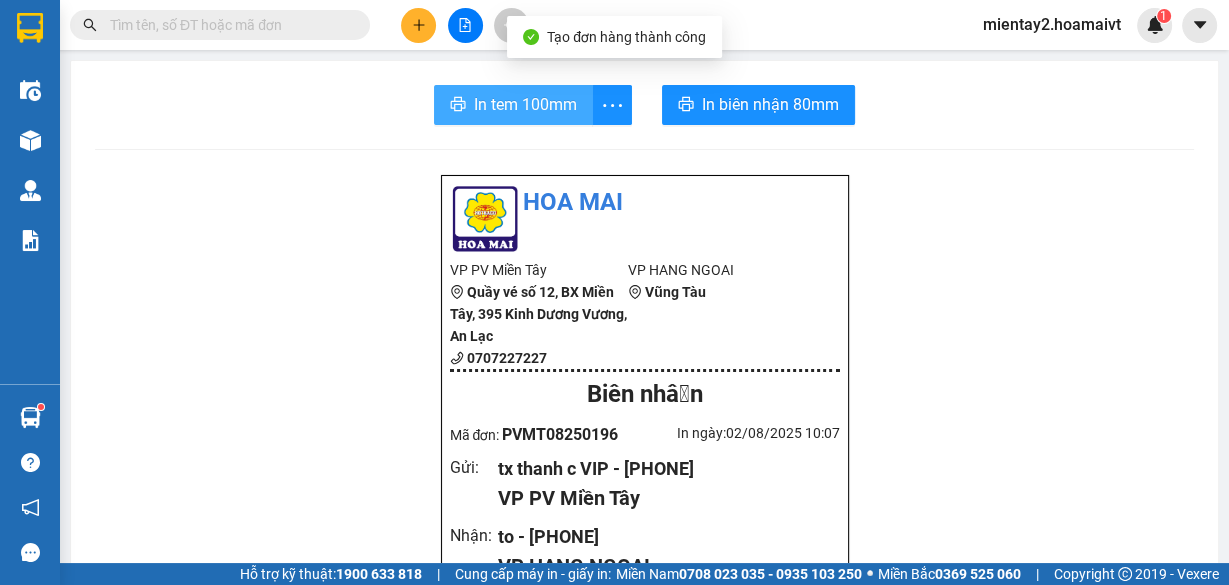 click on "In tem 100mm" at bounding box center (525, 104) 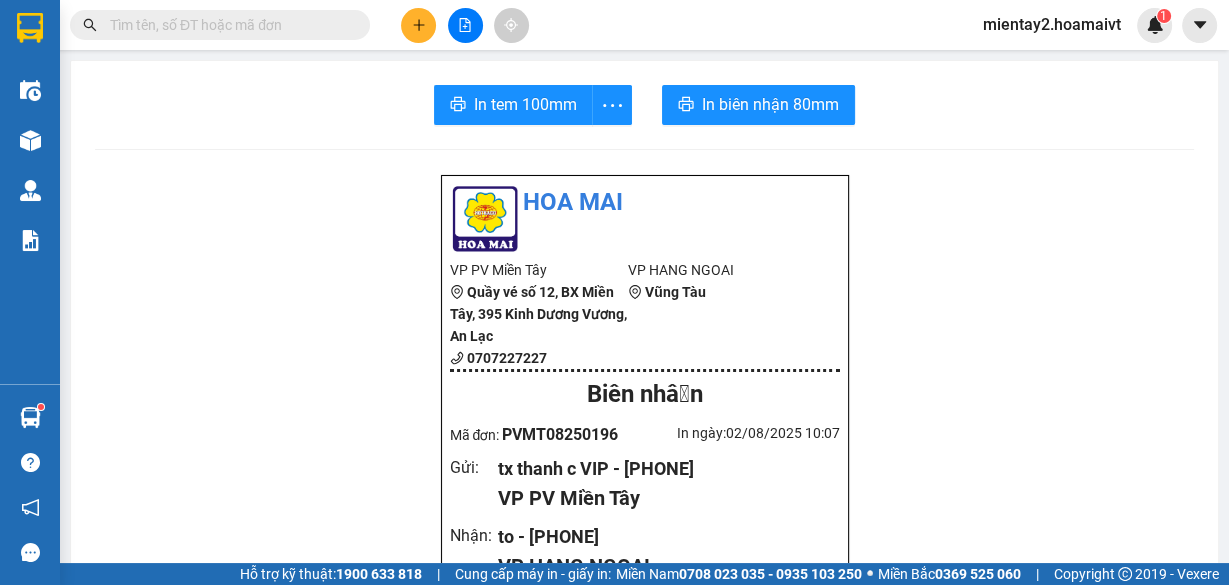 click 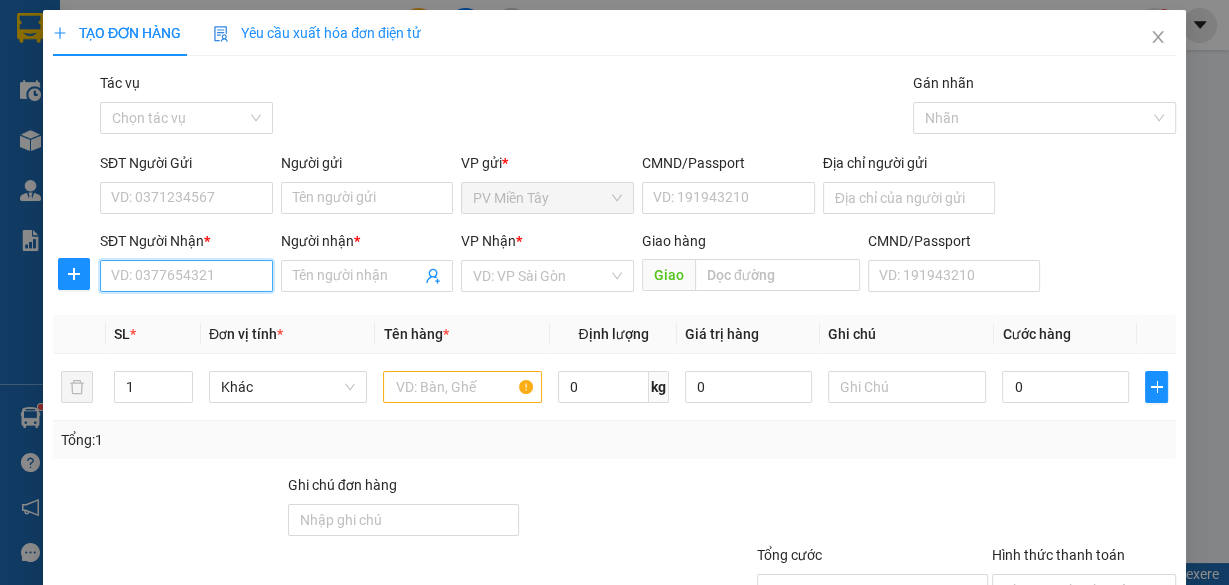 click on "SĐT Người Nhận  *" at bounding box center (186, 276) 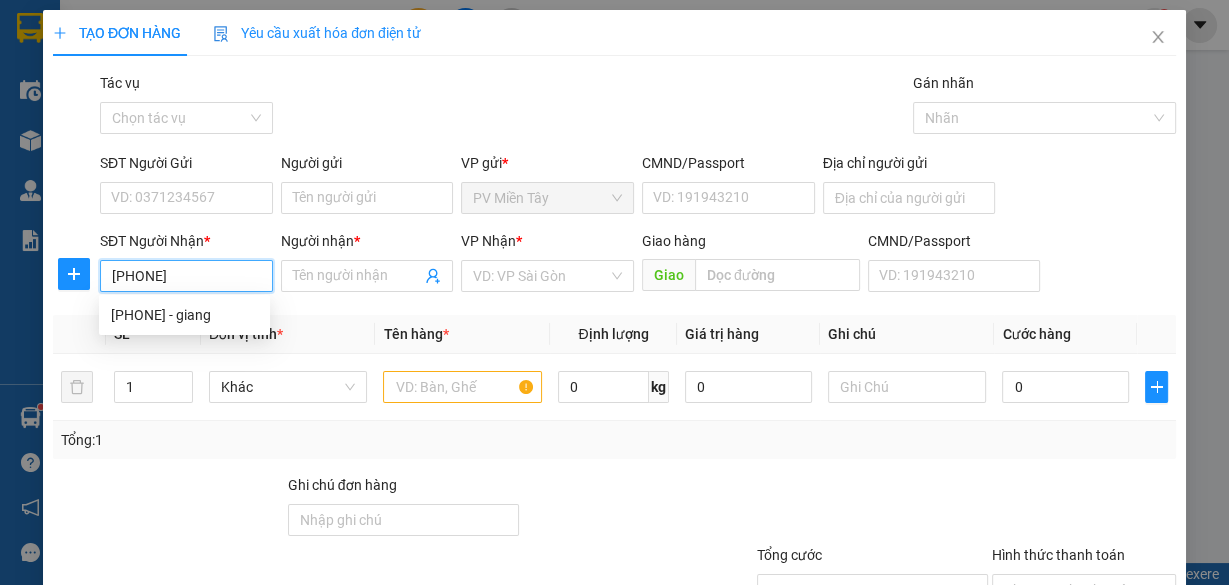 type on "[PHONE]" 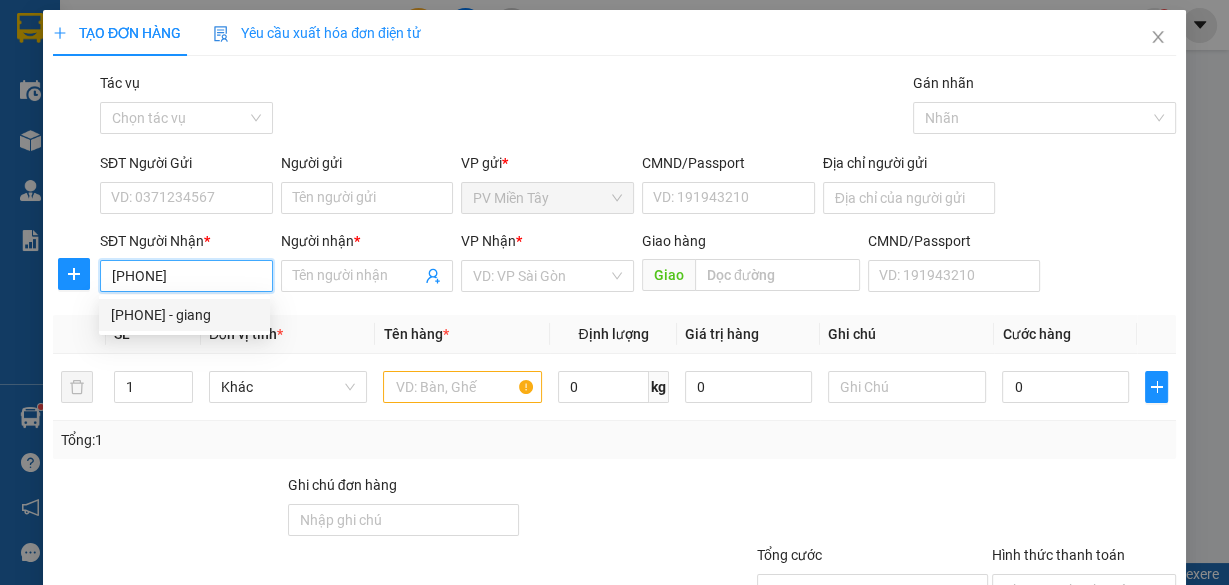 click on "[PHONE] - giang" at bounding box center (184, 315) 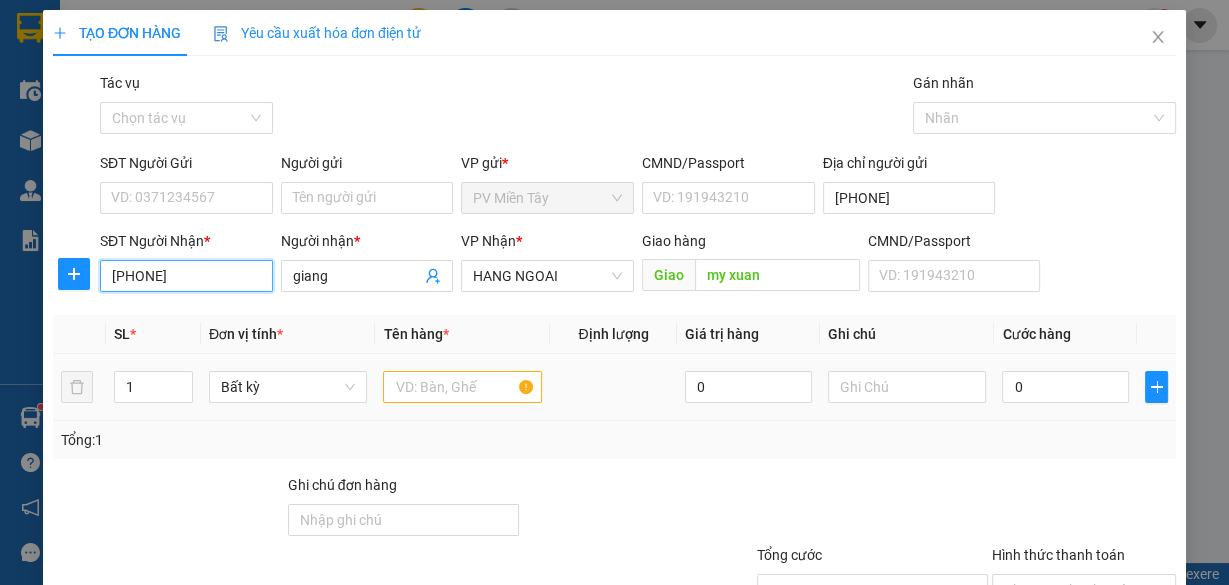 type on "[PHONE]" 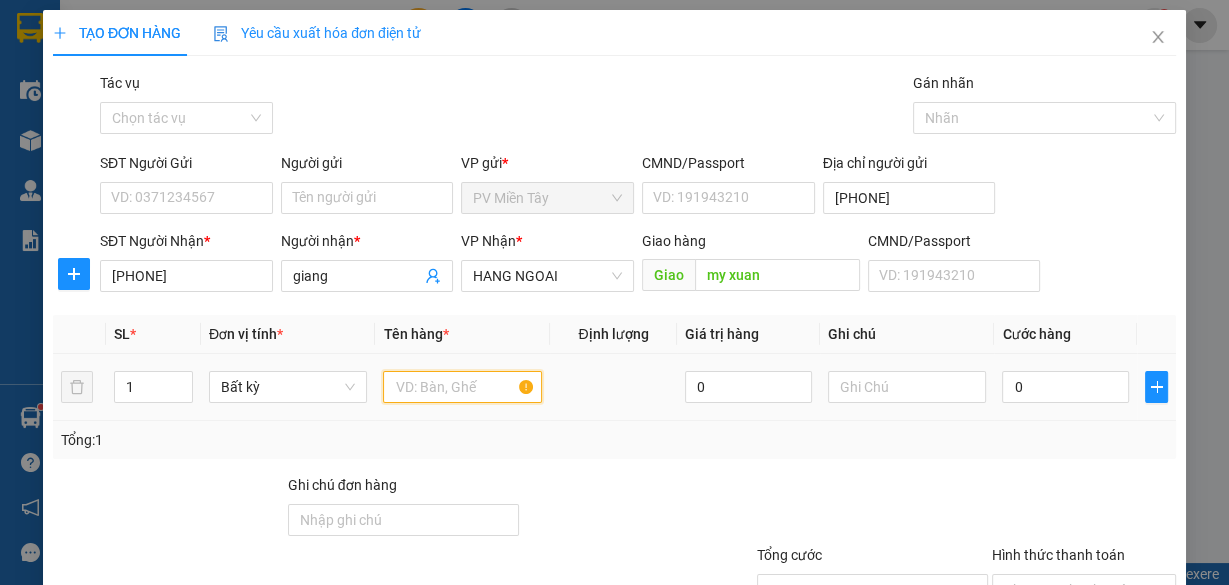 click at bounding box center (462, 387) 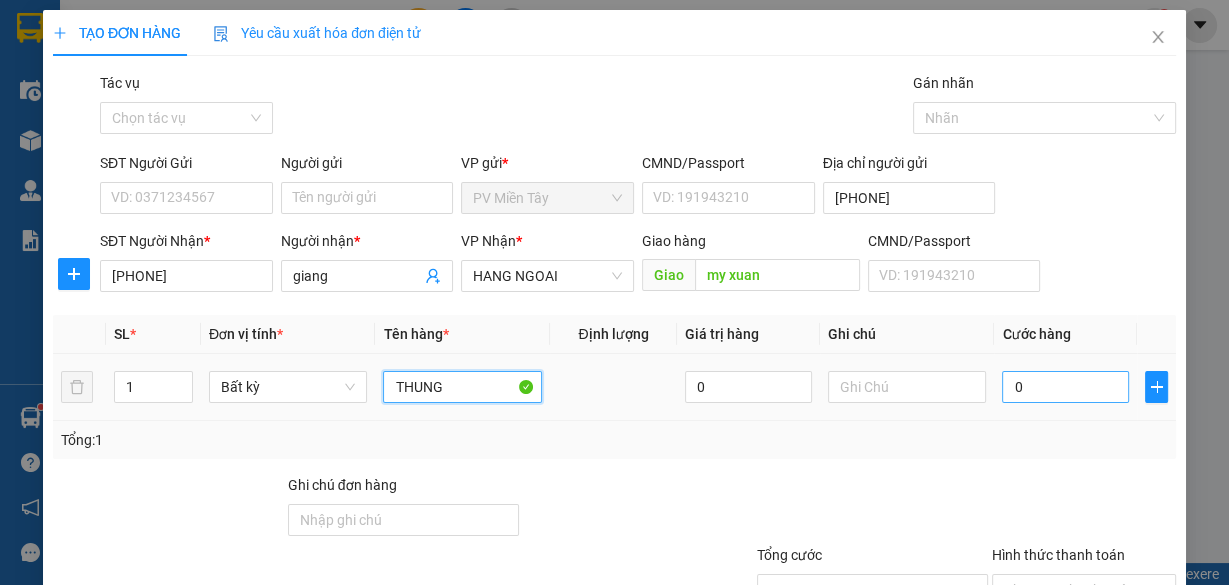 type on "THUNG" 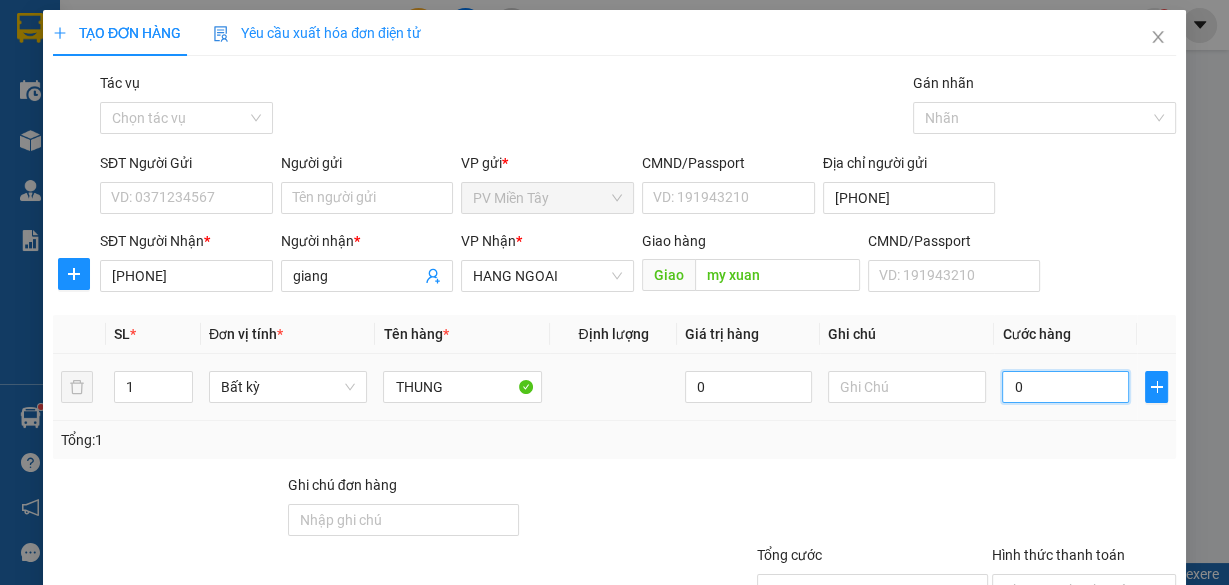click on "0" at bounding box center (1065, 387) 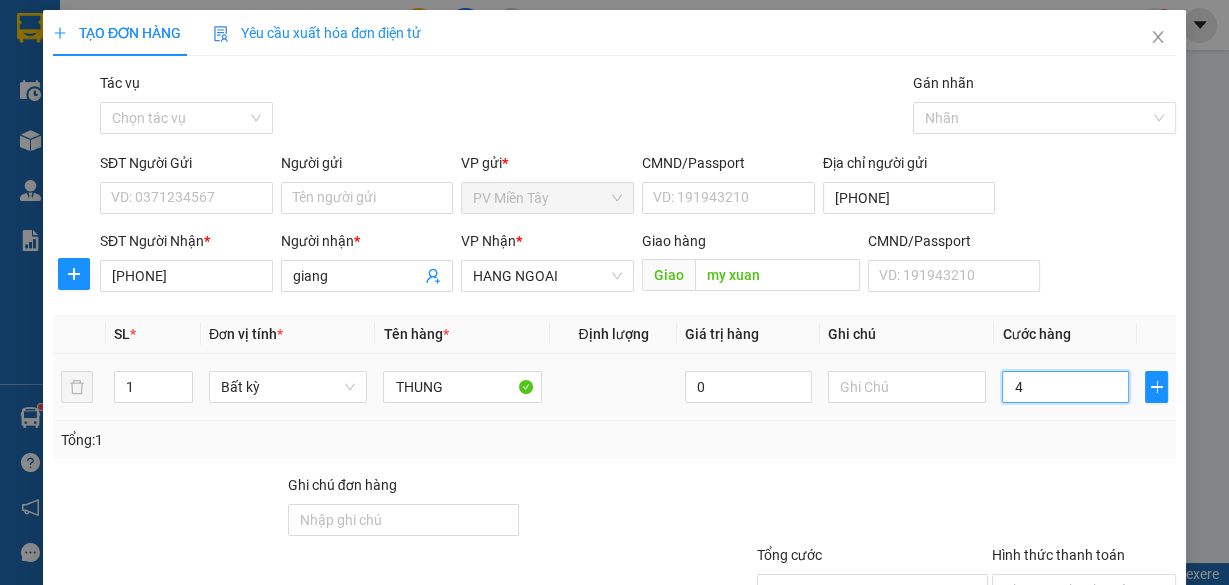 type on "40" 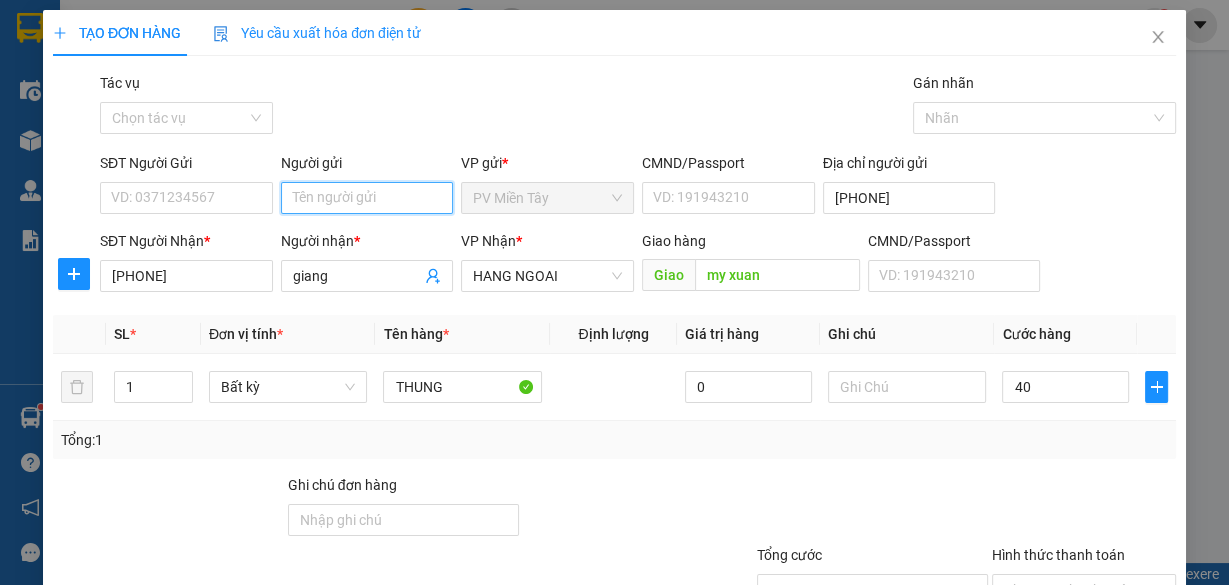 type on "40.000" 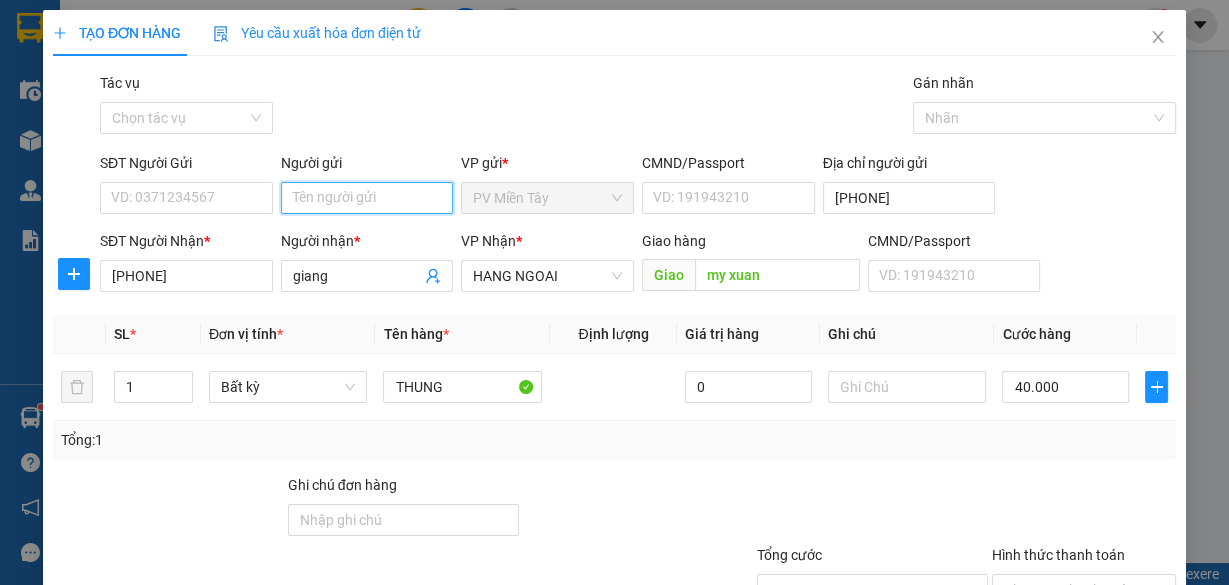 click on "Người gửi" at bounding box center (367, 198) 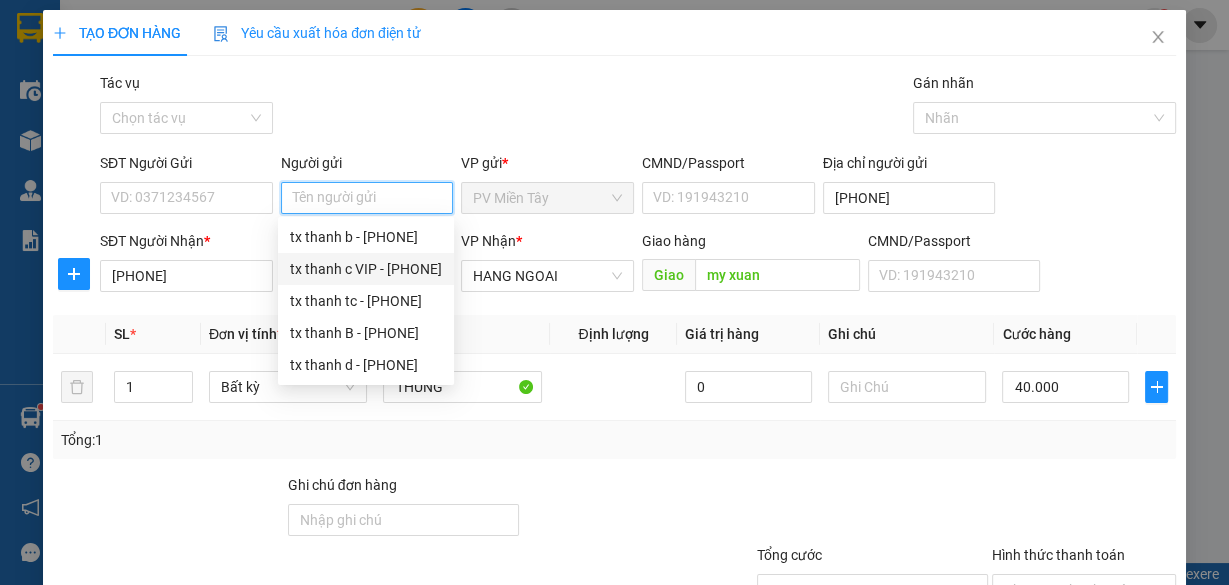click on "tx thanh c VIP - [PHONE]" at bounding box center (366, 269) 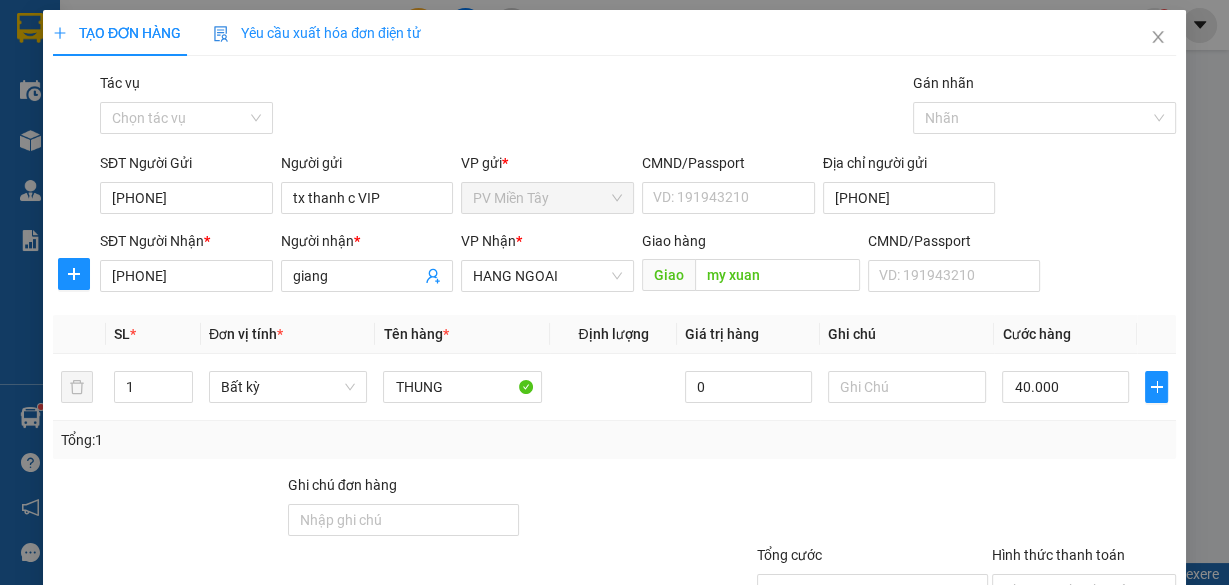 click on "Lưu và In" at bounding box center (1119, 685) 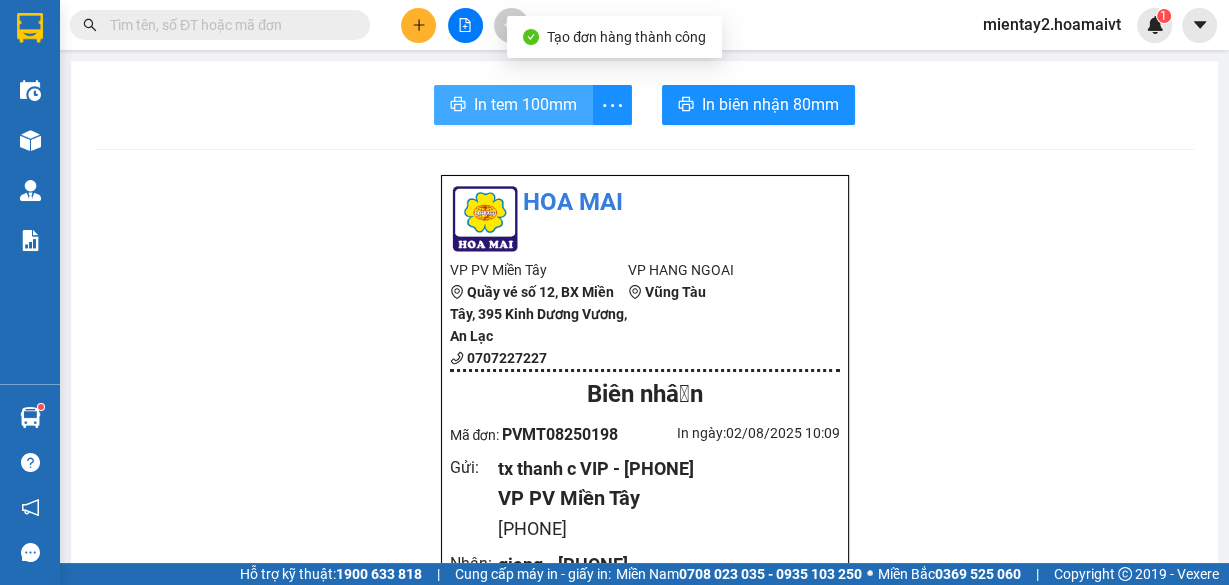 click on "In tem 100mm" at bounding box center [513, 105] 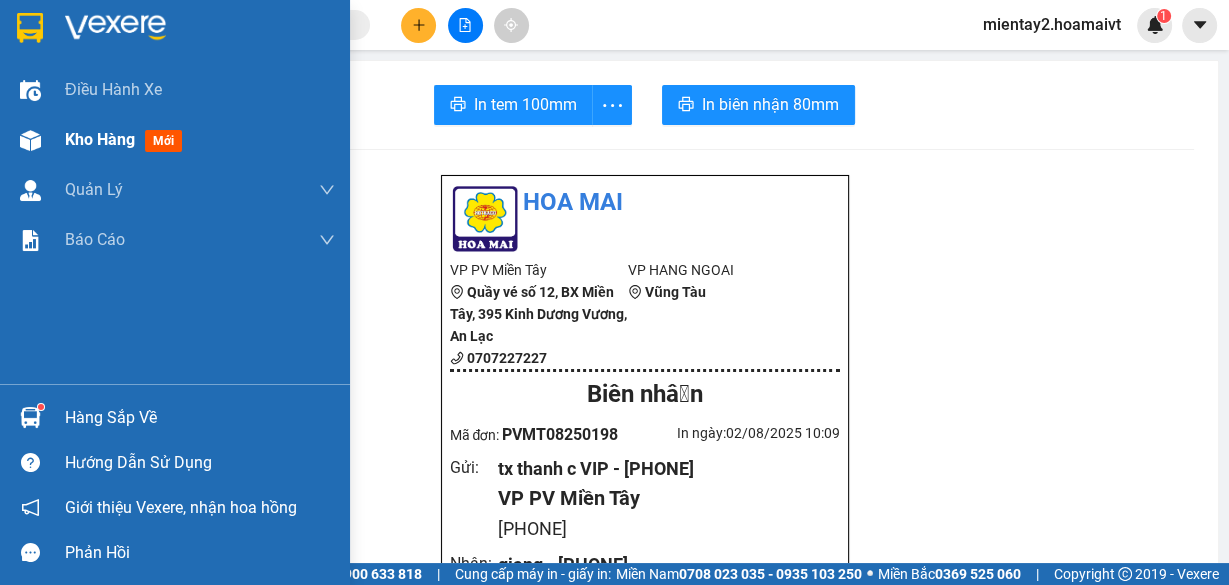 click on "Kho hàng" at bounding box center (100, 139) 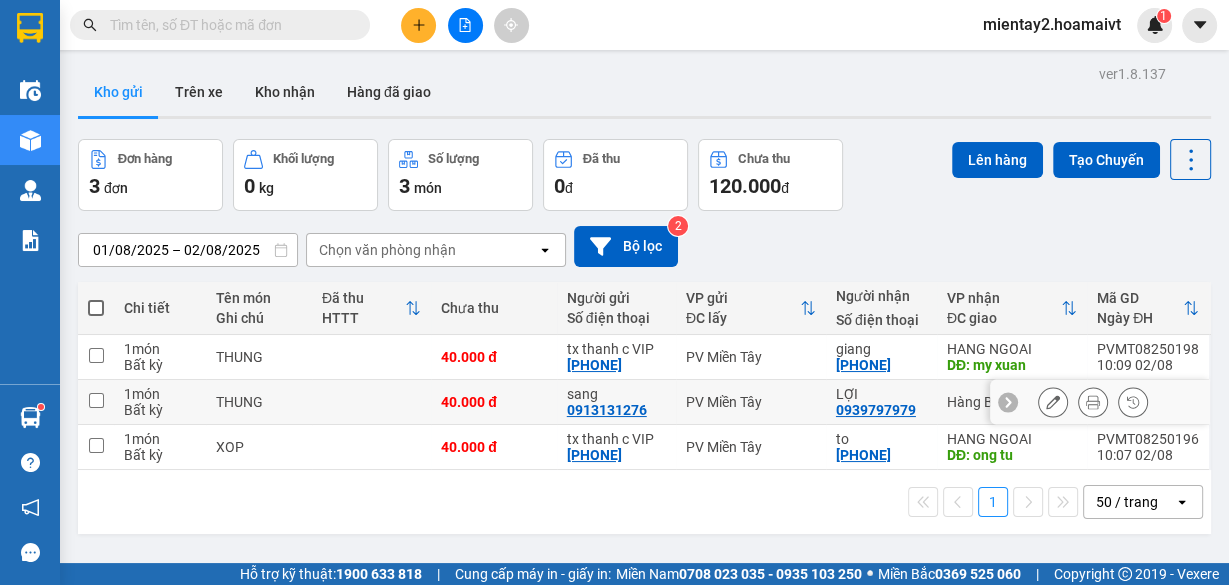 click at bounding box center [96, 400] 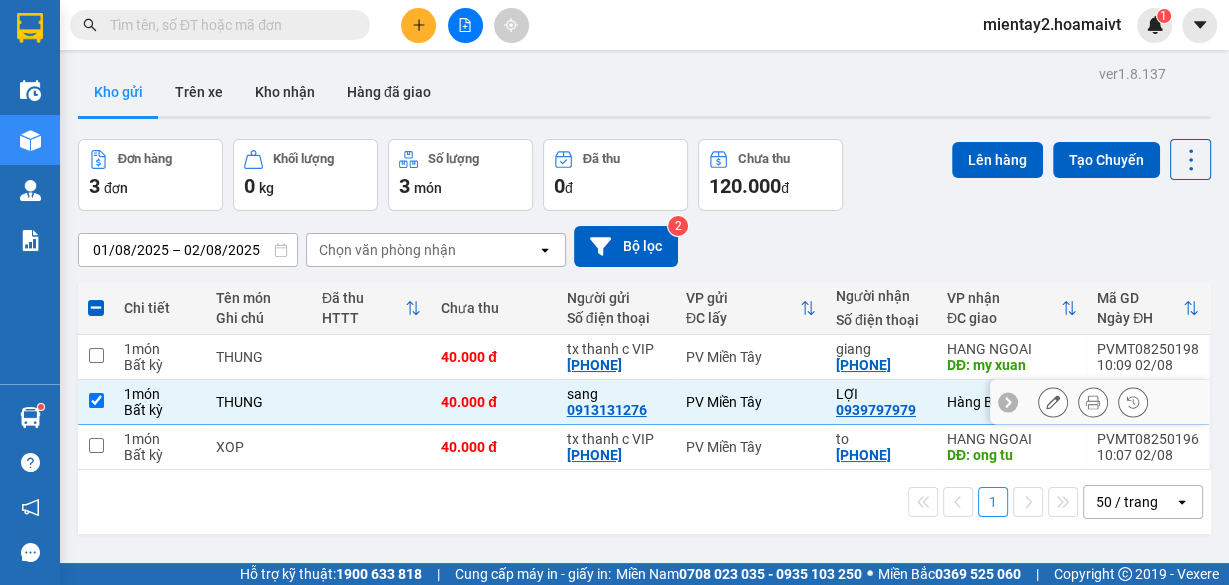 click at bounding box center (96, 400) 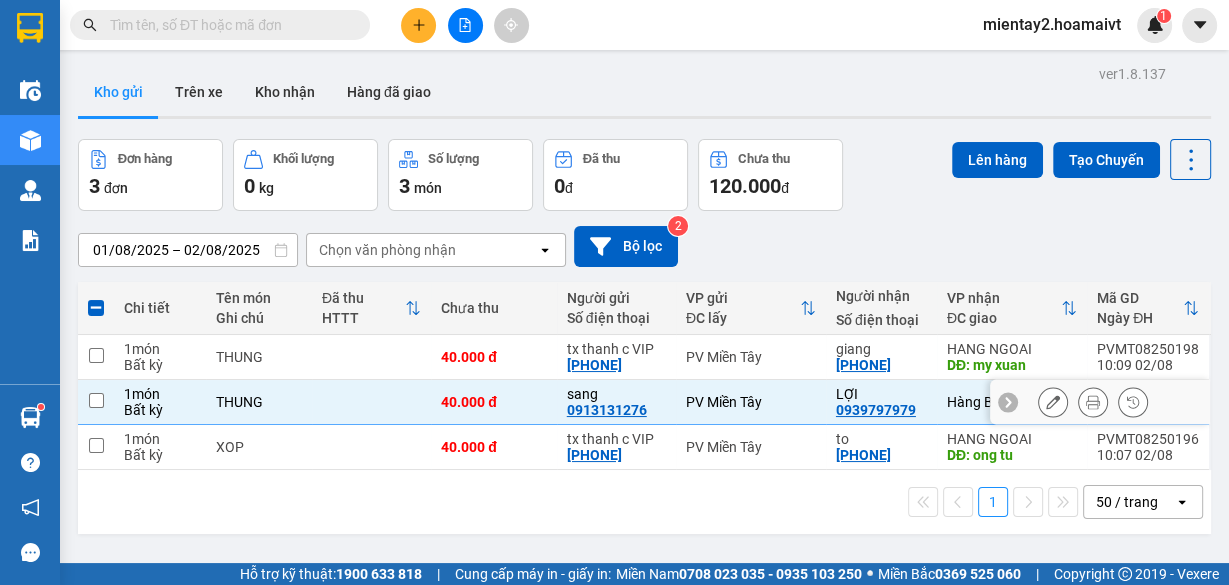 checkbox on "false" 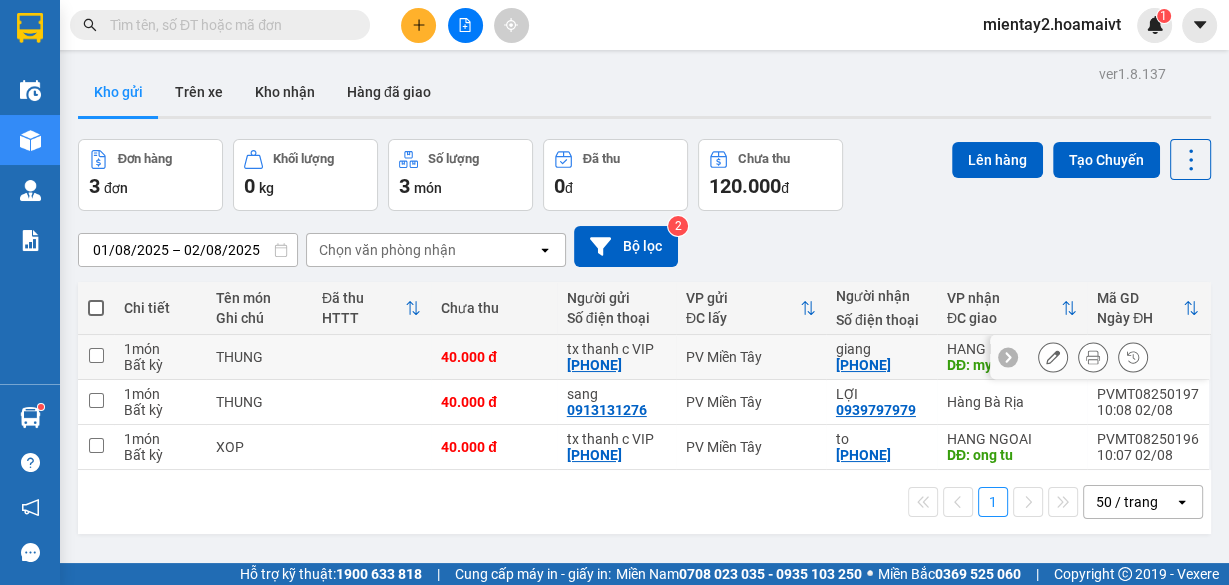 click at bounding box center (96, 355) 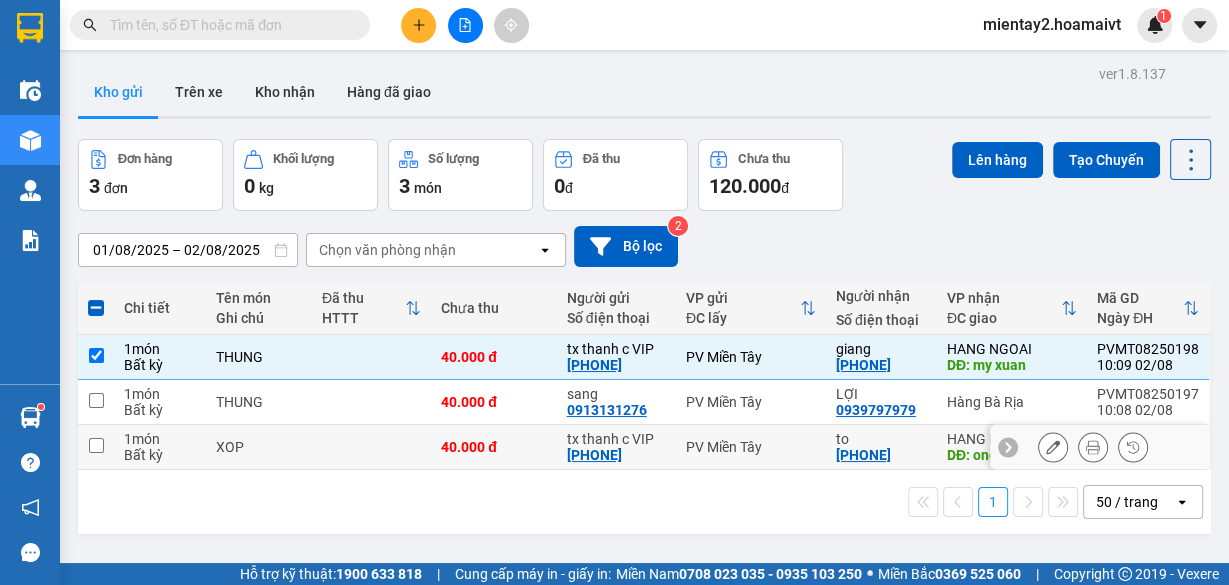 click at bounding box center [96, 445] 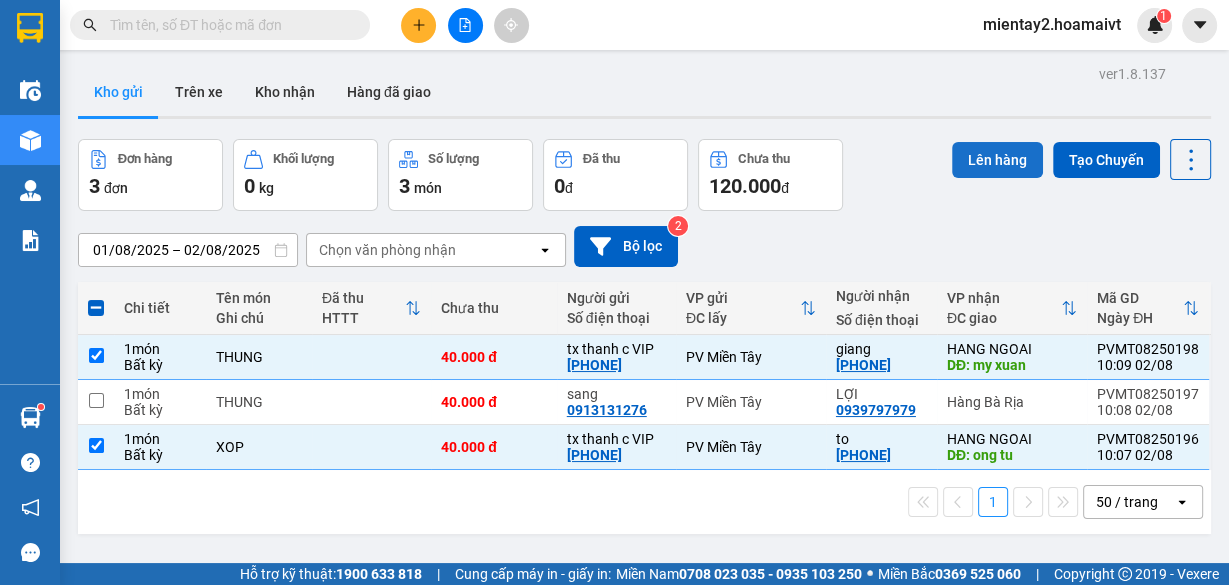 click on "Lên hàng" at bounding box center (997, 160) 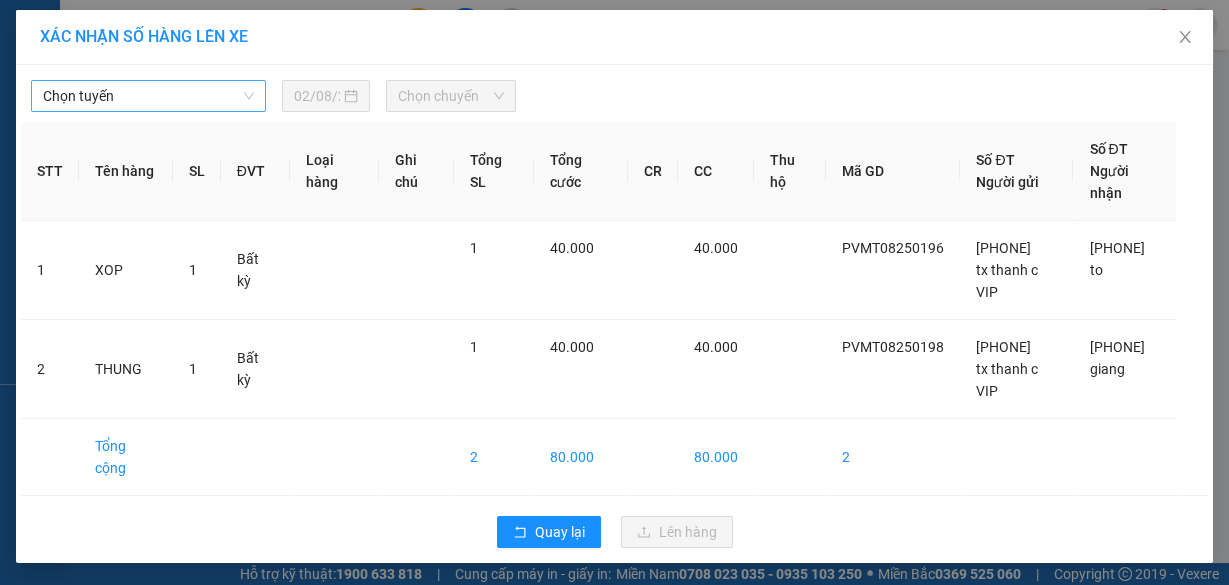 click on "Chọn tuyến" at bounding box center [148, 96] 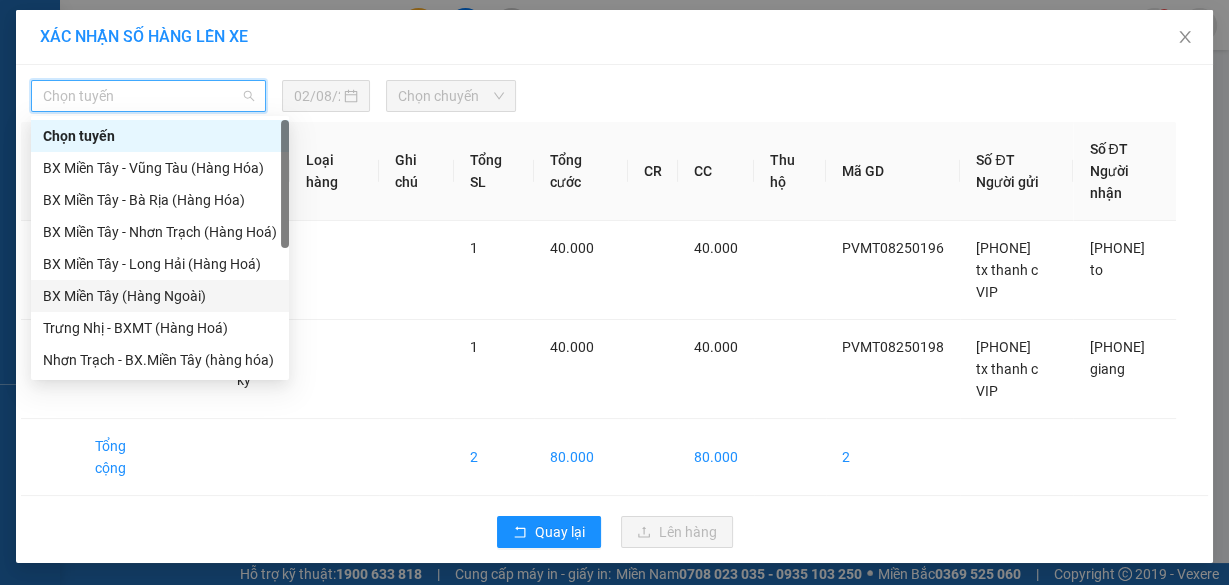 click on "BX Miền Tây  (Hàng Ngoài)" at bounding box center (160, 296) 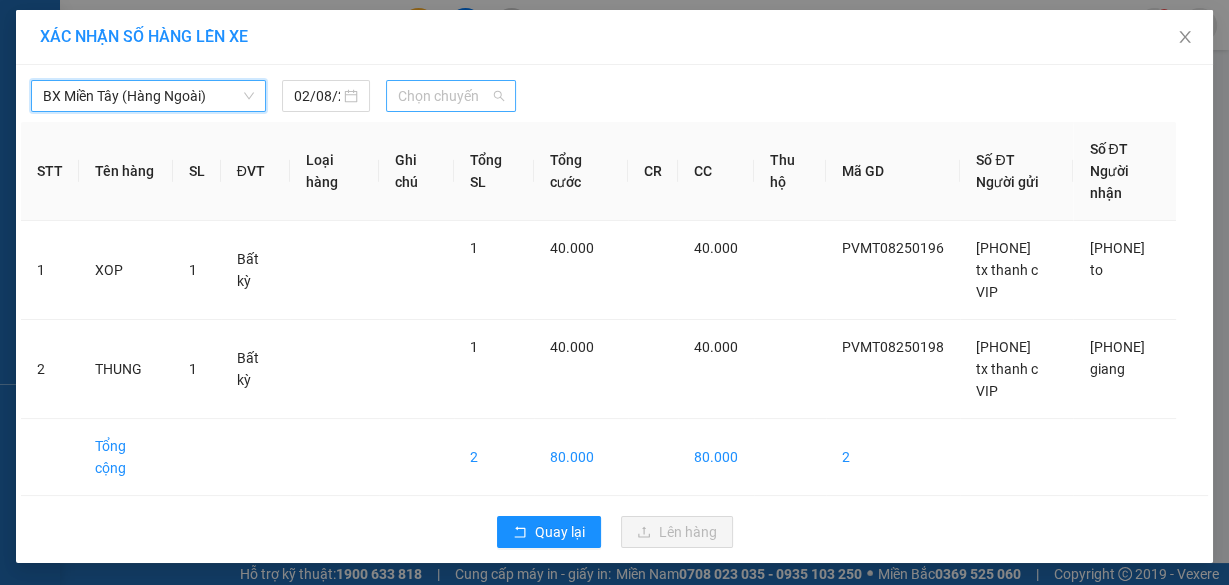 click on "Chọn chuyến" at bounding box center (451, 96) 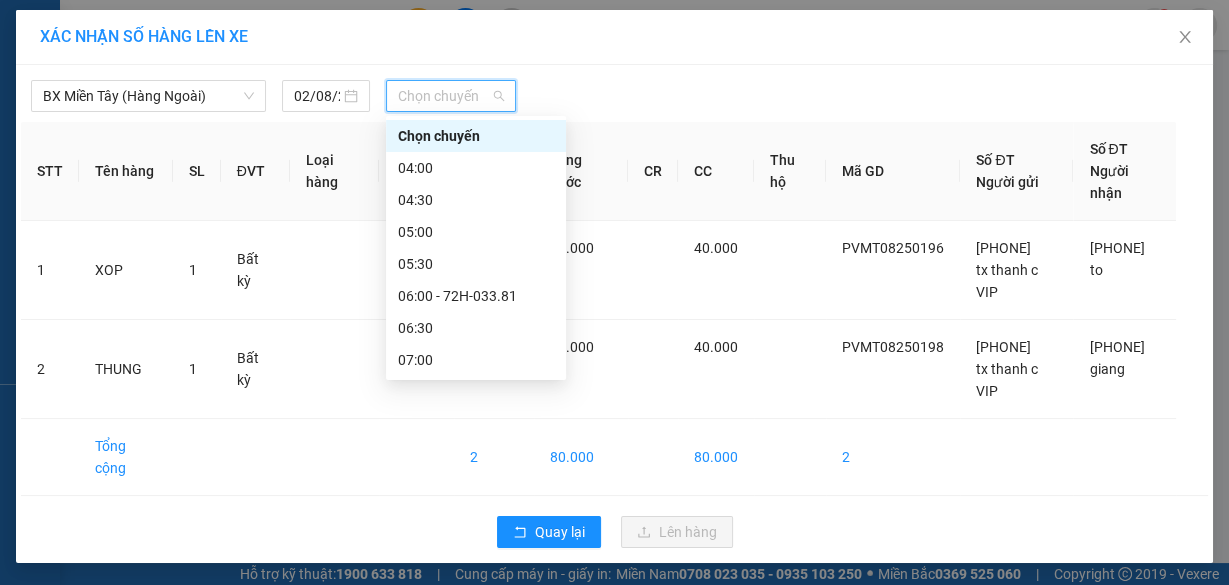 click on "10:00" at bounding box center (476, 744) 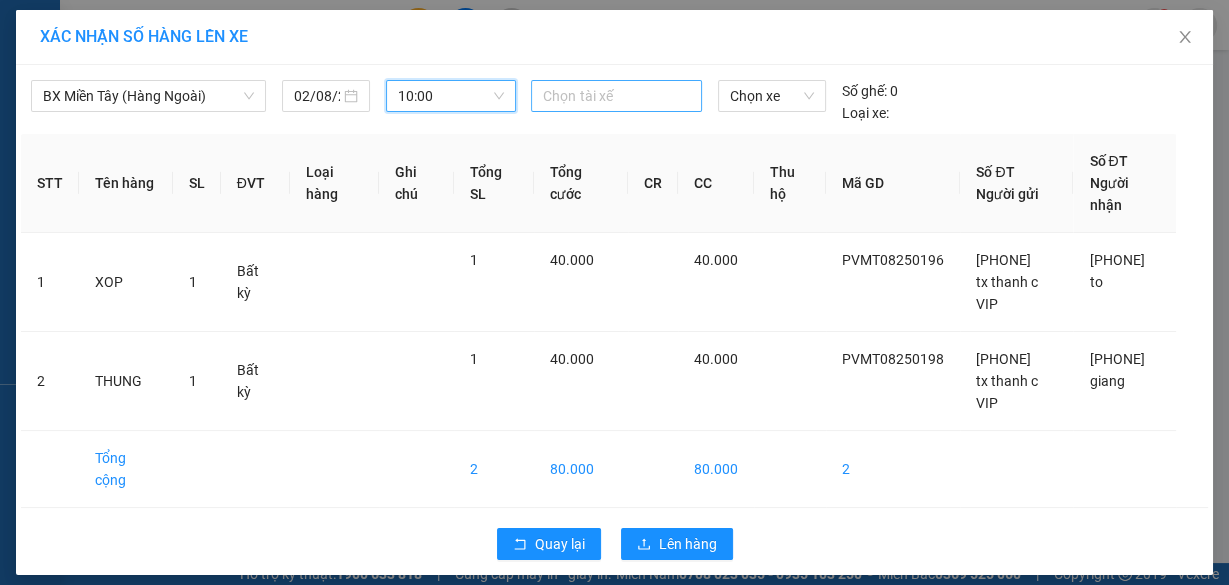 click at bounding box center [616, 96] 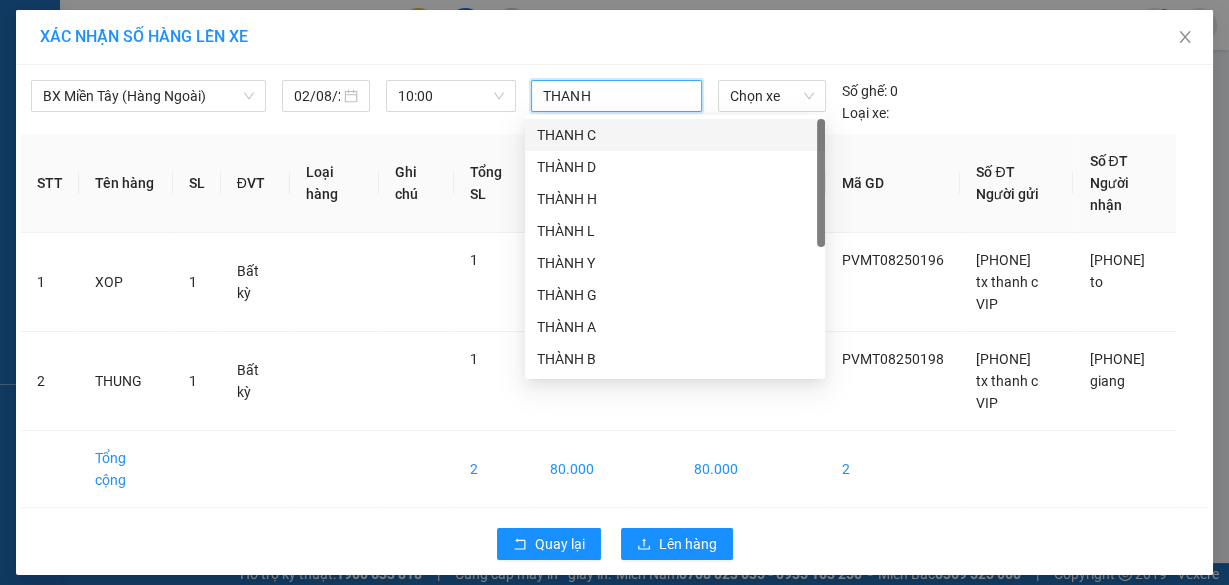 type on "THANH C" 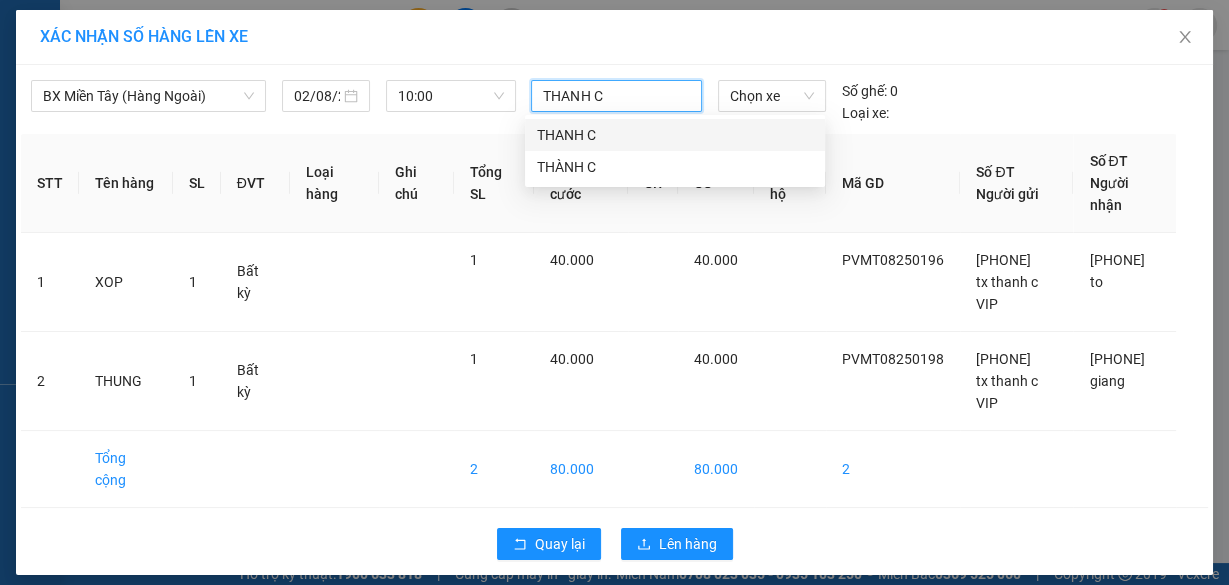 click on "THANH C" at bounding box center (675, 135) 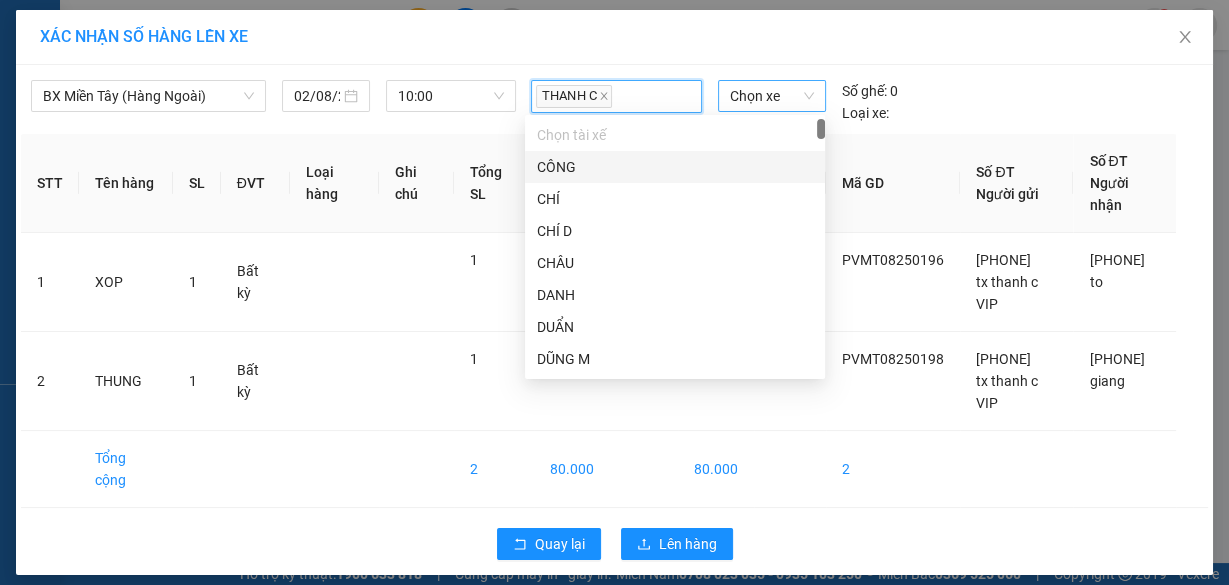 click on "Chọn xe" at bounding box center [772, 96] 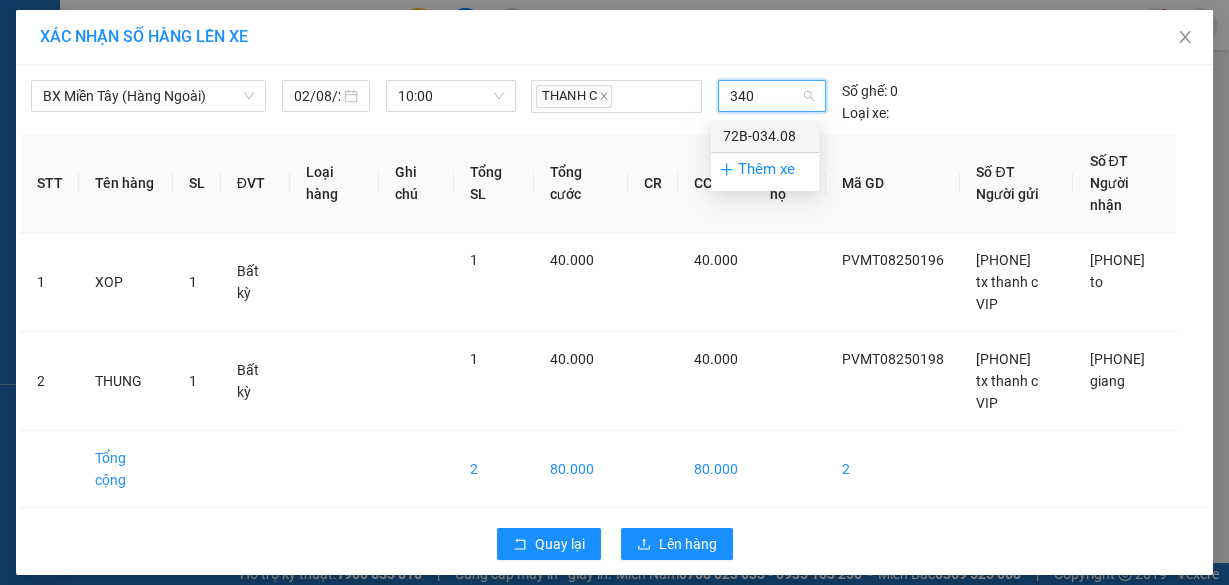 type on "3408" 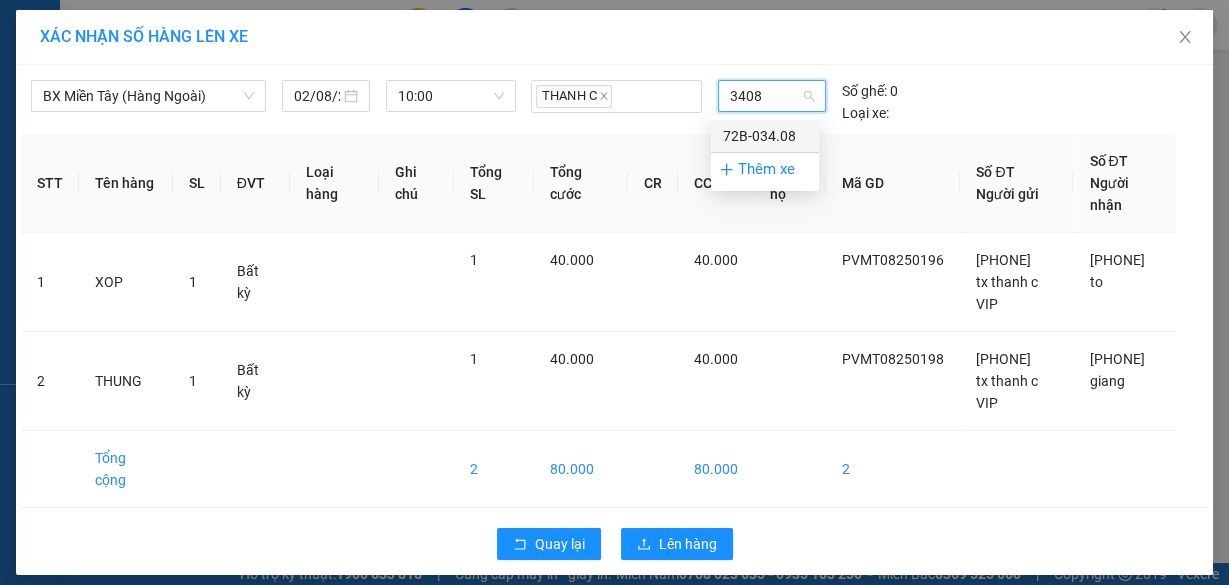 click on "72B-034.08" at bounding box center (765, 136) 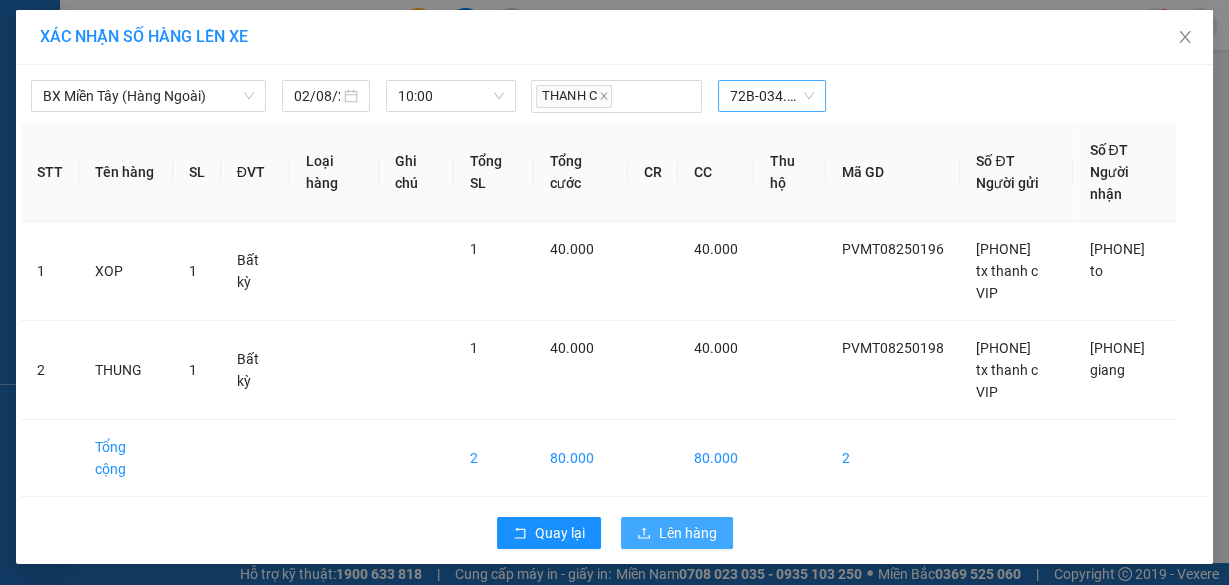 click on "Lên hàng" at bounding box center (688, 533) 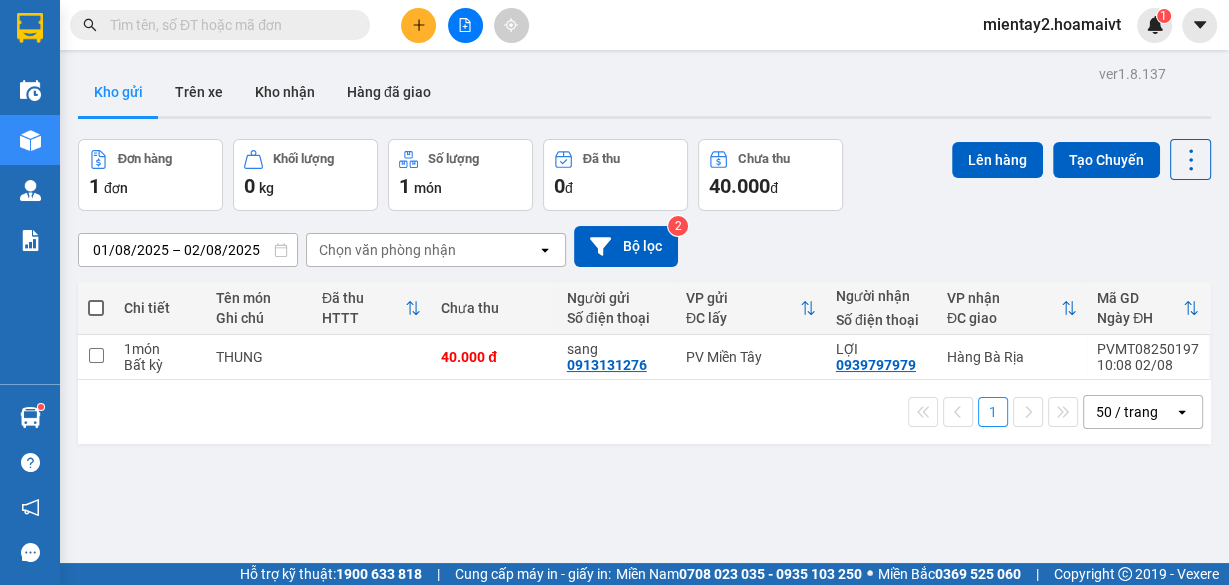 click at bounding box center (96, 308) 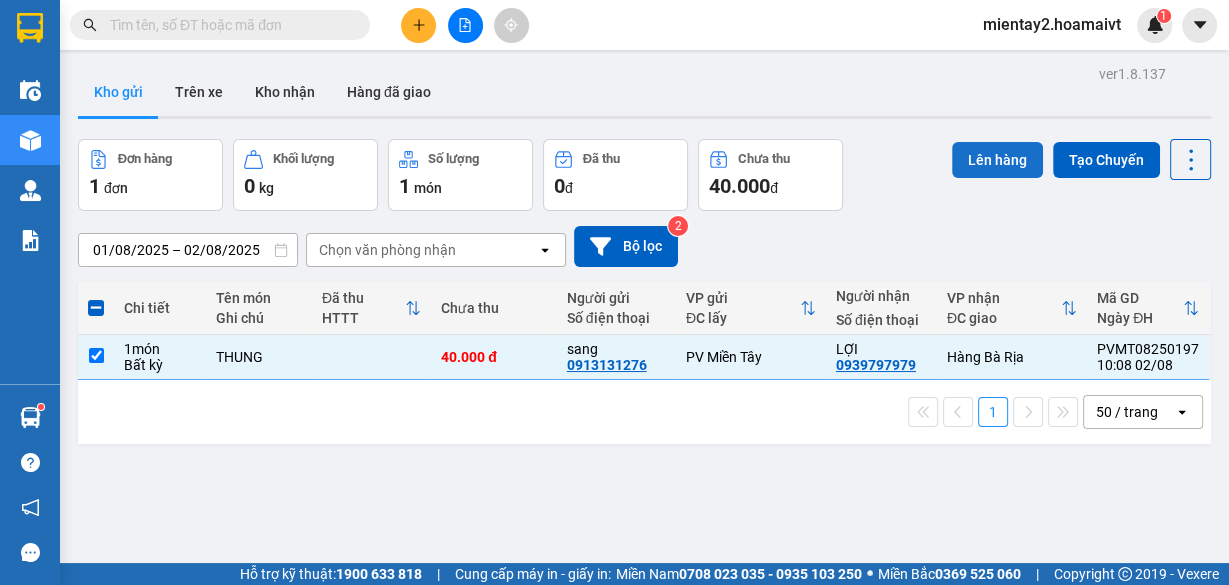 click on "Lên hàng" at bounding box center (997, 160) 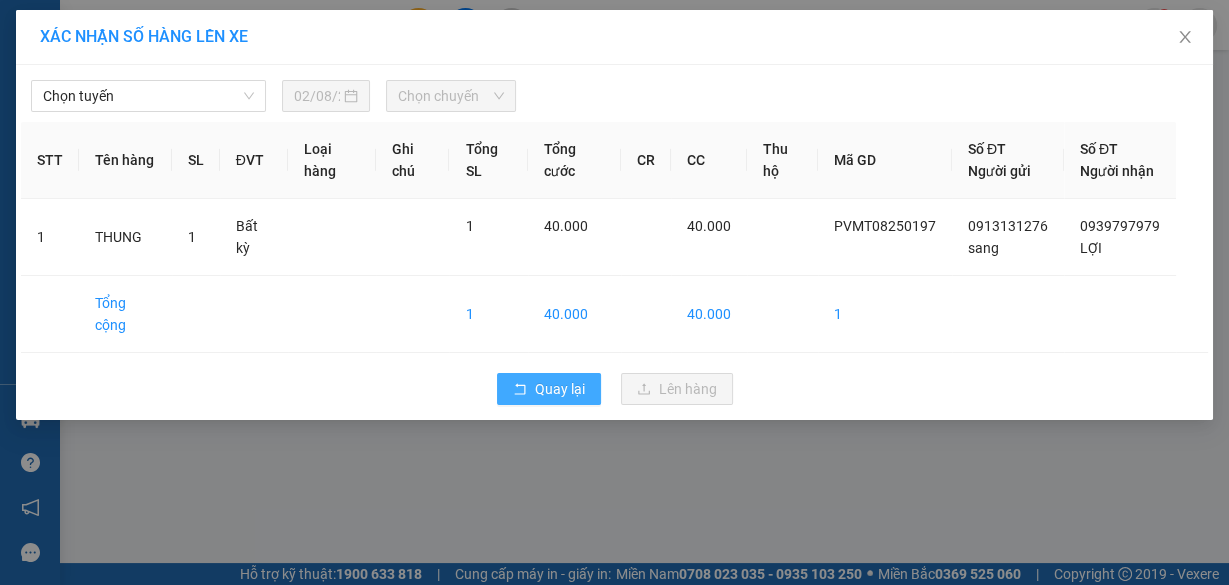 click on "Quay lại" at bounding box center (560, 389) 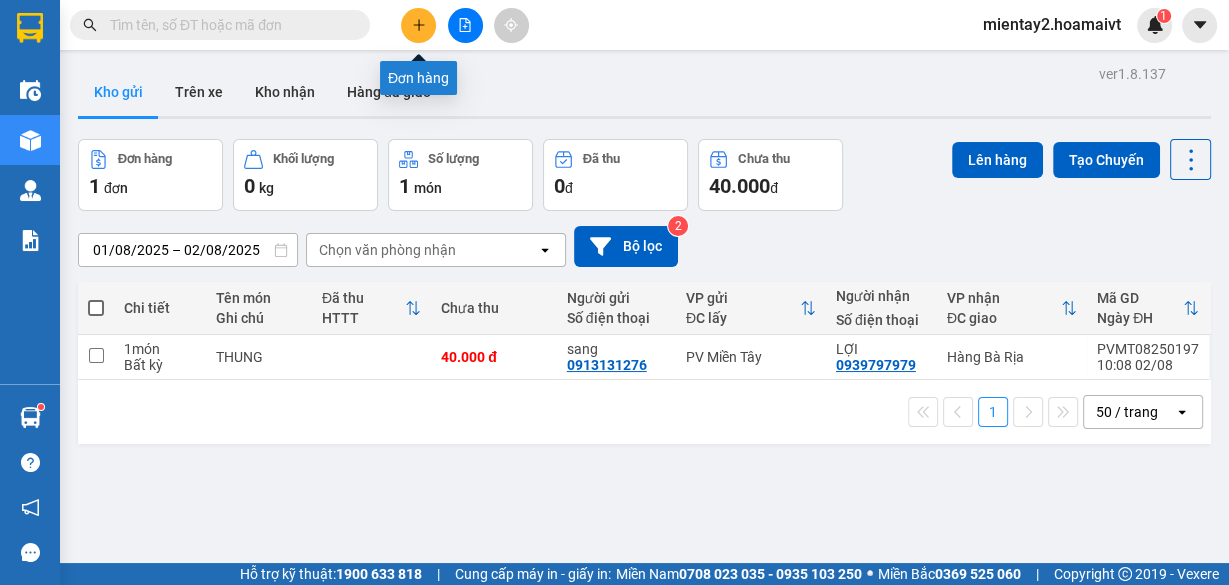 click at bounding box center [418, 25] 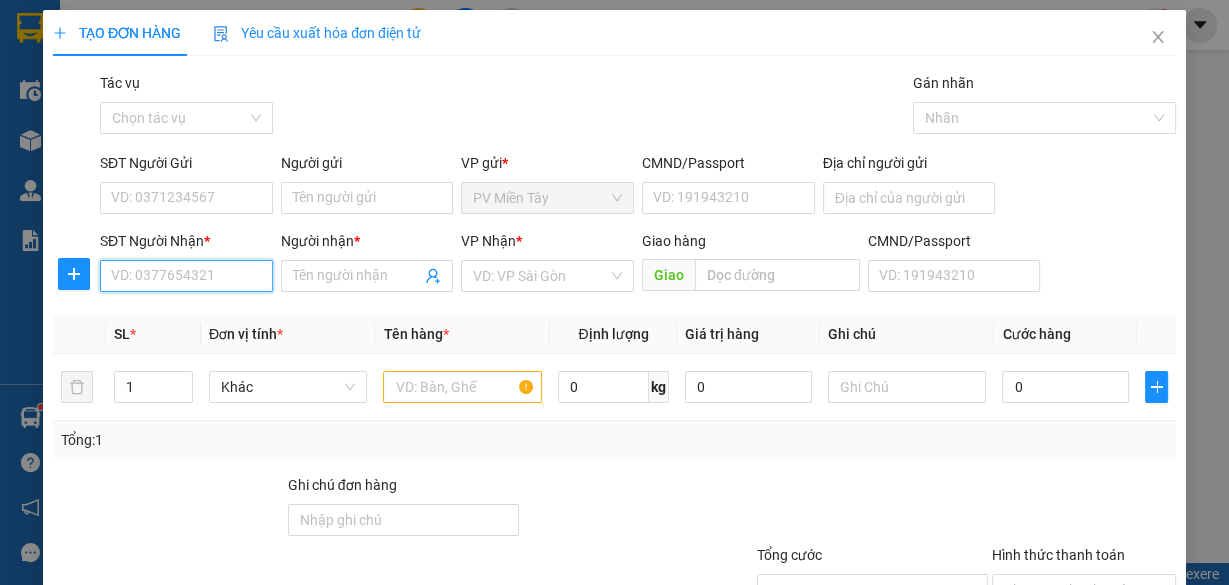 click on "SĐT Người Nhận  *" at bounding box center [186, 276] 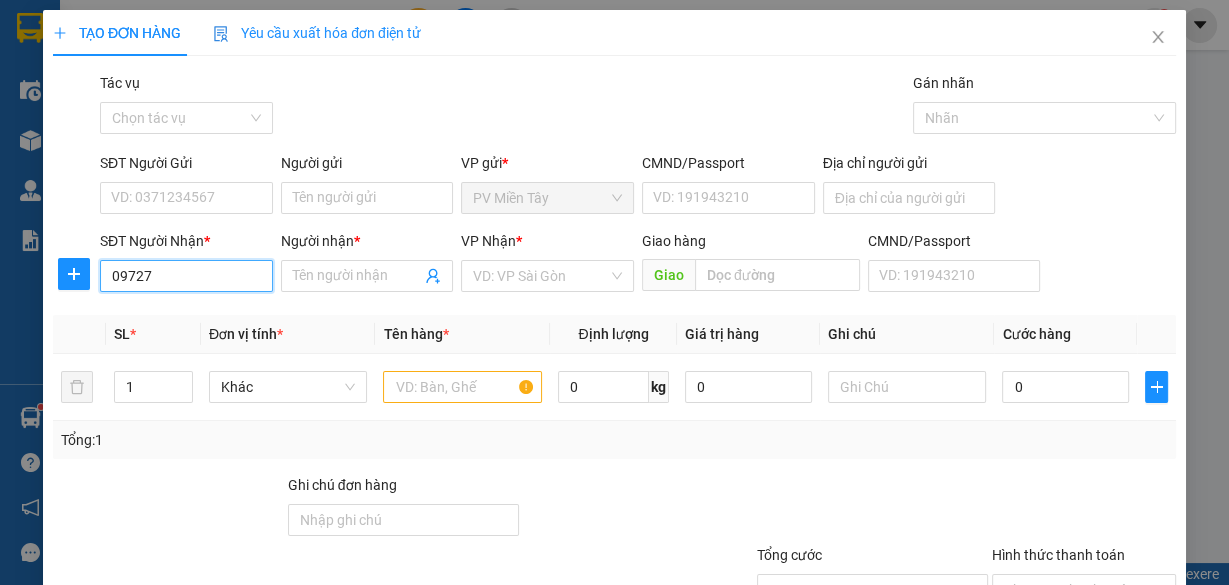 type on "097276" 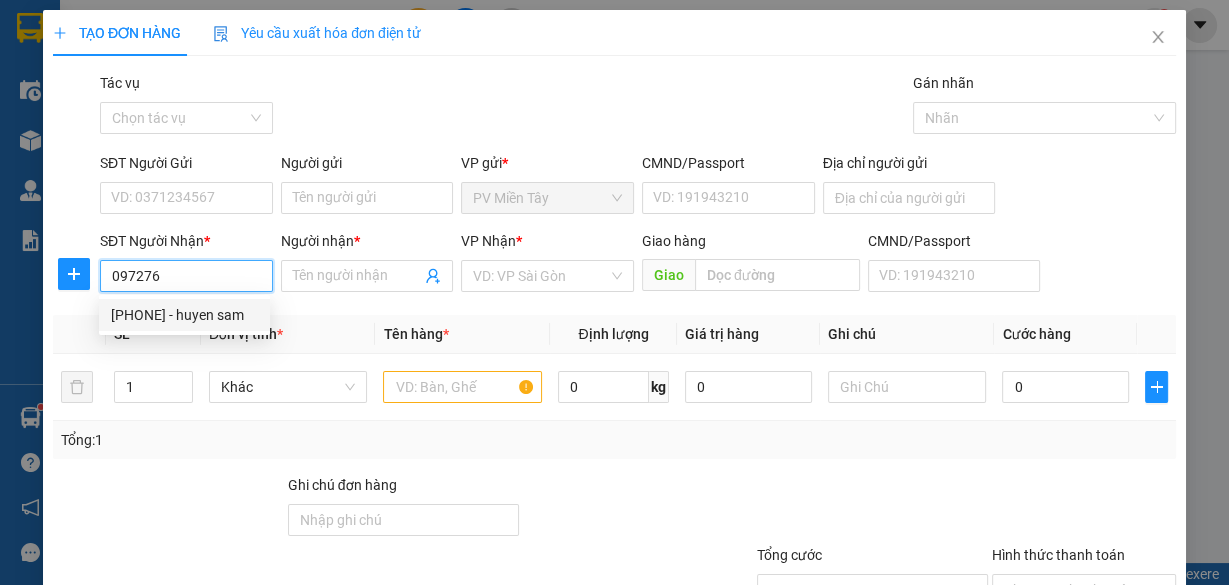 click on "[PHONE] - huyen sam" at bounding box center [184, 315] 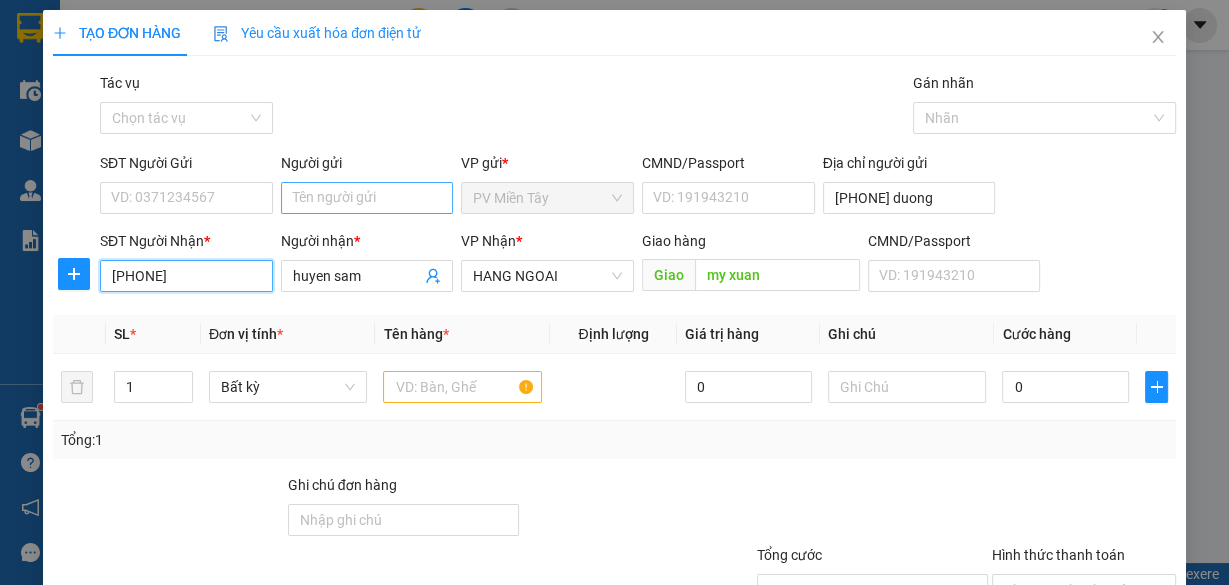 type on "[PHONE]" 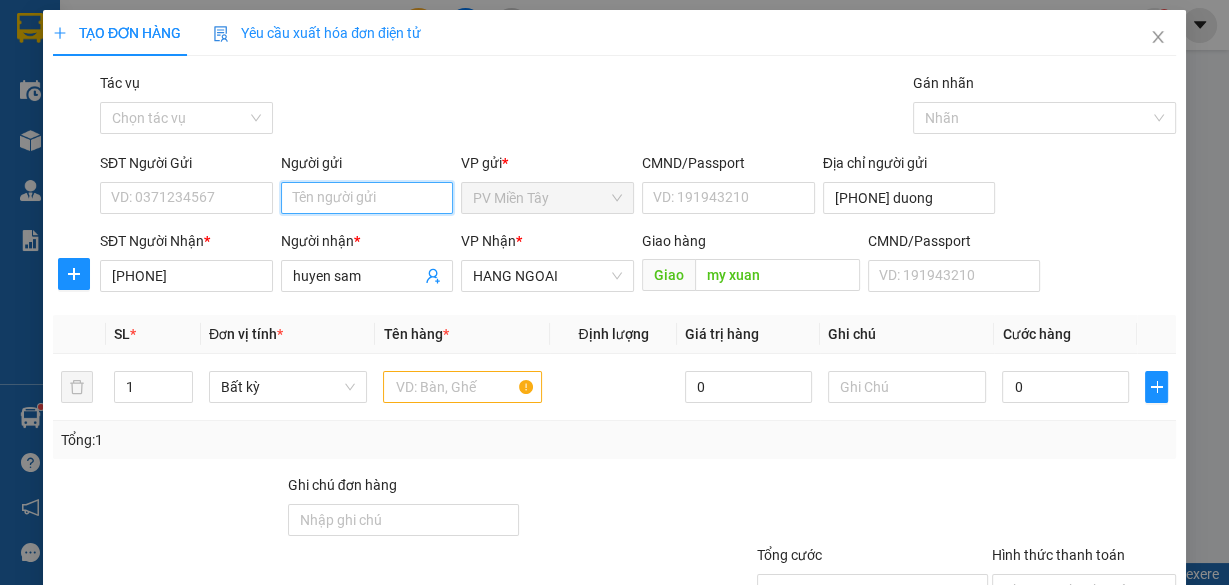 click on "Người gửi" at bounding box center [367, 198] 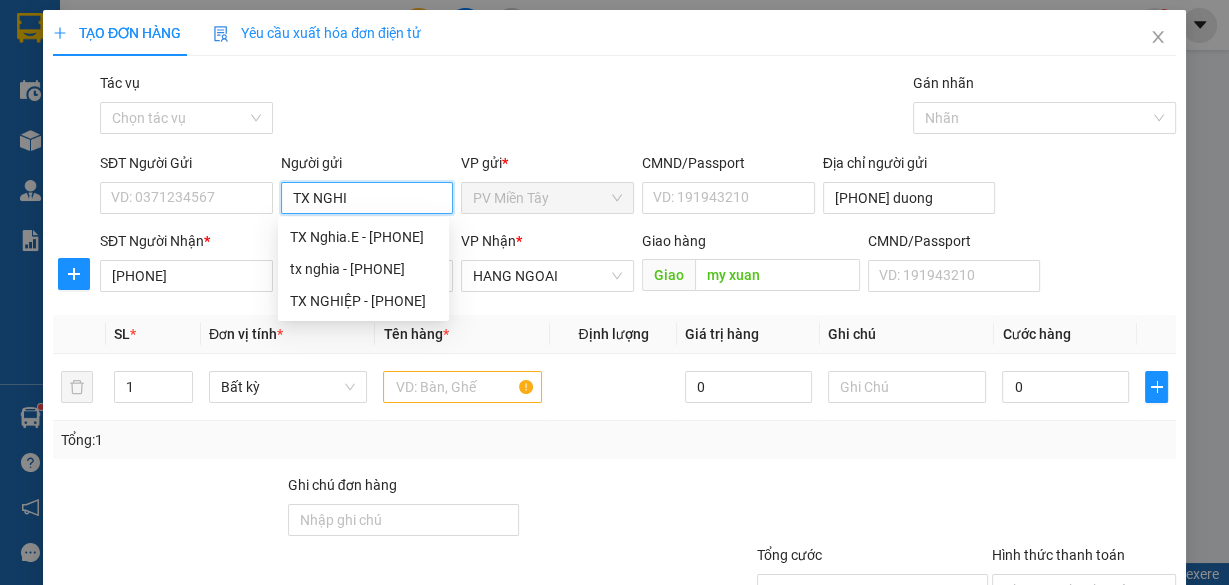 type on "TX NGHIA" 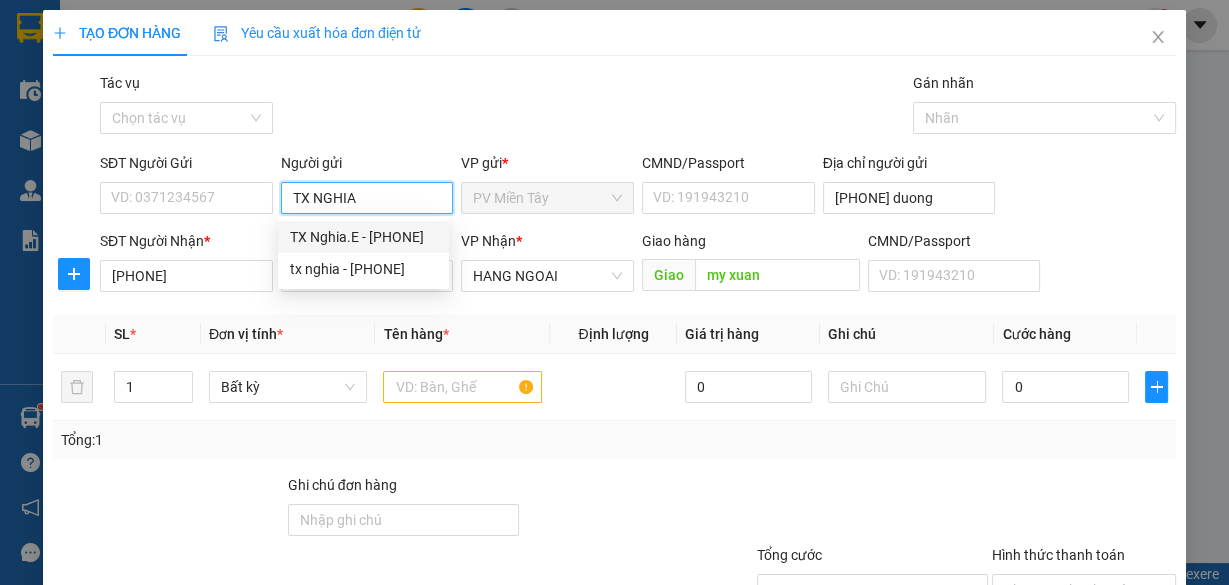 click on "TX Nghia.E - [PHONE]" at bounding box center [363, 237] 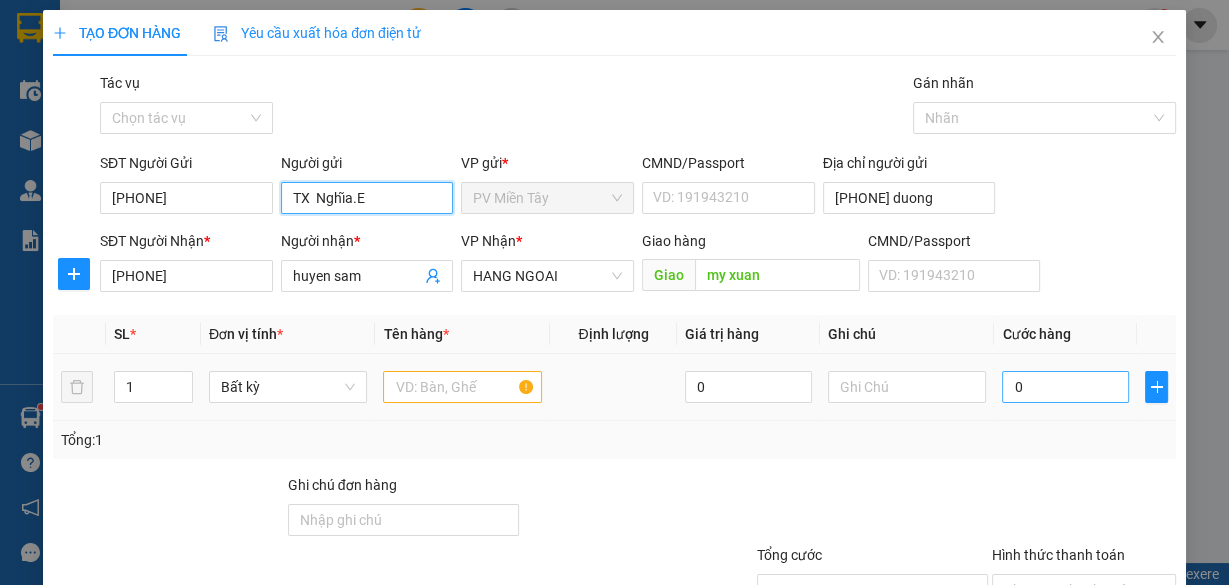 type on "TX  Nghĩa.E" 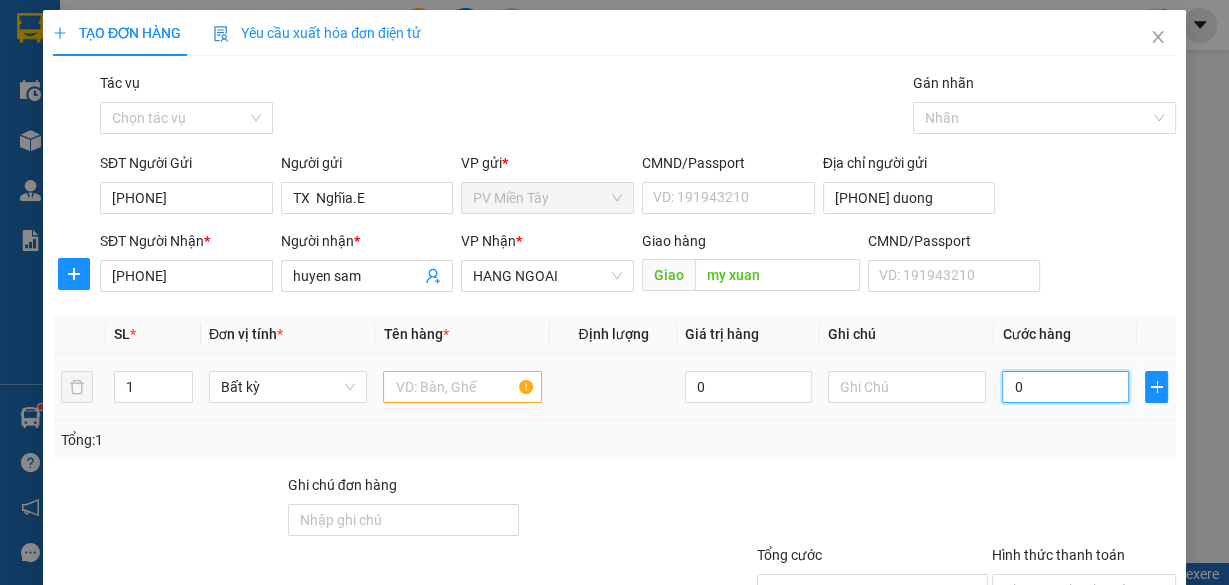 click on "0" at bounding box center [1065, 387] 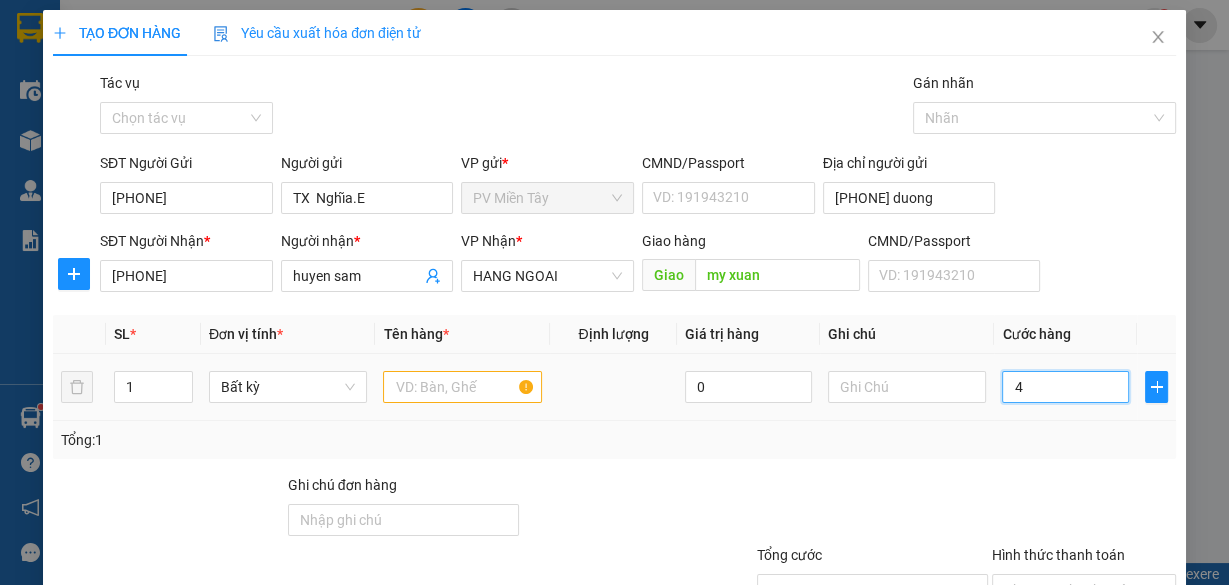 type on "40" 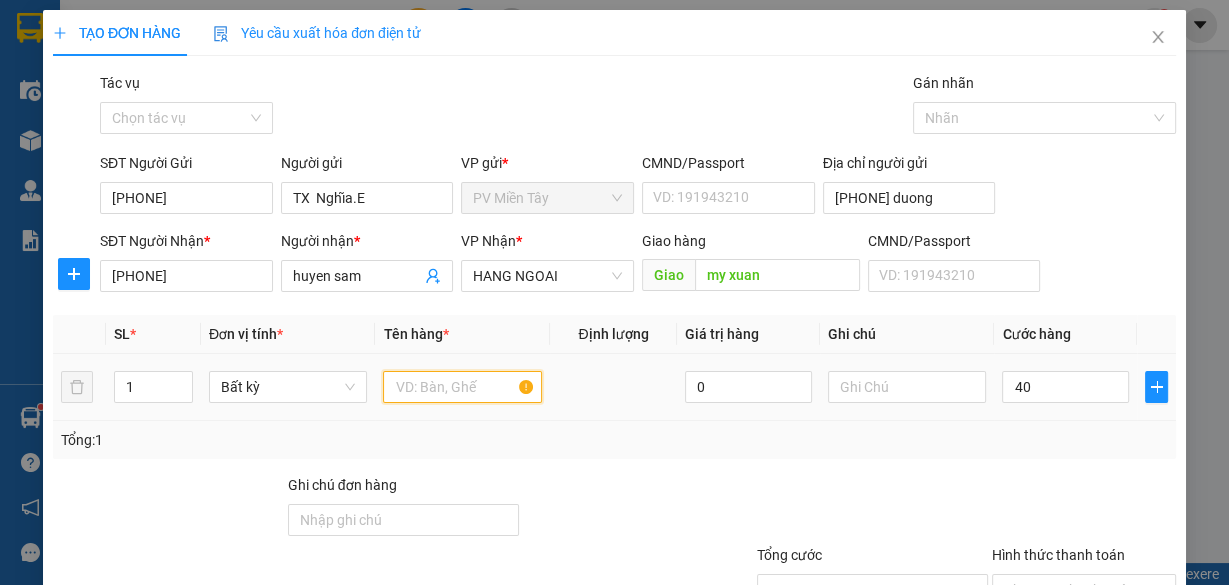 type on "40.000" 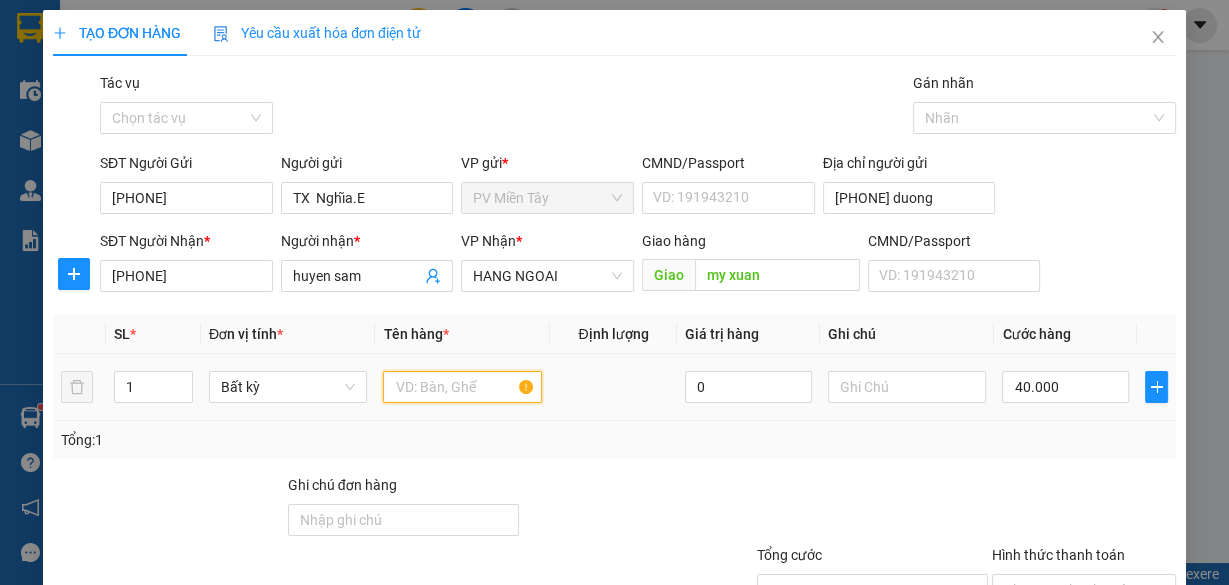 click at bounding box center [462, 387] 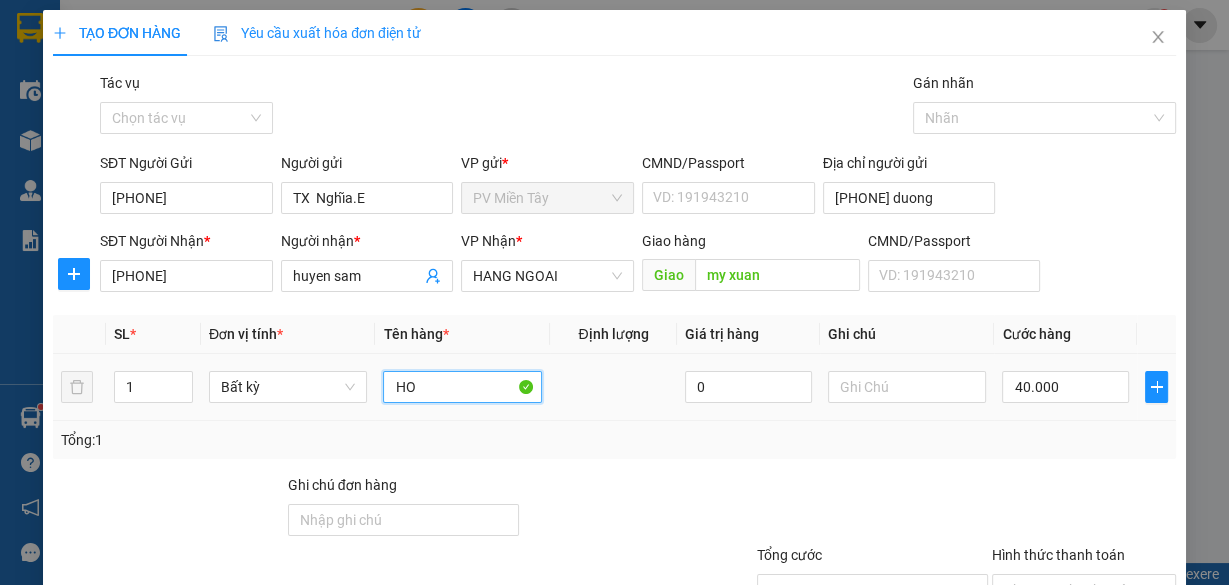 type on "HOP" 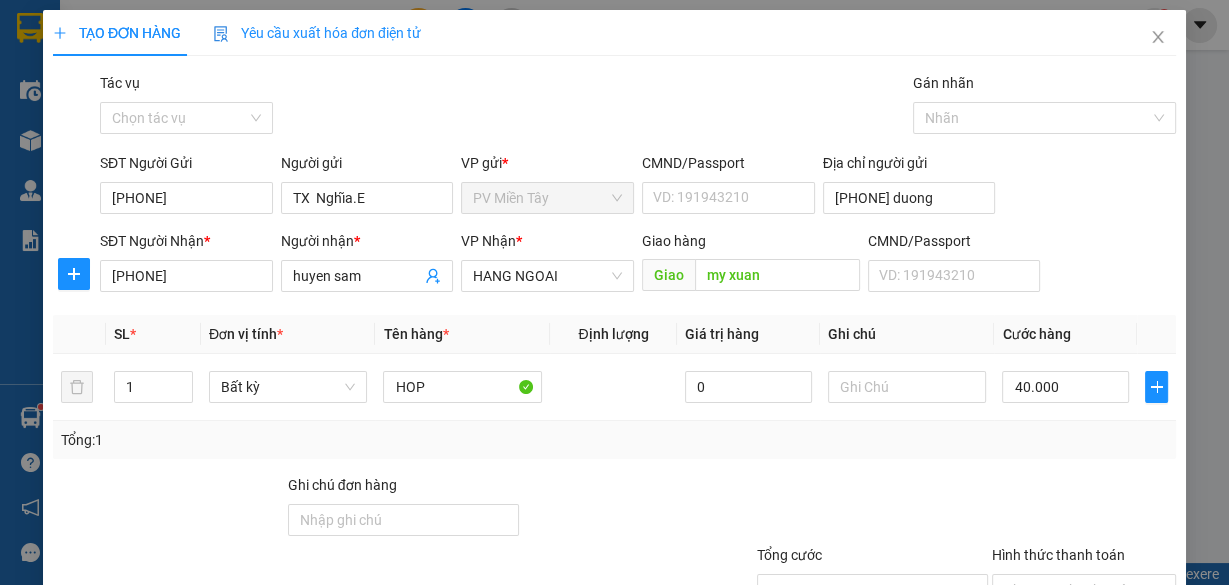 click on "Lưu và In" at bounding box center (1119, 685) 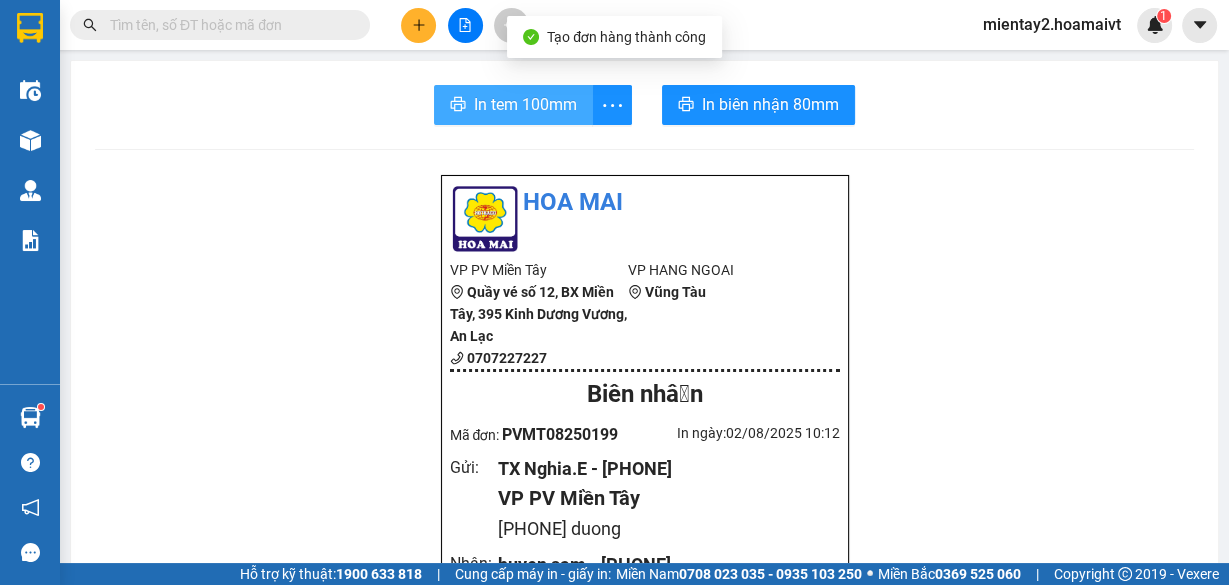 click on "In tem 100mm" at bounding box center (525, 104) 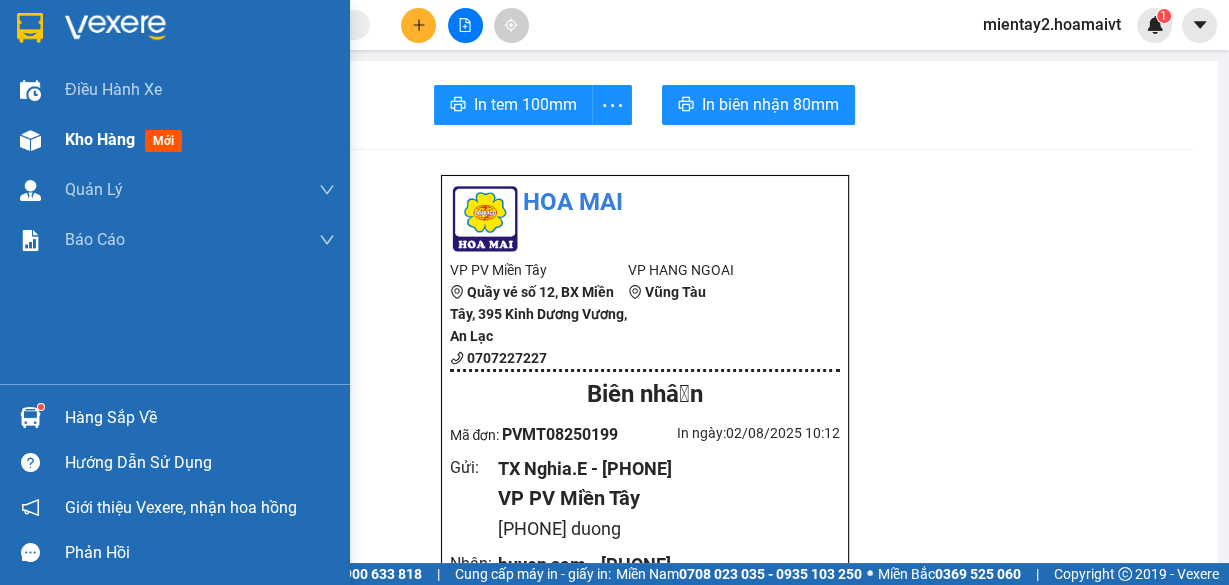 click on "Kho hàng" at bounding box center (100, 139) 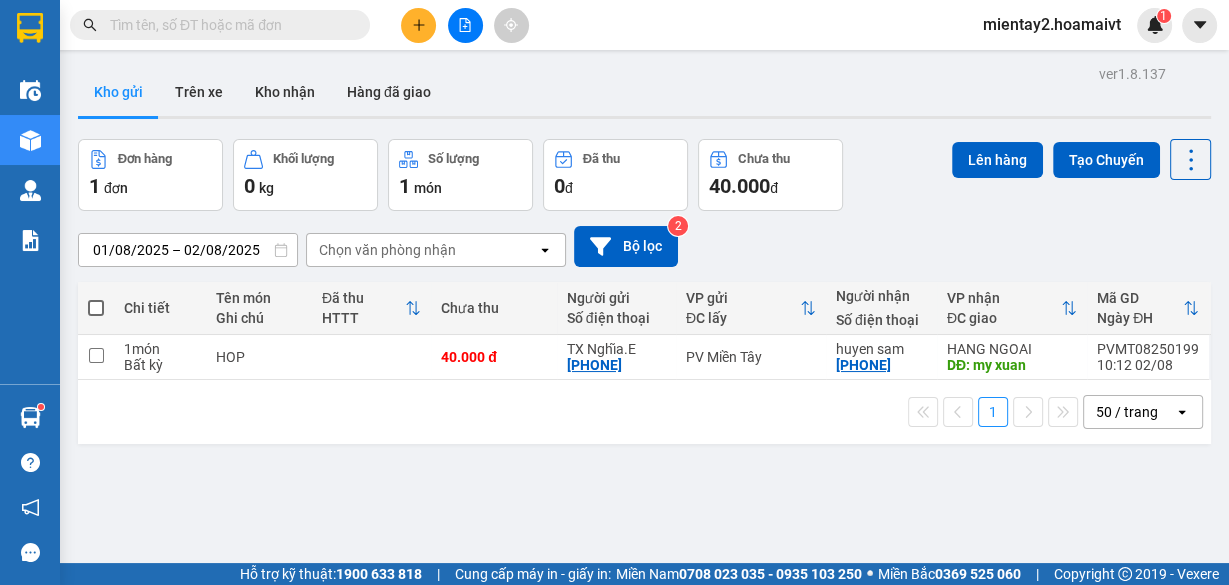 click at bounding box center (96, 308) 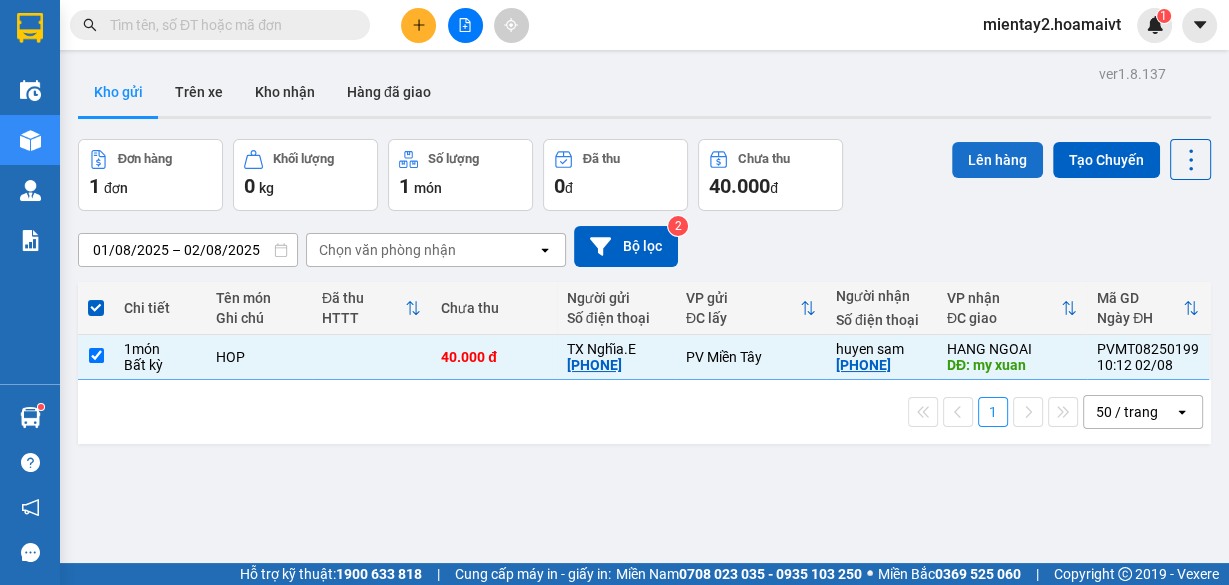 click on "Lên hàng" at bounding box center (997, 160) 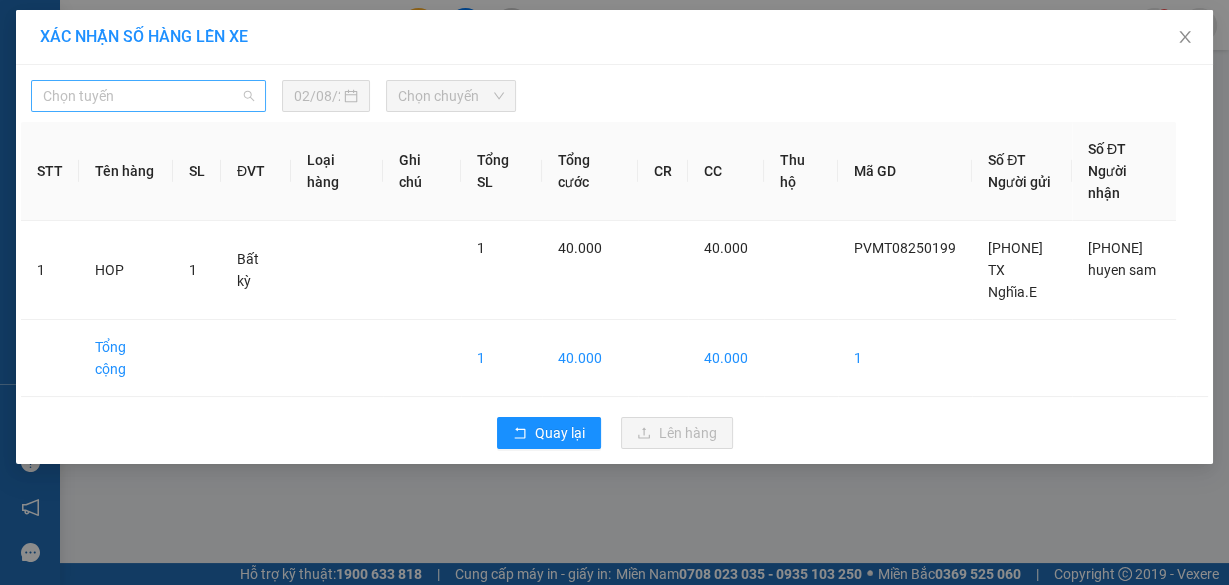 click on "Chọn tuyến" at bounding box center [148, 96] 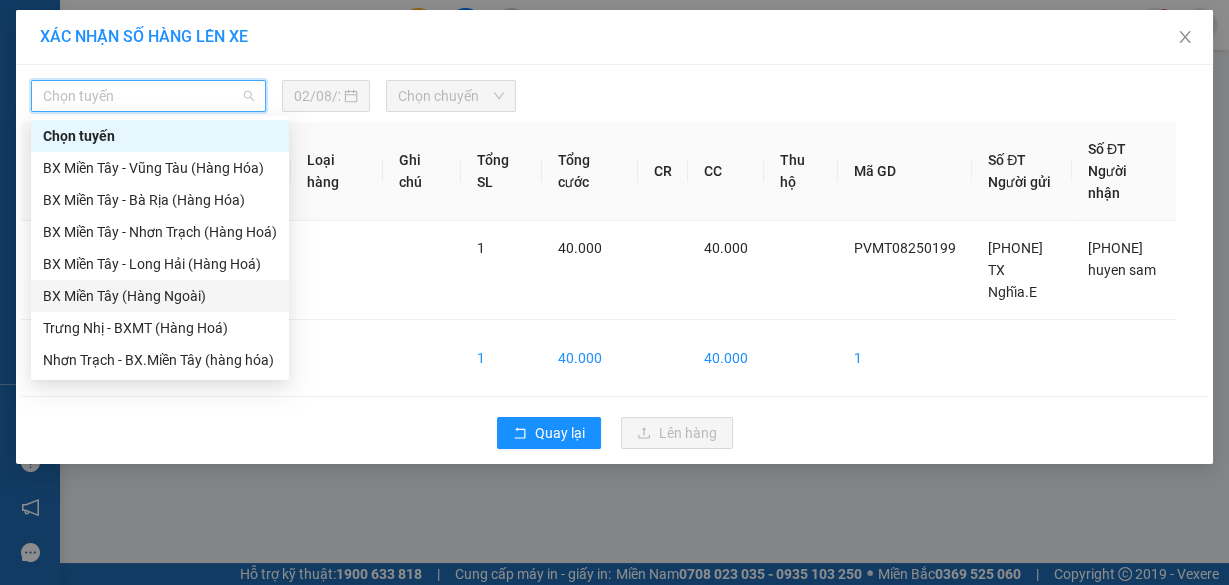 click on "BX Miền Tây  (Hàng Ngoài)" at bounding box center [160, 296] 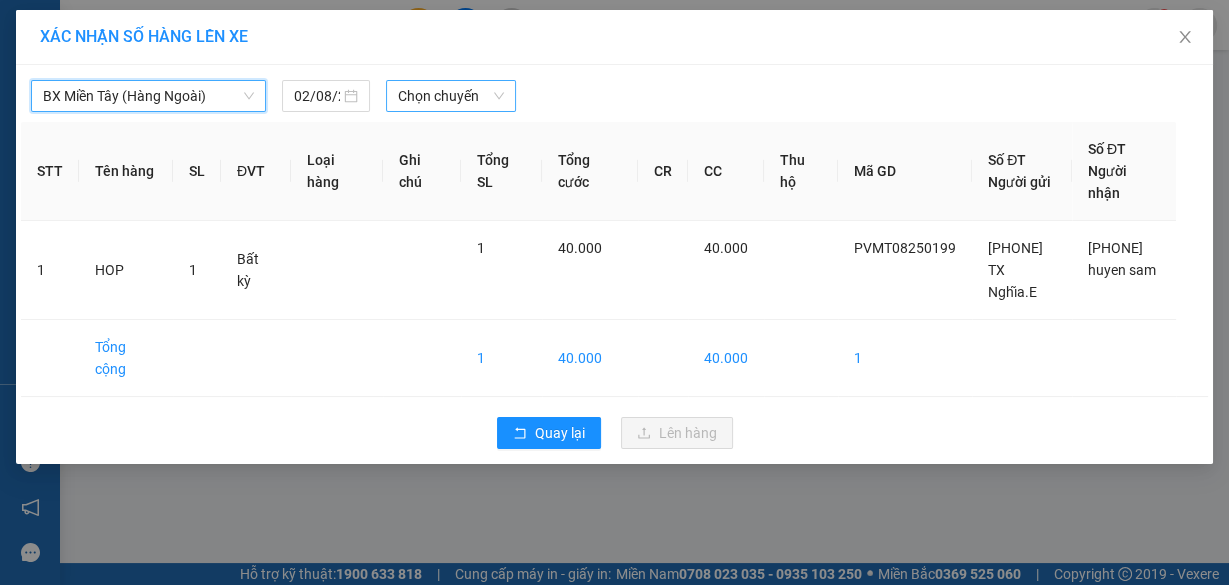 click on "Chọn chuyến" at bounding box center [451, 96] 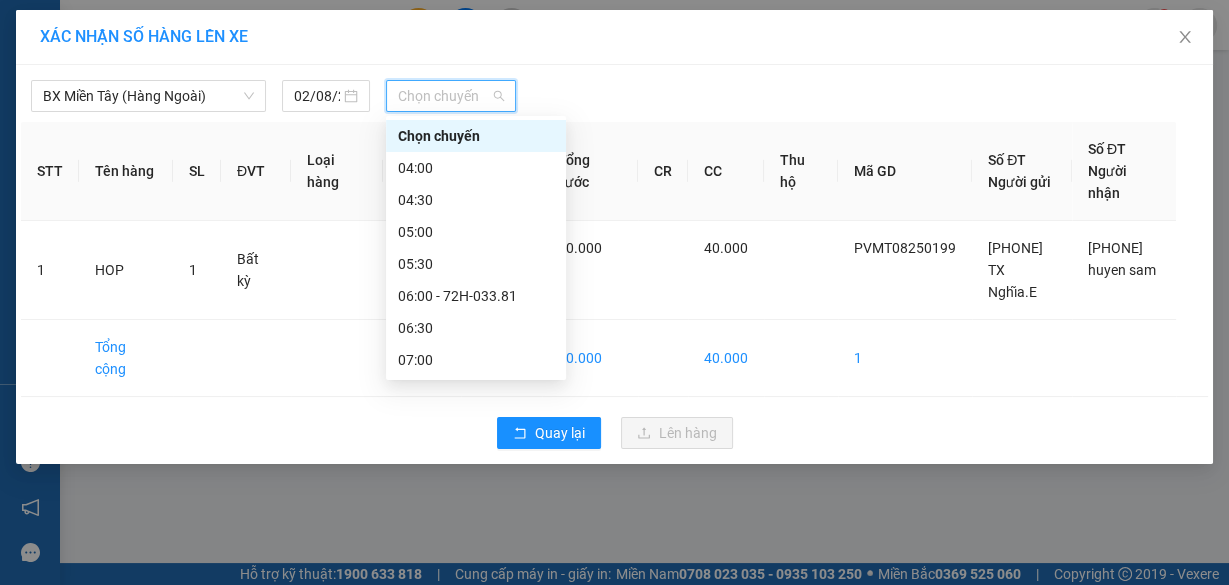 click on "10:30" at bounding box center (476, 808) 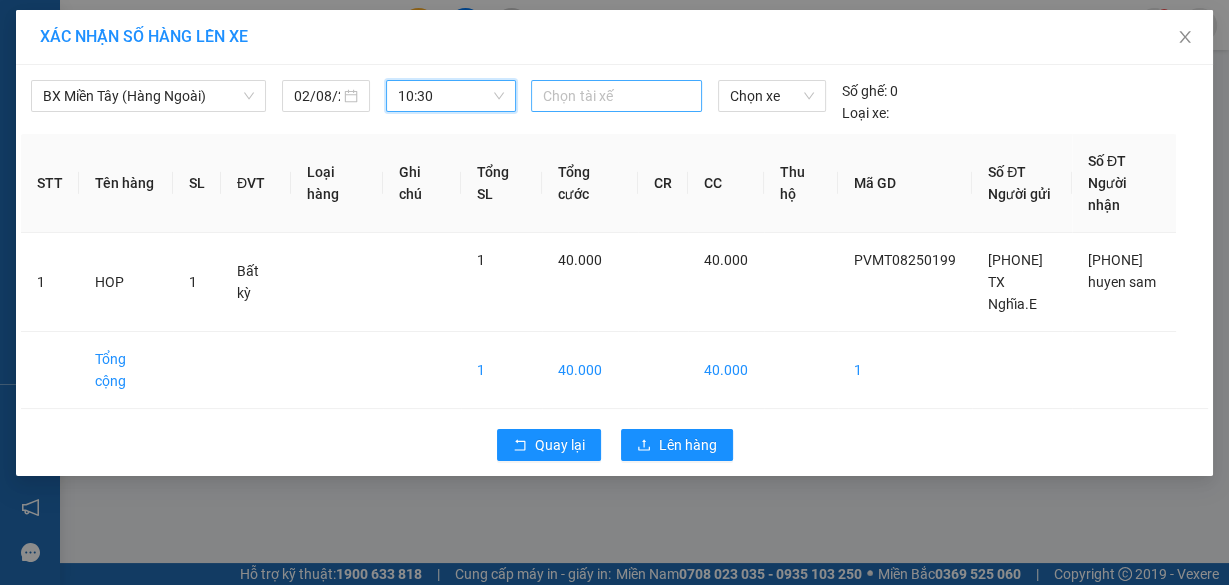 click at bounding box center [616, 96] 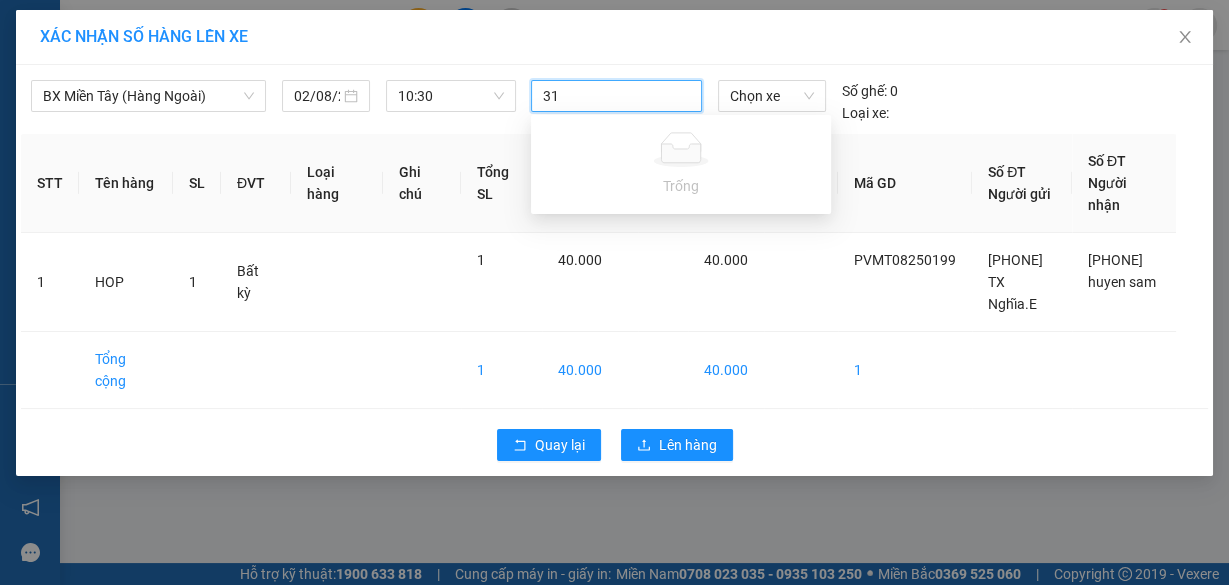 type on "3" 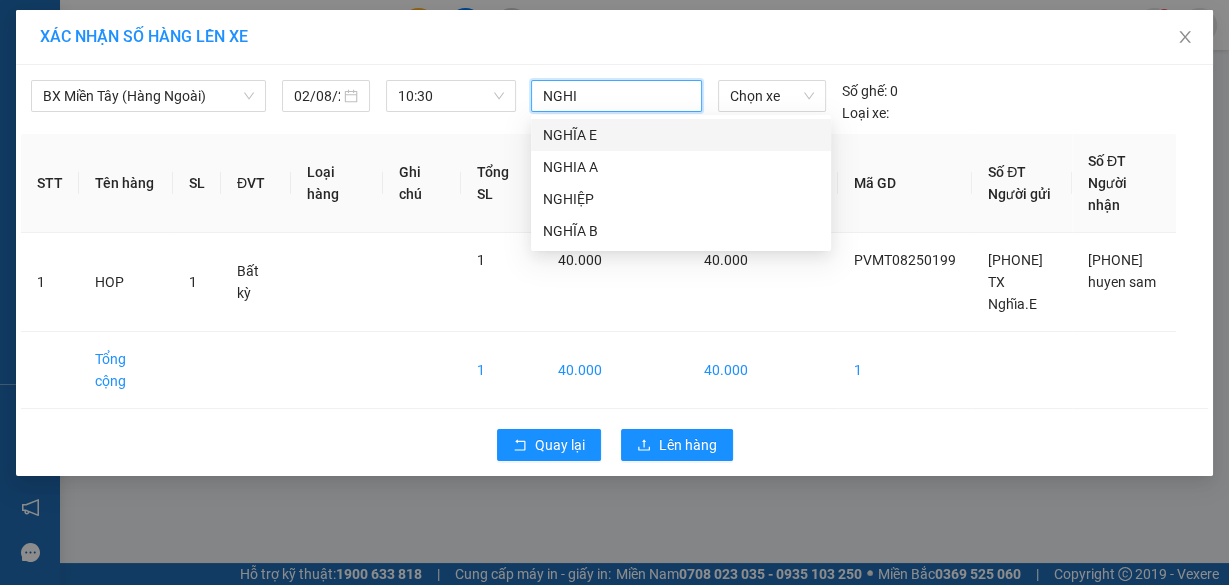 type on "NGHIA" 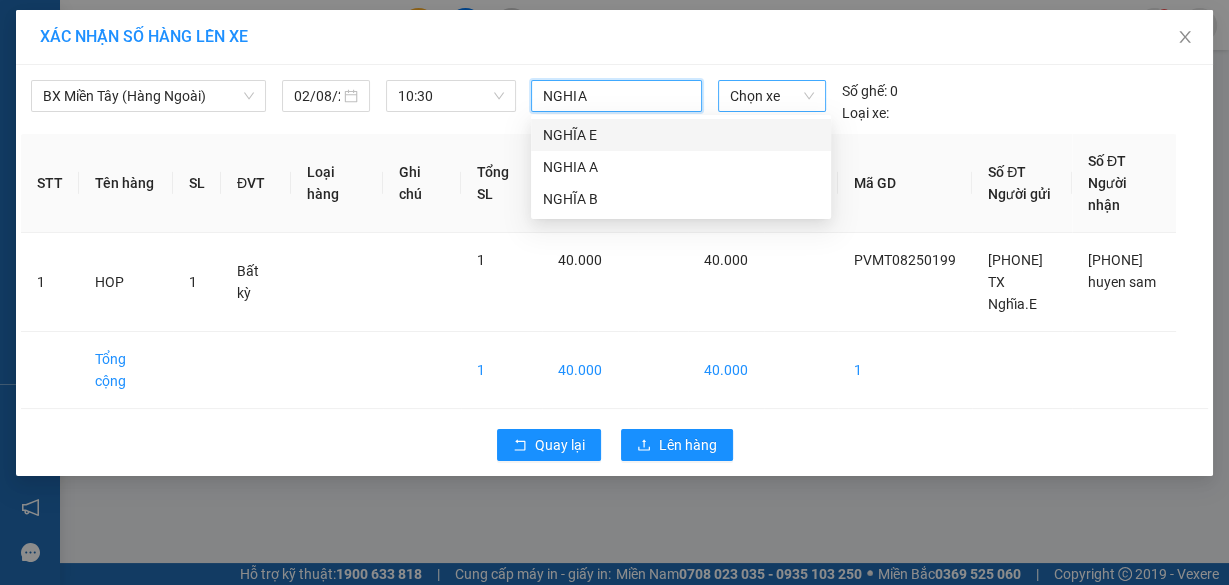 drag, startPoint x: 615, startPoint y: 139, endPoint x: 727, endPoint y: 110, distance: 115.69356 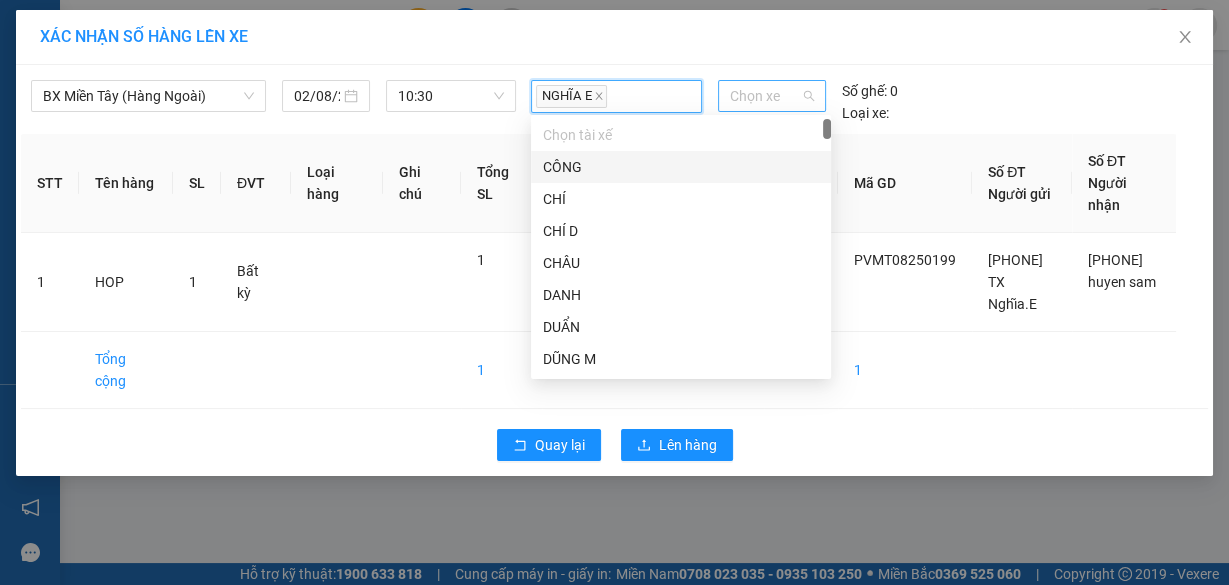 click on "Chọn xe" at bounding box center (772, 96) 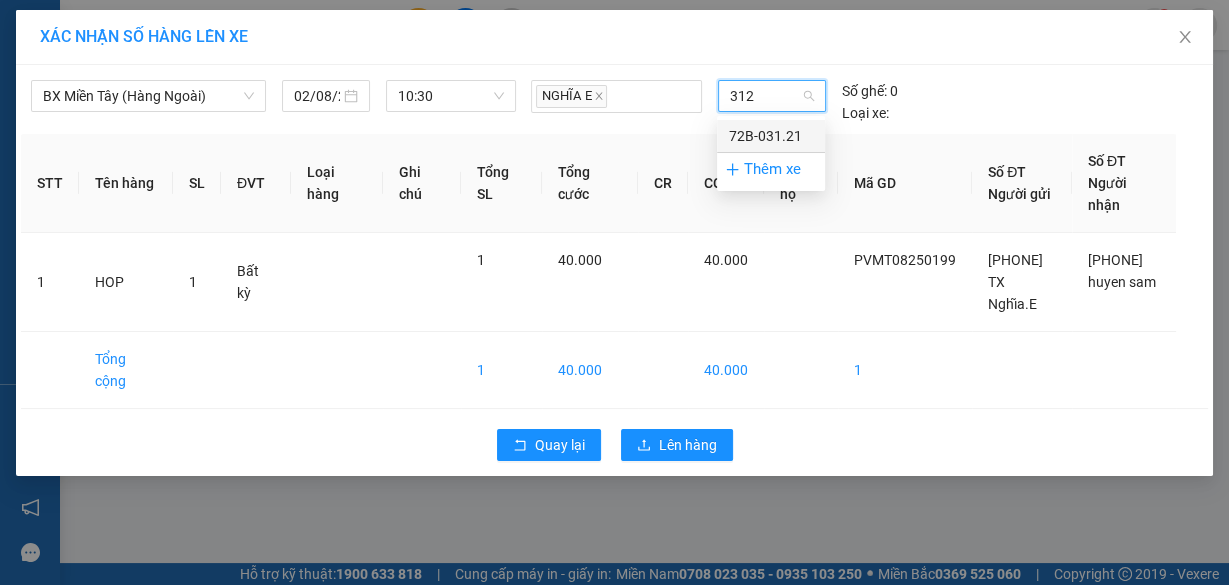 type on "[NUMBER]" 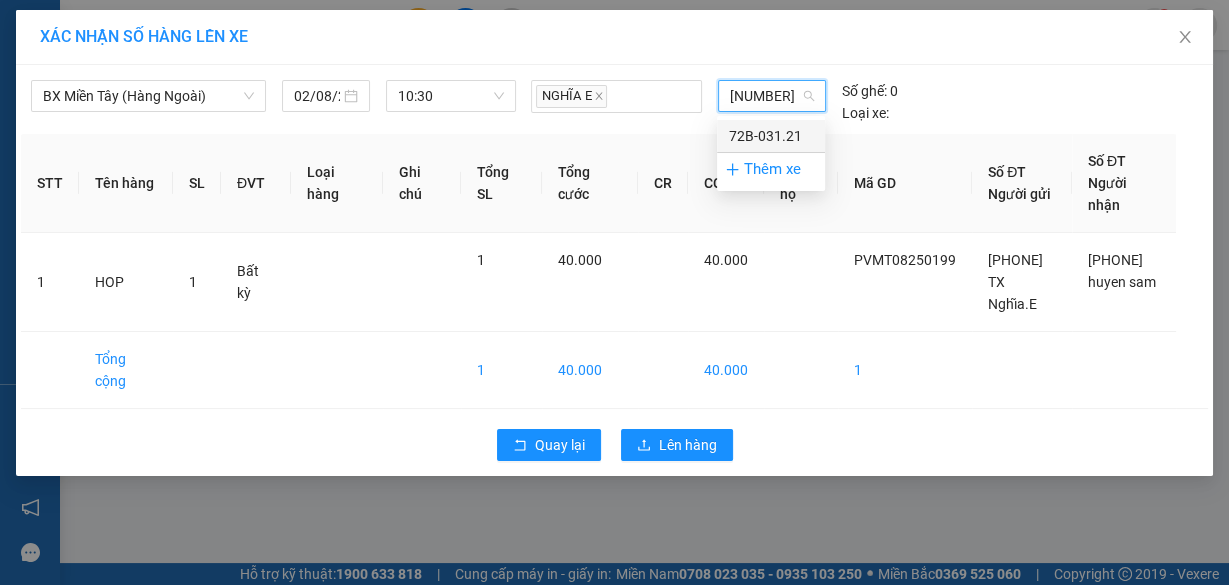 click on "72B-031.21" at bounding box center (771, 136) 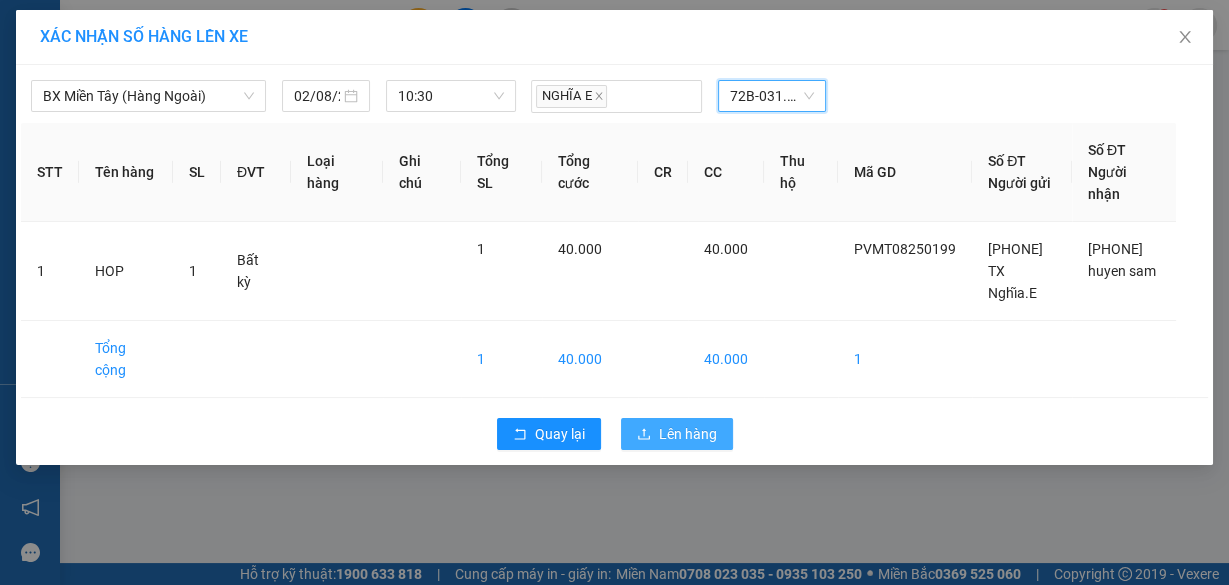 click on "Lên hàng" at bounding box center (688, 434) 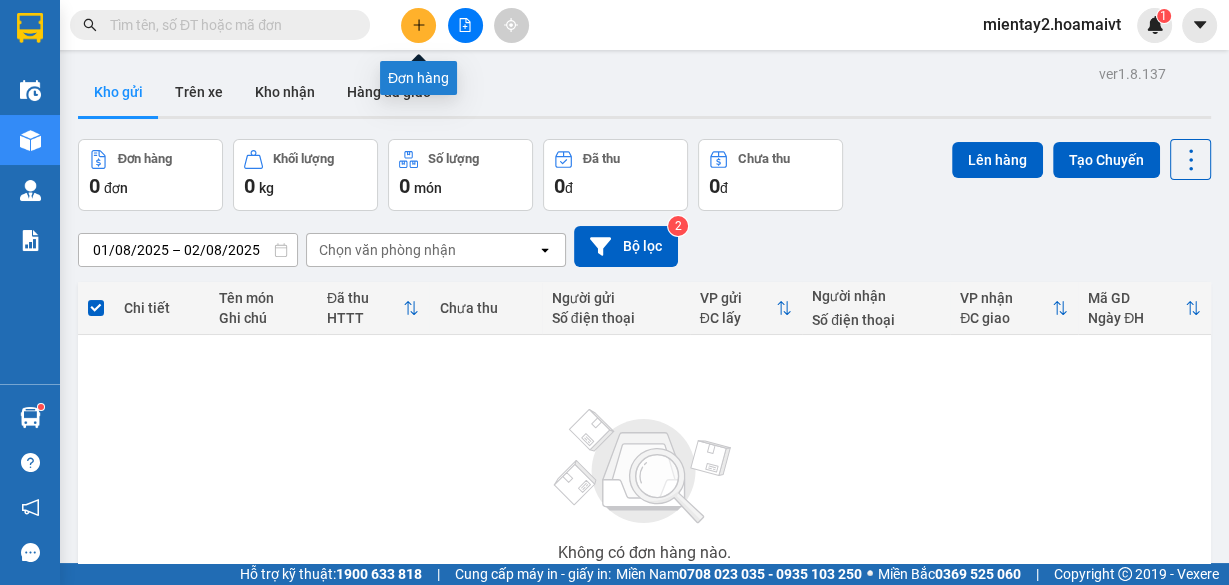 click 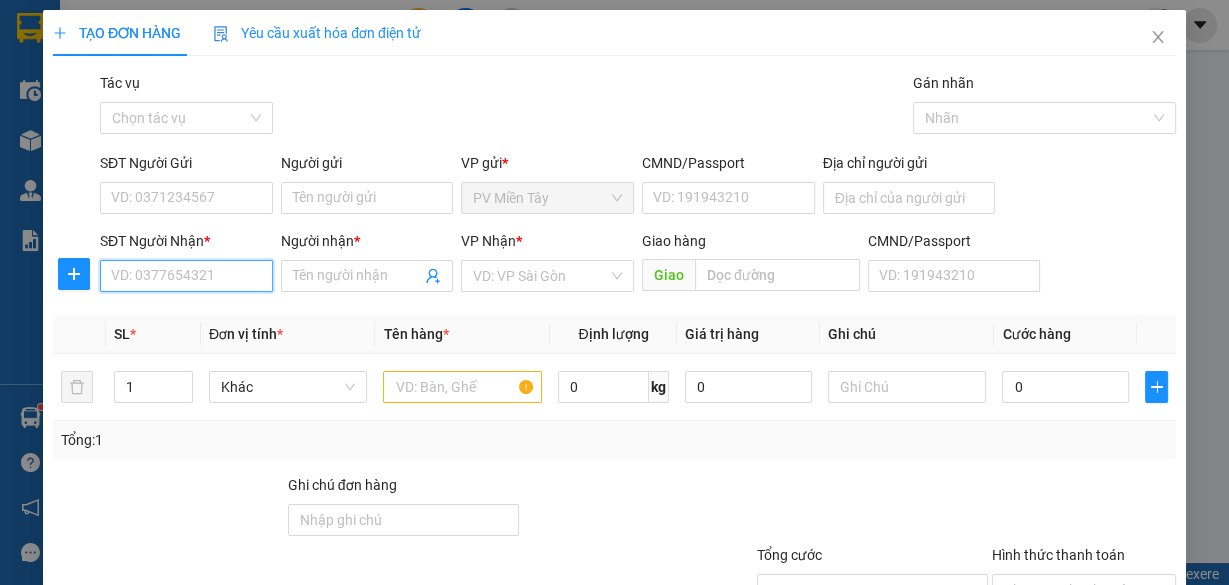 click on "SĐT Người Nhận  *" at bounding box center [186, 276] 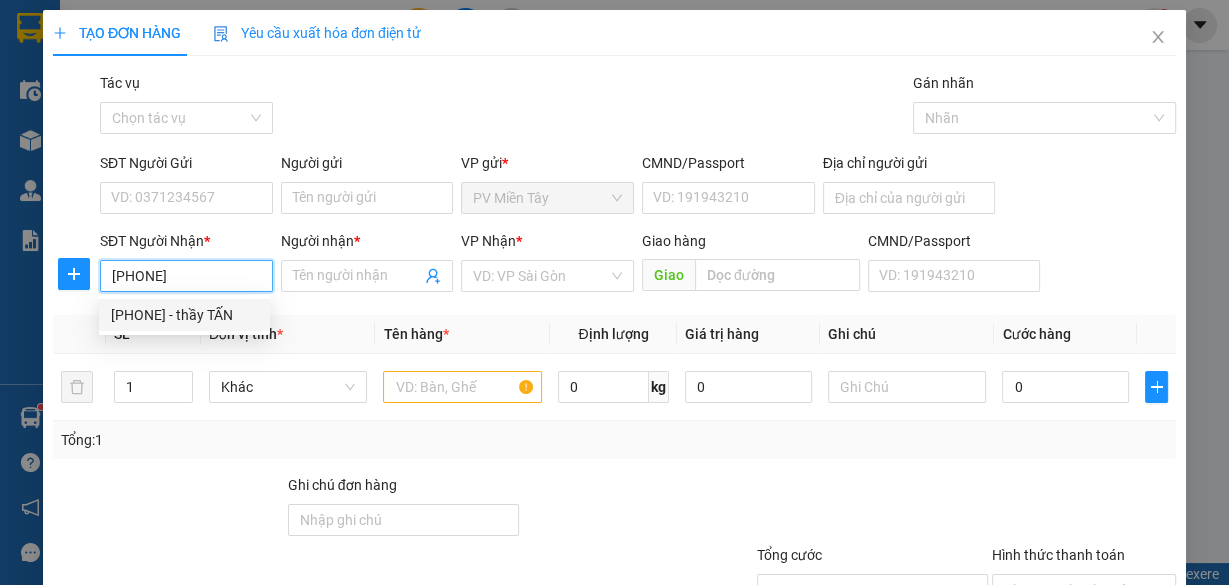 click on "[PHONE] - thầy TẤN" at bounding box center (184, 315) 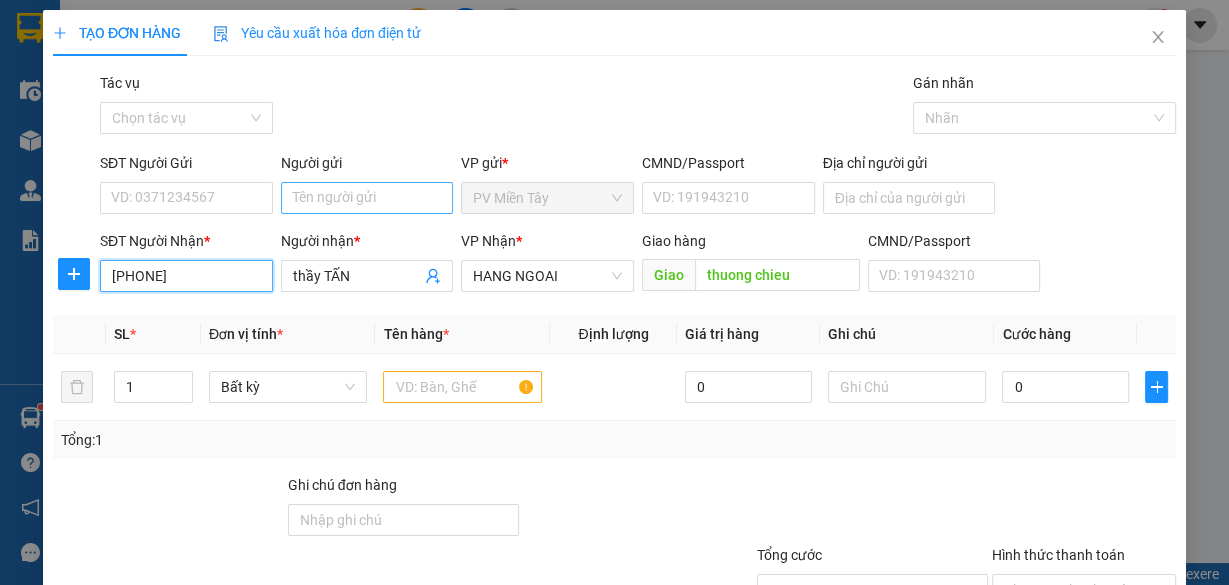 type on "[PHONE]" 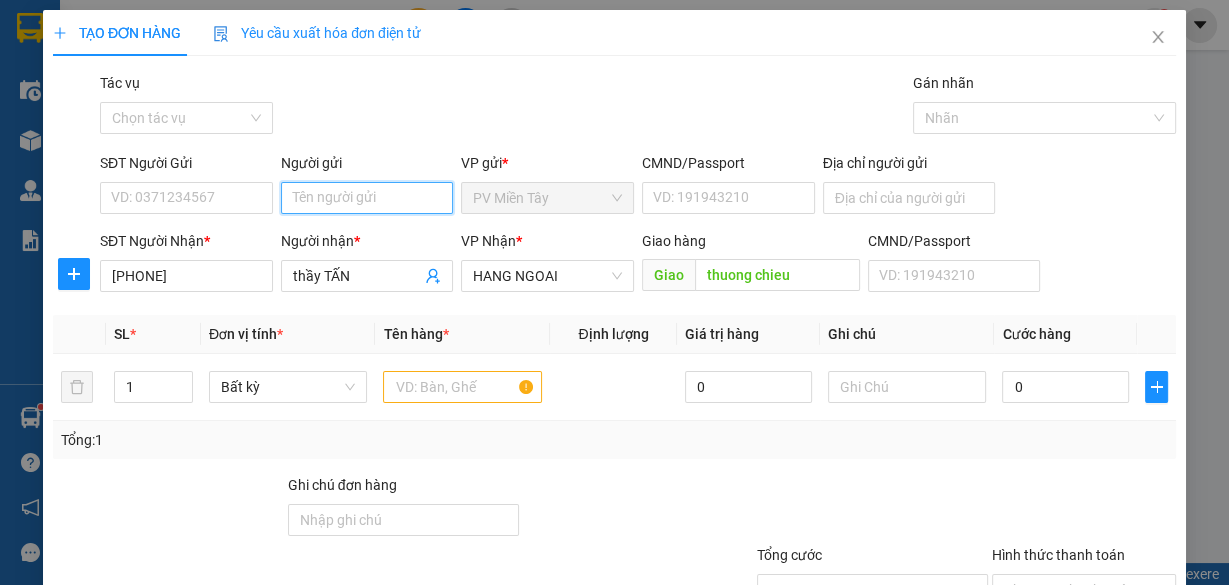 click on "Người gửi" at bounding box center [367, 198] 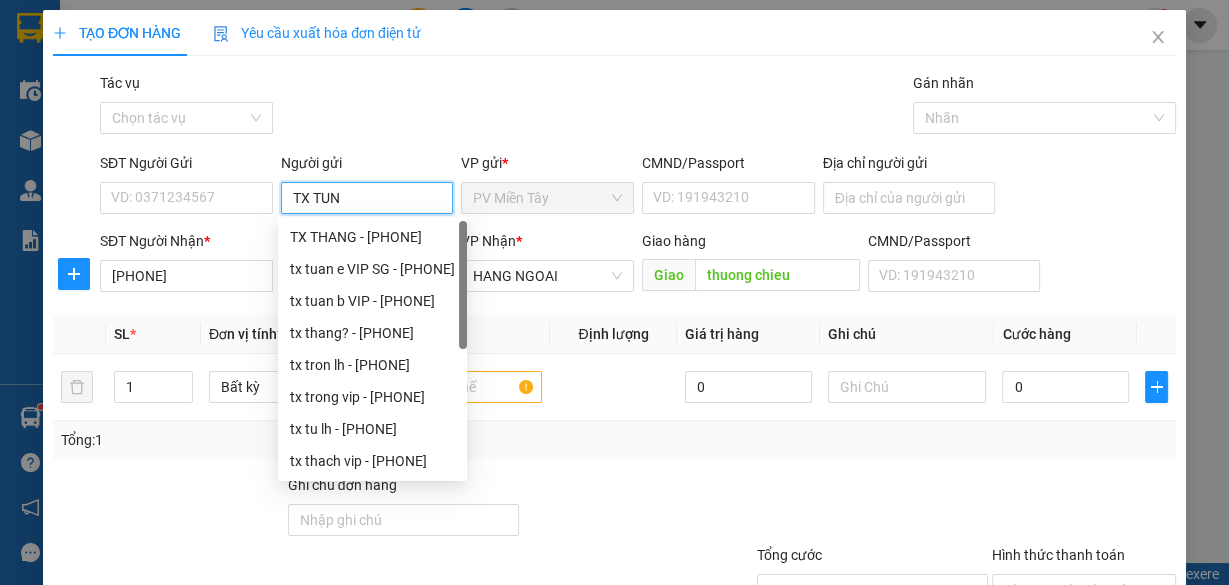 type on "TX TUNG" 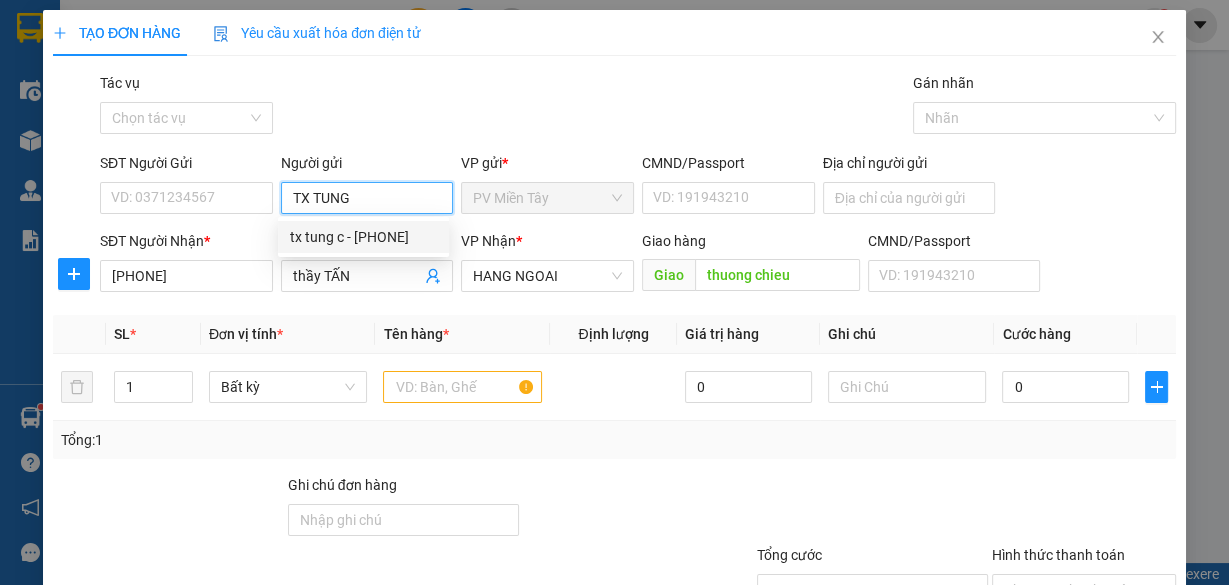 click on "tx tung c - [PHONE]" at bounding box center (363, 237) 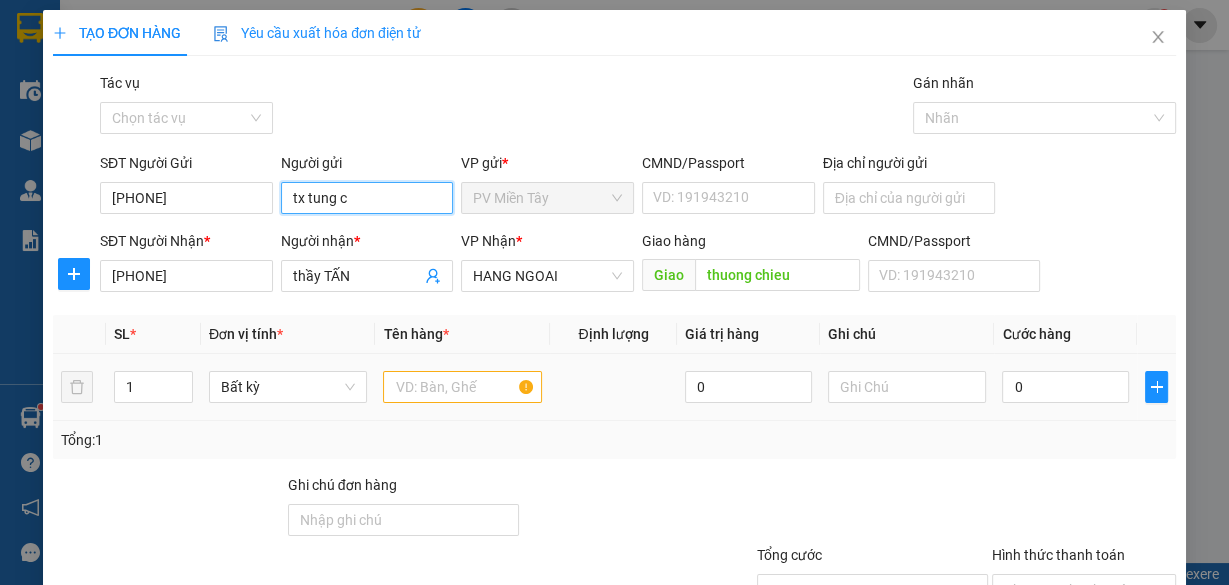 type on "tx tung c" 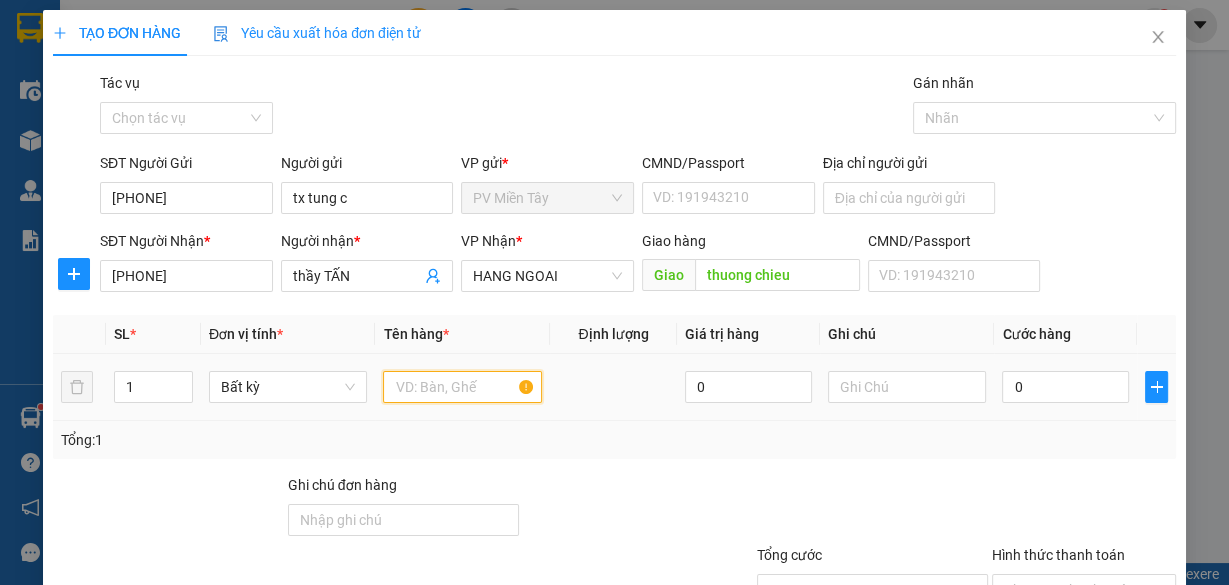 click at bounding box center [462, 387] 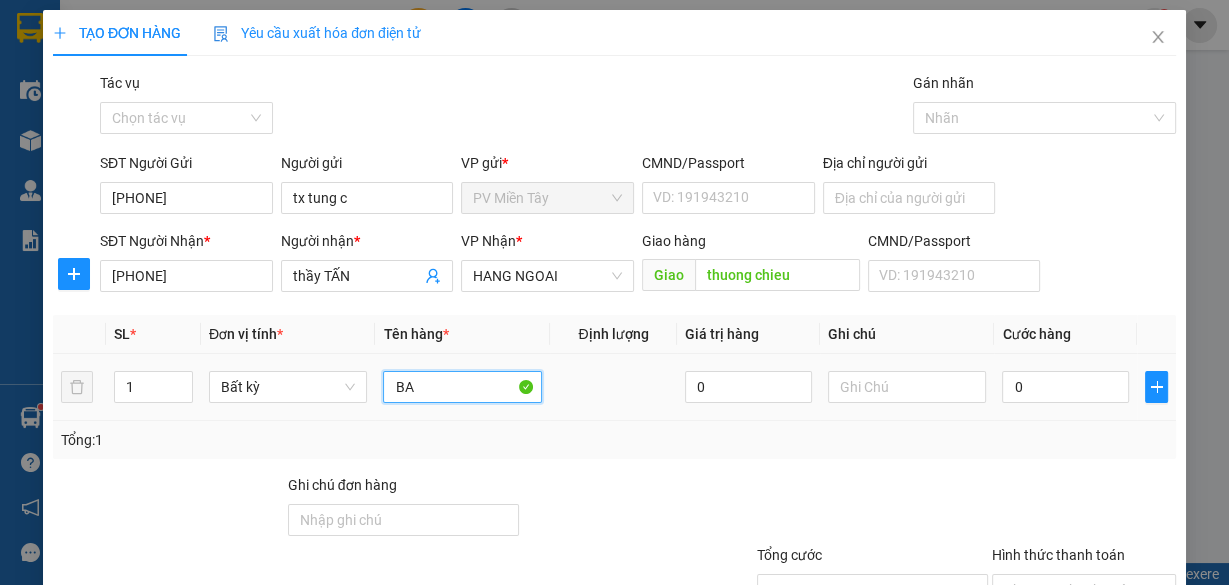 type 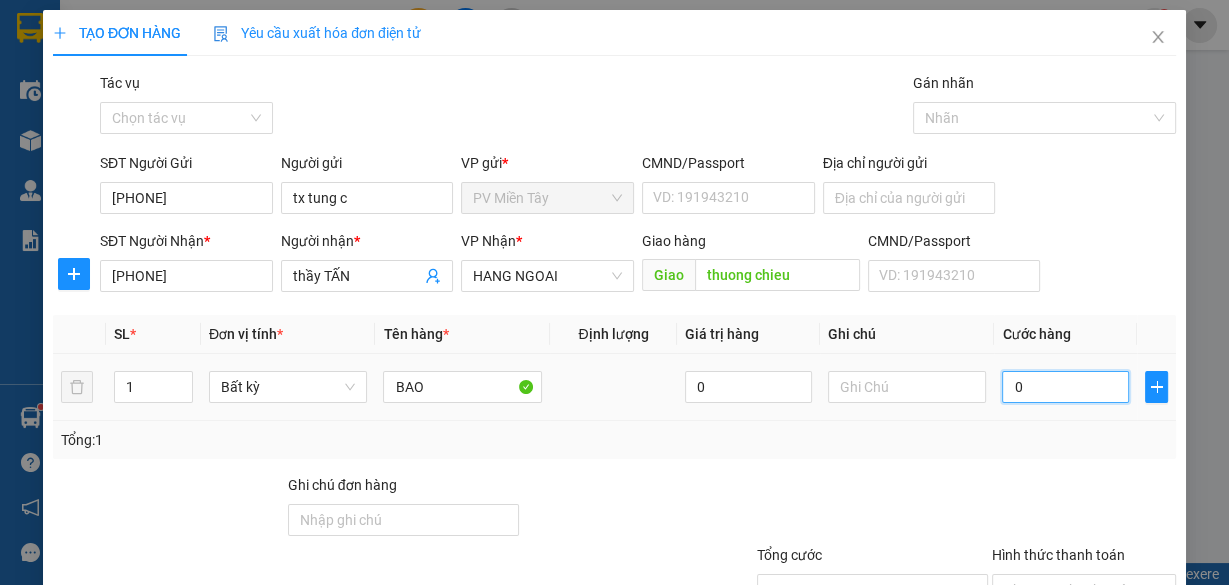 click on "0" at bounding box center [1065, 387] 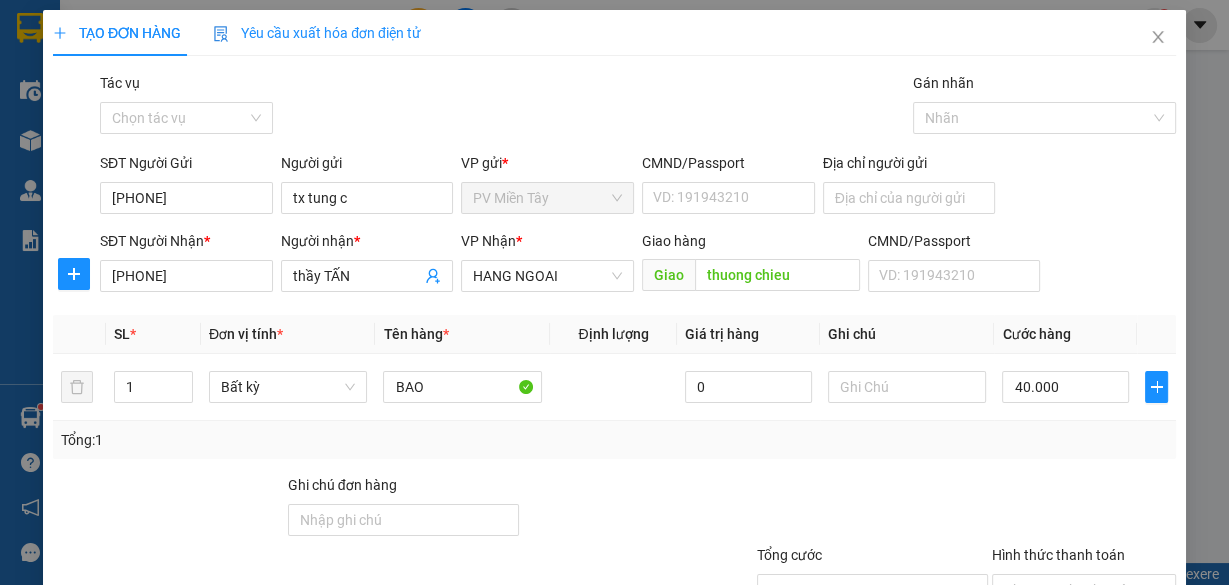 click on "Lưu và In" at bounding box center [1119, 685] 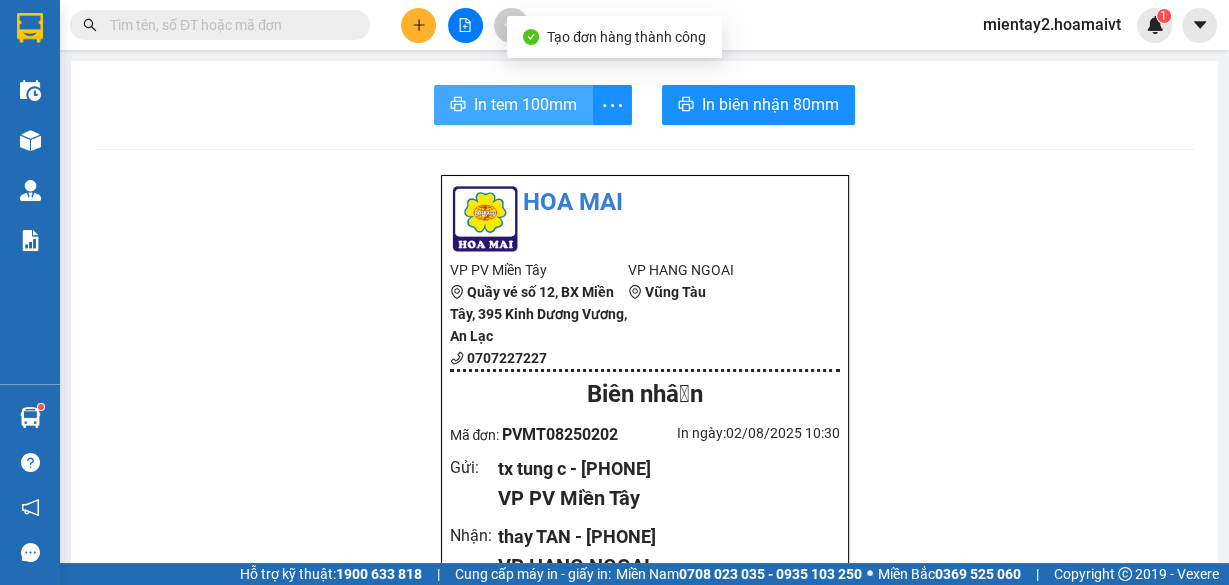 click on "In tem 100mm" at bounding box center [525, 104] 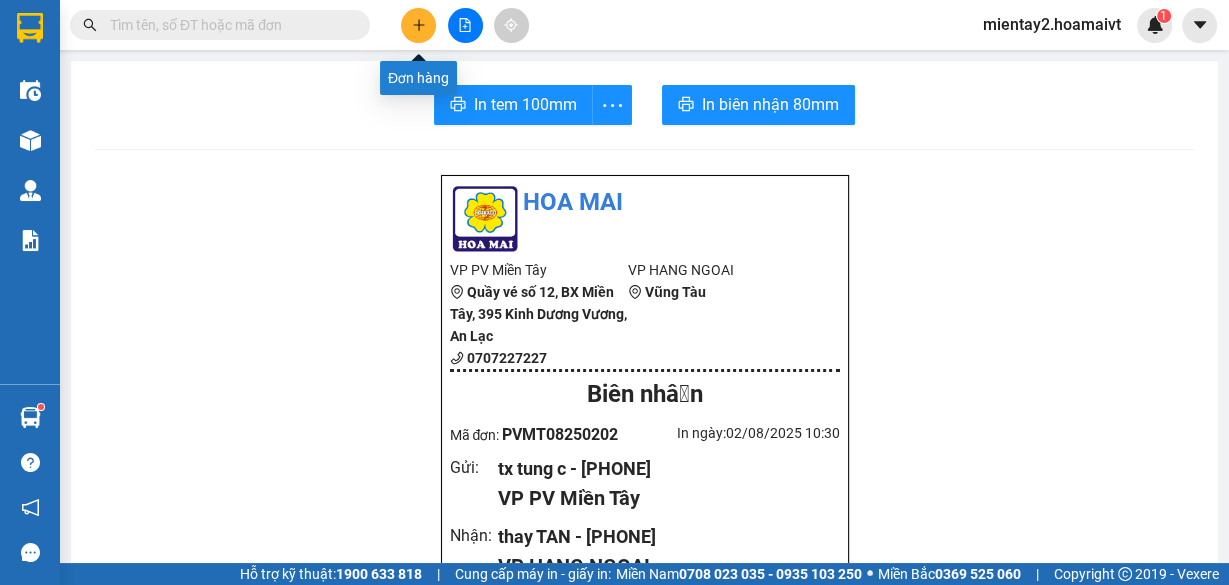 click 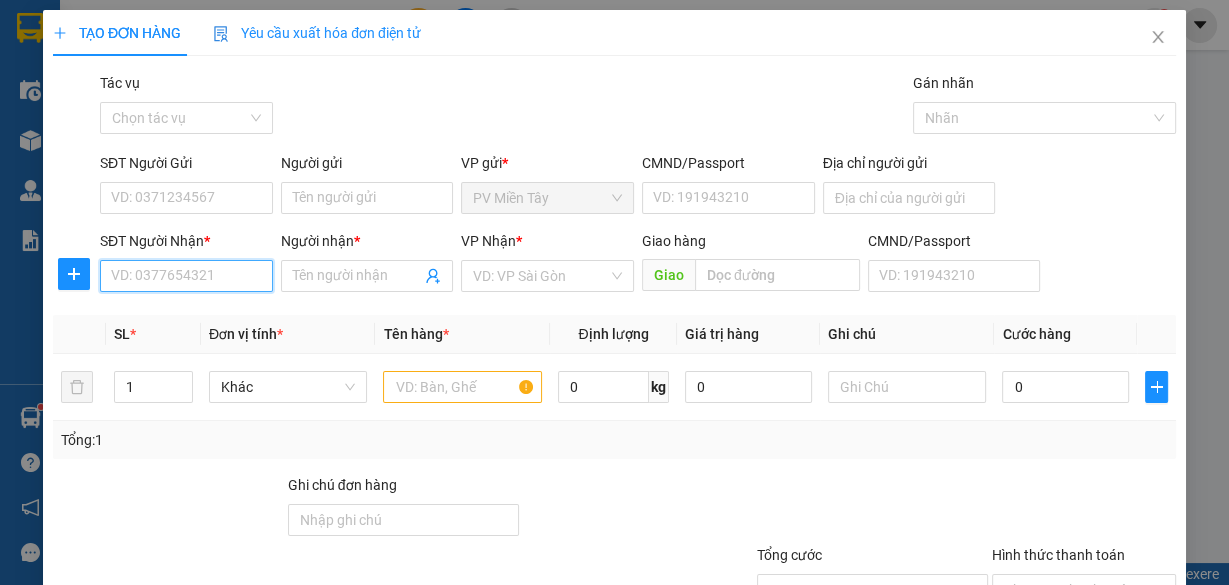 click on "SĐT Người Nhận  *" at bounding box center [186, 276] 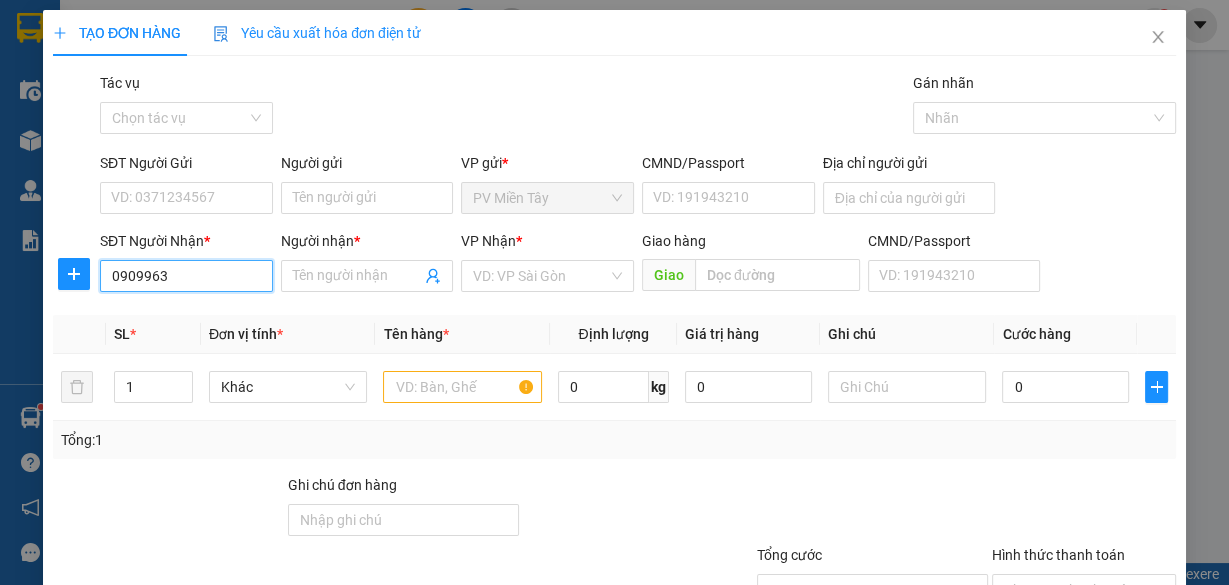 click on "0909963" at bounding box center (186, 276) 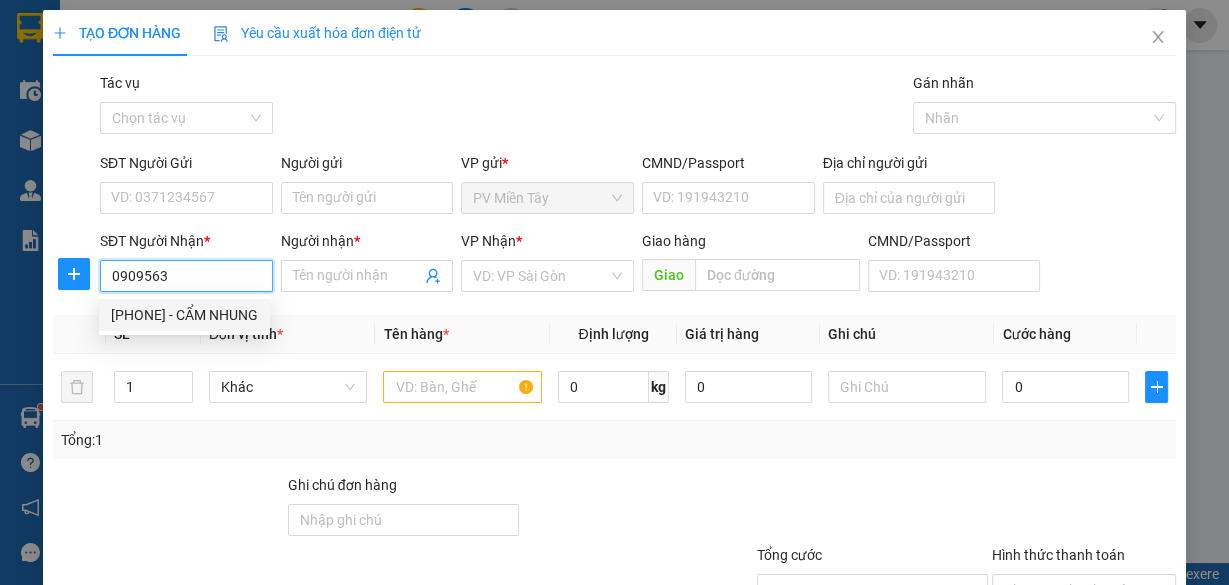 click on "[PHONE] - CẨM NHUNG" at bounding box center (184, 315) 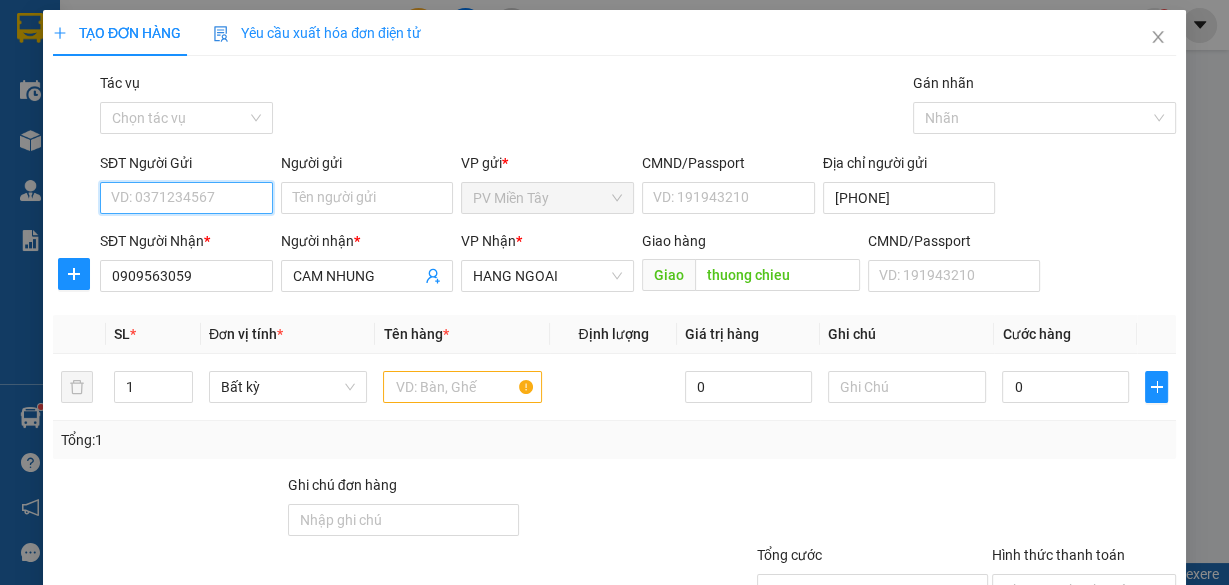 click on "SĐT Người Gửi" at bounding box center (186, 198) 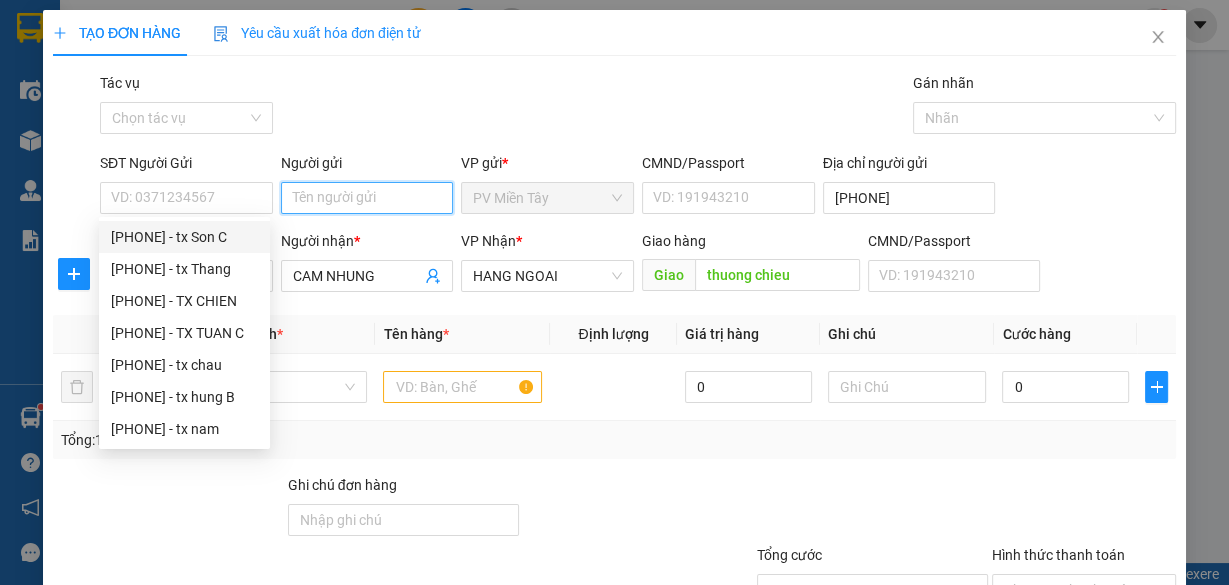click on "Người gửi" at bounding box center (367, 198) 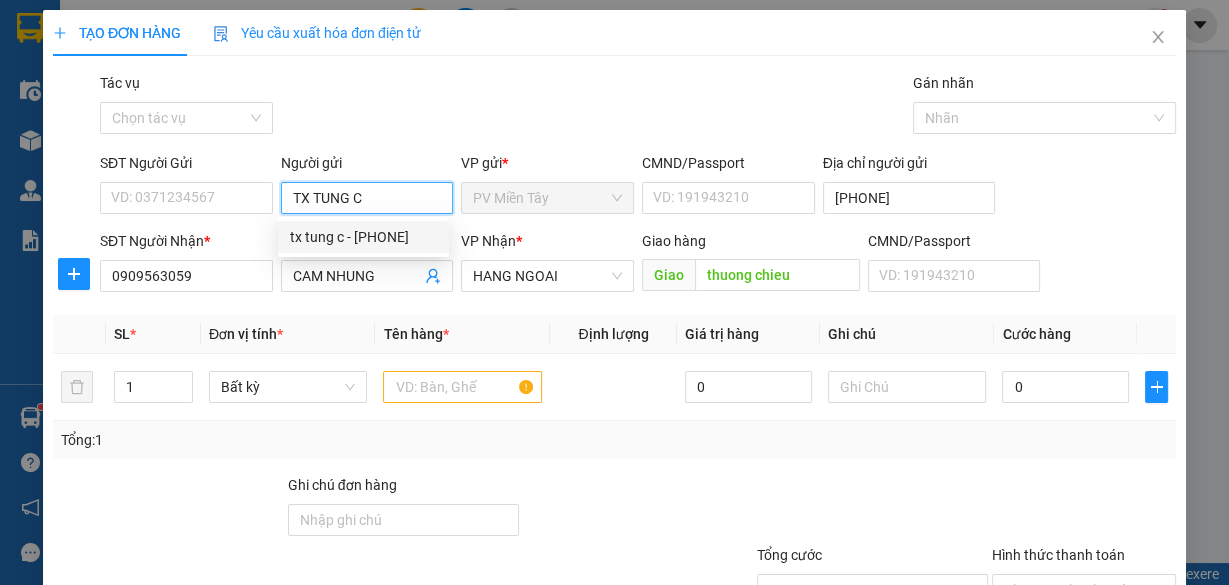 click on "tx tung c - [PHONE]" at bounding box center (363, 237) 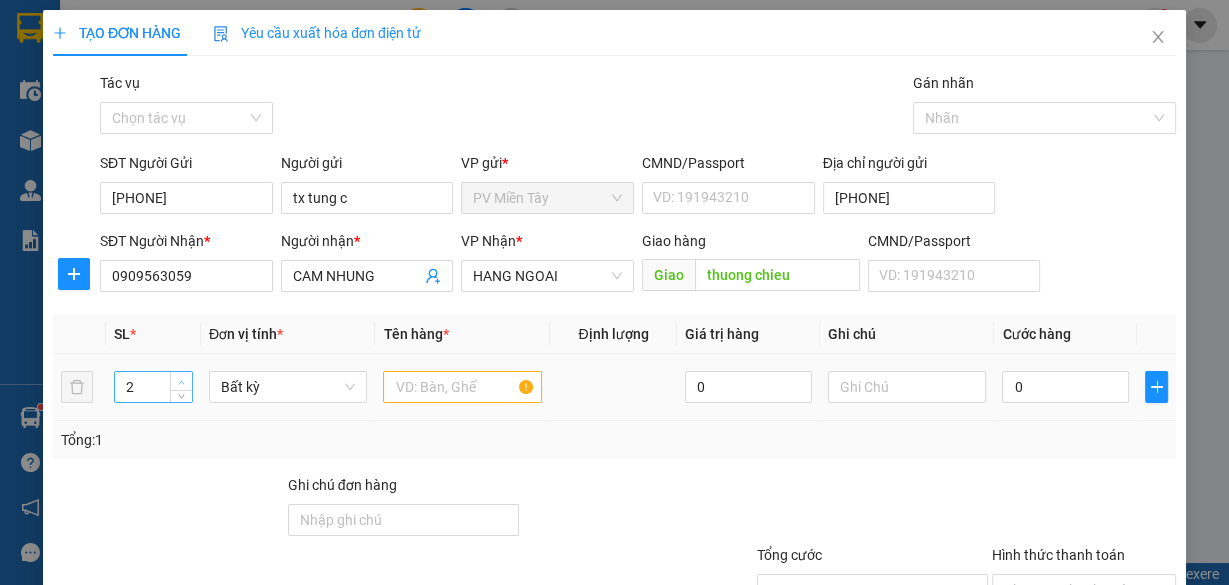 click 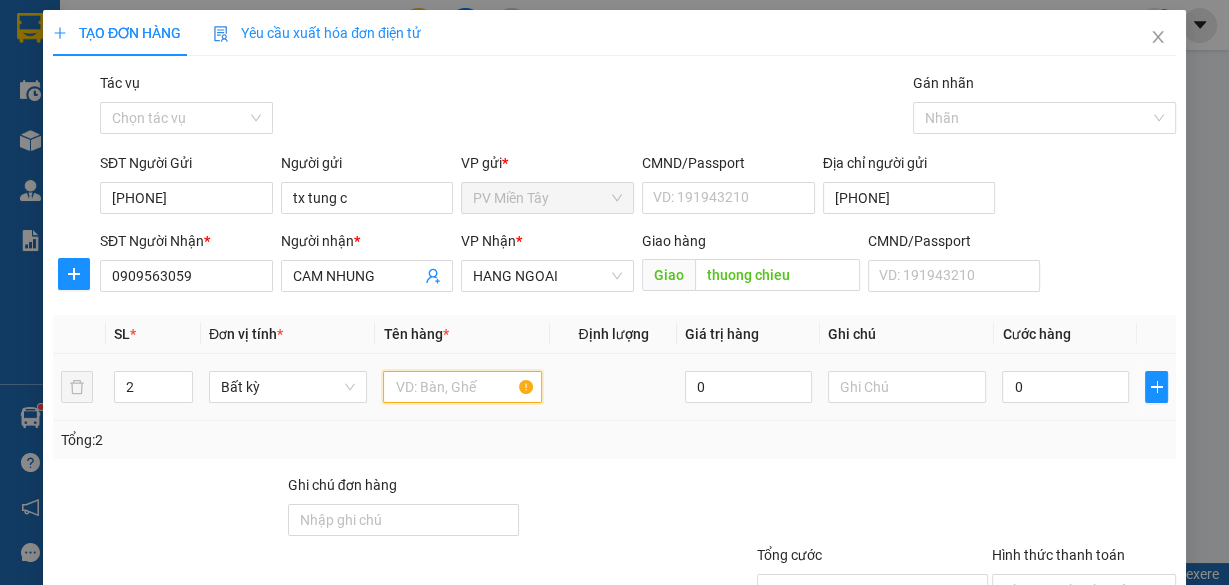 click at bounding box center (462, 387) 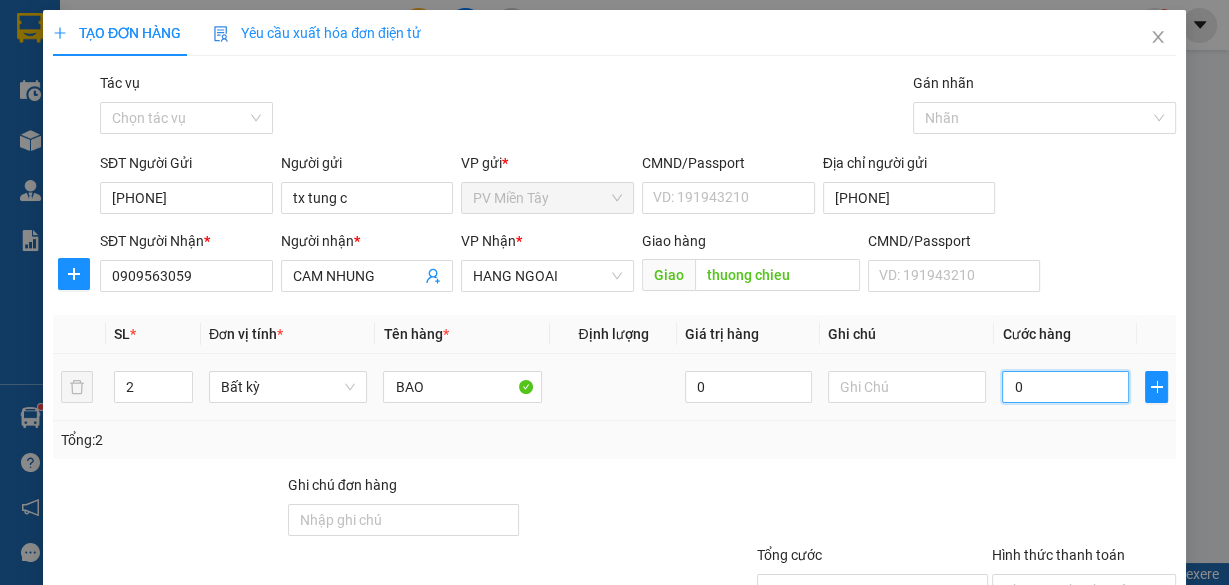 click on "0" at bounding box center [1065, 387] 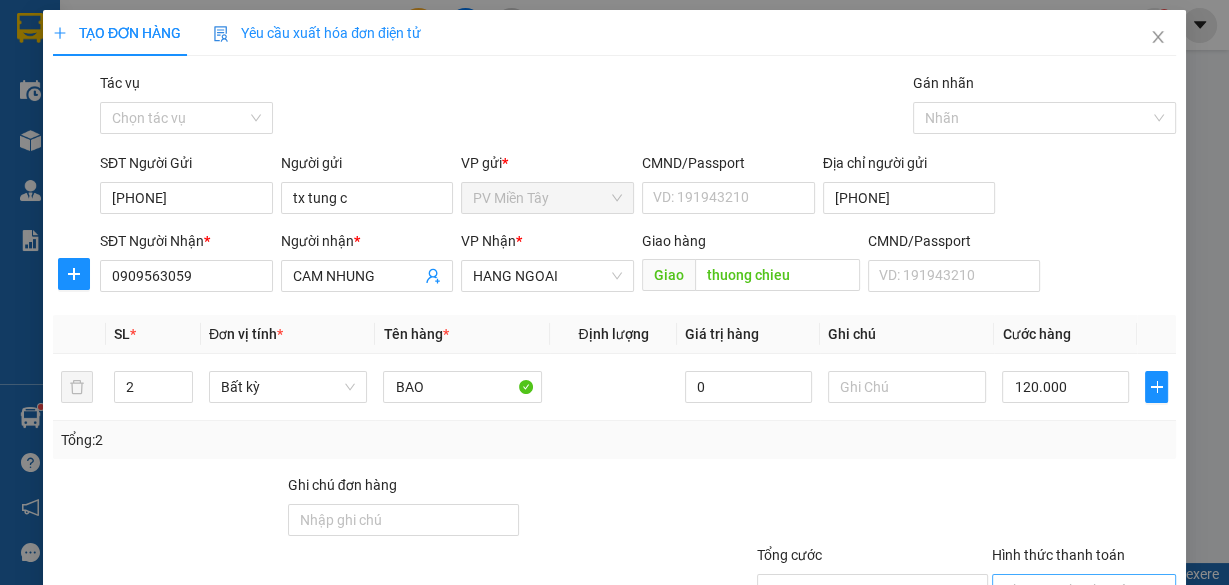 click on "Hình thức thanh toán" at bounding box center [1077, 590] 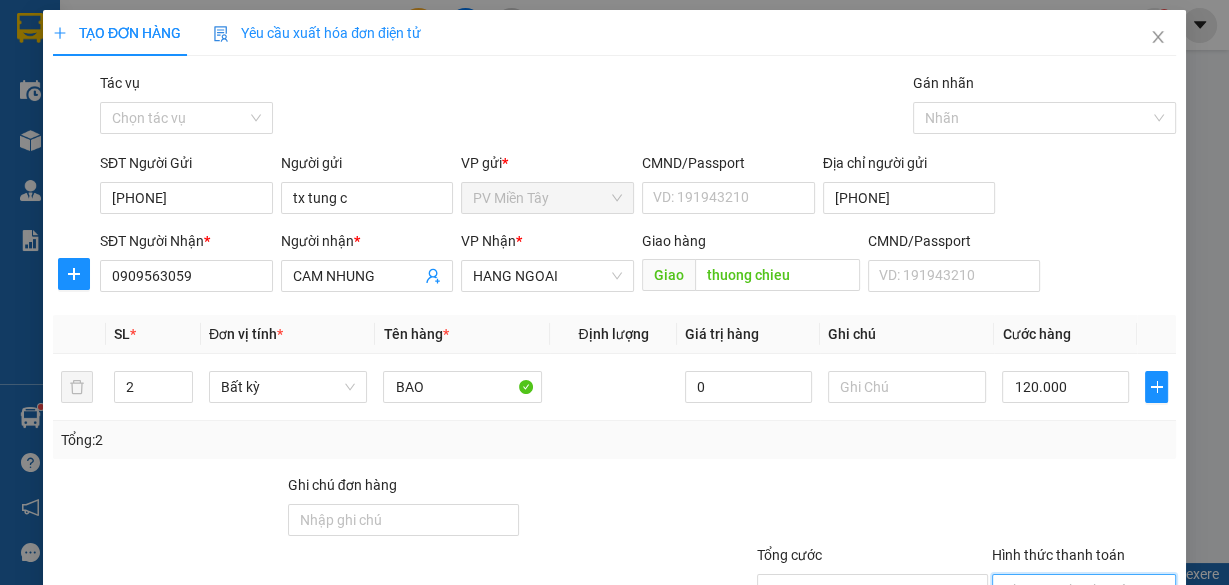 click on "Tại văn phòng" at bounding box center [1073, 628] 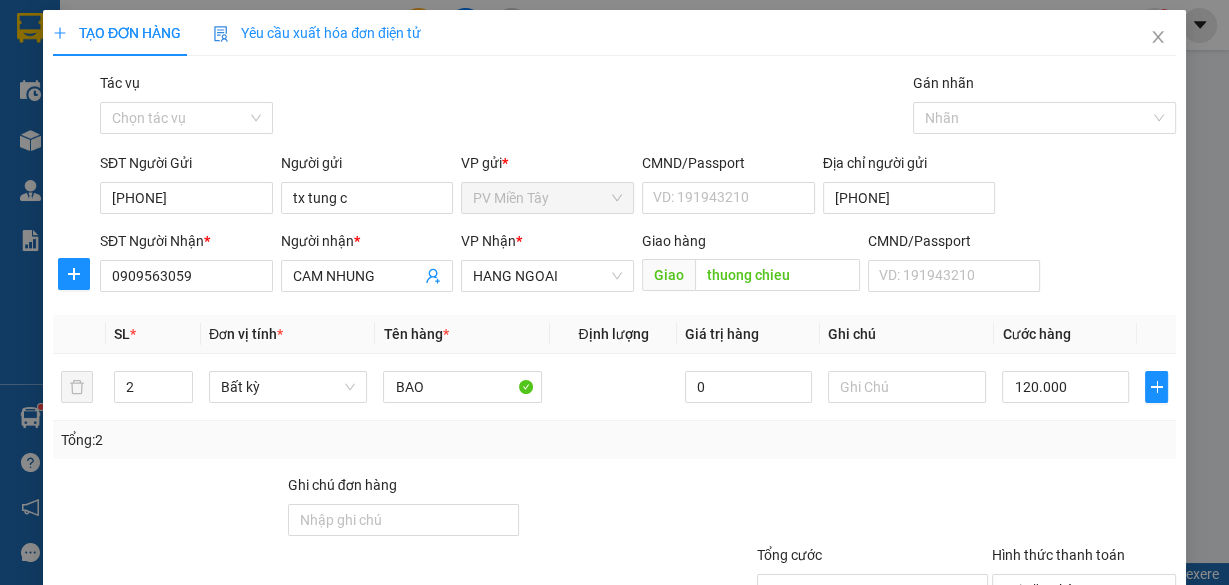 click on "Lưu và In" at bounding box center (1119, 685) 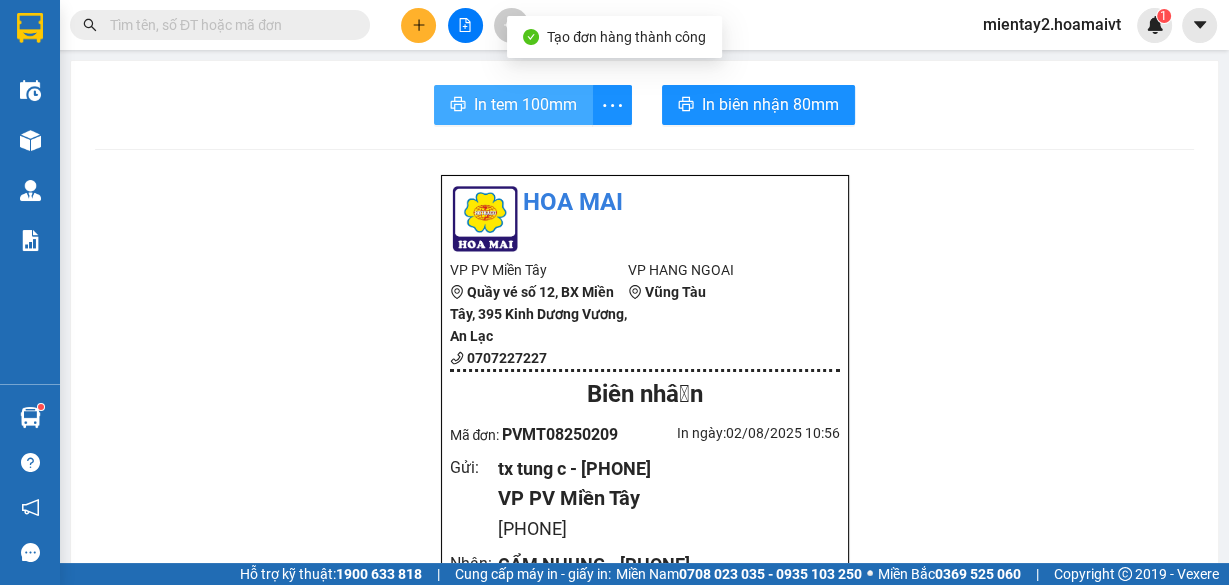 click on "In tem 100mm" at bounding box center [525, 104] 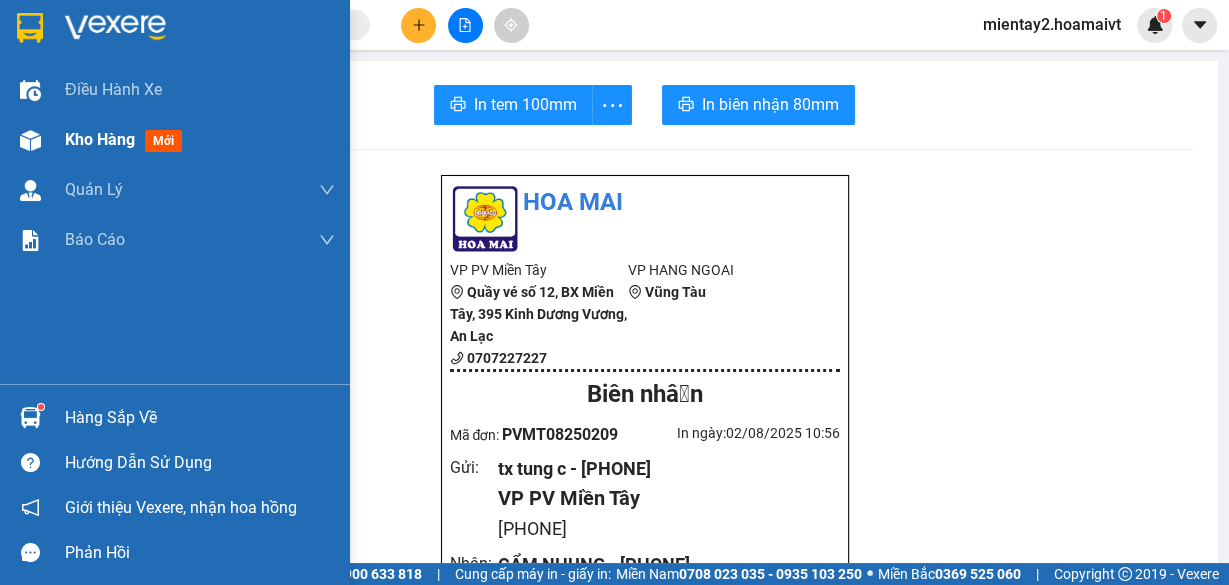 click on "Kho hàng" at bounding box center [100, 139] 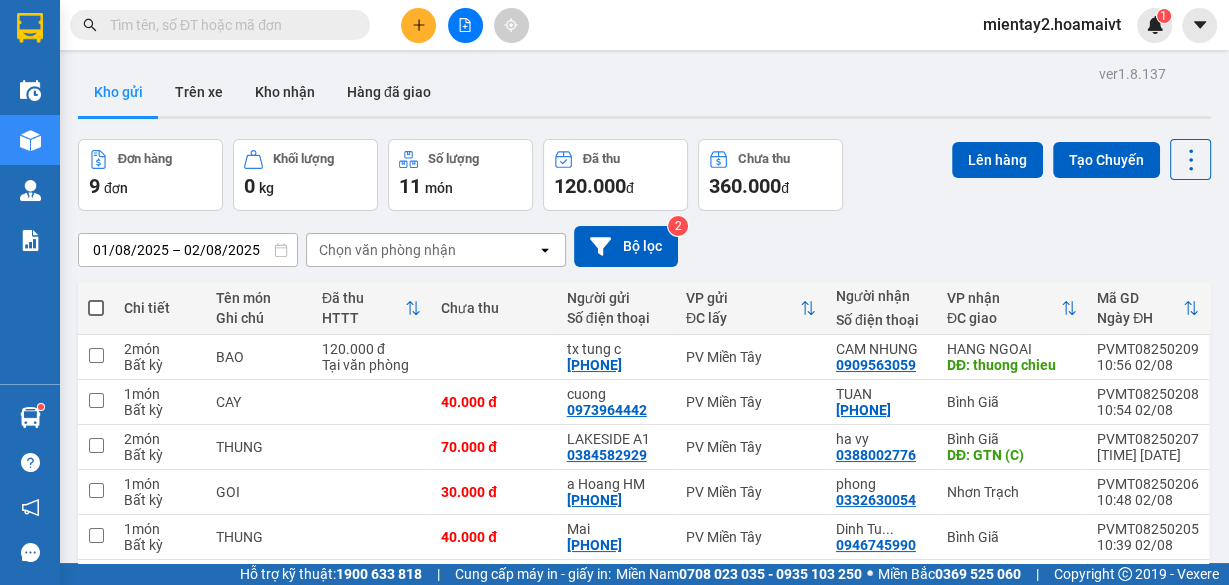 click on "Chọn văn phòng nhận" at bounding box center [387, 250] 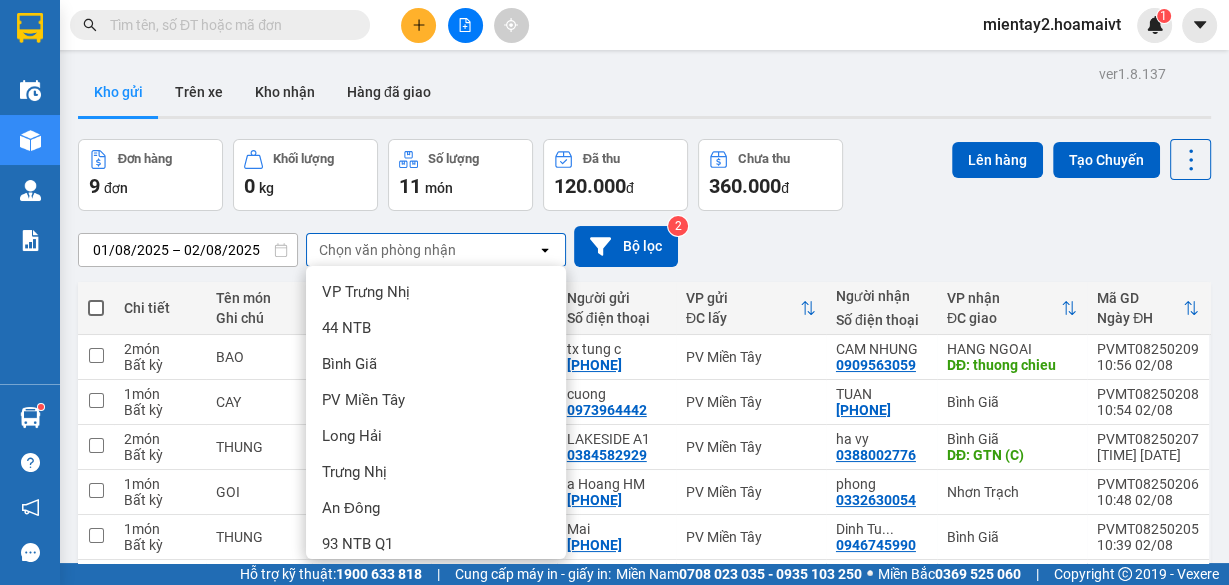 click on "HANG NGOAI" at bounding box center [367, 652] 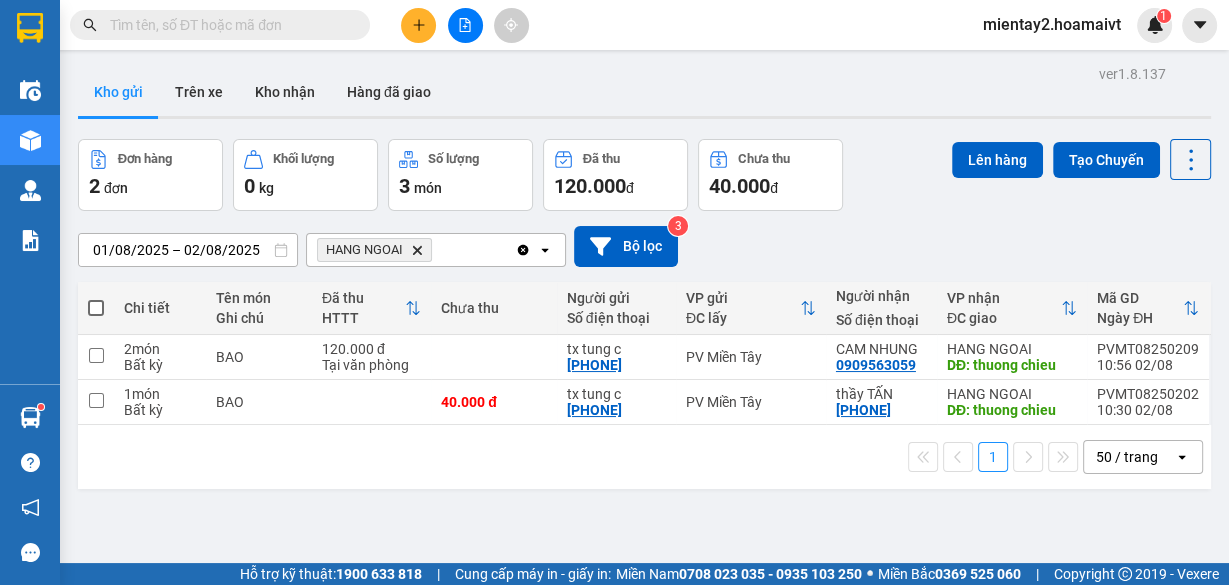 click at bounding box center [96, 308] 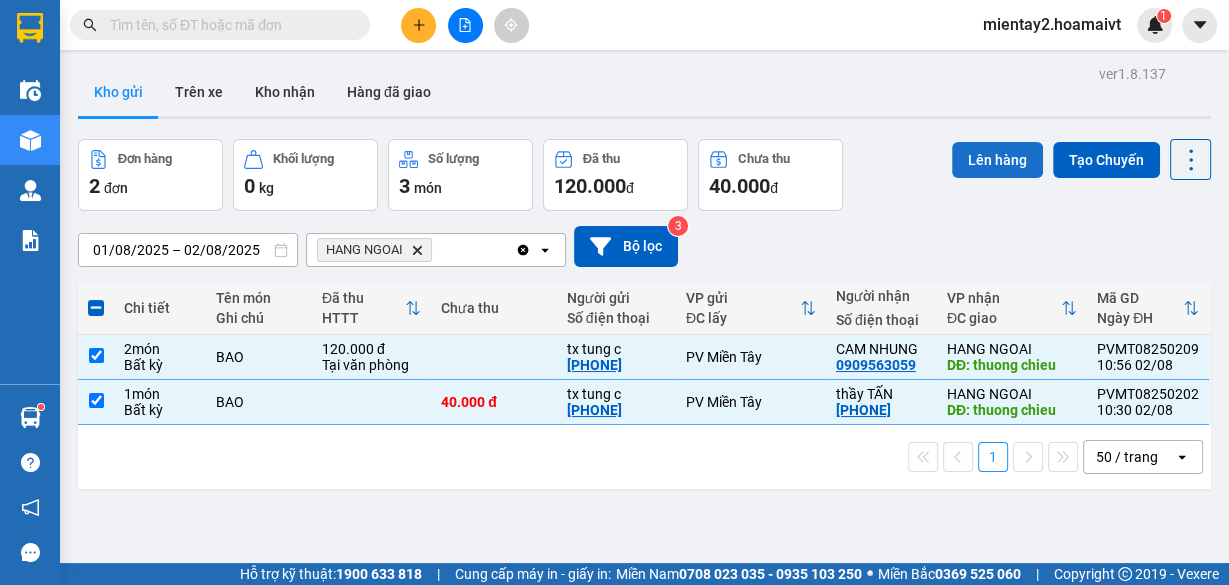 click on "Lên hàng" at bounding box center [997, 160] 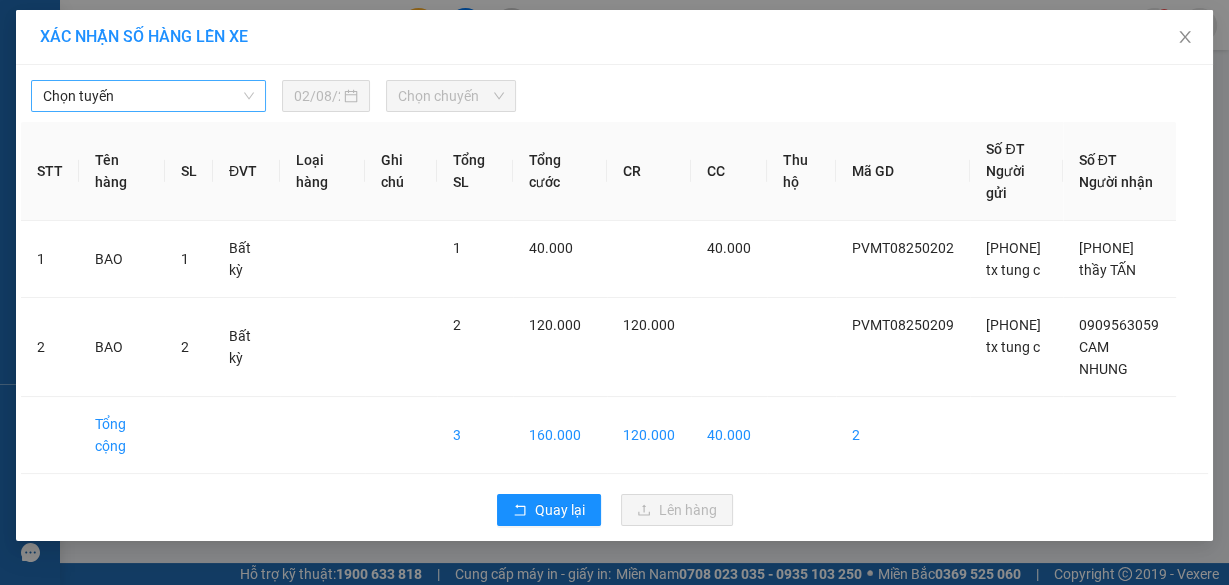 click on "Chọn tuyến" at bounding box center [148, 96] 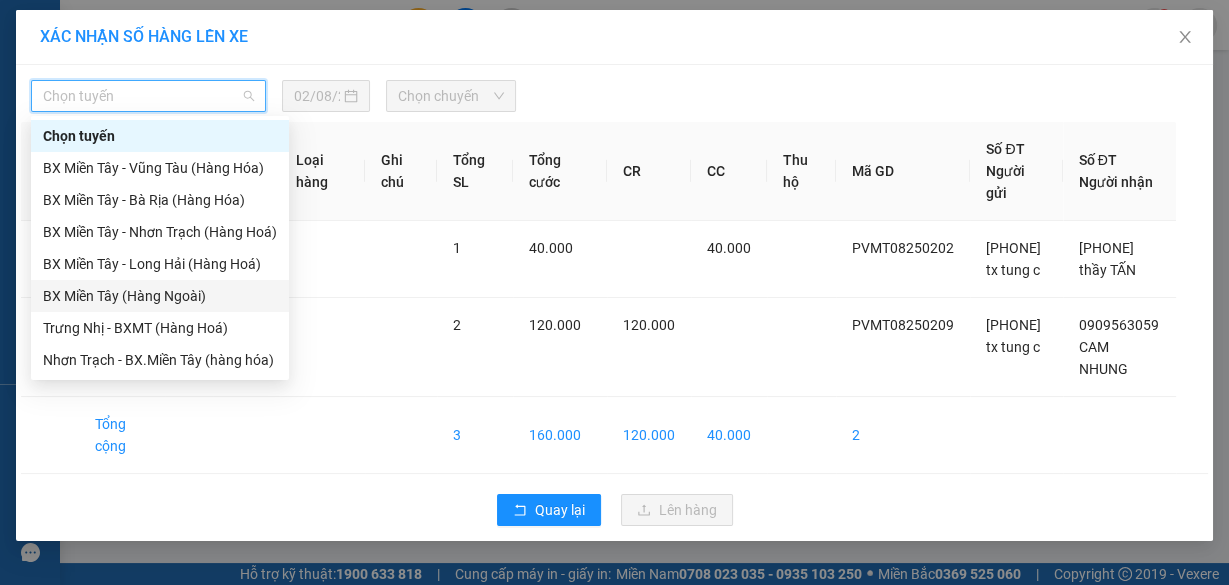 click on "BX Miền Tây  (Hàng Ngoài)" at bounding box center [160, 296] 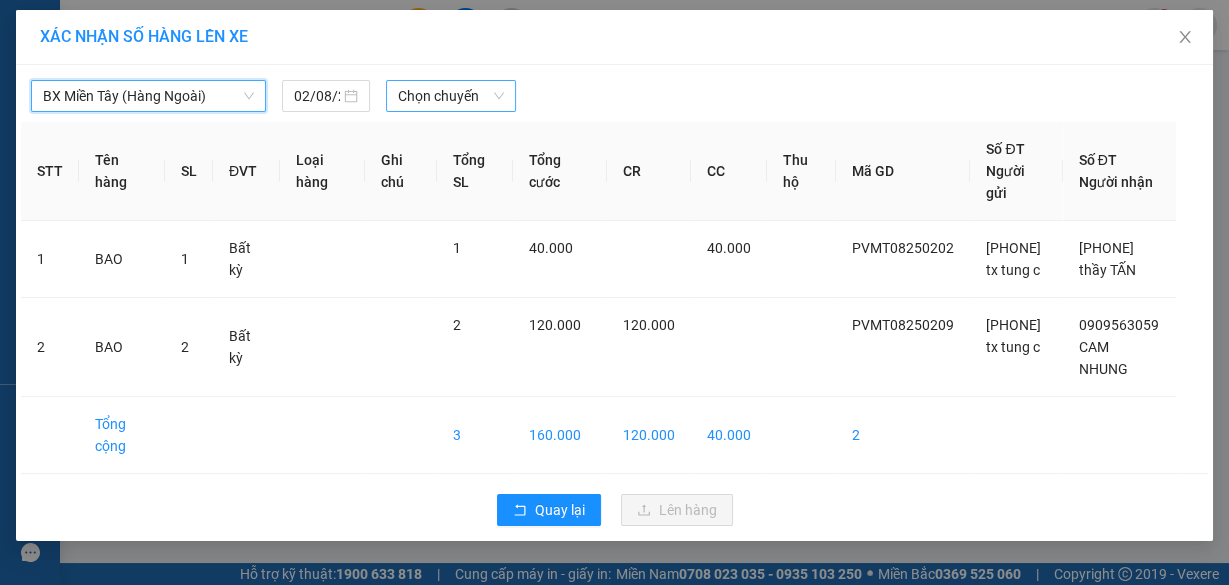click on "Chọn chuyến" at bounding box center (451, 96) 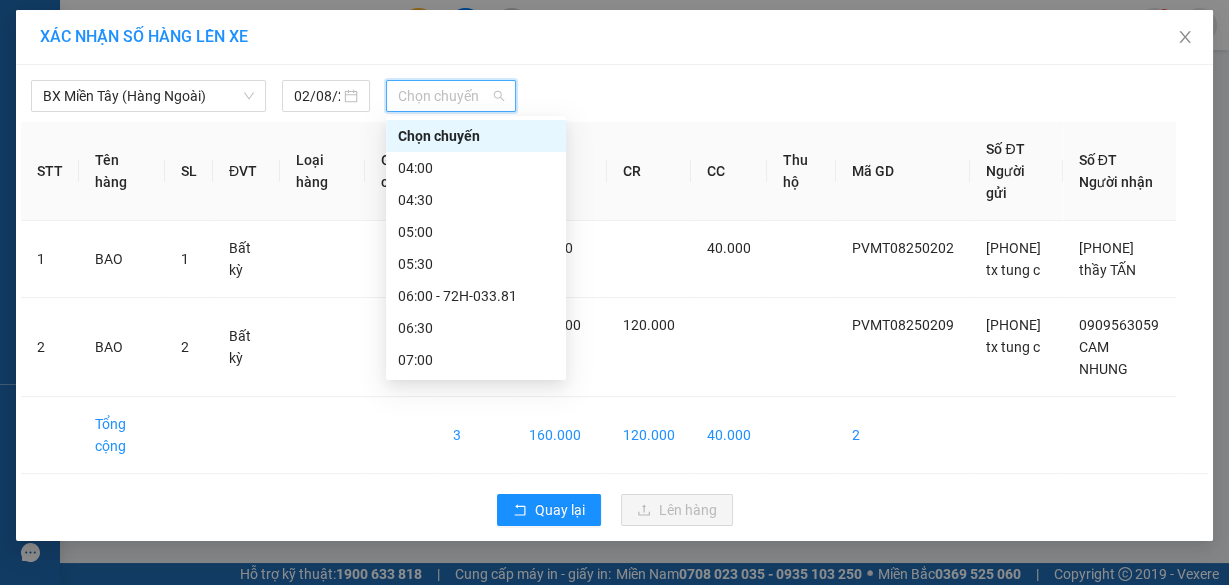 click on "11:00" at bounding box center (476, 872) 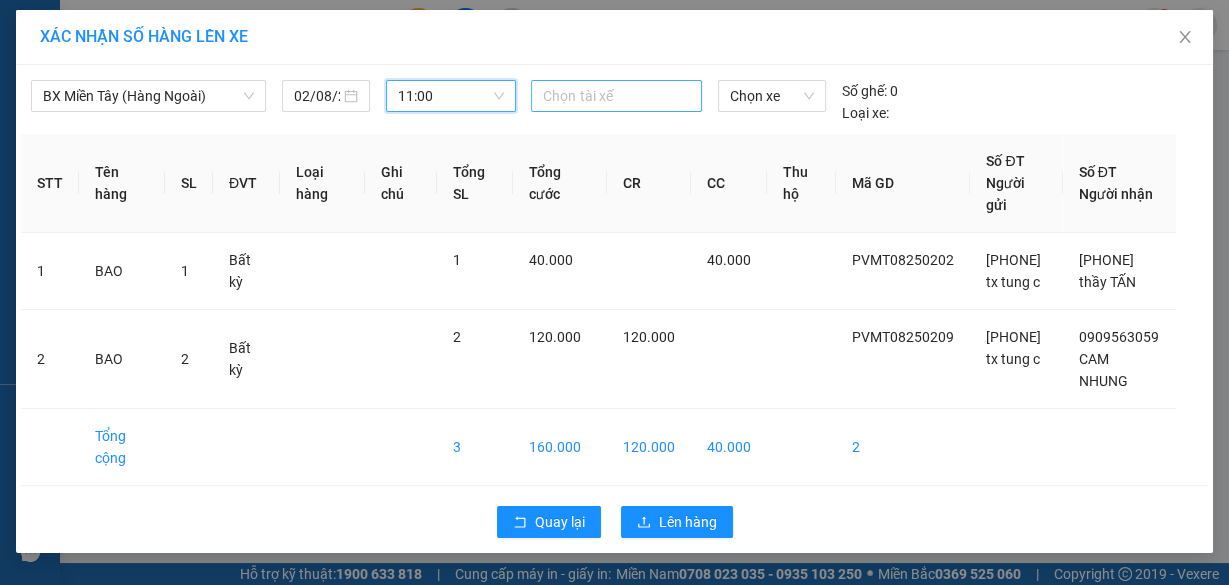 click at bounding box center (616, 96) 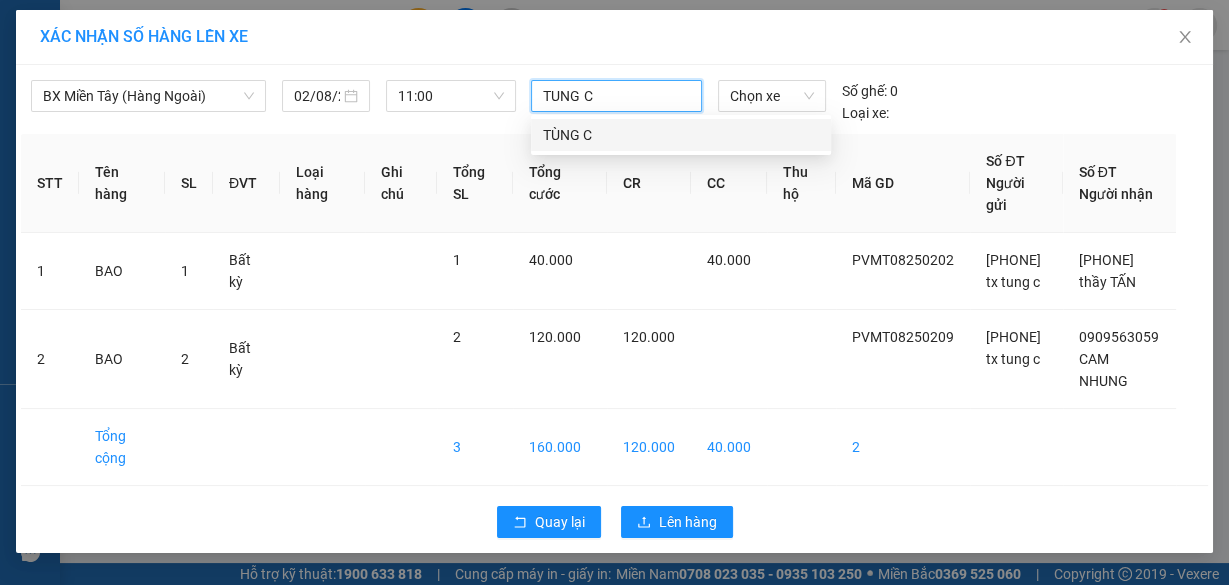click on "TÙNG C" at bounding box center (681, 135) 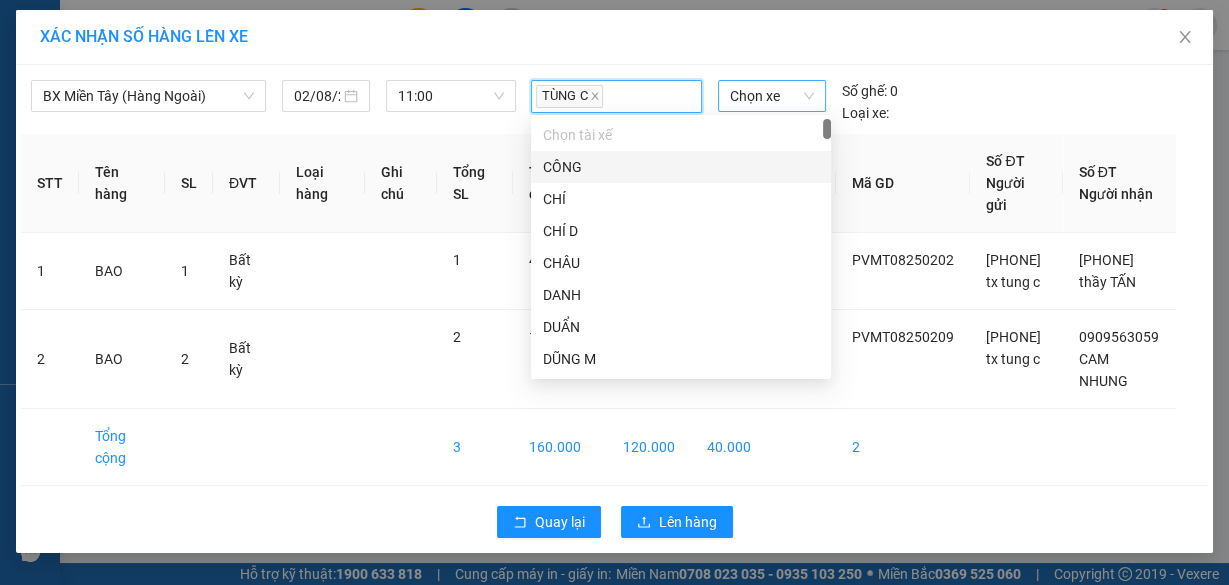 click on "Chọn xe" at bounding box center (772, 96) 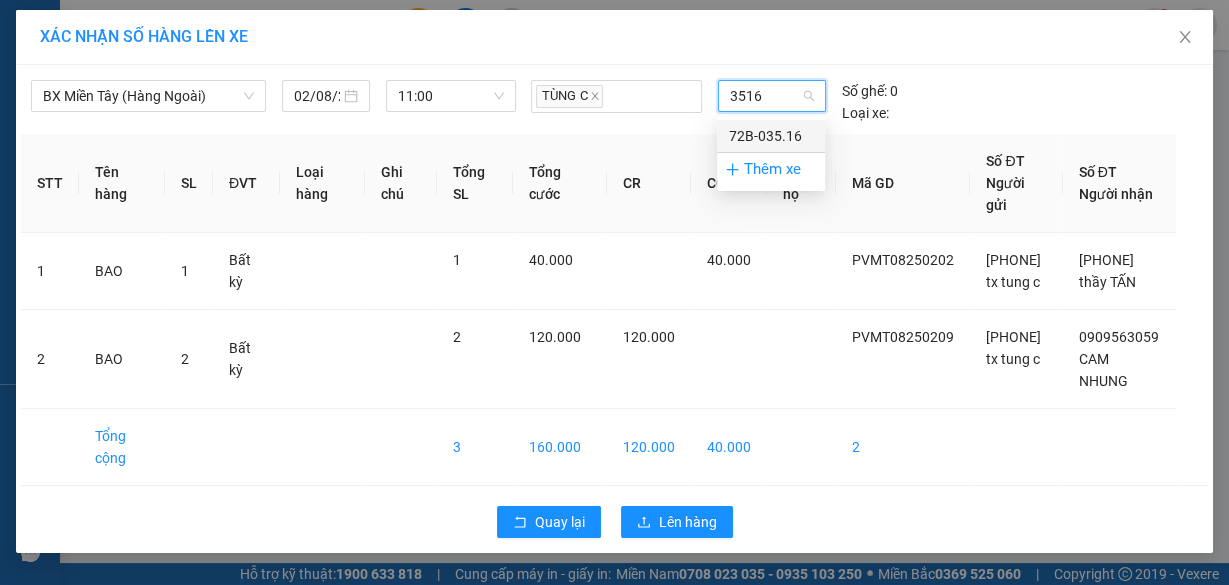 click on "72B-035.16" at bounding box center (771, 136) 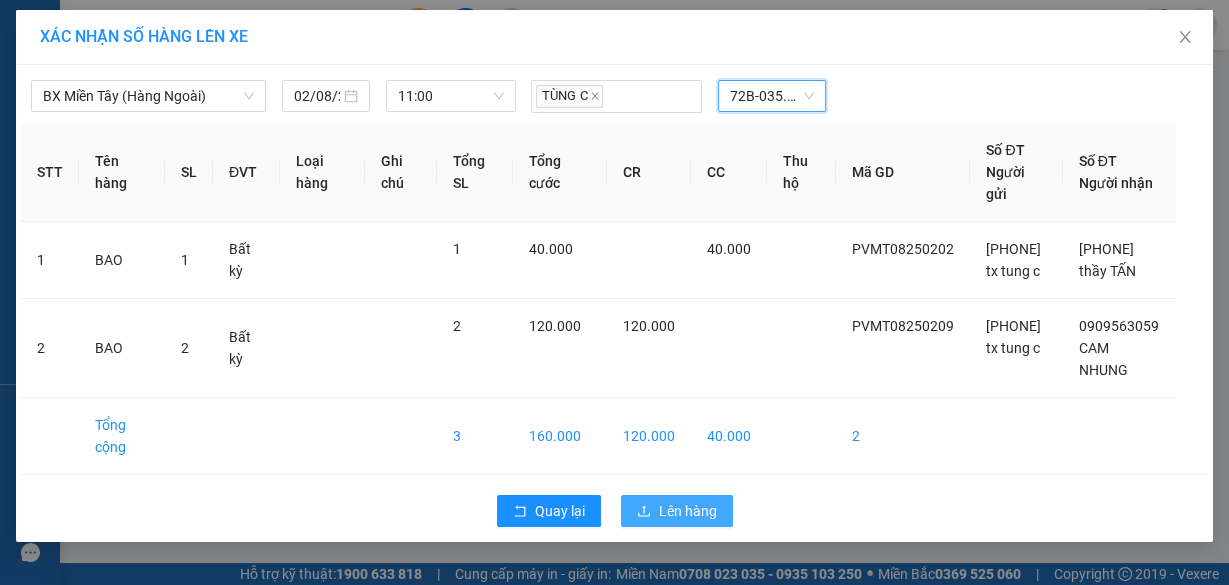 click on "Lên hàng" at bounding box center [688, 511] 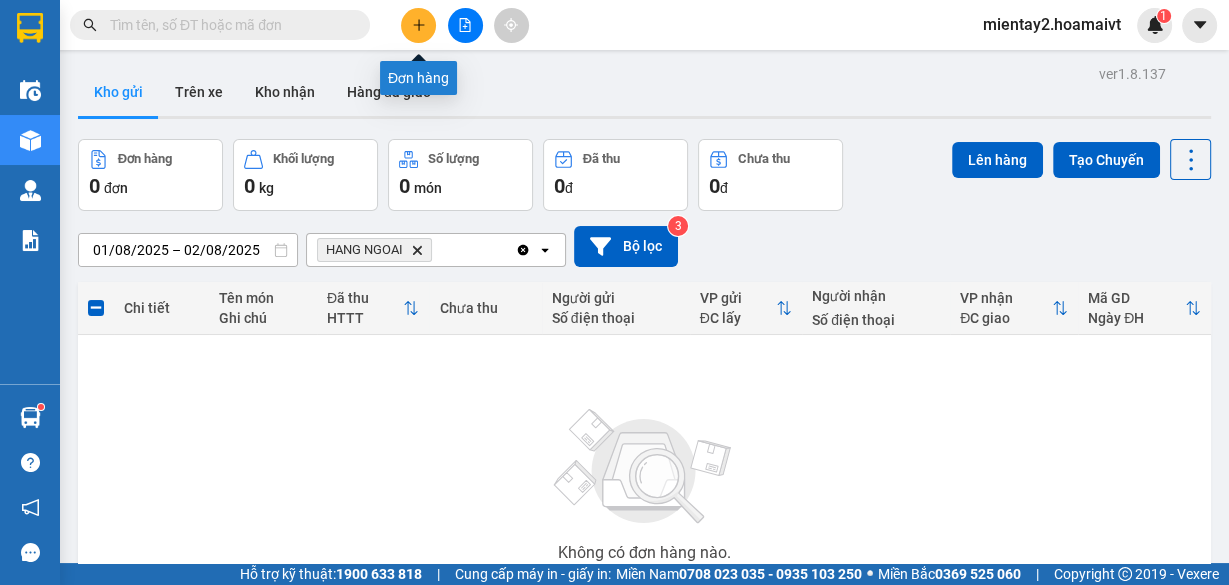 click 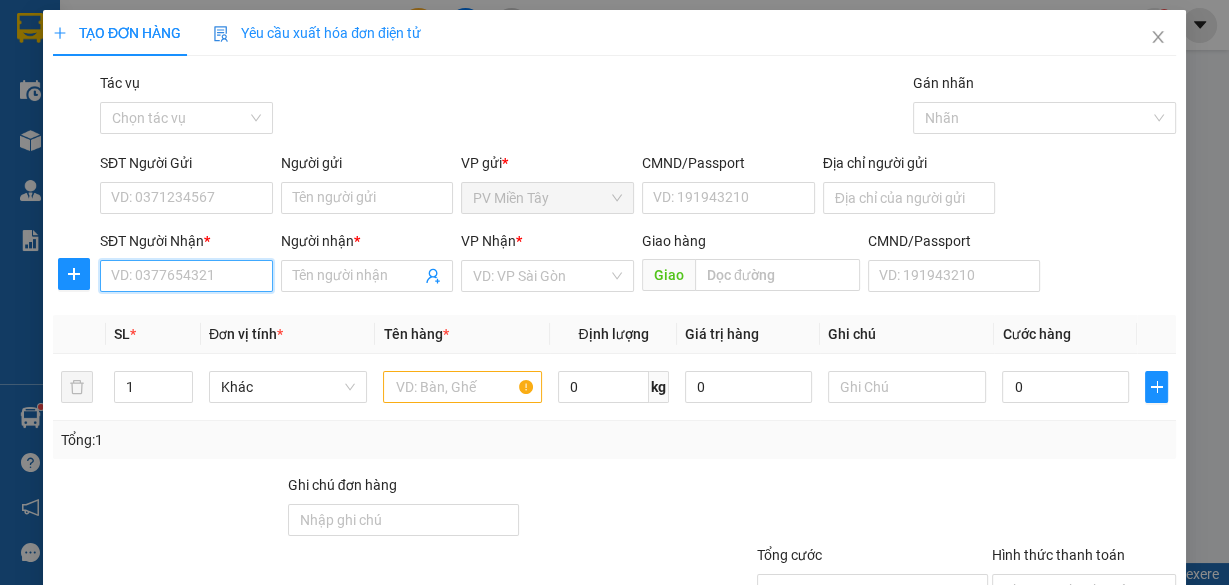 click on "SĐT Người Nhận  *" at bounding box center (186, 276) 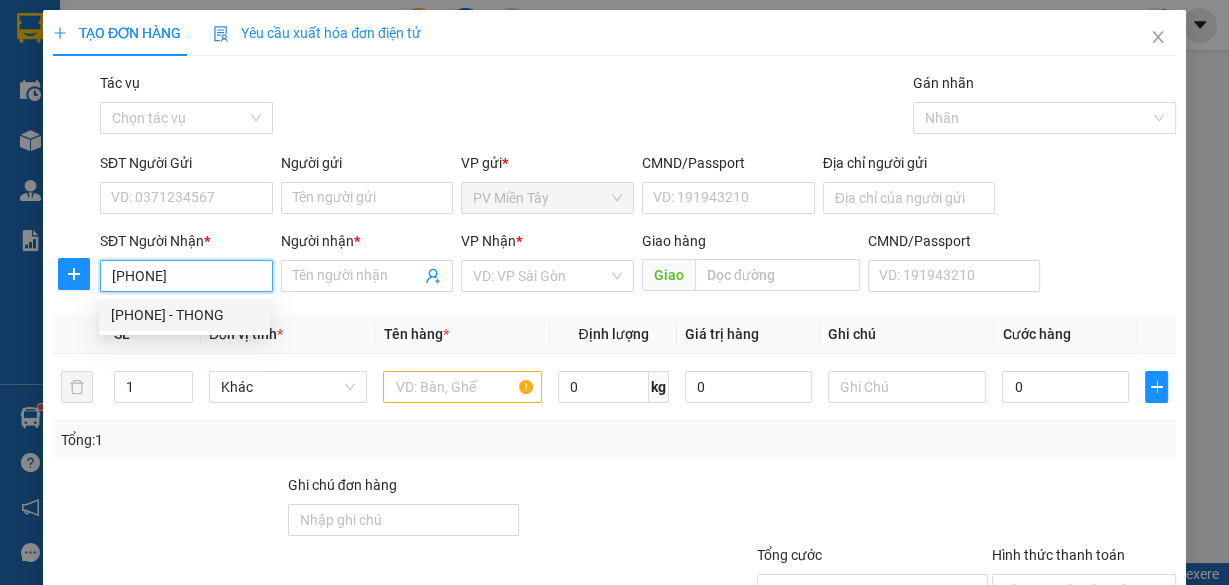 click on "[PHONE] - THONG" at bounding box center [184, 315] 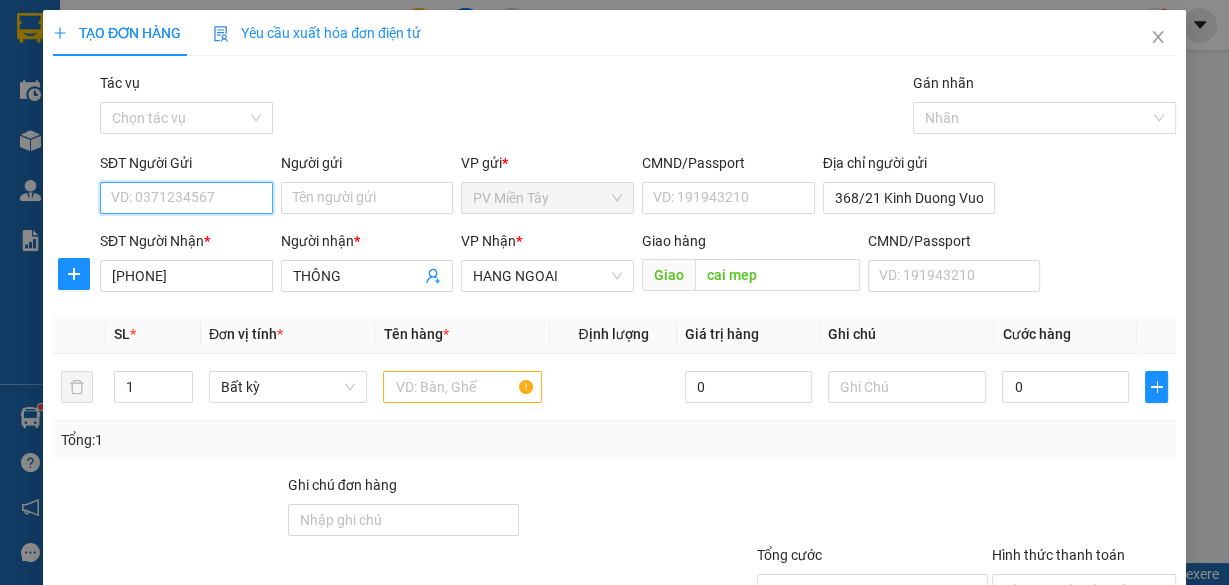 click on "SĐT Người Gửi" at bounding box center (186, 198) 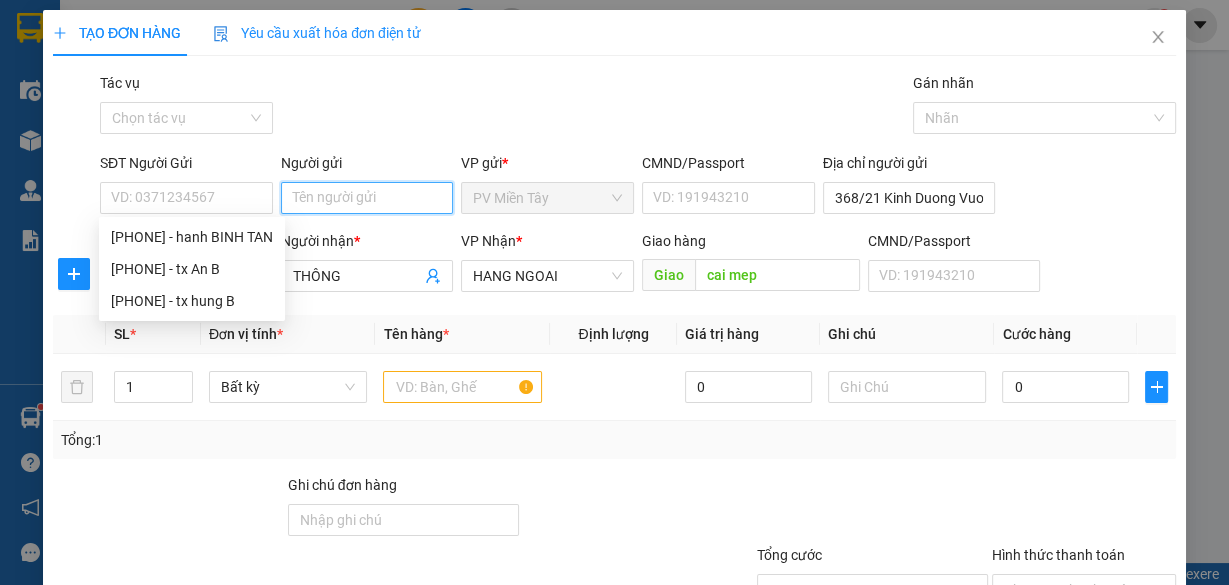 click on "Người gửi" at bounding box center [367, 198] 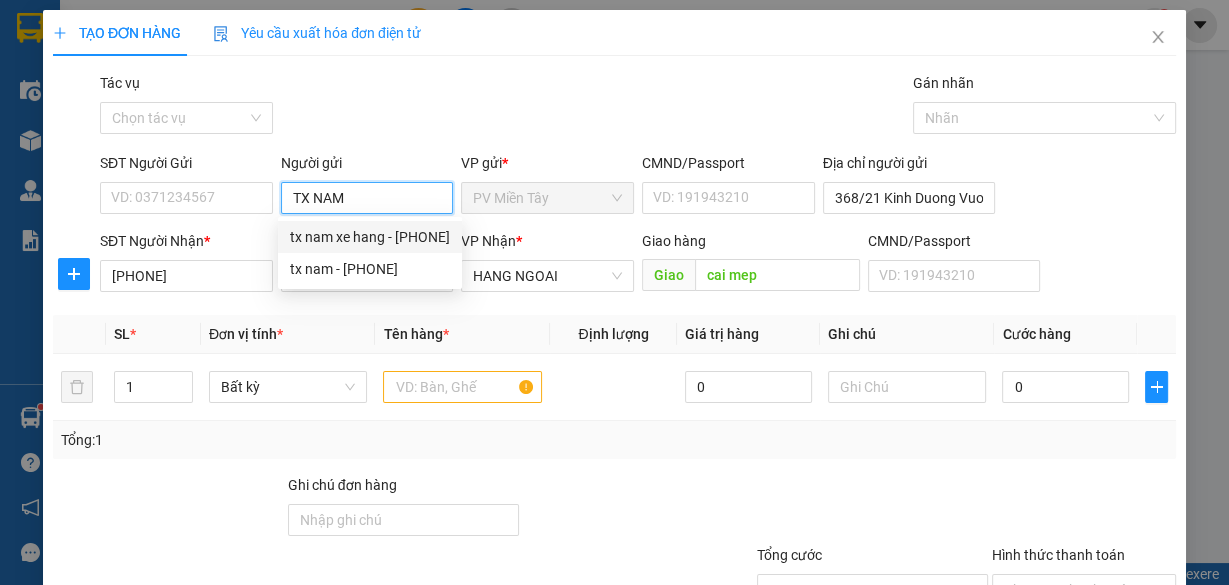 click on "tx nam xe hang - [PHONE]" at bounding box center (370, 237) 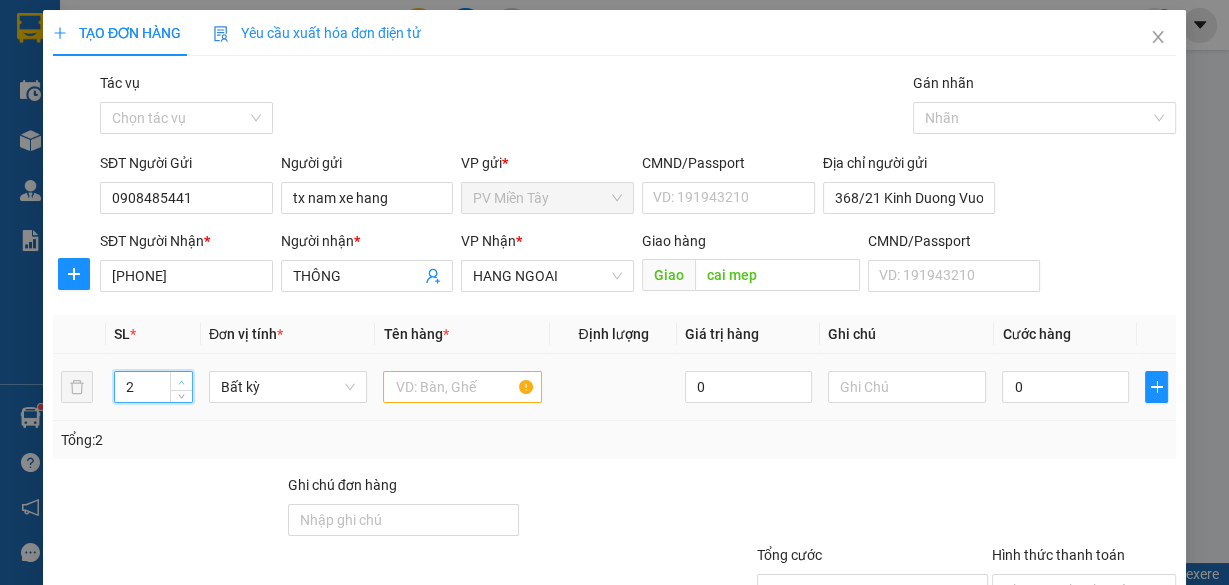 click at bounding box center (182, 382) 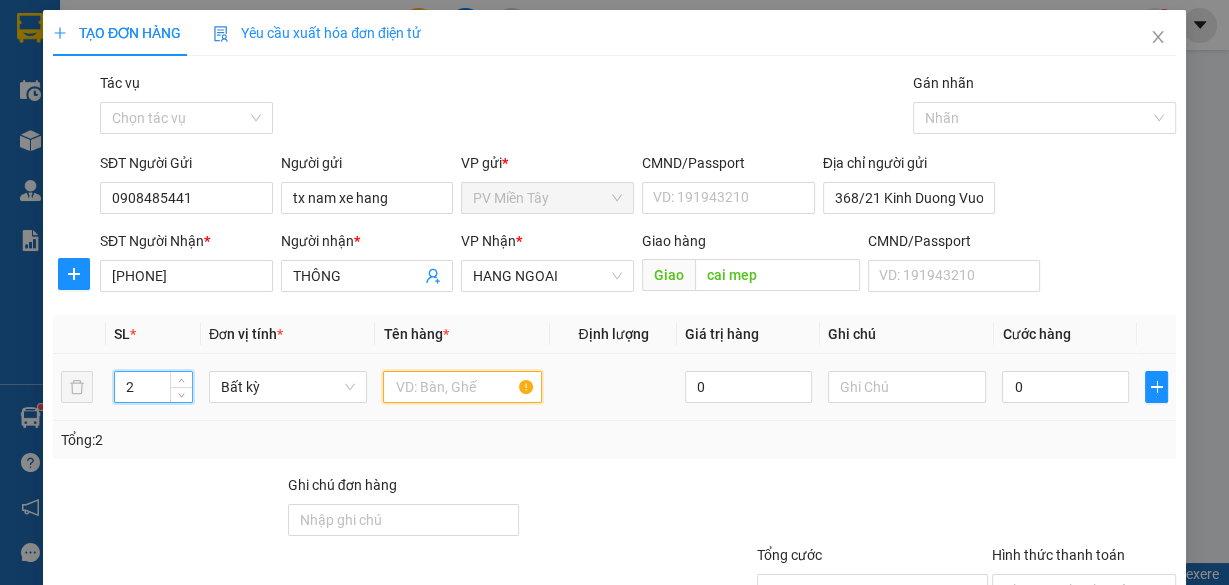 click at bounding box center [462, 387] 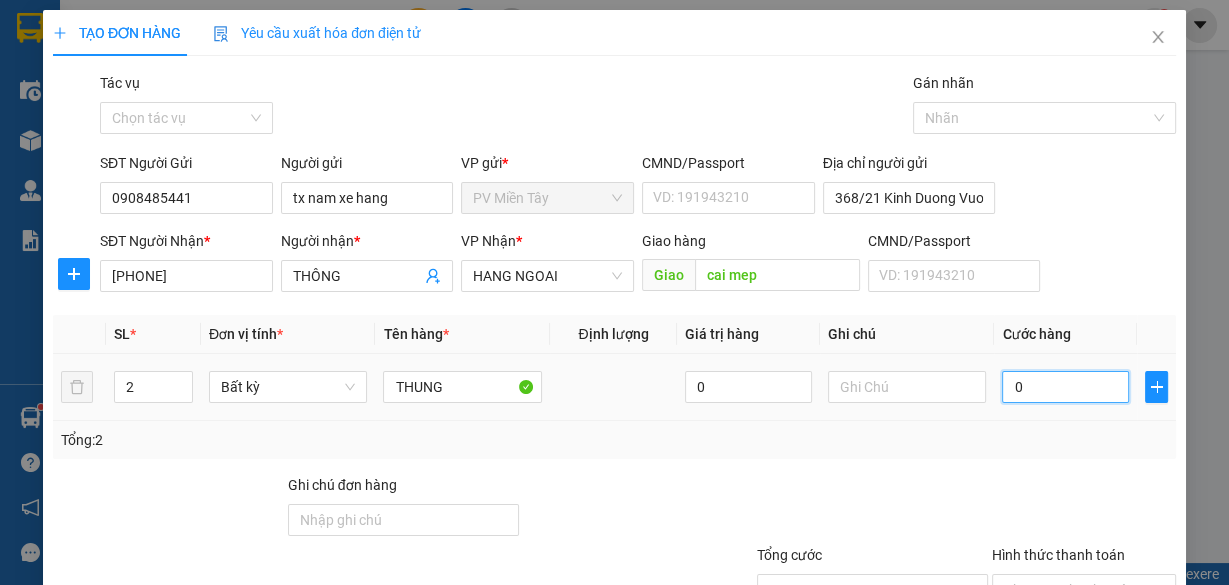 click on "0" at bounding box center [1065, 387] 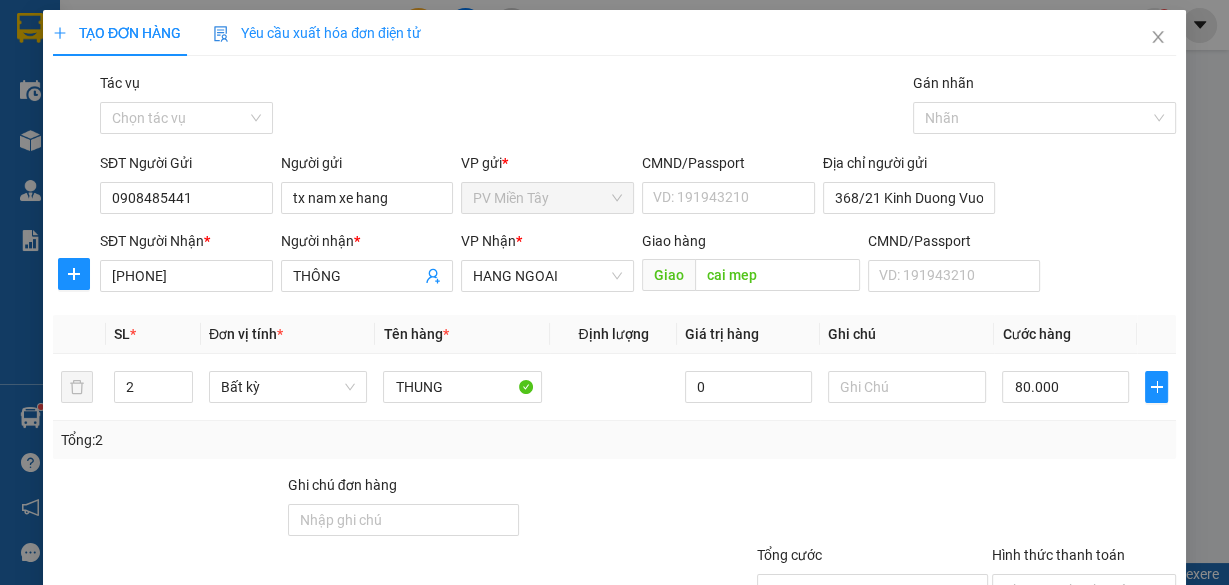 click on "Lưu và In" at bounding box center [1119, 685] 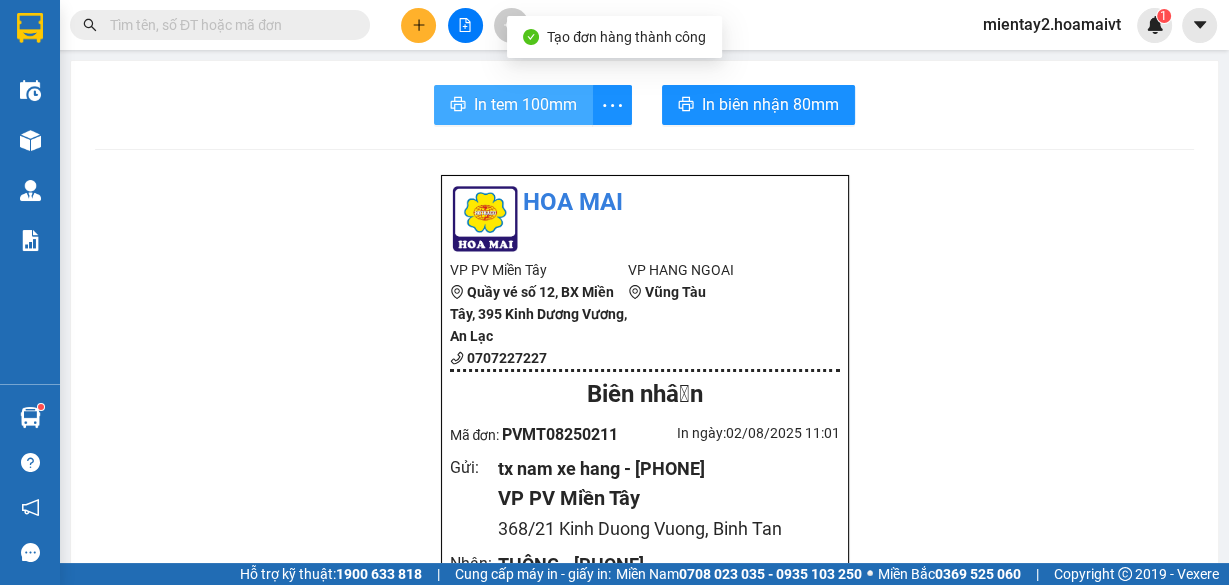 click on "In tem 100mm" at bounding box center [525, 104] 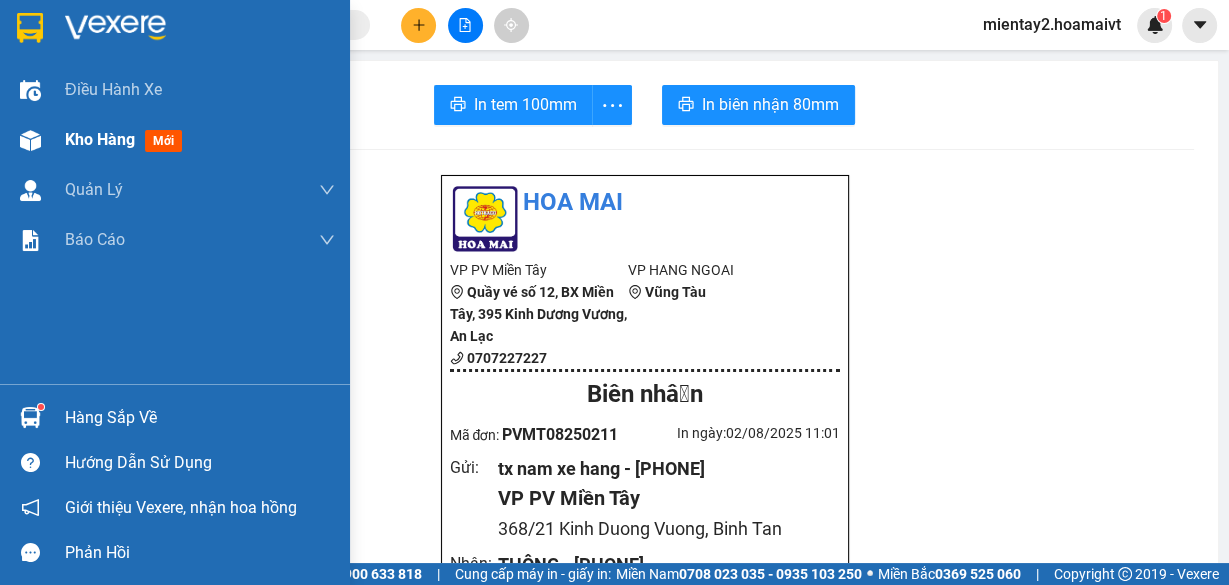 click on "Kho hàng" at bounding box center [100, 139] 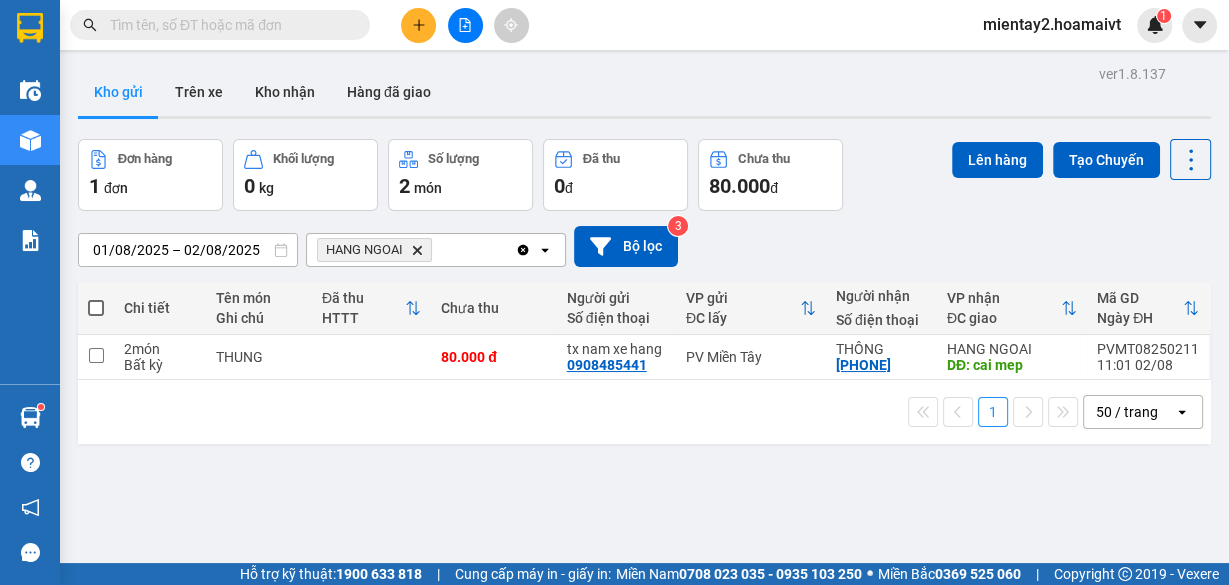 click at bounding box center (96, 308) 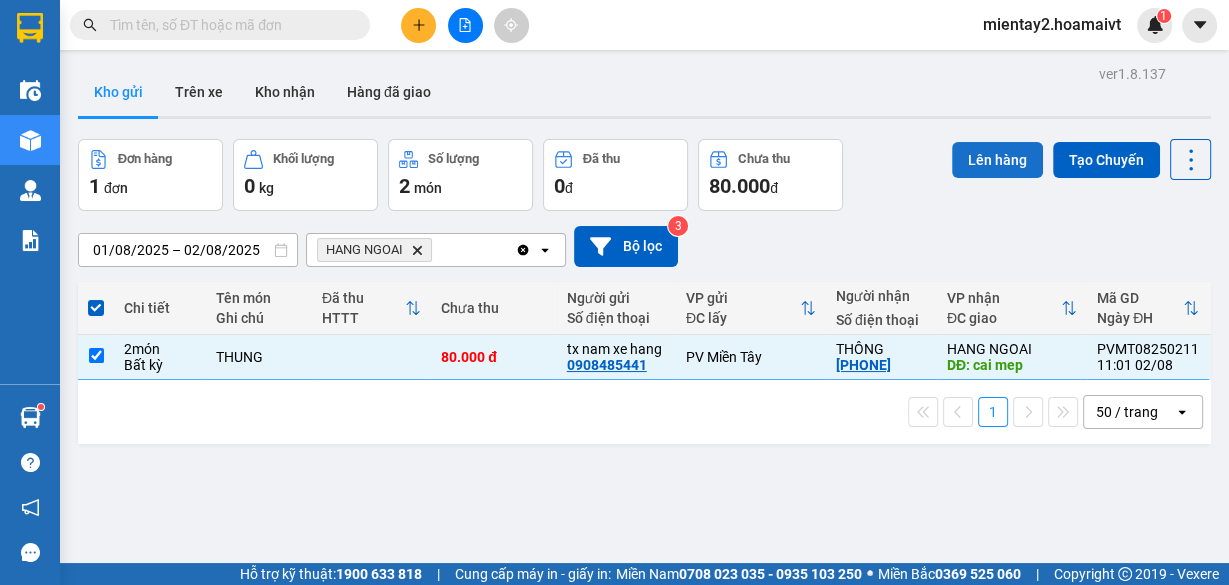 click on "Lên hàng" at bounding box center [997, 160] 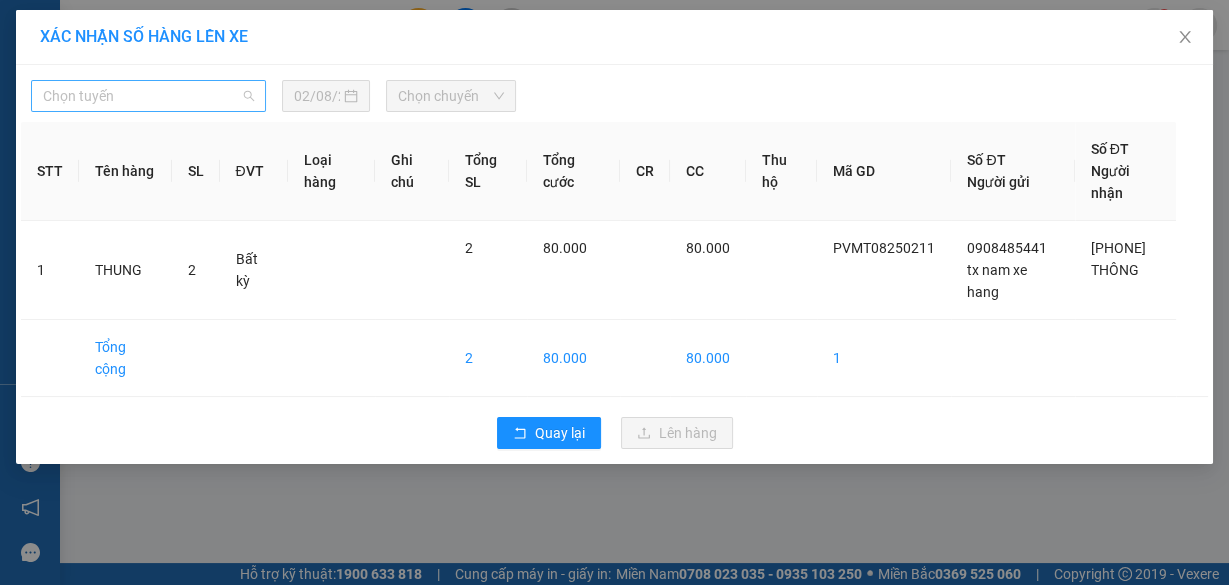 click on "Chọn tuyến" at bounding box center (148, 96) 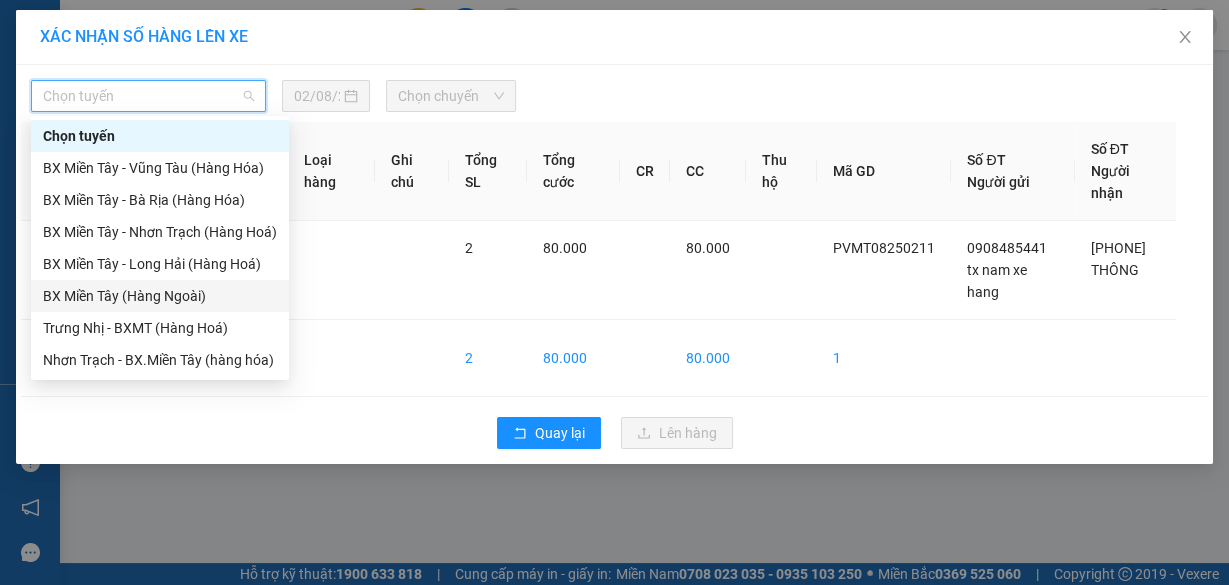 click on "BX Miền Tây  (Hàng Ngoài)" at bounding box center [160, 296] 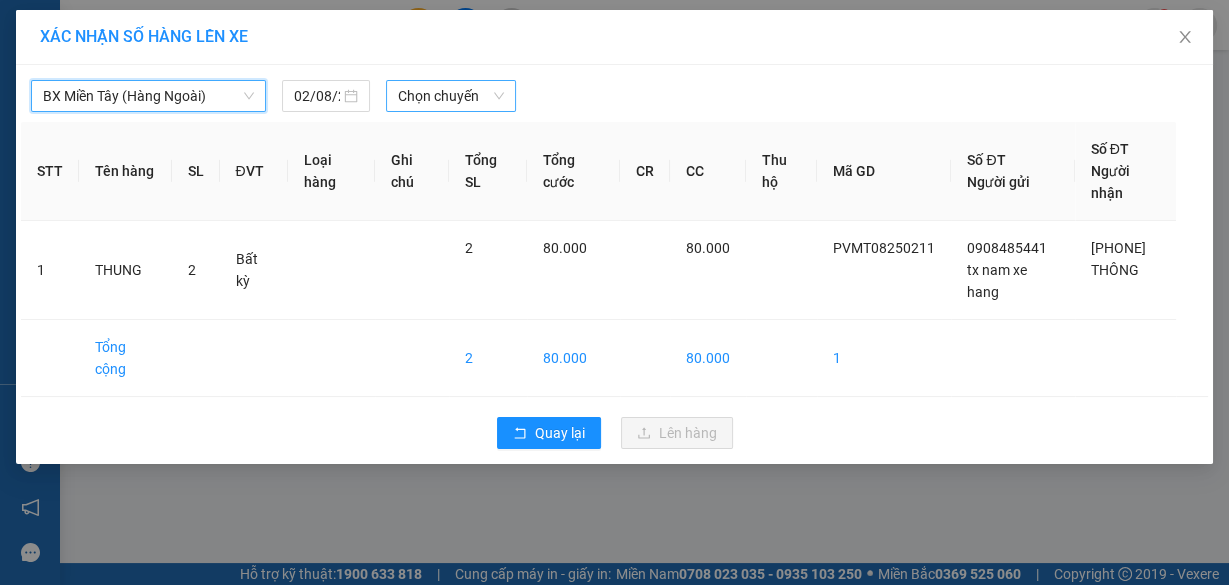 click on "Chọn chuyến" at bounding box center [451, 96] 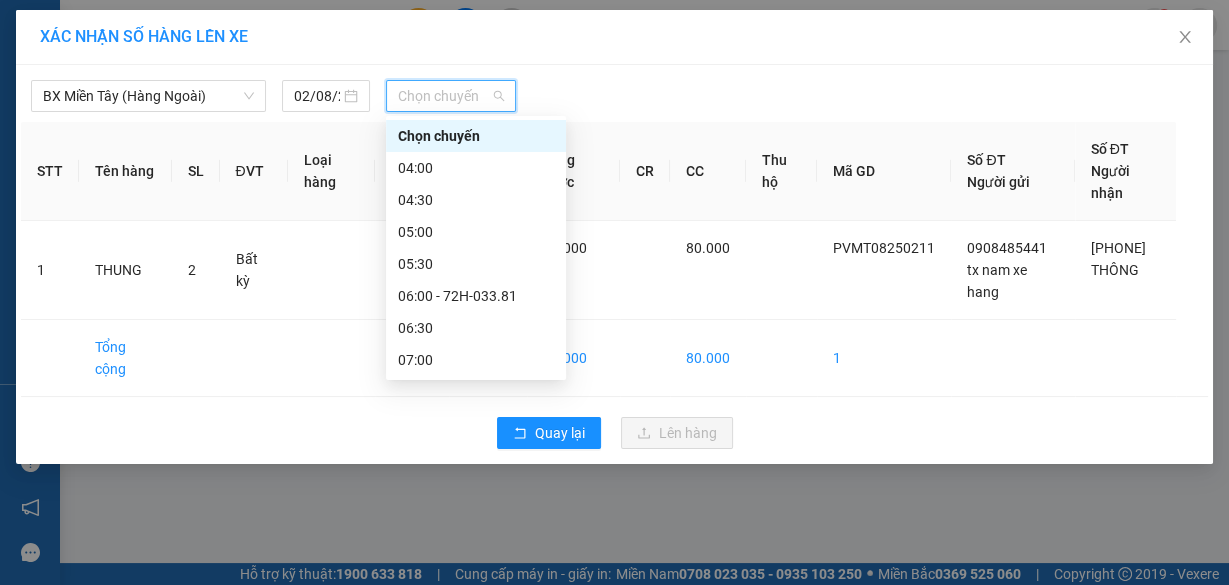click on "10:50" at bounding box center [476, 840] 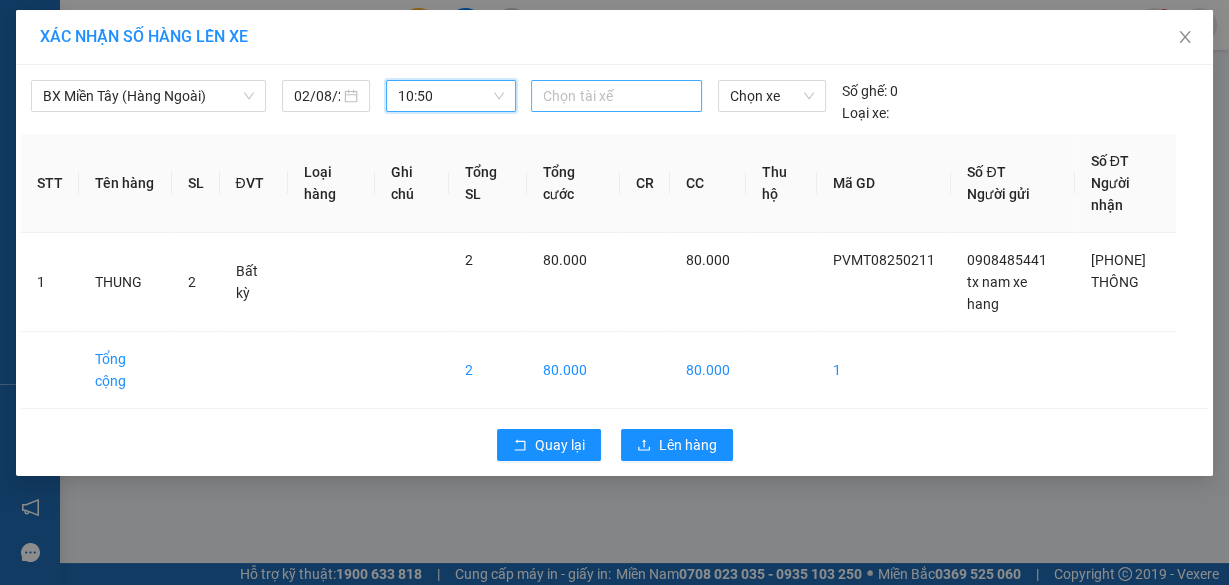 click at bounding box center (616, 96) 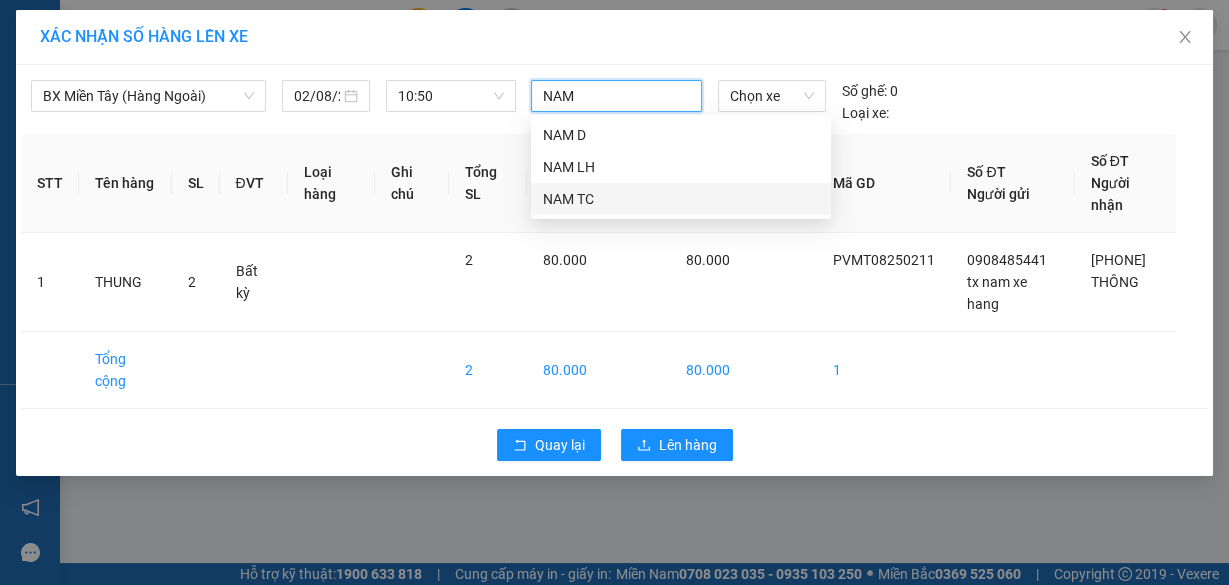 click on "NAM TC" at bounding box center (681, 199) 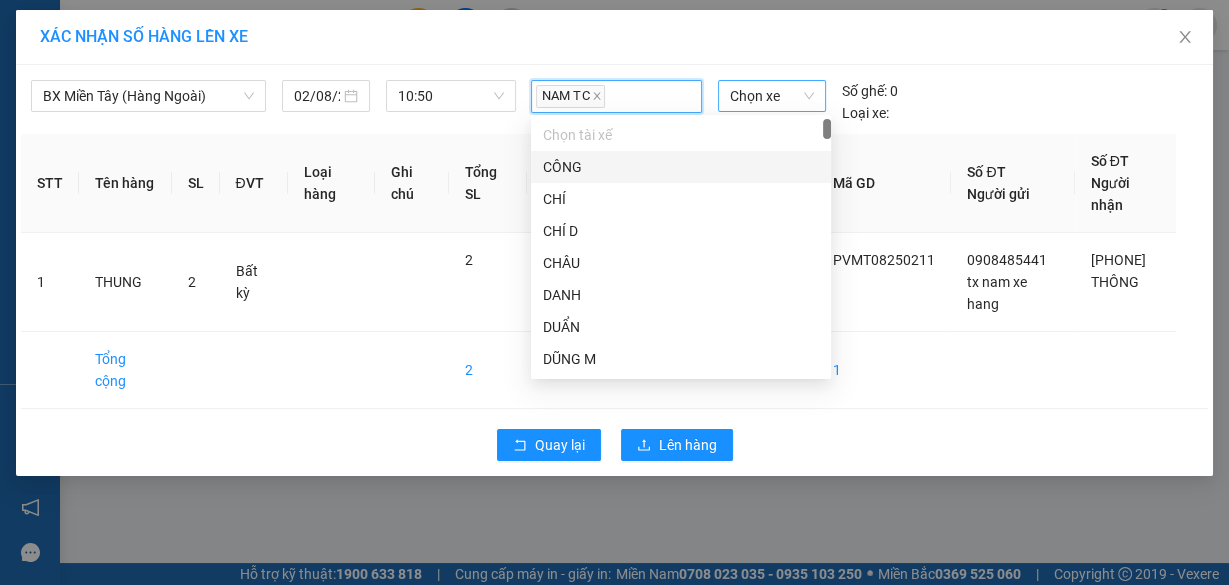click on "Chọn xe" at bounding box center (772, 96) 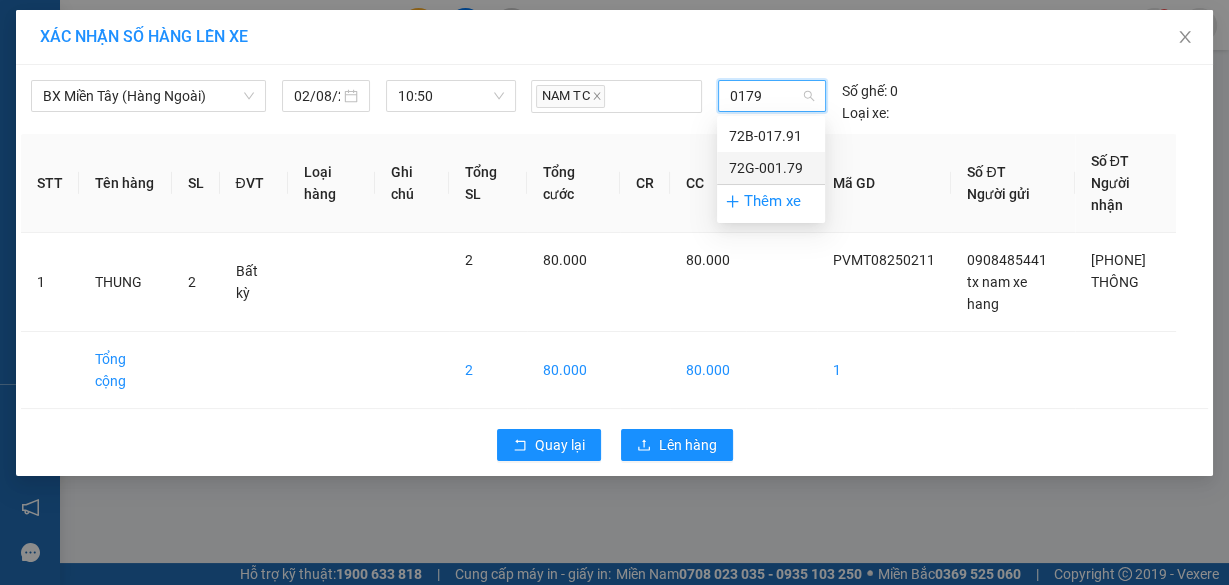 click on "72G-001.79" at bounding box center [771, 168] 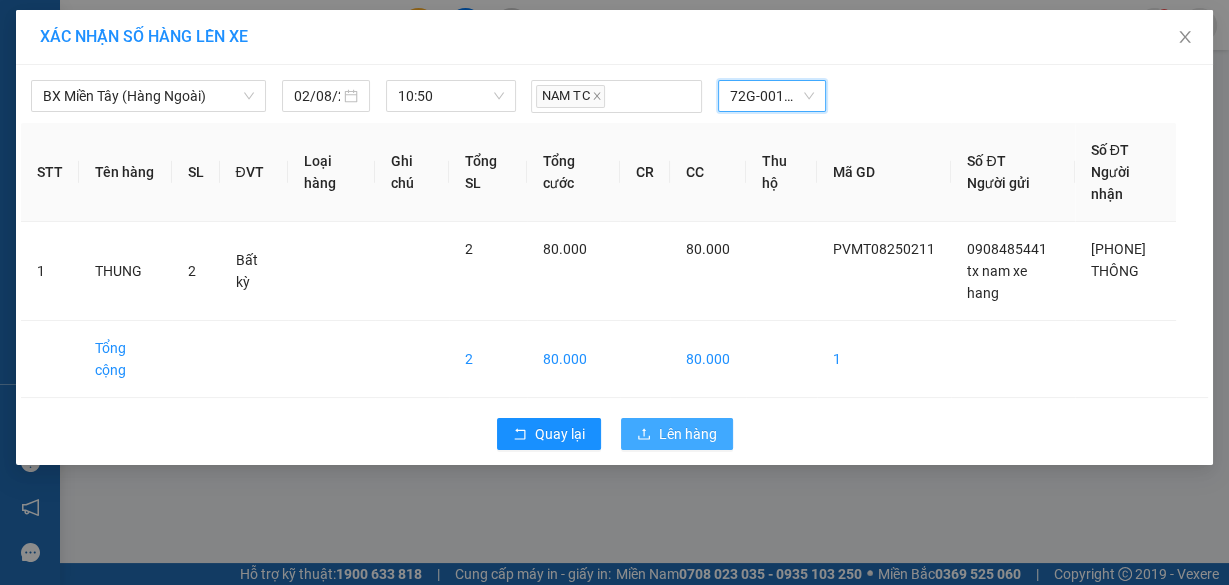 click on "Lên hàng" at bounding box center (688, 434) 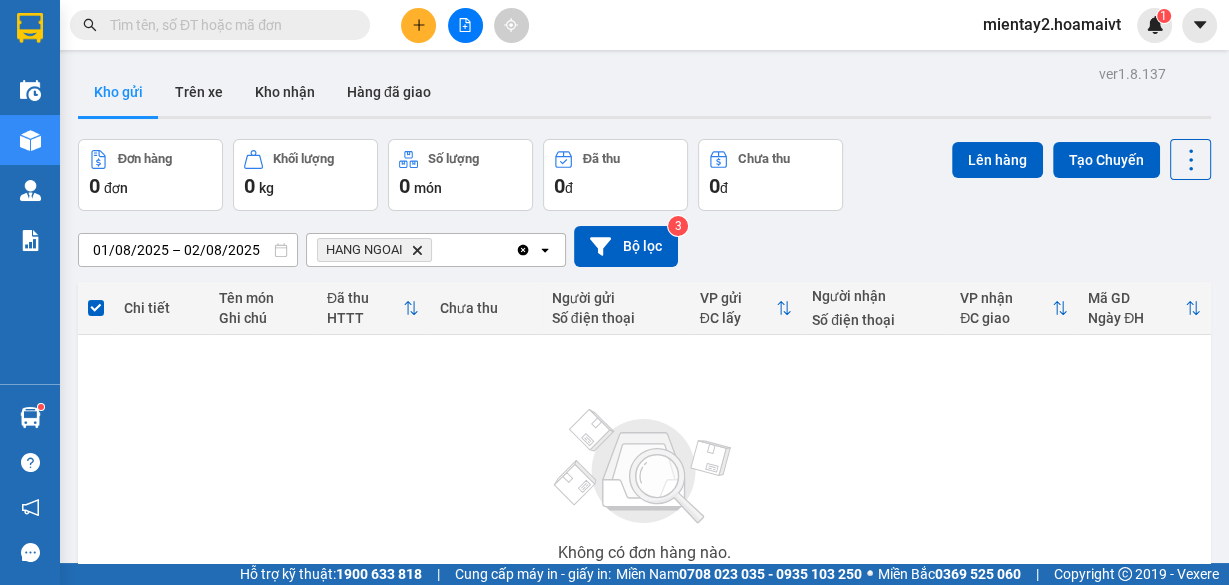 click 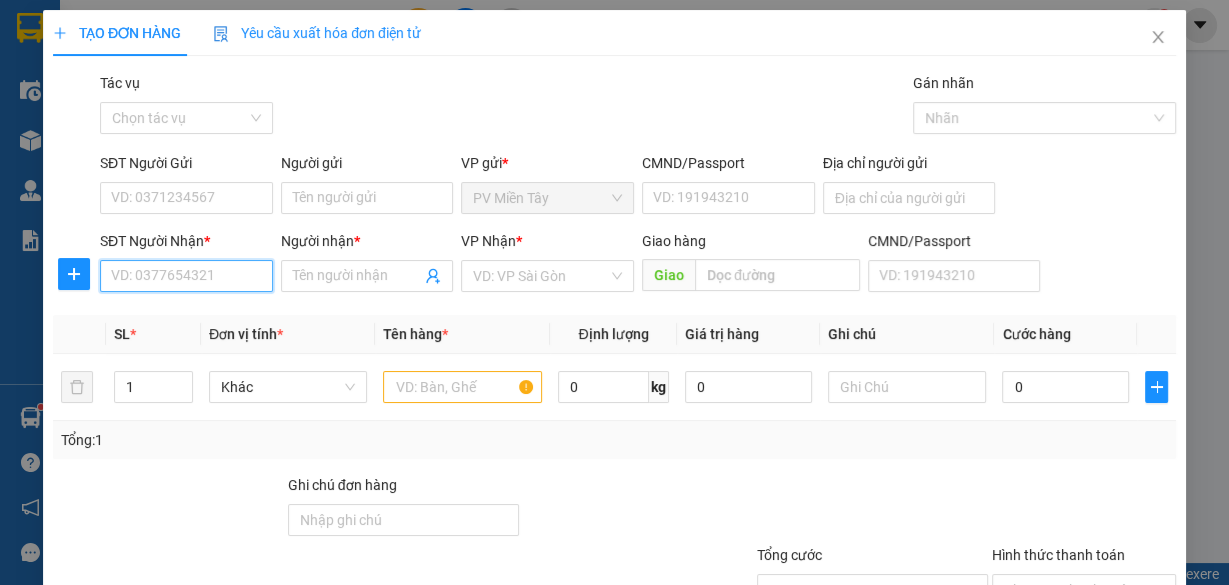 click on "SĐT Người Nhận  *" at bounding box center [186, 276] 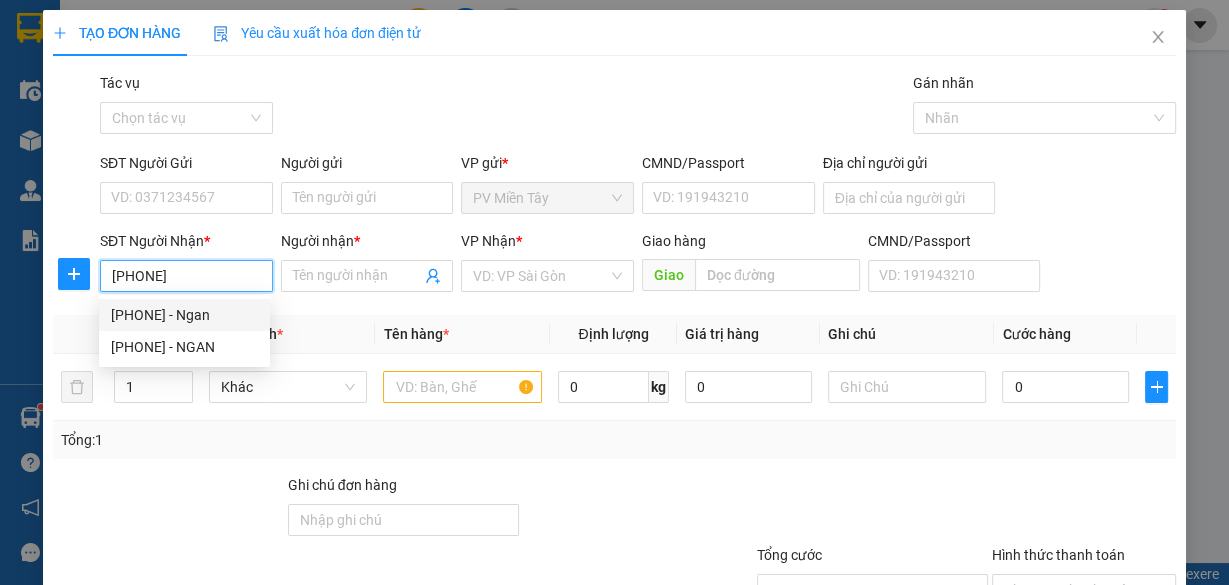 click on "[PHONE] - Ngan" at bounding box center [184, 315] 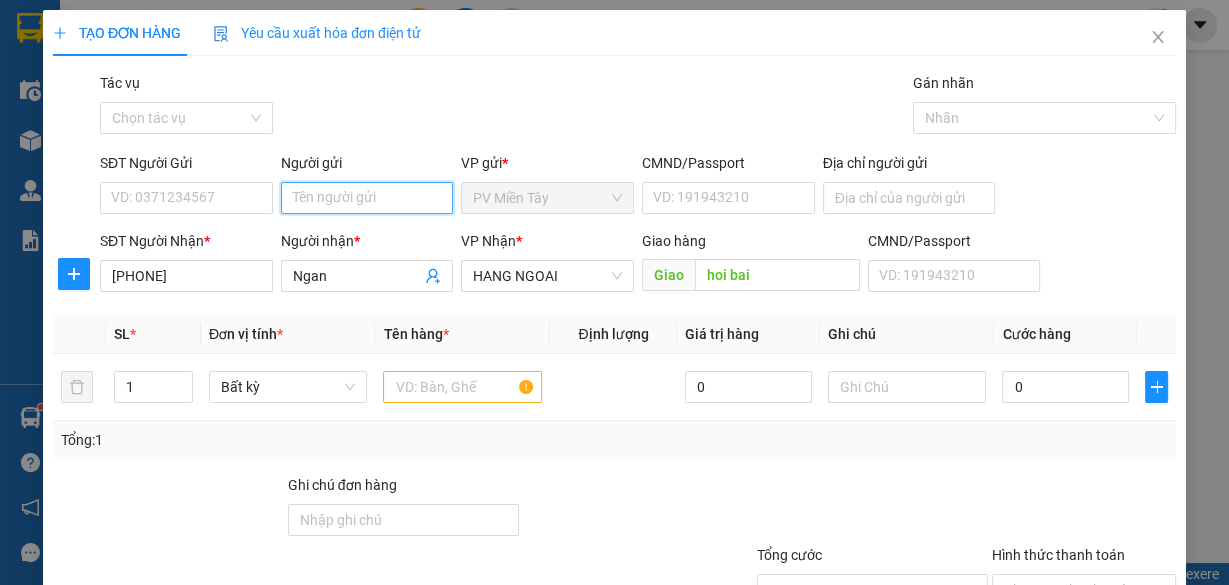 click on "Người gửi" at bounding box center (367, 198) 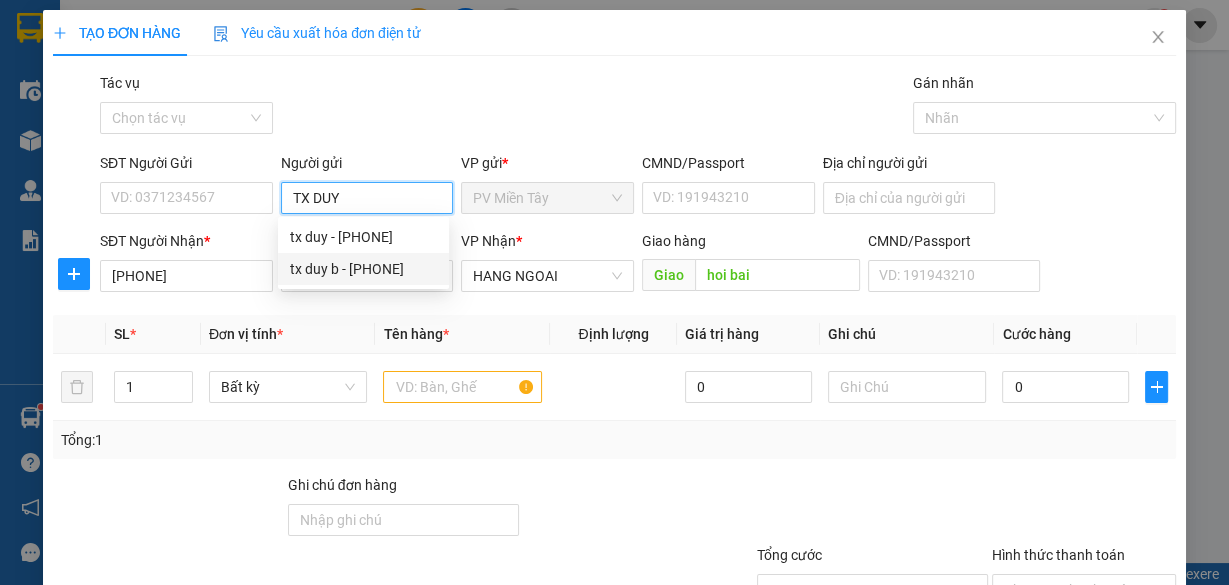 click on "tx duy b - [PHONE]" at bounding box center (363, 269) 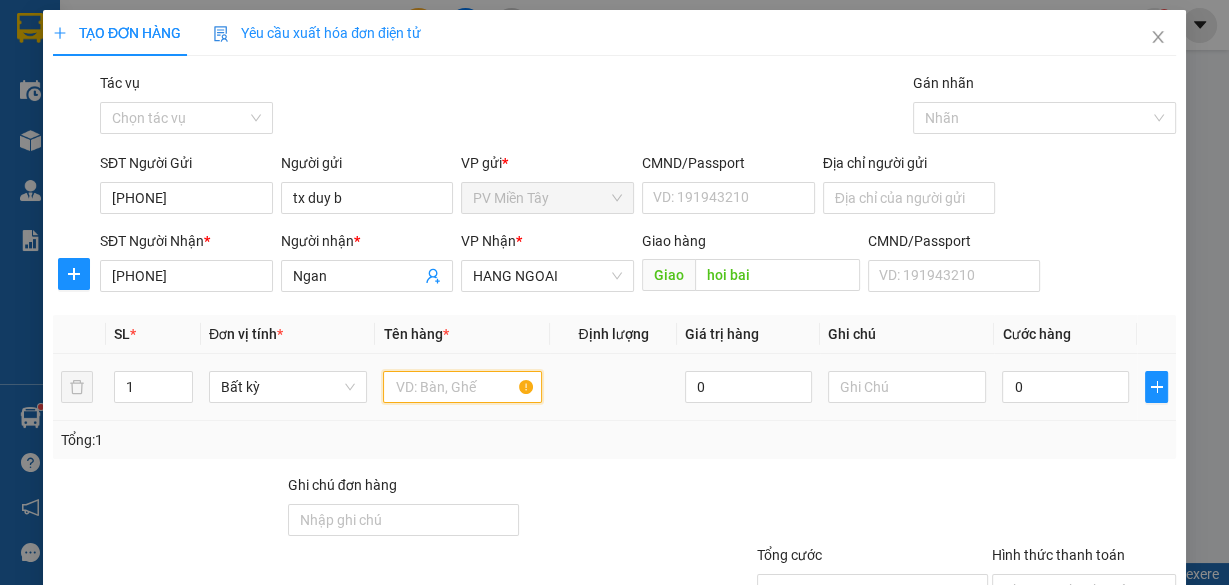 click at bounding box center (462, 387) 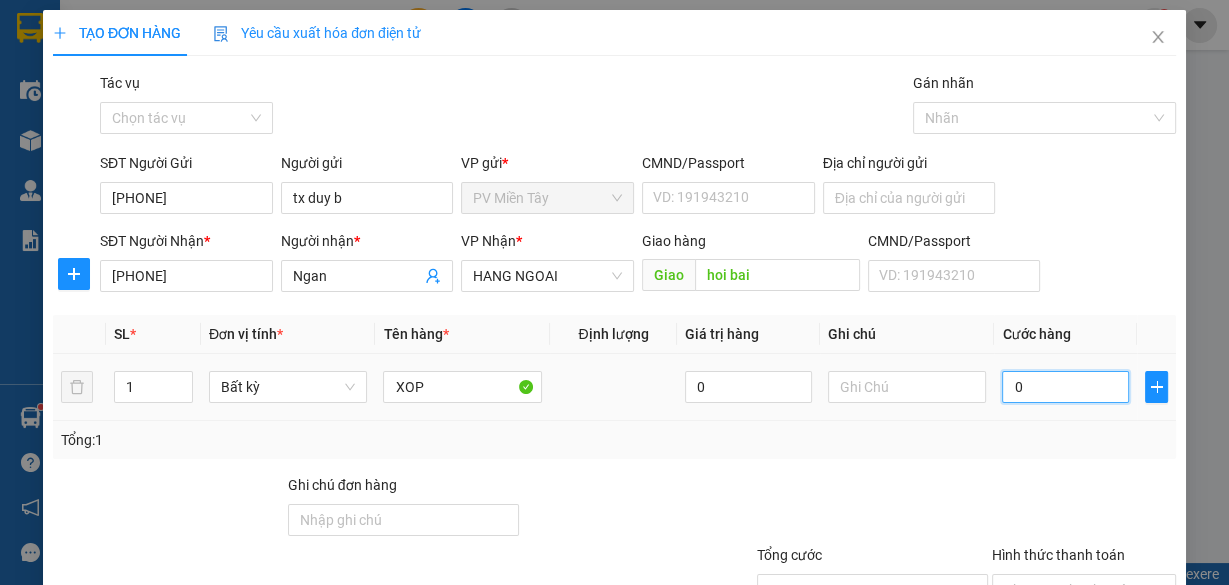click on "0" at bounding box center [1065, 387] 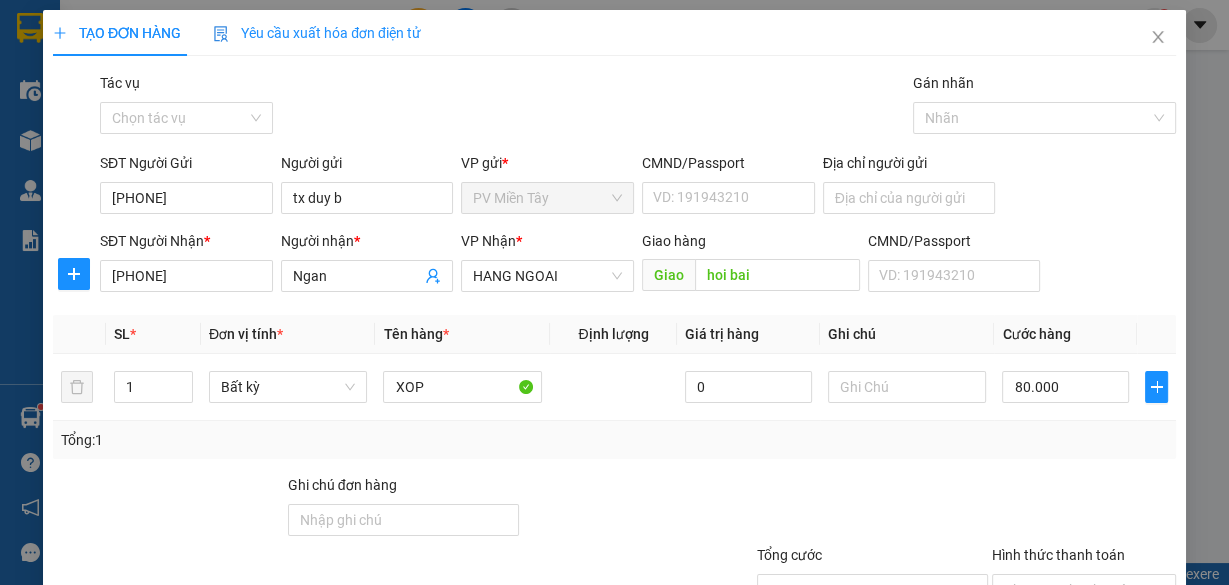 click on "Lưu và In" at bounding box center (1119, 685) 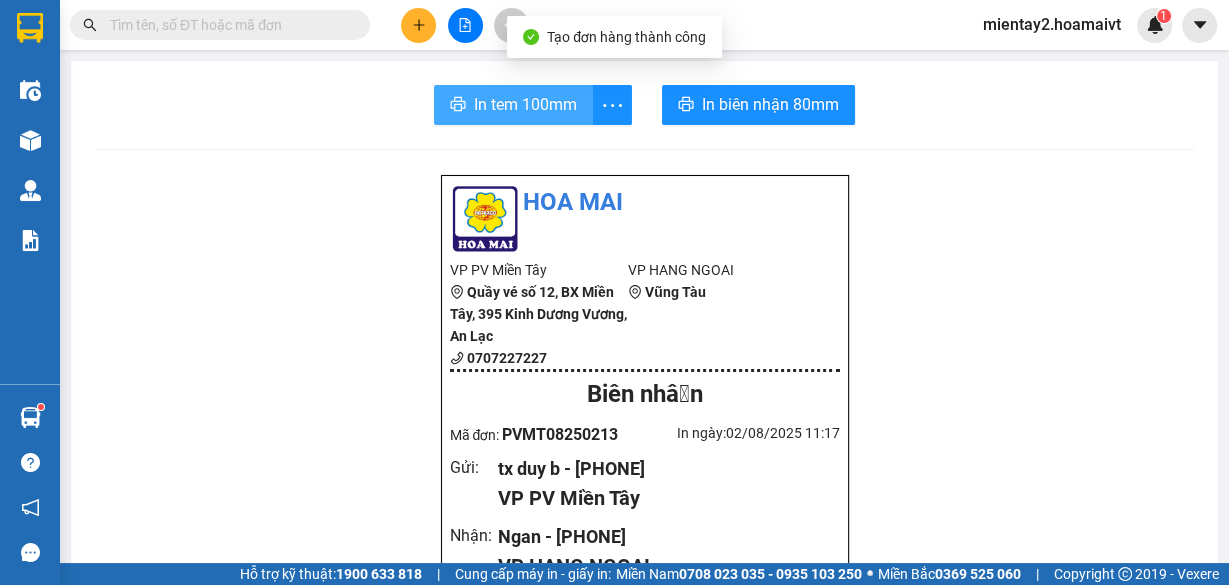 click on "In tem 100mm" at bounding box center (525, 104) 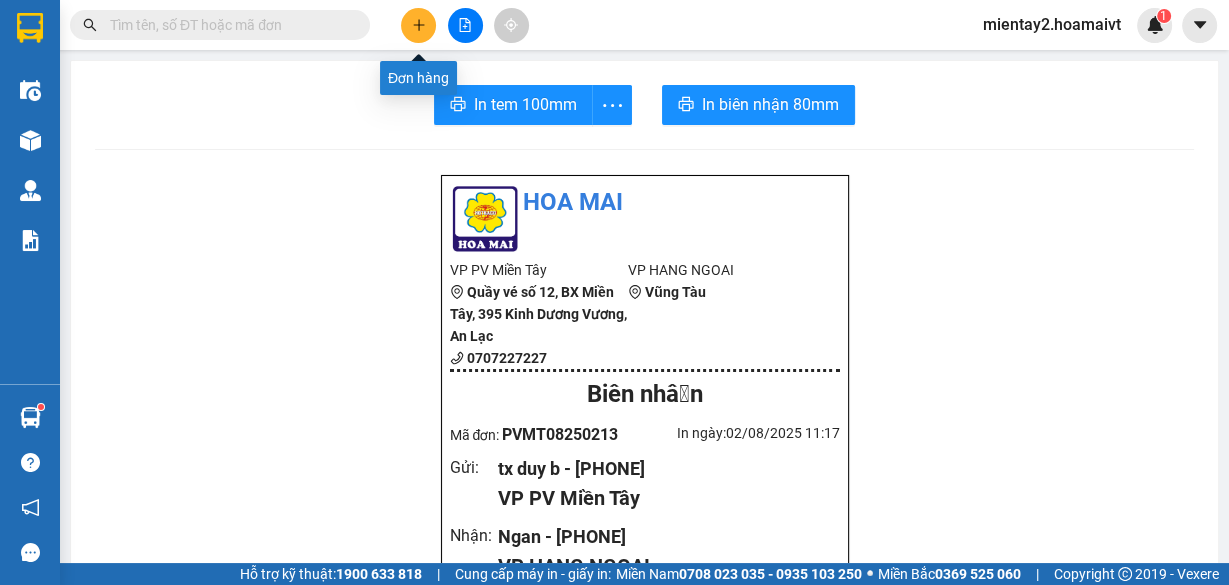 click at bounding box center [418, 25] 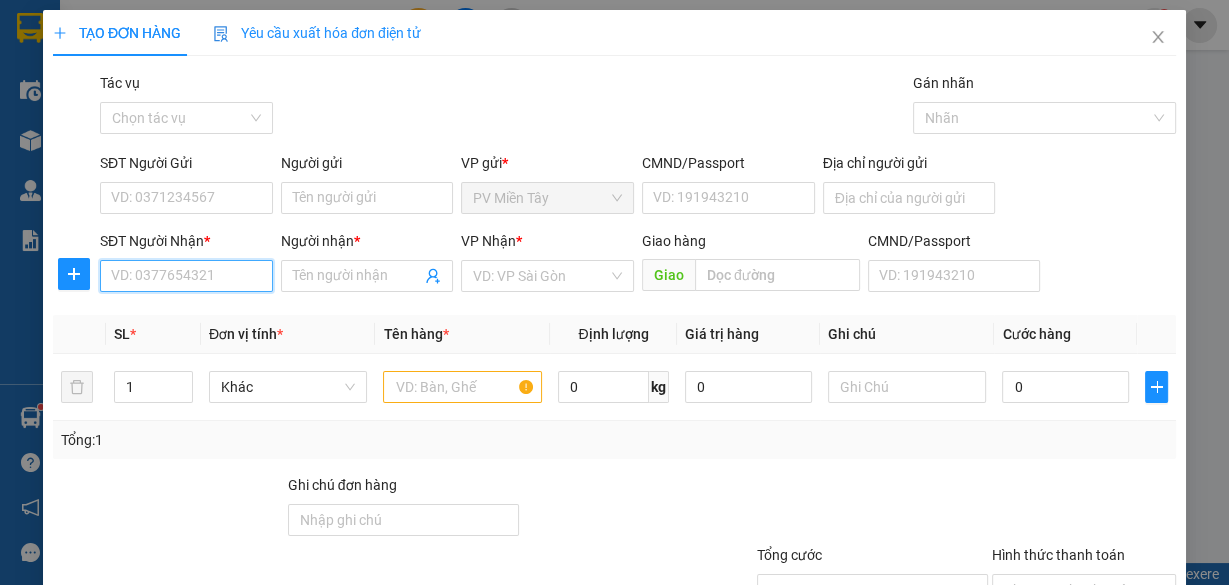 click on "SĐT Người Nhận  *" at bounding box center [186, 276] 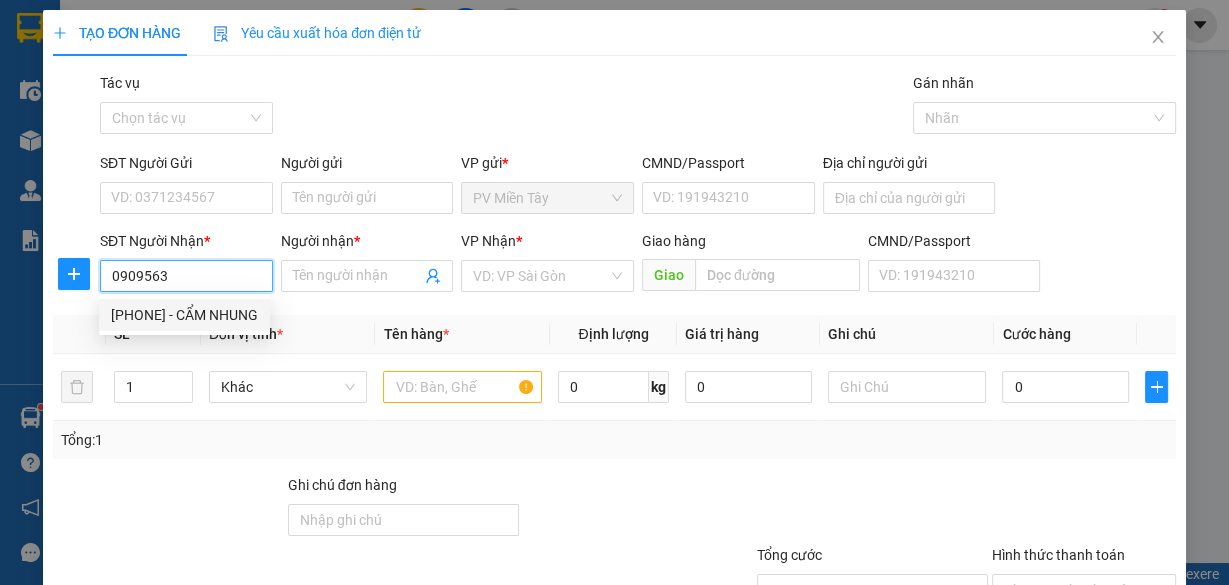 click on "[PHONE] - CẨM NHUNG" at bounding box center (184, 315) 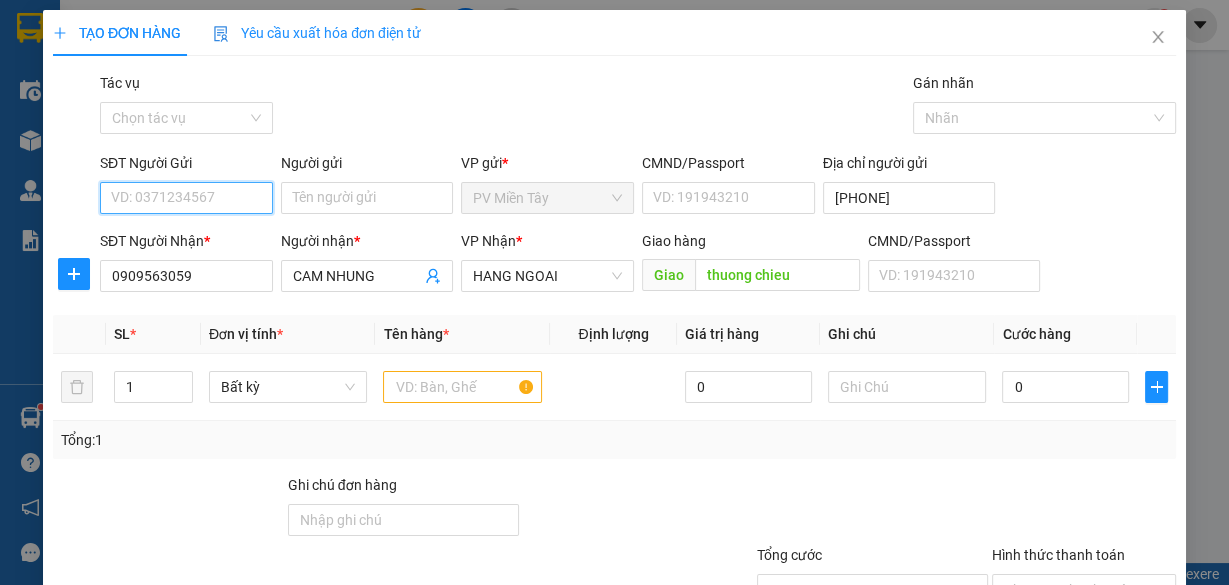 click on "SĐT Người Gửi" at bounding box center [186, 198] 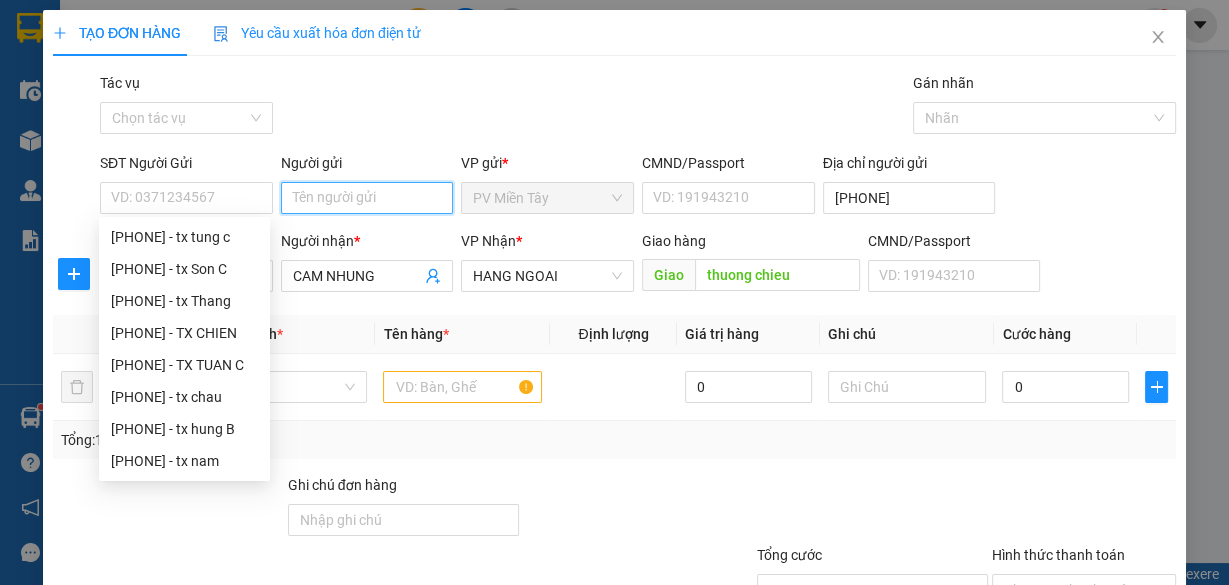 click on "Người gửi" at bounding box center (367, 198) 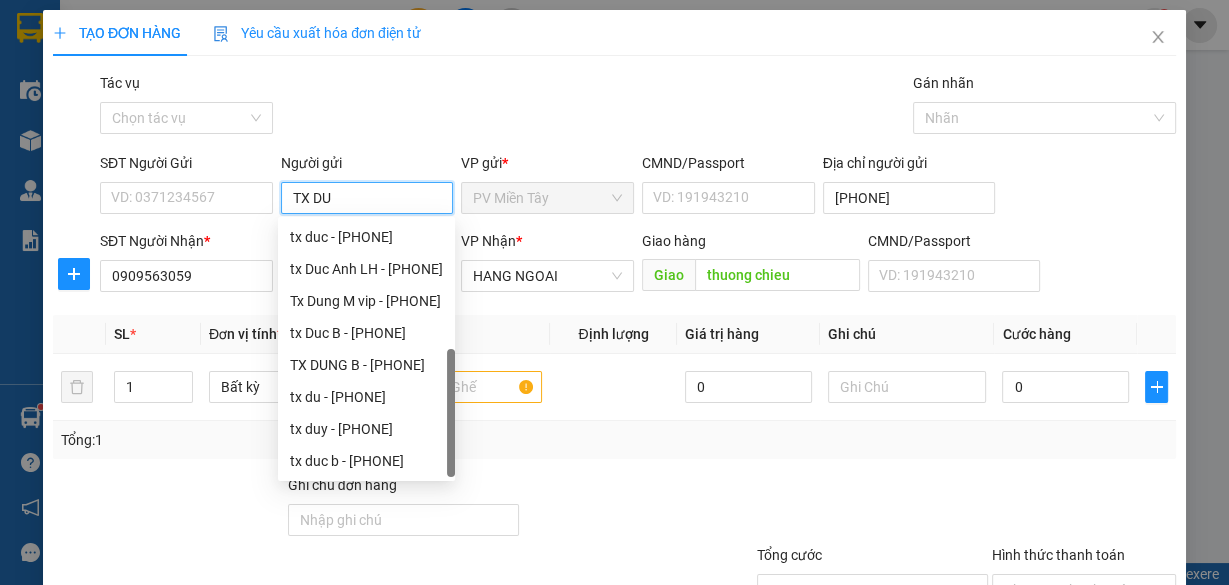 click on "tx Du - [PHONE]" at bounding box center (366, 493) 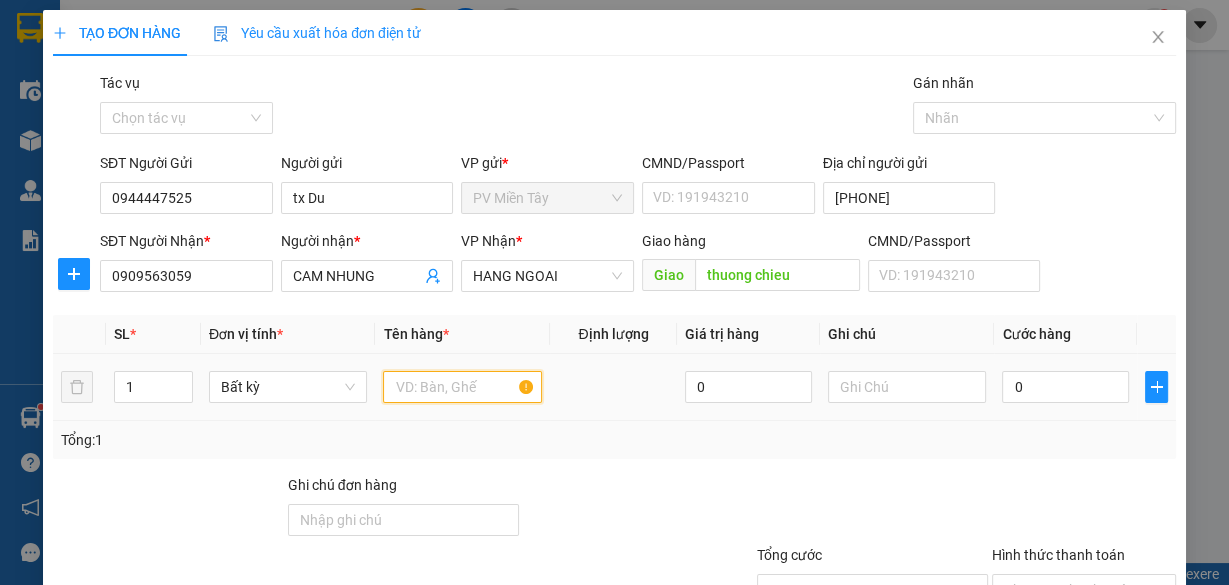 click at bounding box center (462, 387) 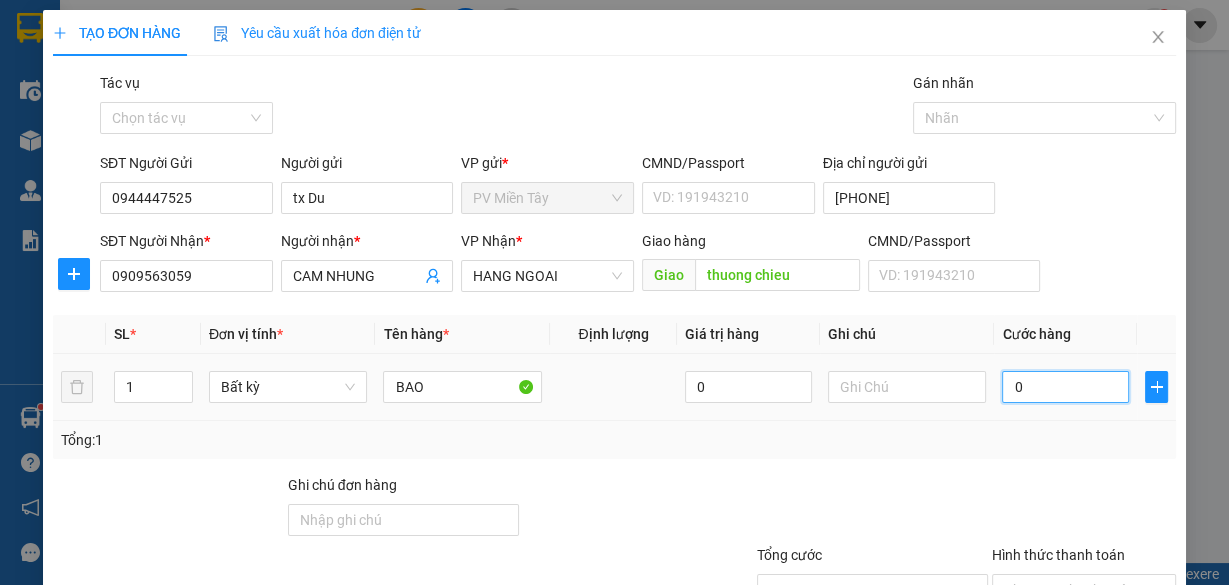 click on "0" at bounding box center (1065, 387) 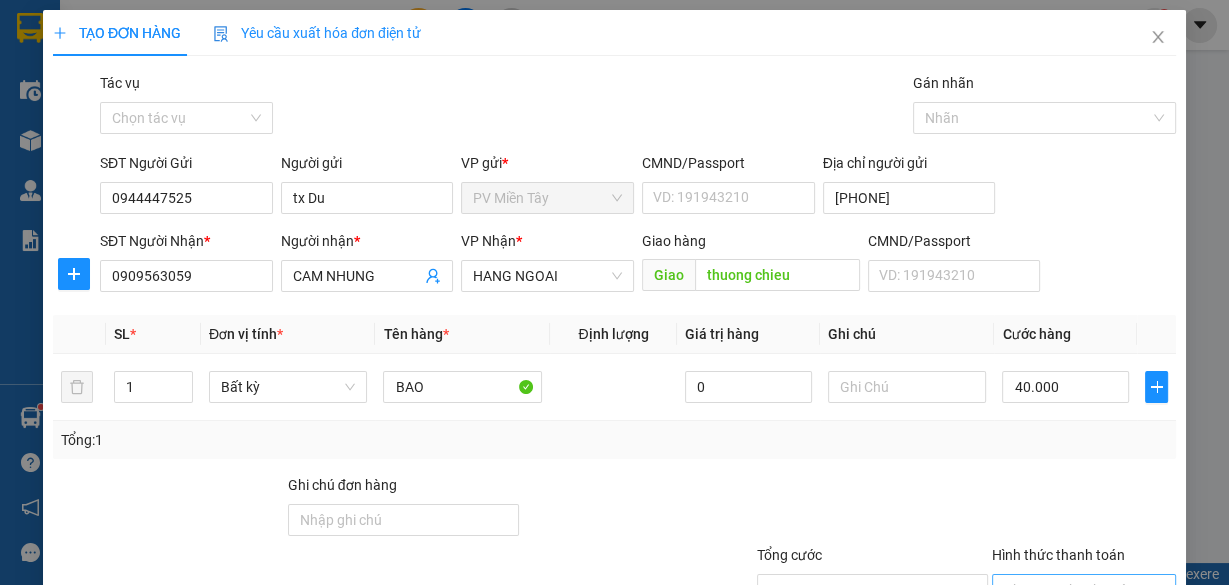 click on "Hình thức thanh toán" at bounding box center [1077, 590] 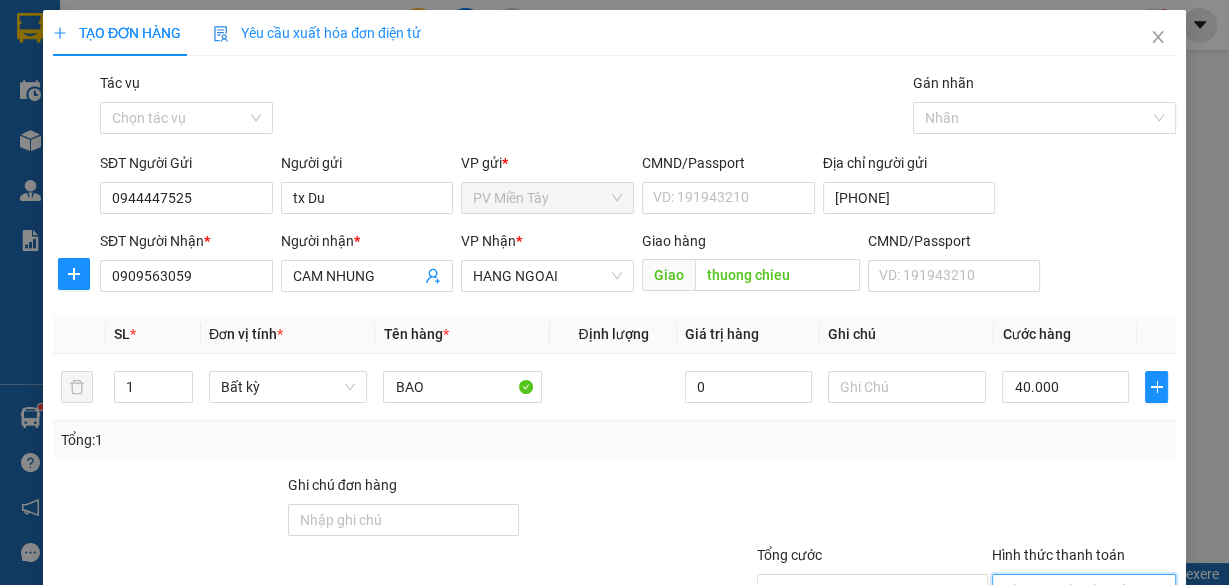 click on "Tại văn phòng" at bounding box center [1073, 628] 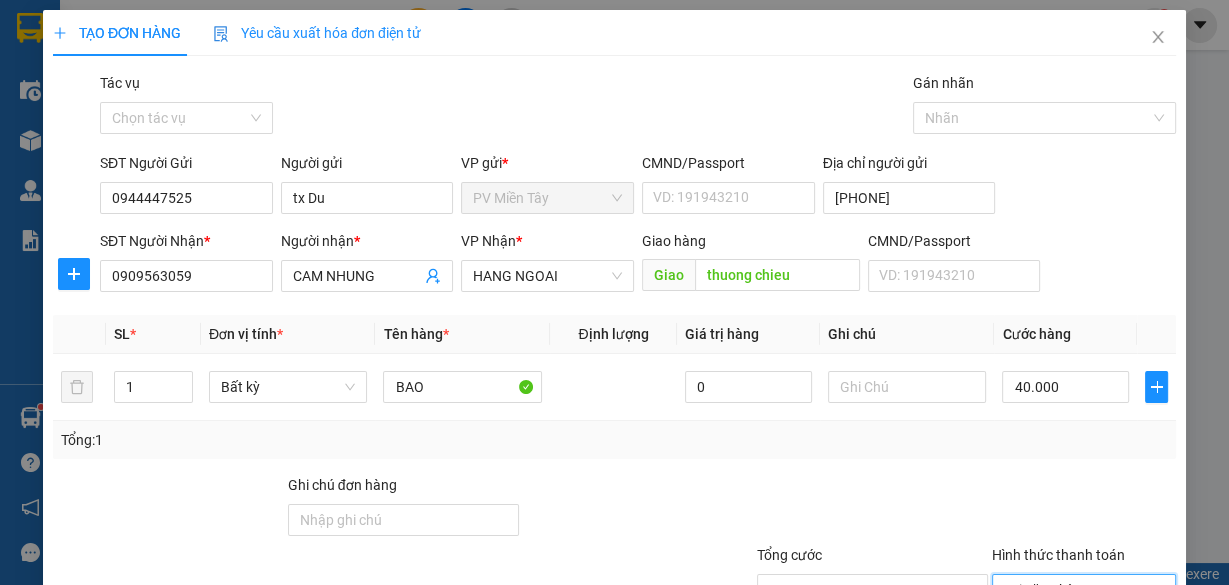 click on "Lưu và In" at bounding box center (1119, 685) 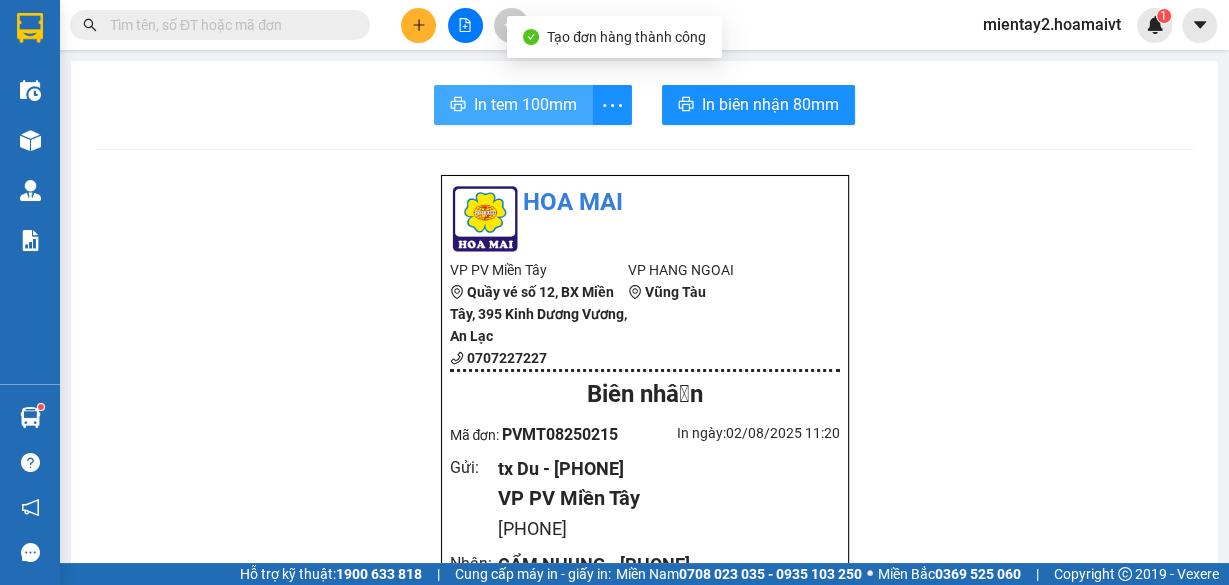 click on "In tem 100mm" at bounding box center (525, 104) 